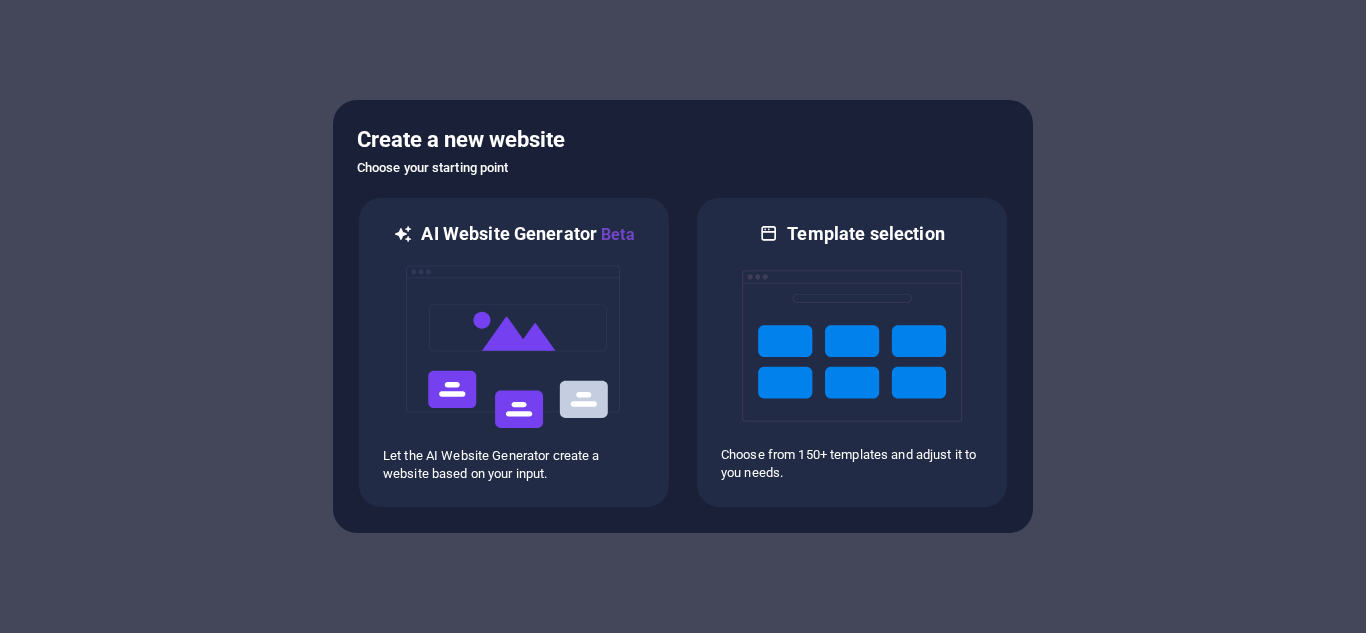 scroll, scrollTop: 0, scrollLeft: 0, axis: both 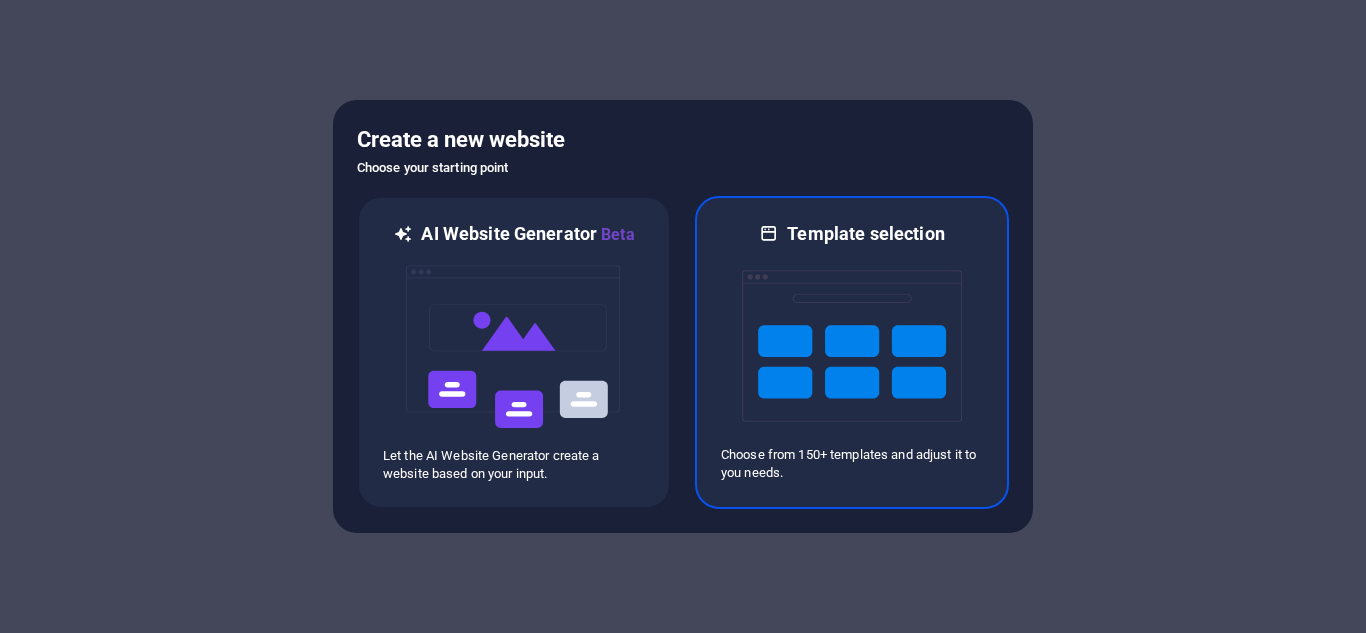 click at bounding box center (852, 346) 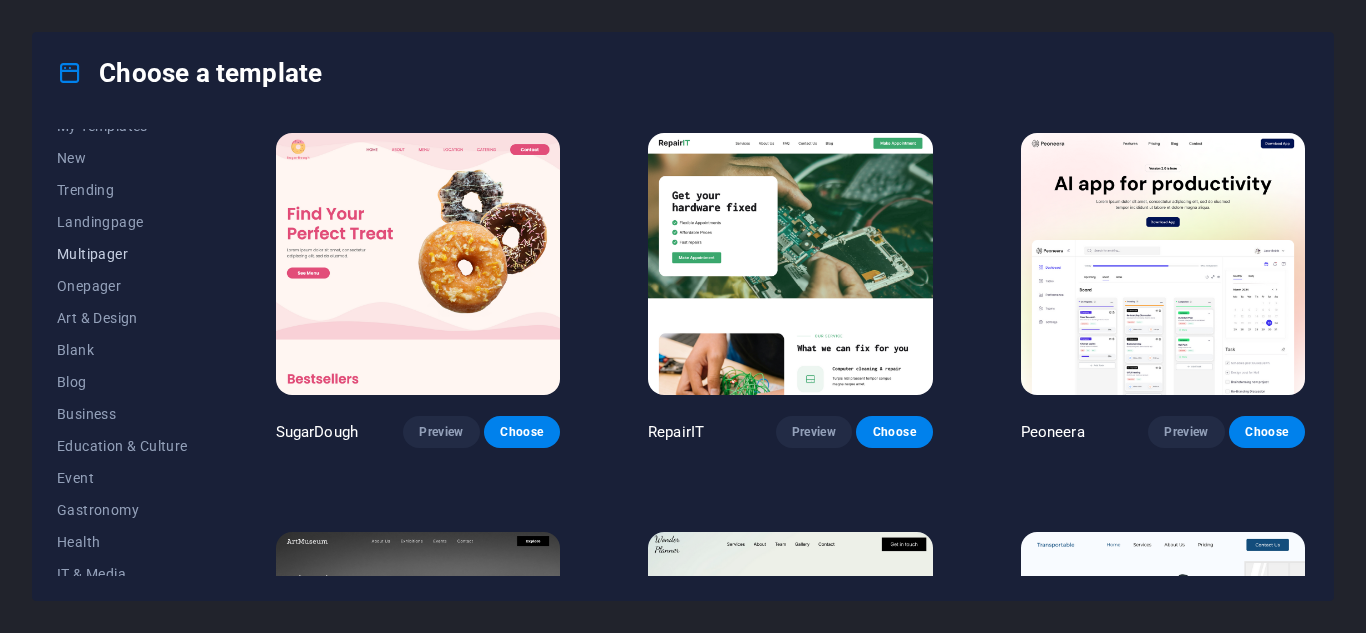 scroll, scrollTop: 53, scrollLeft: 0, axis: vertical 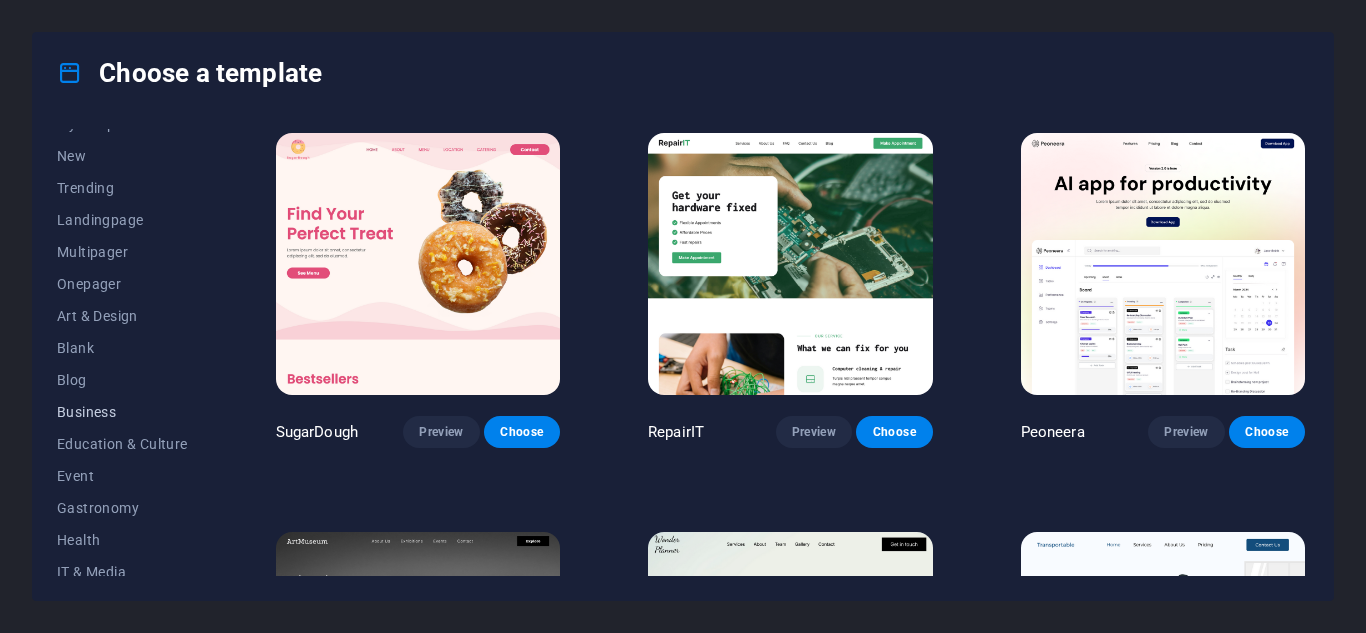 click on "Business" at bounding box center (122, 412) 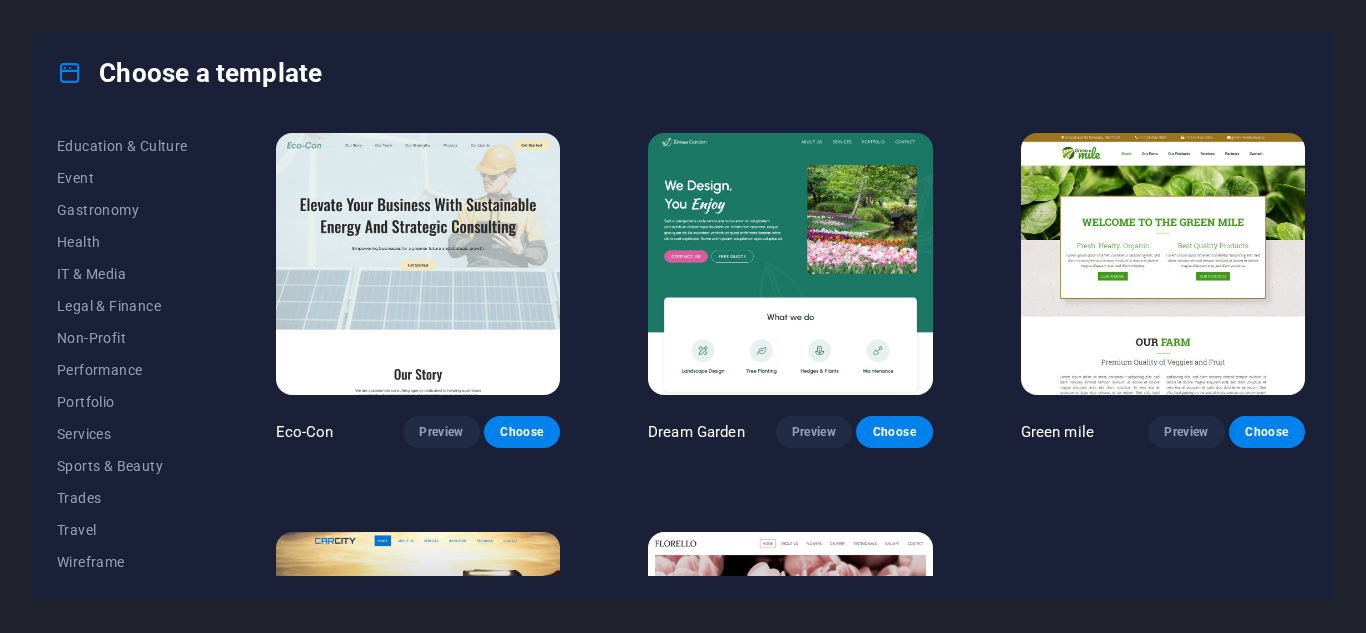 scroll, scrollTop: 353, scrollLeft: 0, axis: vertical 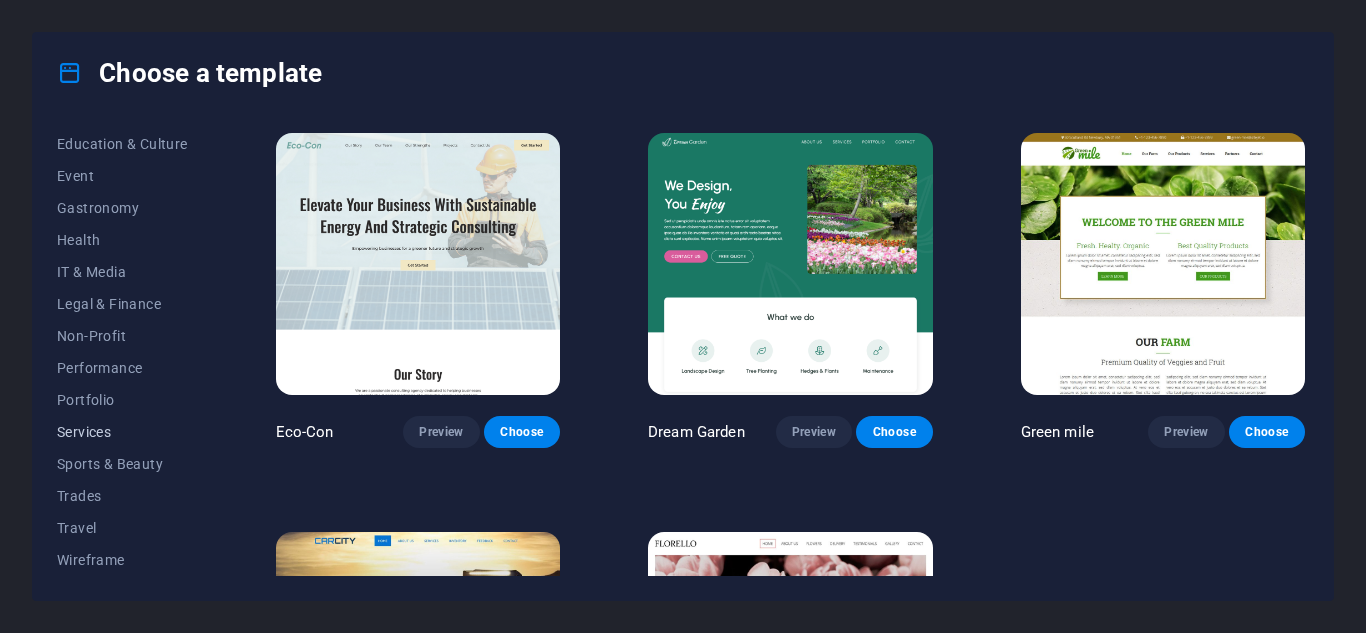 click on "Services" at bounding box center [122, 432] 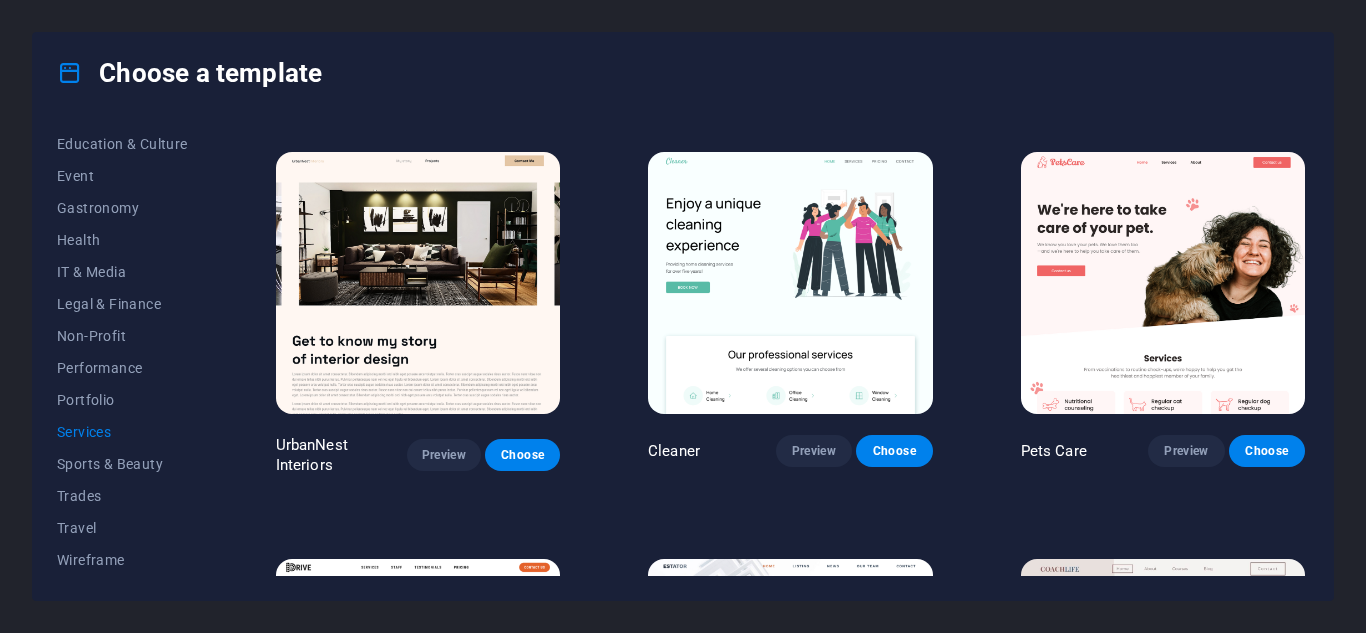 scroll, scrollTop: 362, scrollLeft: 0, axis: vertical 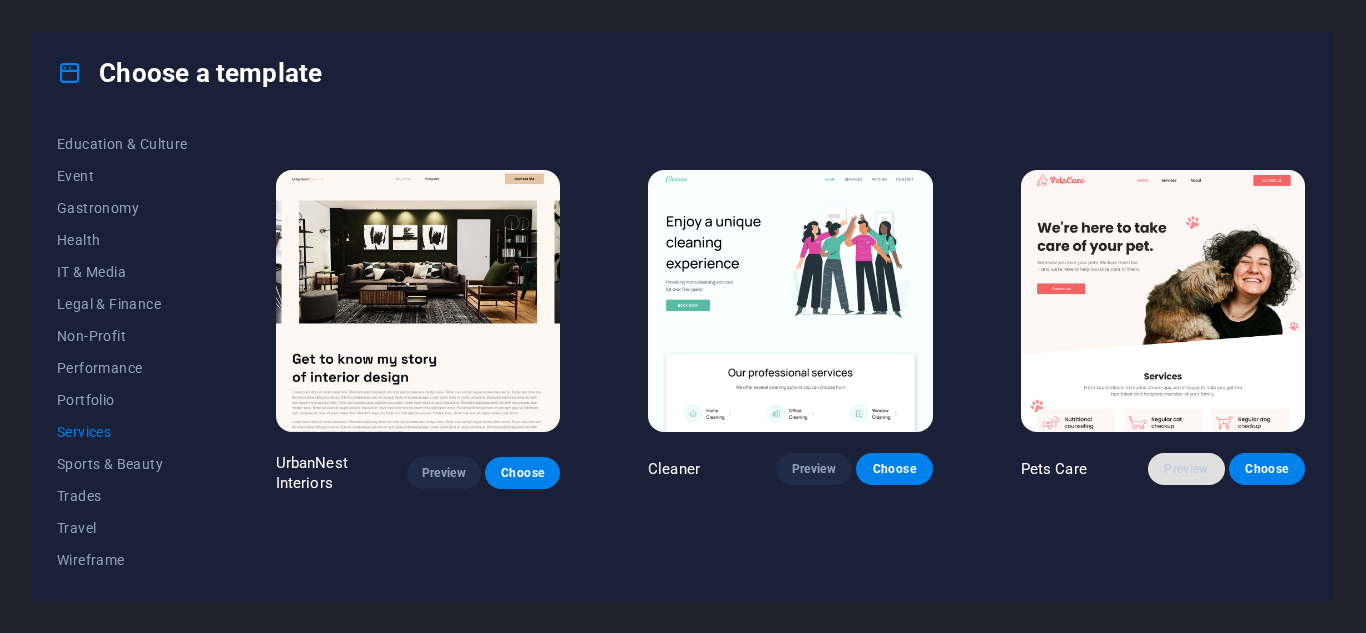 click on "Preview" at bounding box center (1186, 469) 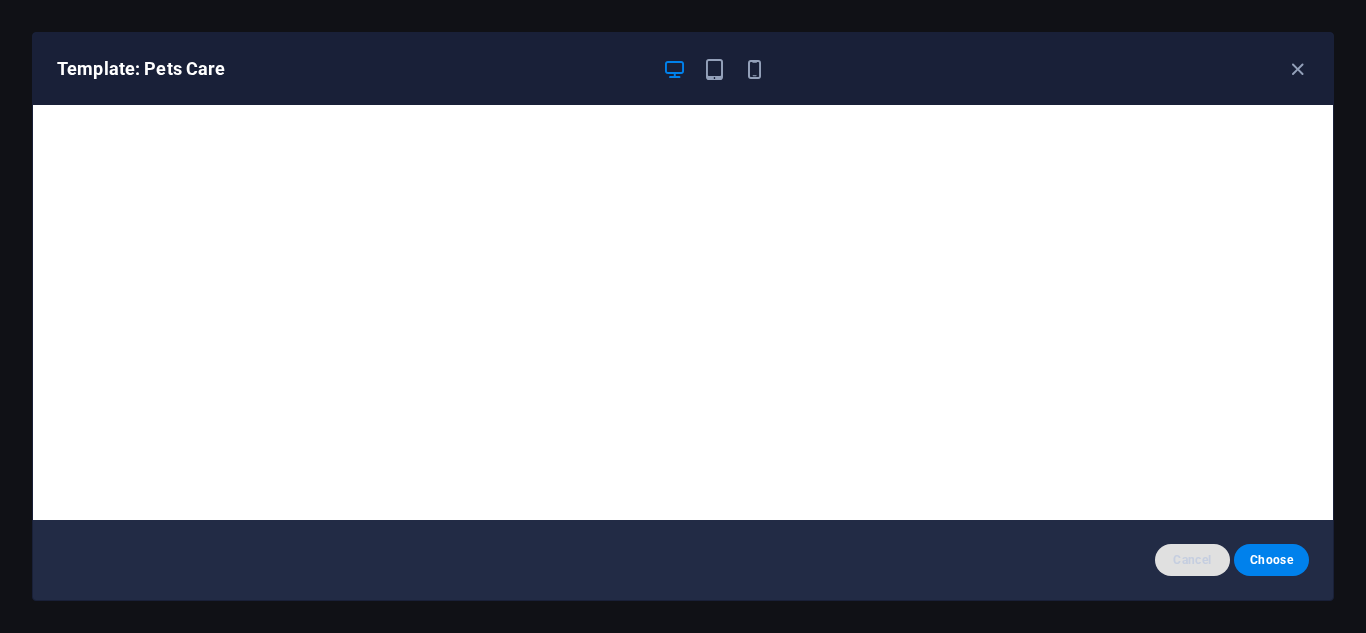 click on "Cancel" at bounding box center (1192, 560) 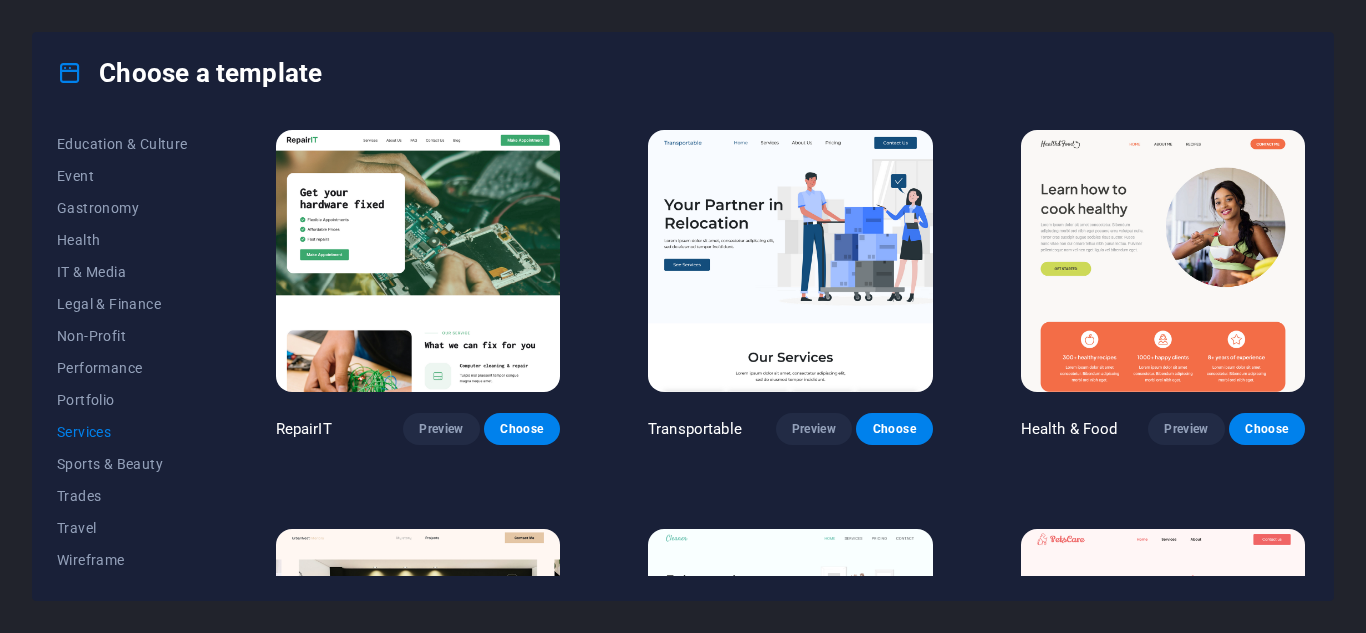 scroll, scrollTop: 0, scrollLeft: 0, axis: both 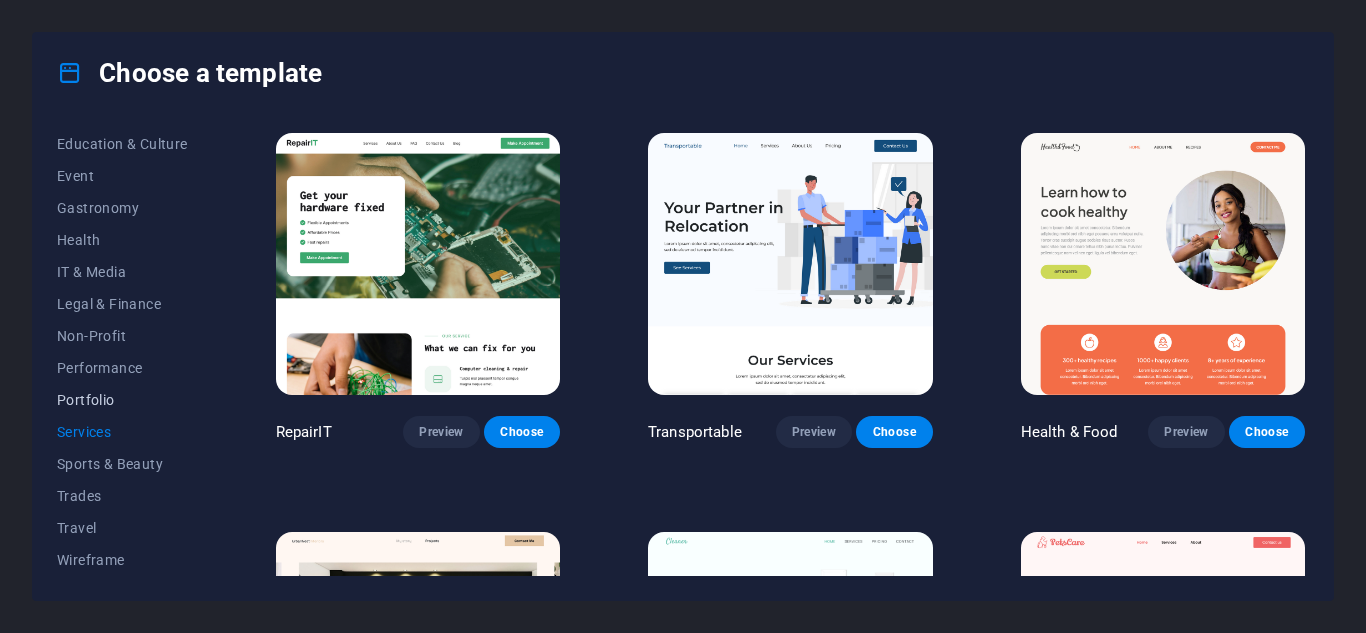 click on "Portfolio" at bounding box center (122, 400) 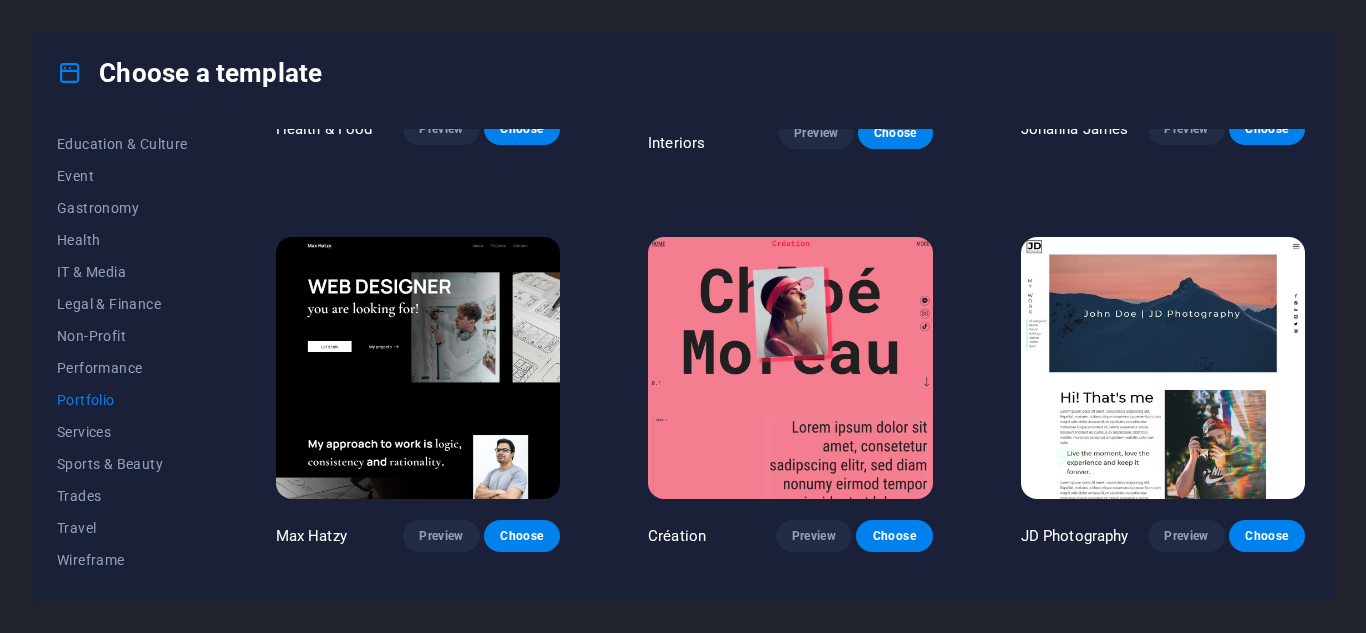 scroll, scrollTop: 0, scrollLeft: 0, axis: both 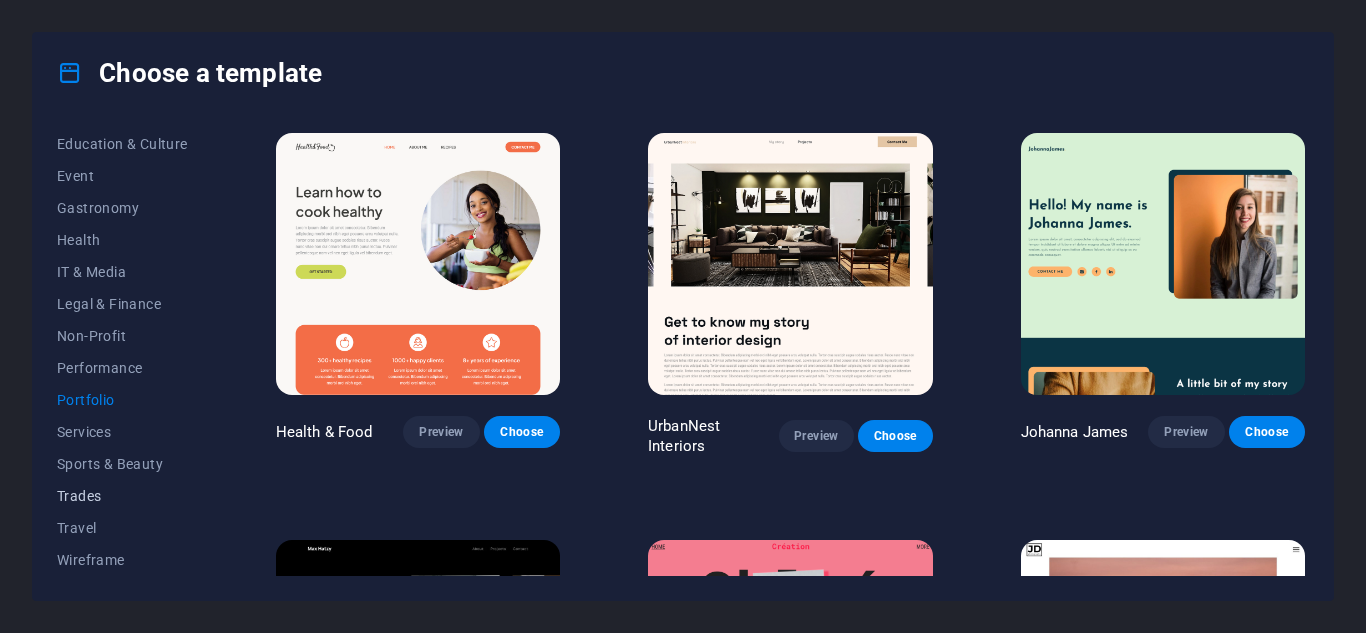 click on "Trades" at bounding box center (122, 496) 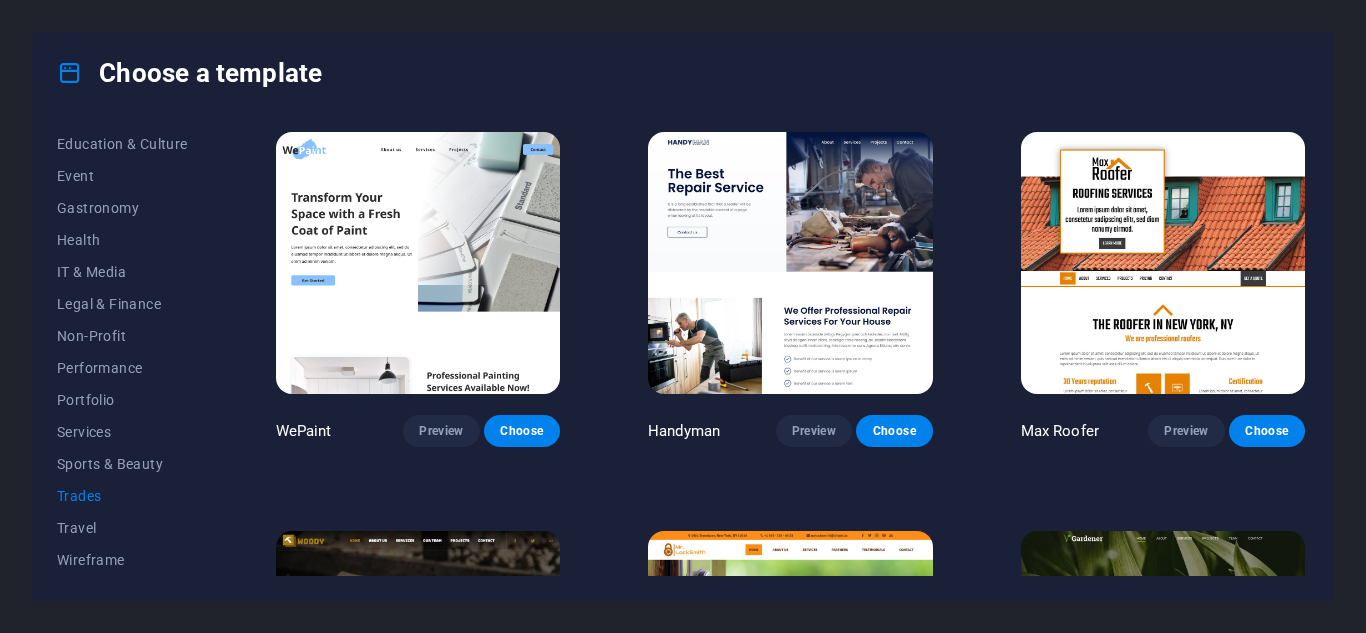 scroll, scrollTop: 0, scrollLeft: 0, axis: both 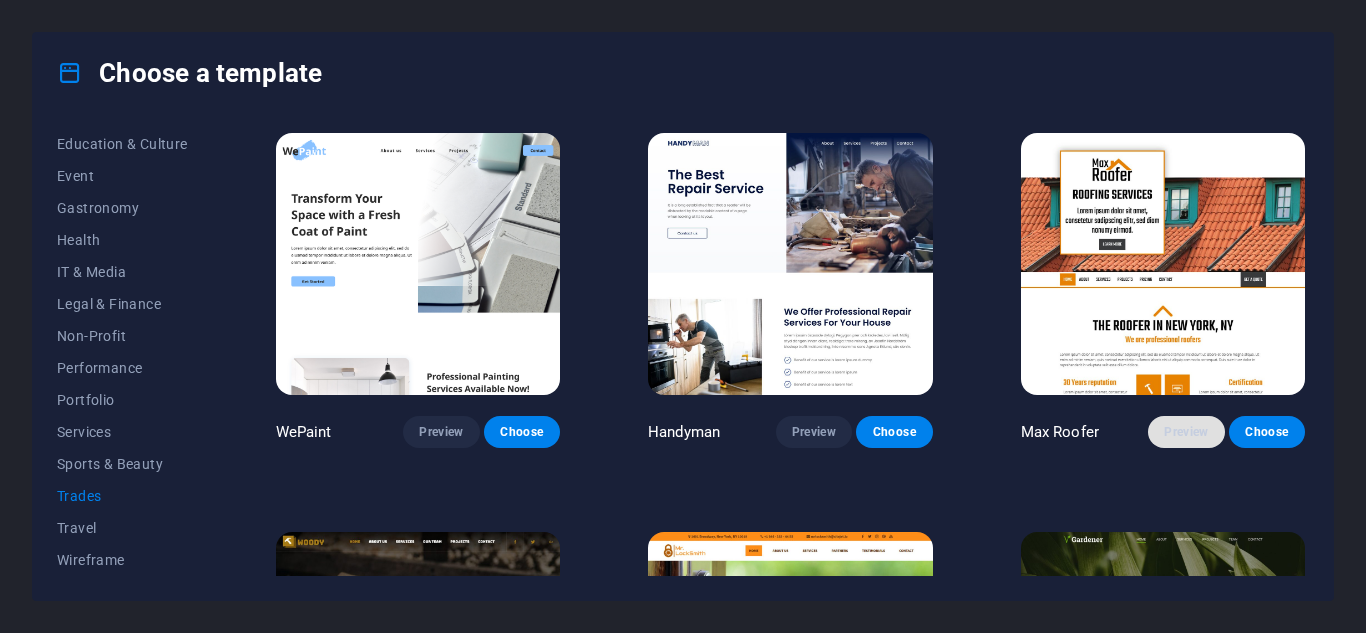click on "Preview" at bounding box center [1186, 432] 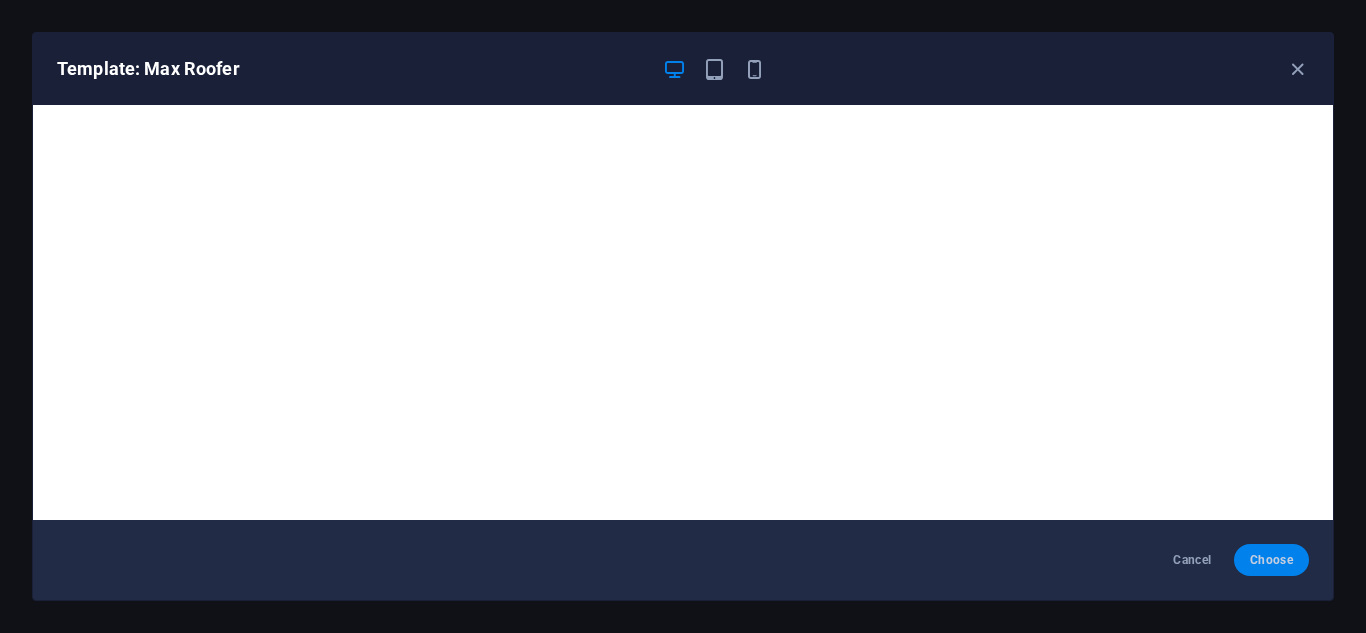 click on "Choose" at bounding box center (1271, 560) 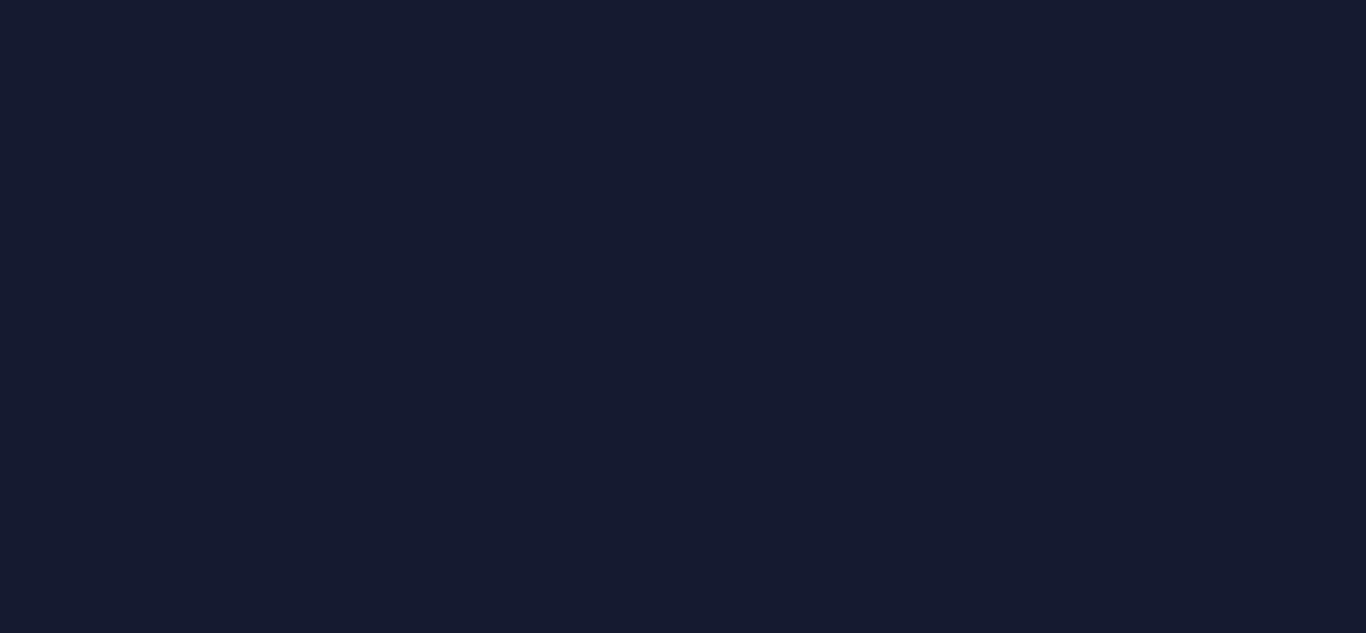 scroll, scrollTop: 0, scrollLeft: 0, axis: both 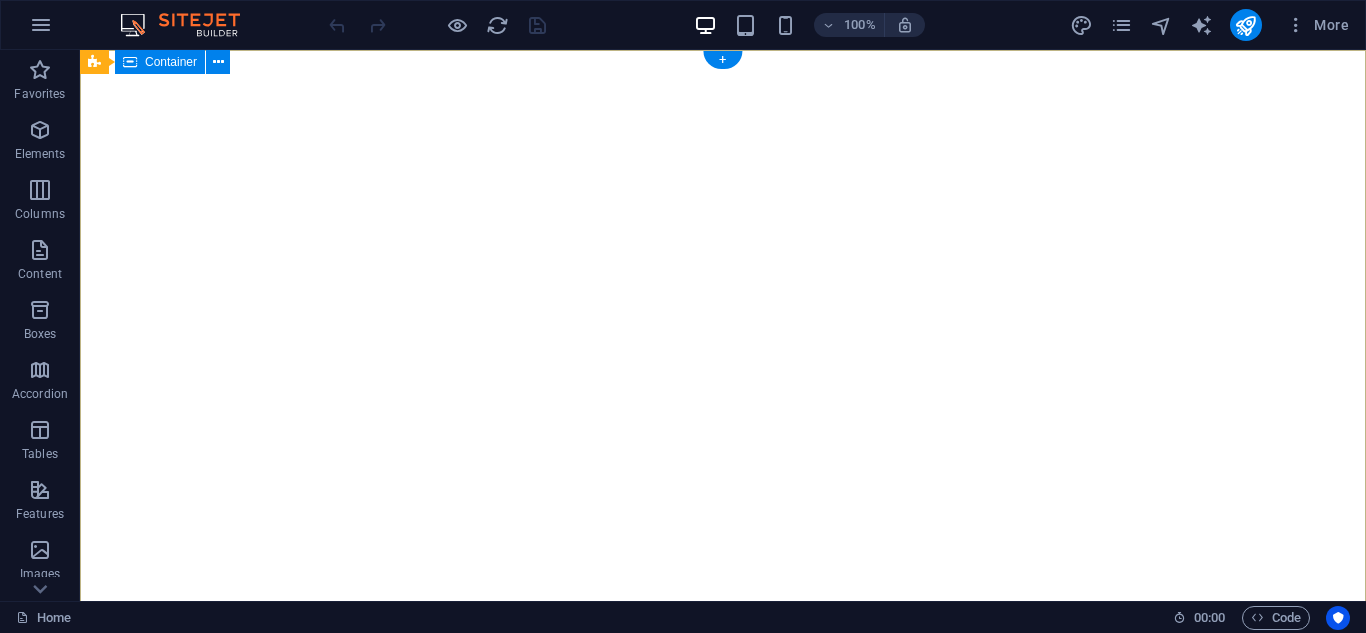 click on "roofing services Lorem ipsum dolor sit amet, consetetur sadipscing elitr, sed diam nonumy eirmod. Learn more" at bounding box center [723, 936] 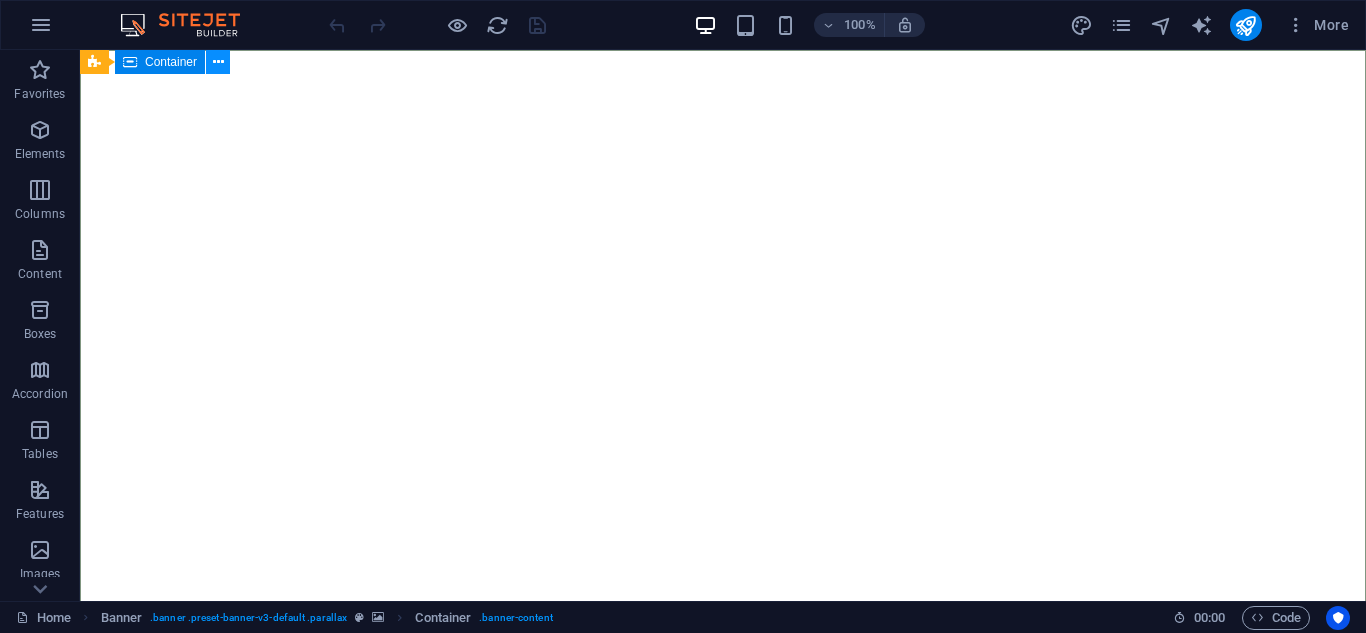 click at bounding box center [218, 62] 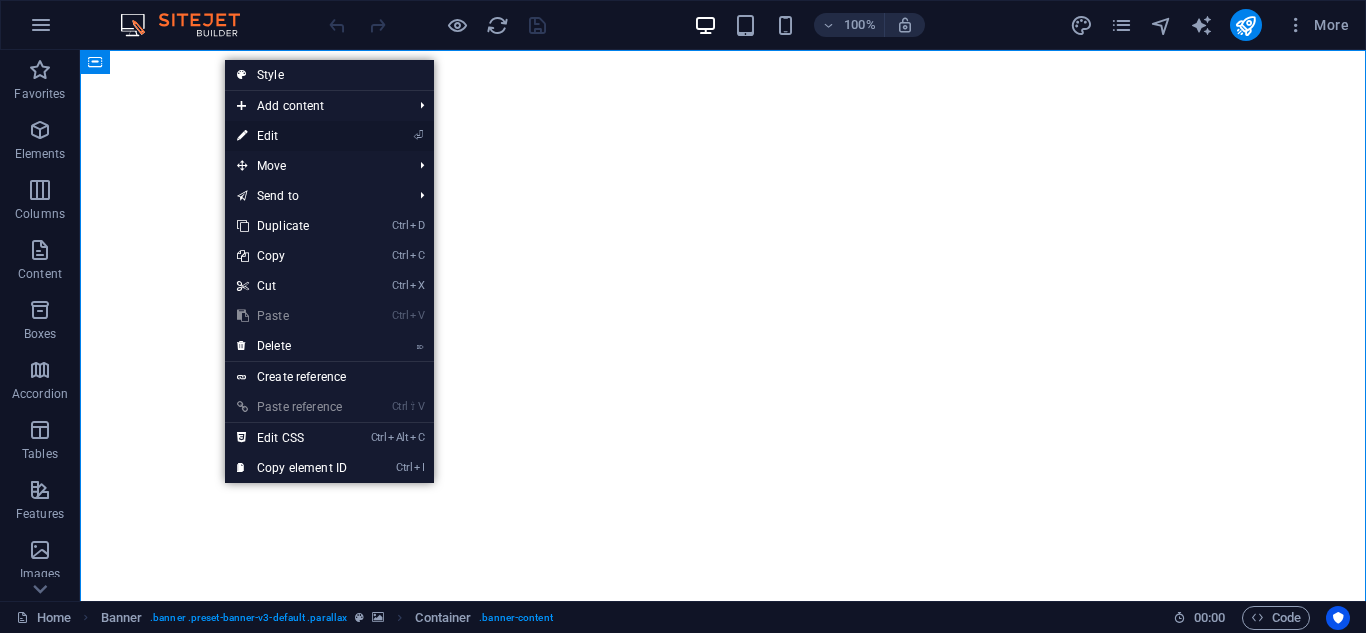 click on "⏎  Edit" at bounding box center (292, 136) 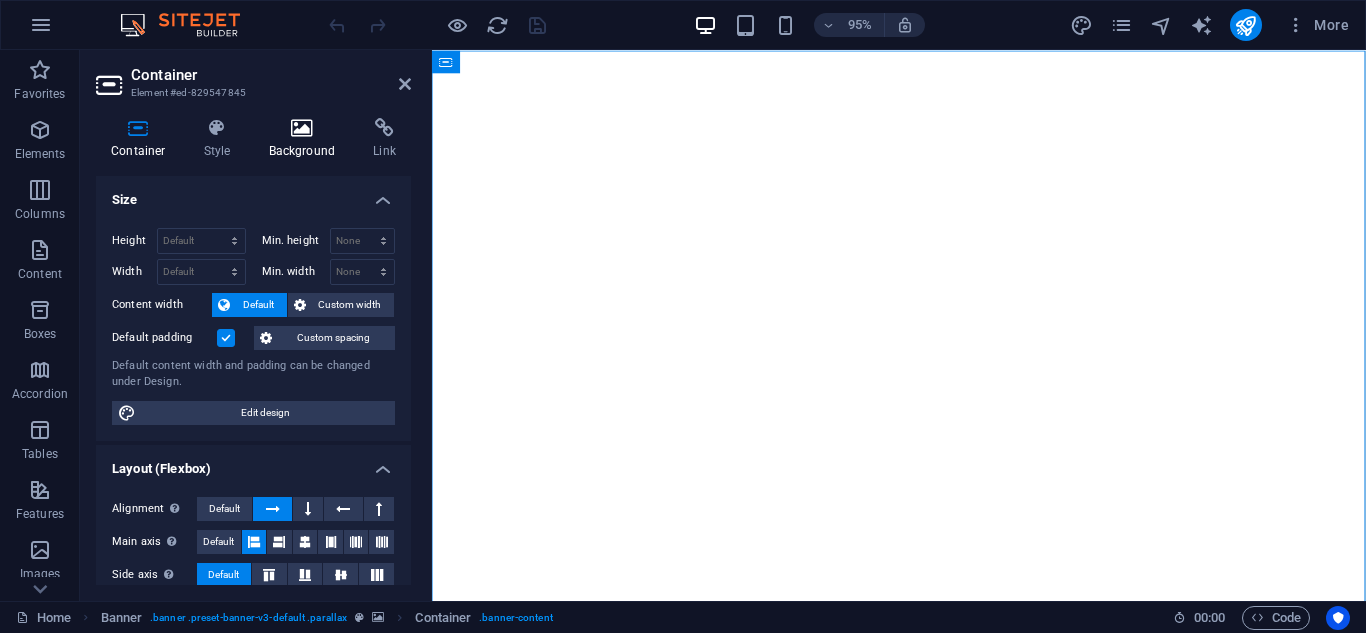 click on "Background" at bounding box center (306, 139) 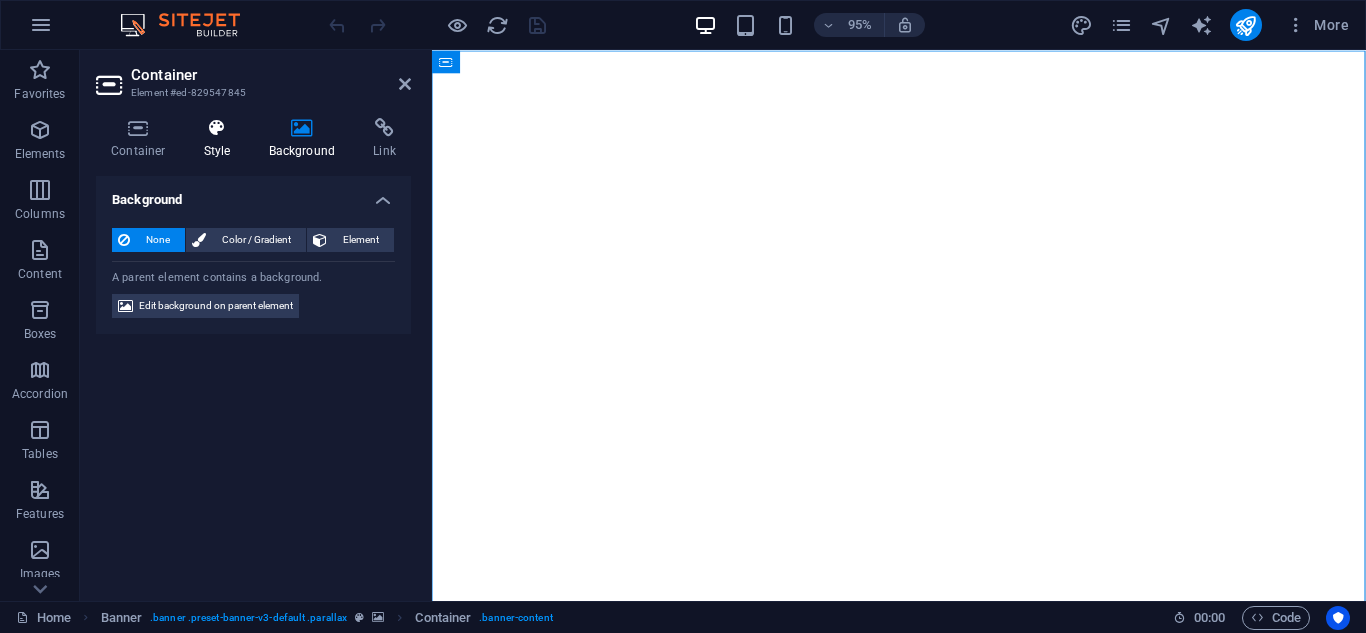 click on "Style" at bounding box center [221, 139] 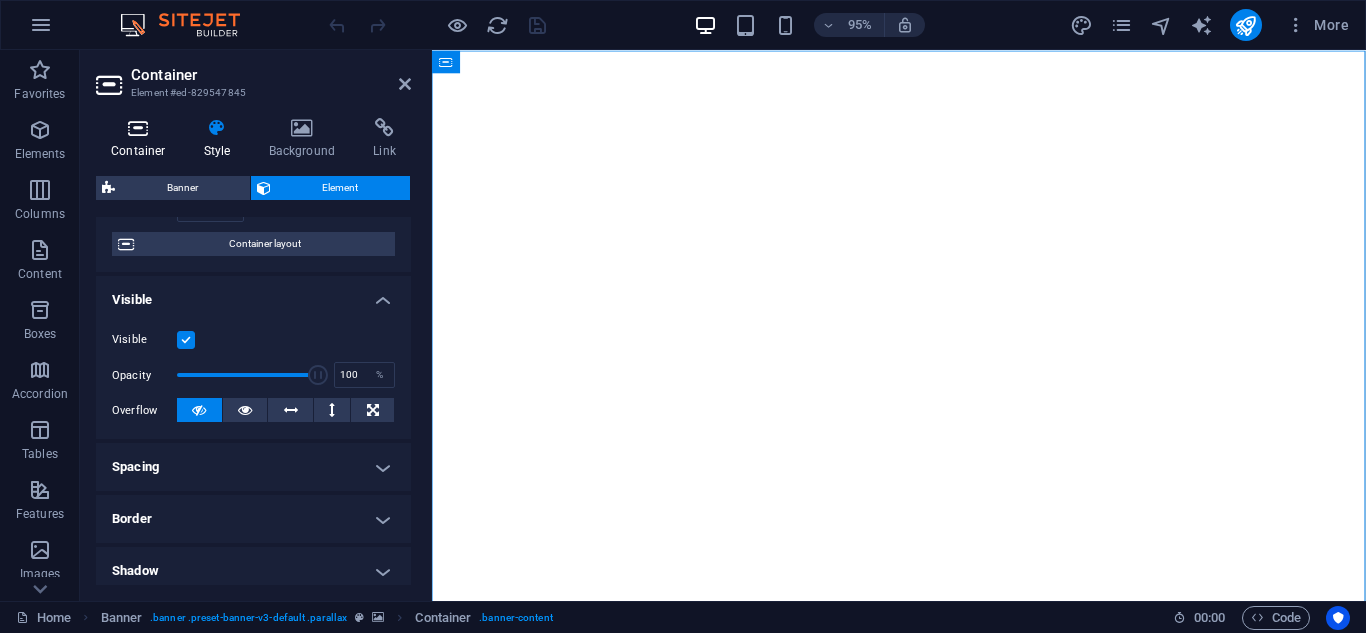 scroll, scrollTop: 0, scrollLeft: 0, axis: both 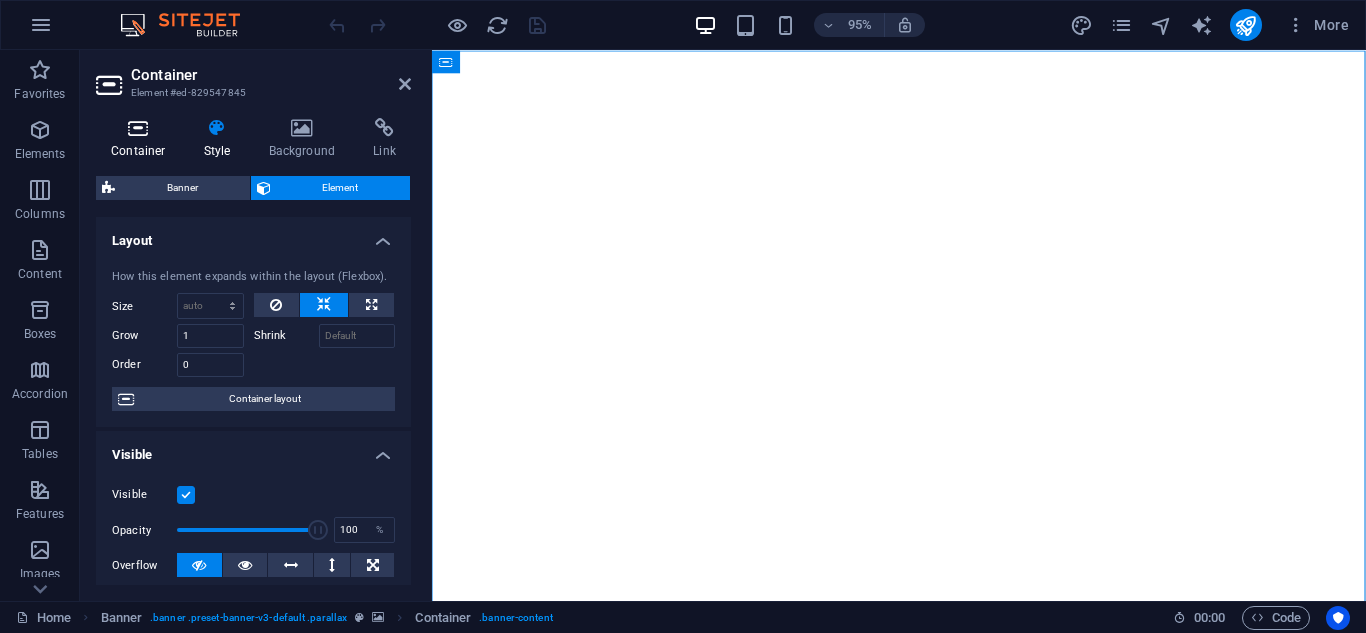 click at bounding box center [138, 128] 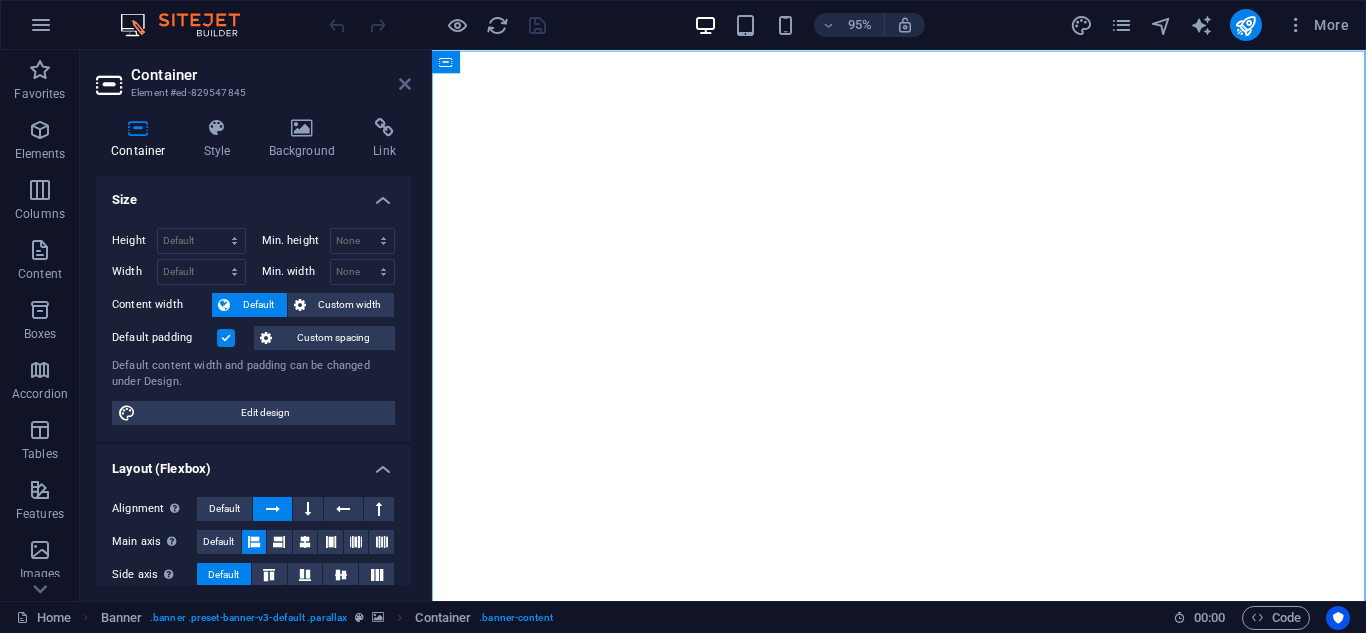 click at bounding box center [405, 84] 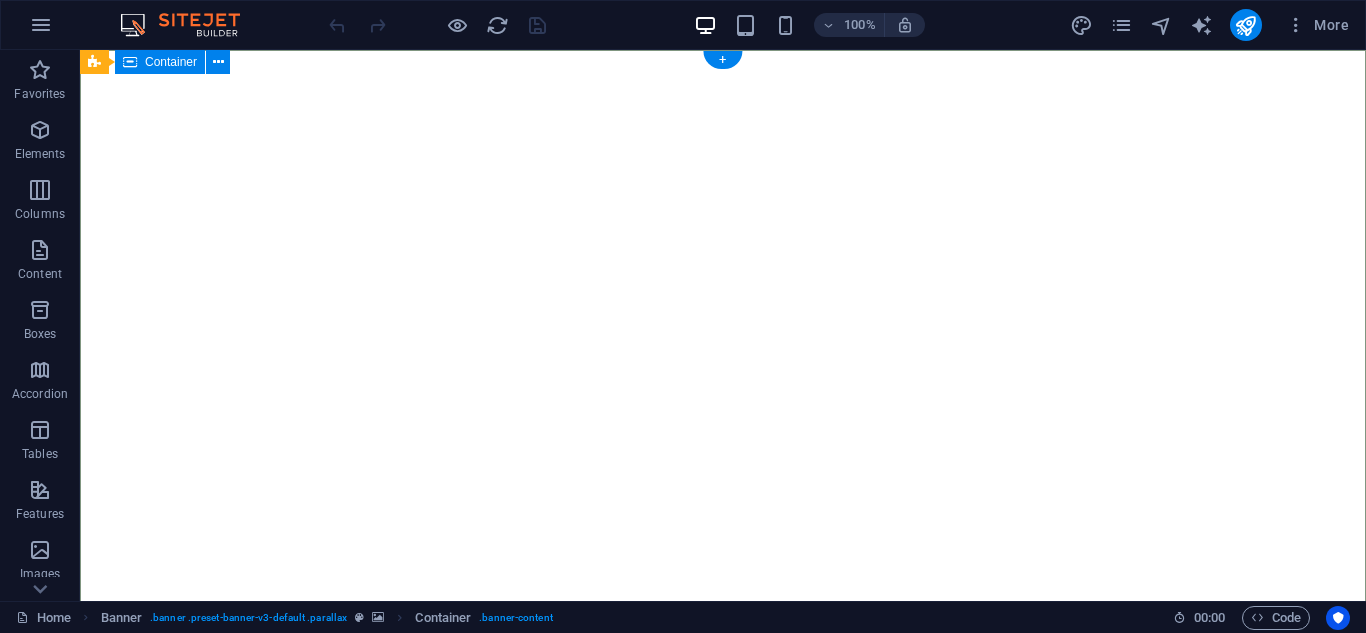 click on "roofing services Lorem ipsum dolor sit amet, consetetur sadipscing elitr, sed diam nonumy eirmod. Learn more" at bounding box center (723, 936) 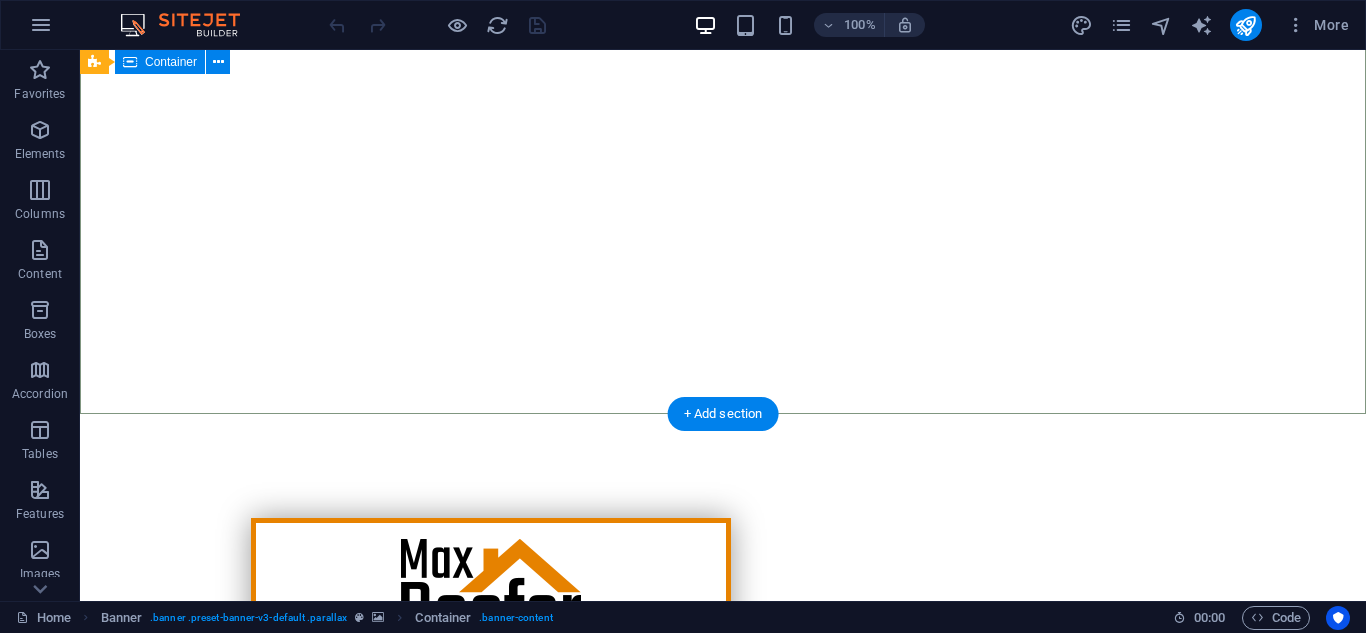 scroll, scrollTop: 137, scrollLeft: 0, axis: vertical 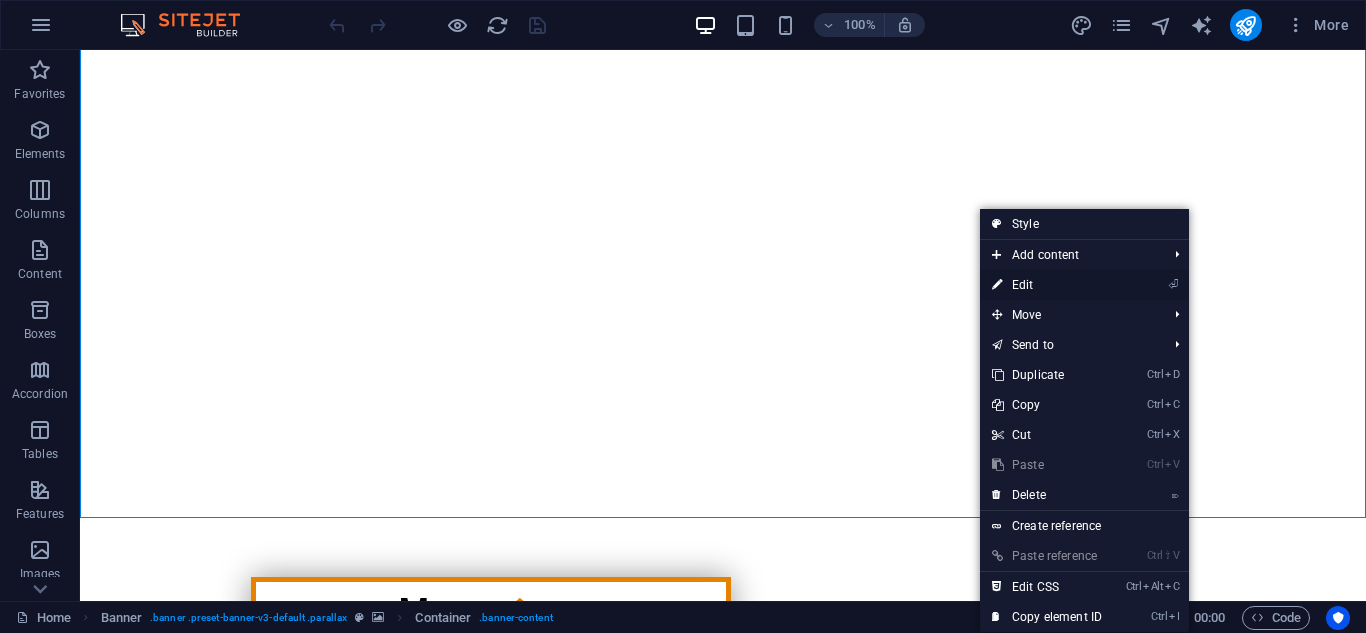 click at bounding box center [997, 285] 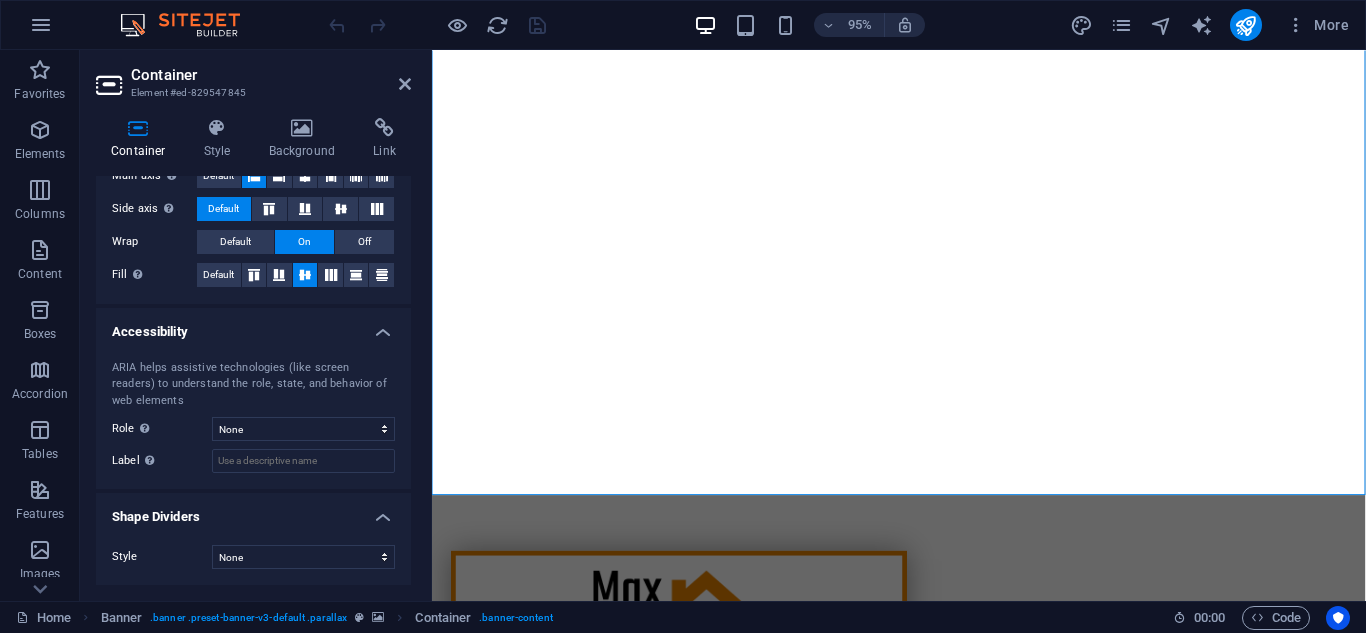 scroll, scrollTop: 0, scrollLeft: 0, axis: both 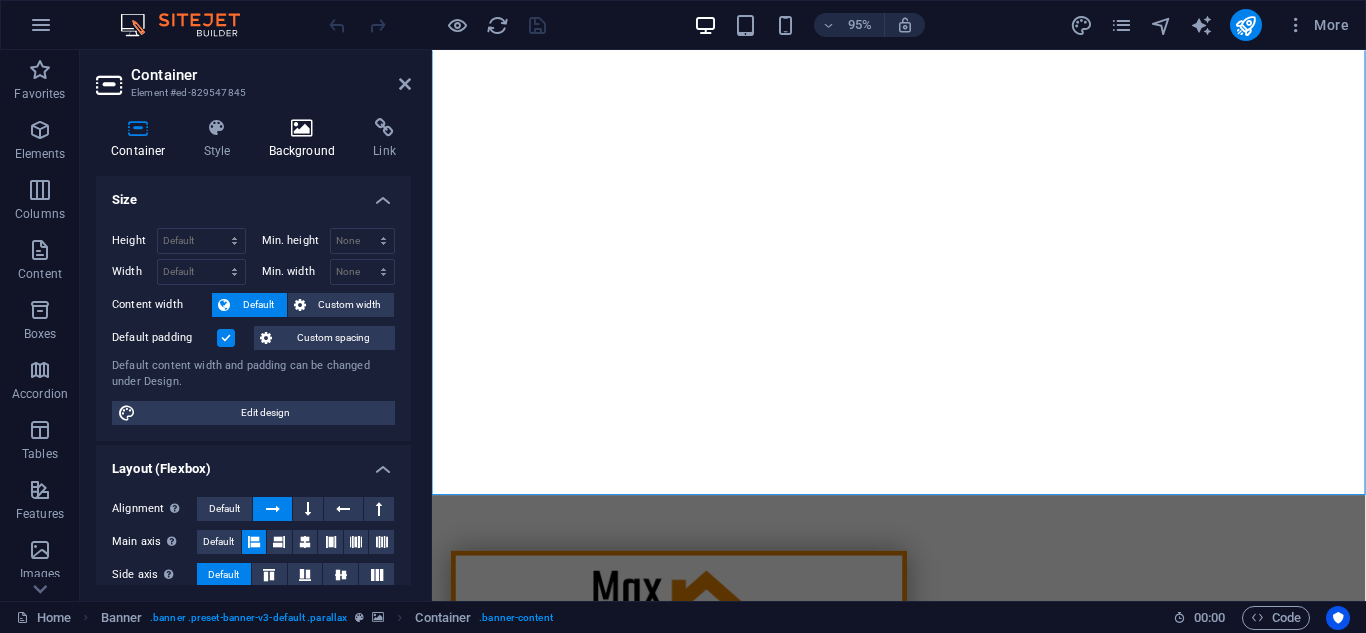 click at bounding box center (302, 128) 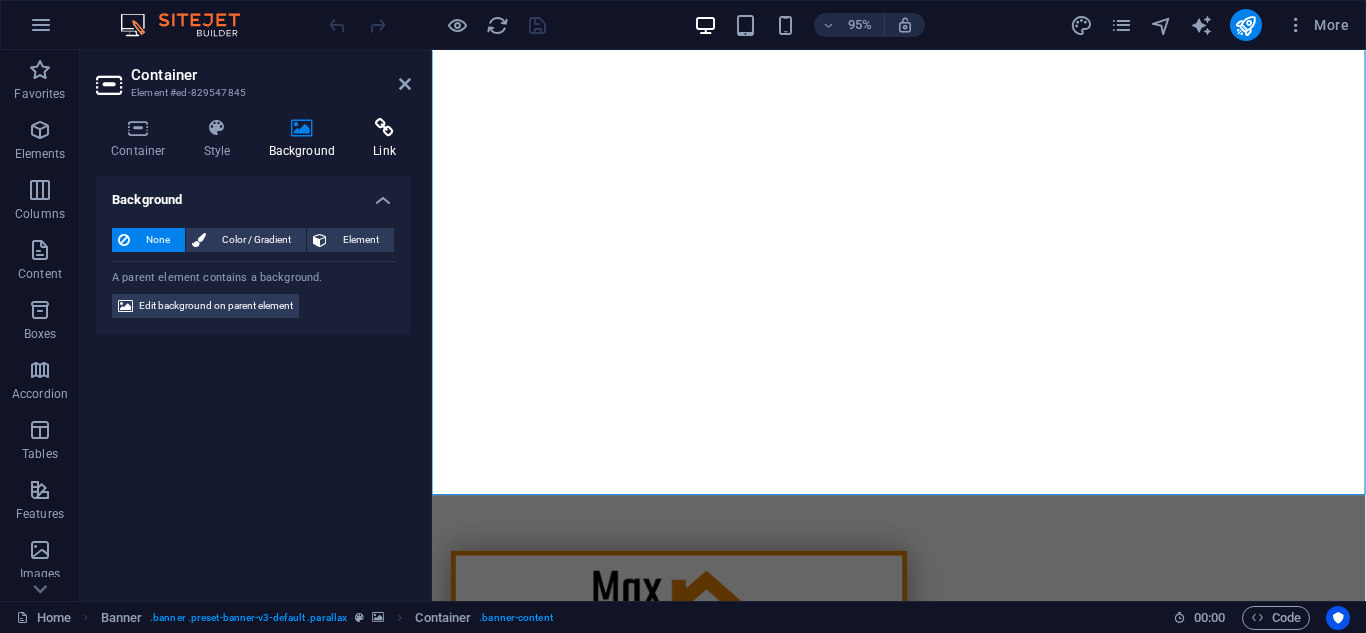 click on "Link" at bounding box center (384, 139) 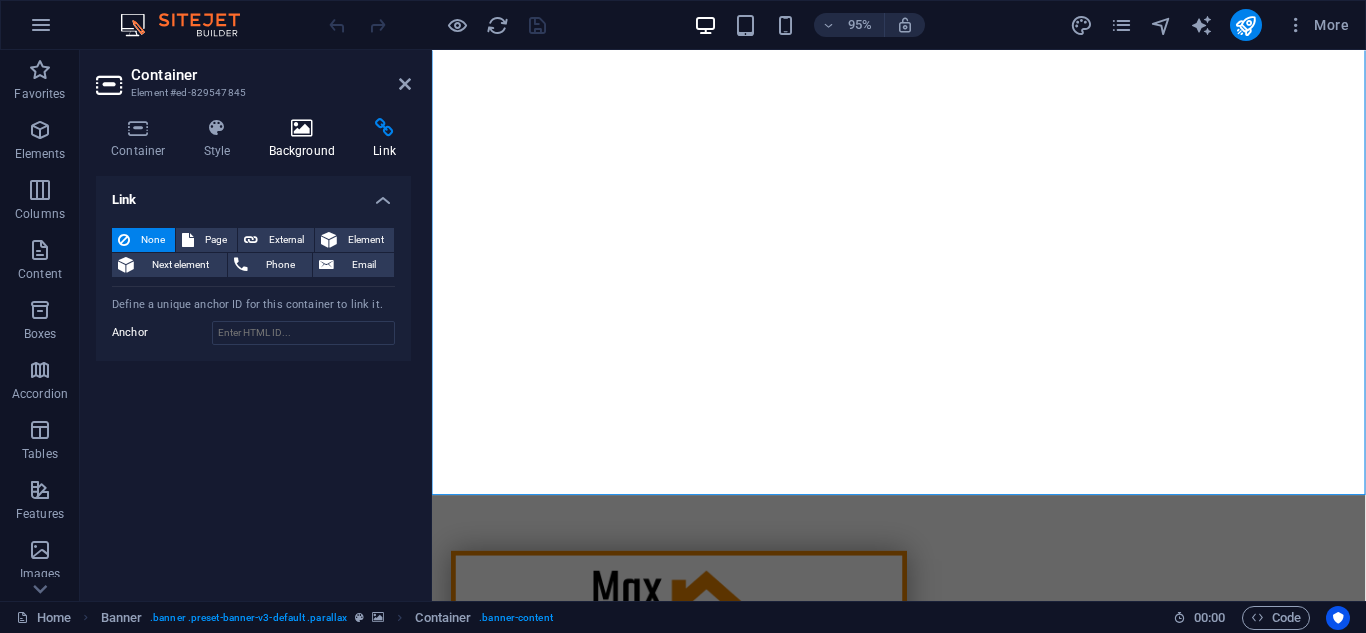 click at bounding box center [302, 128] 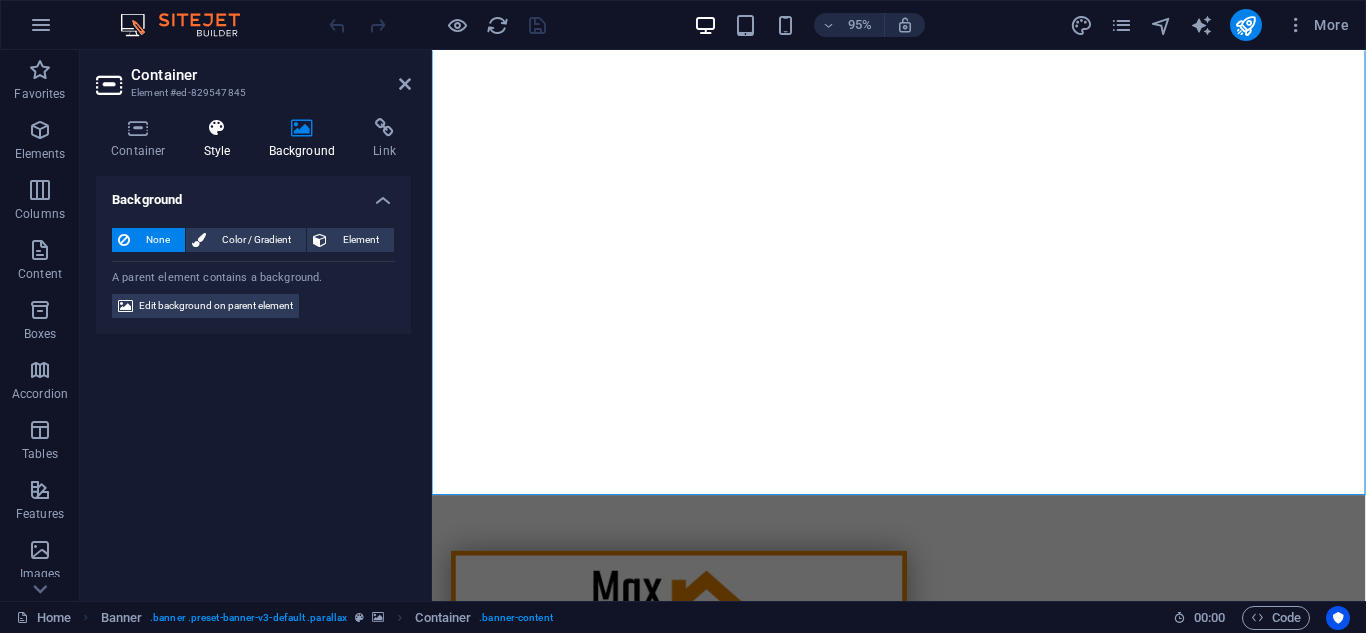 click at bounding box center (217, 128) 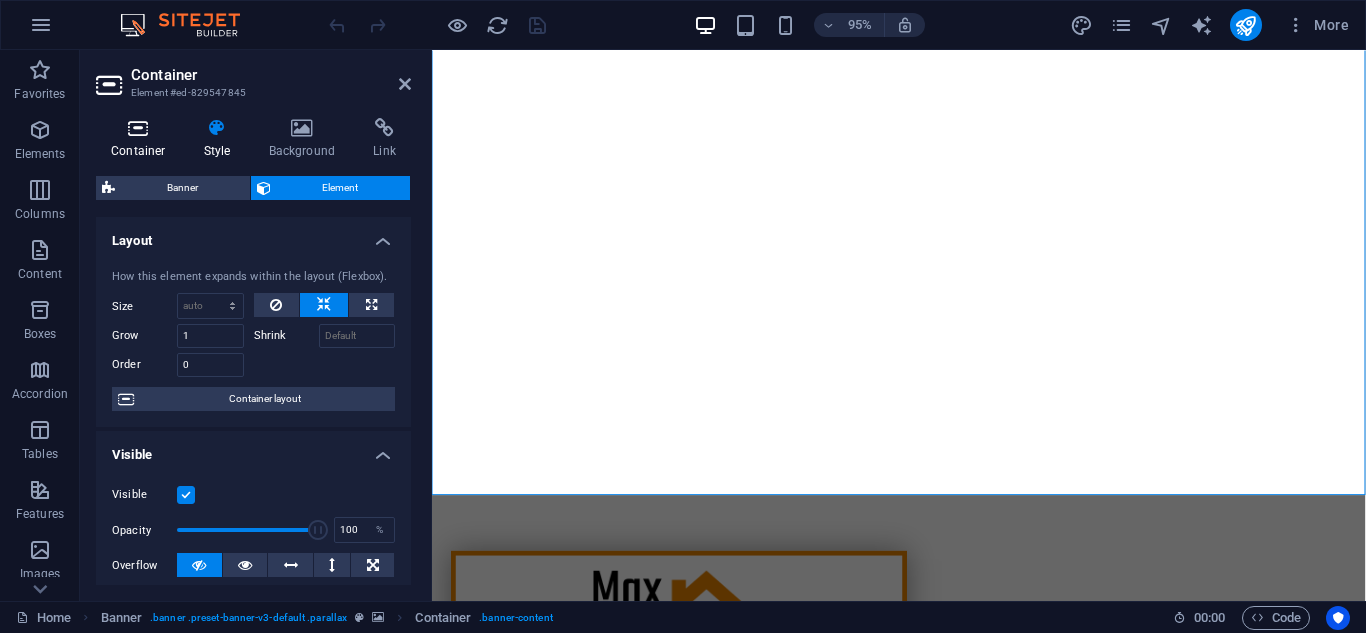 click on "Container" at bounding box center [142, 139] 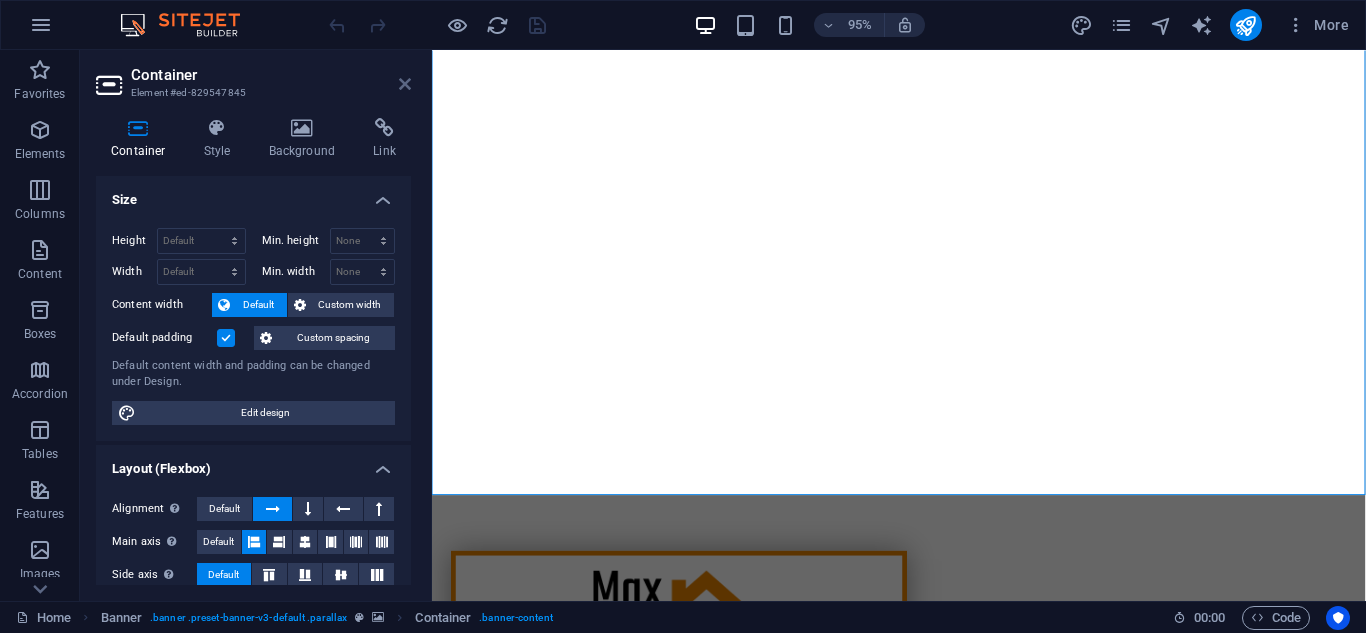 click at bounding box center (405, 84) 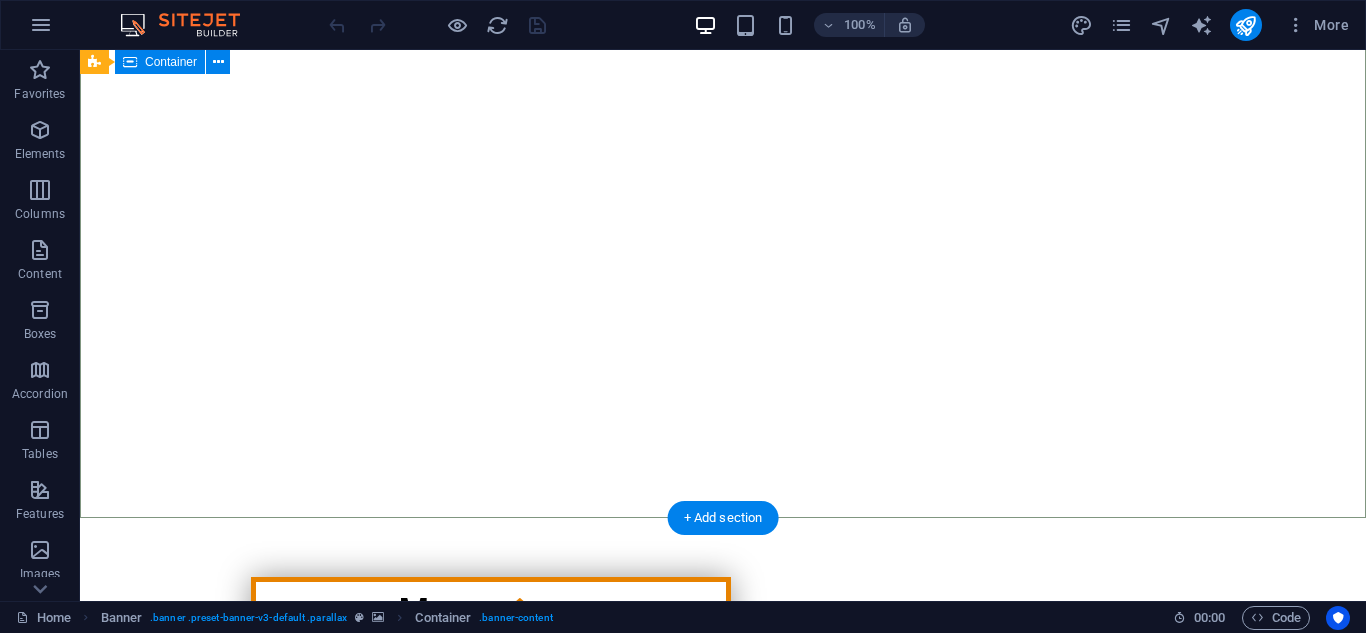 click on "roofing services Lorem ipsum dolor sit amet, consetetur sadipscing elitr, sed diam nonumy eirmod. Learn more" at bounding box center [723, 799] 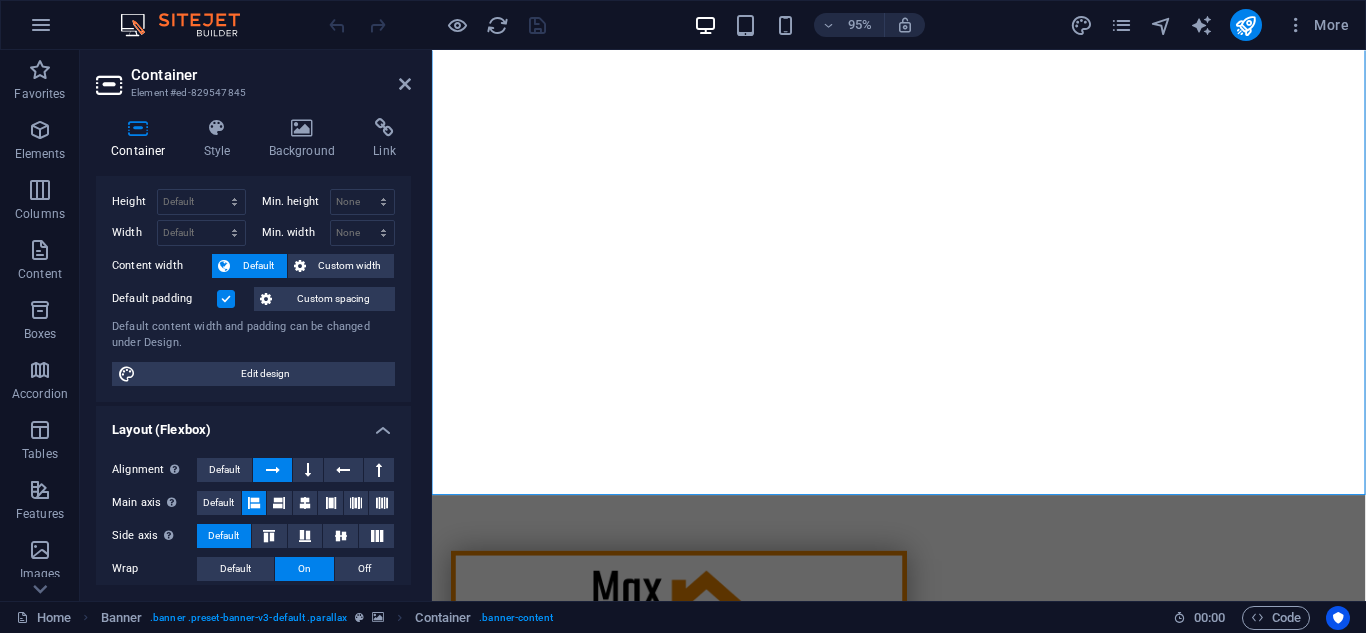 scroll, scrollTop: 0, scrollLeft: 0, axis: both 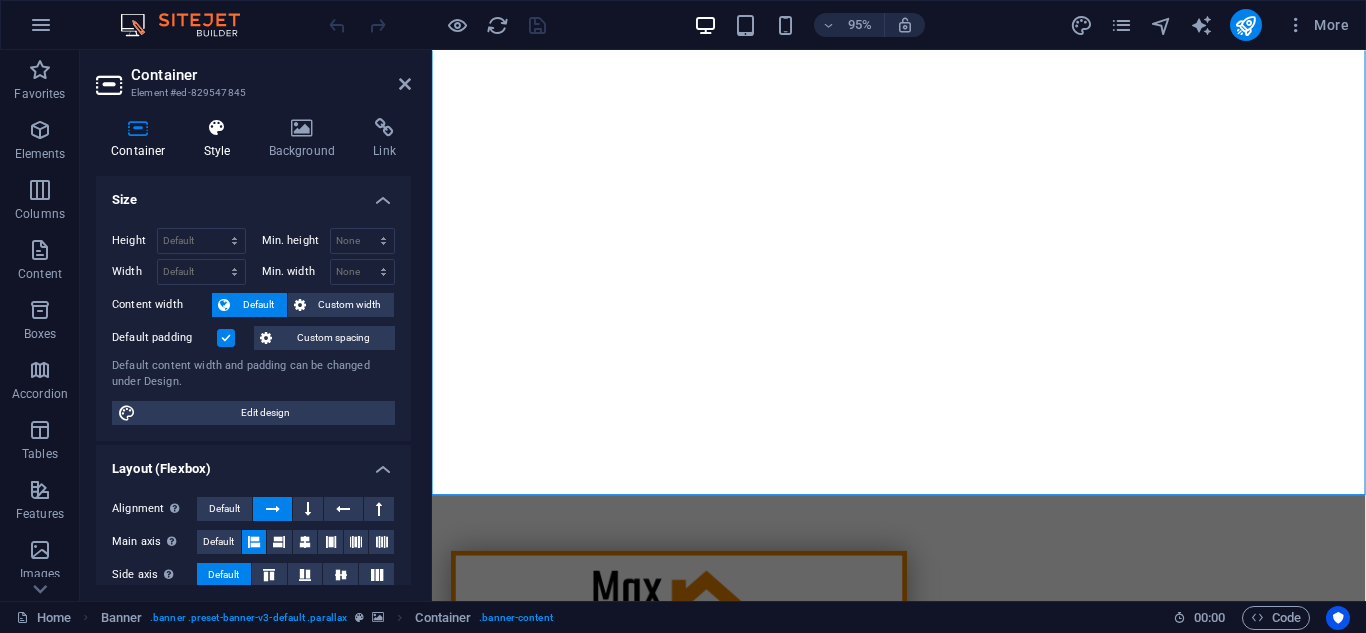 click at bounding box center [217, 128] 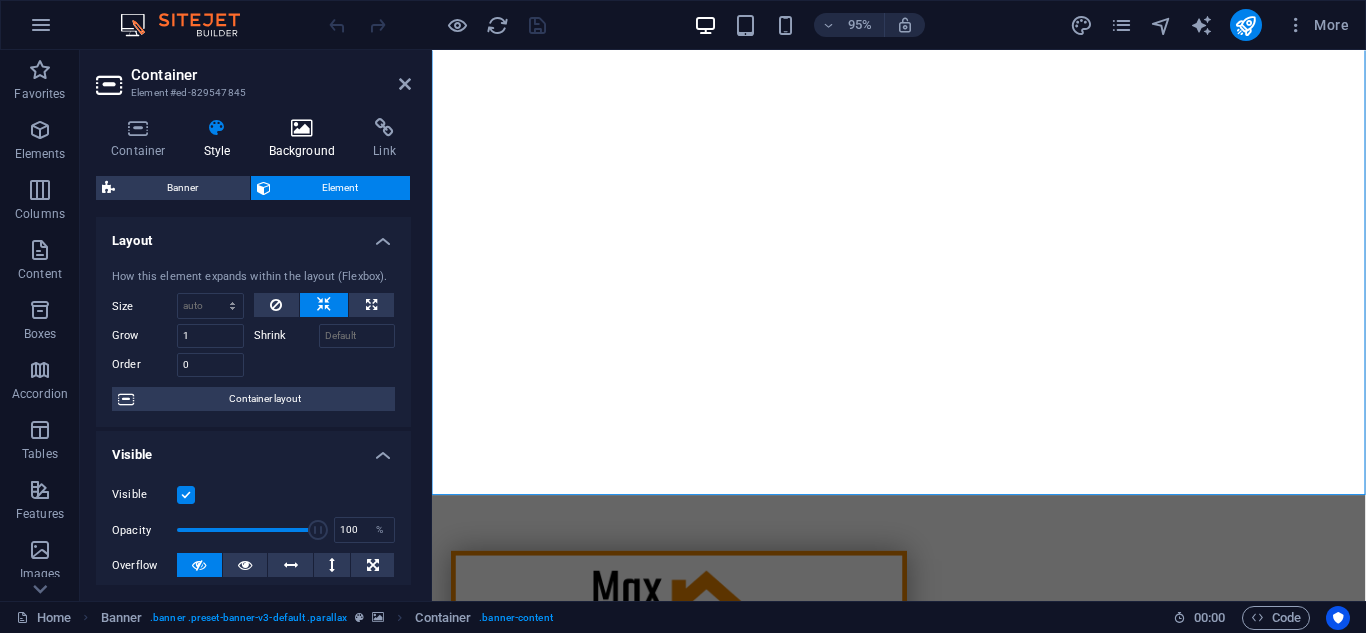 click at bounding box center [302, 128] 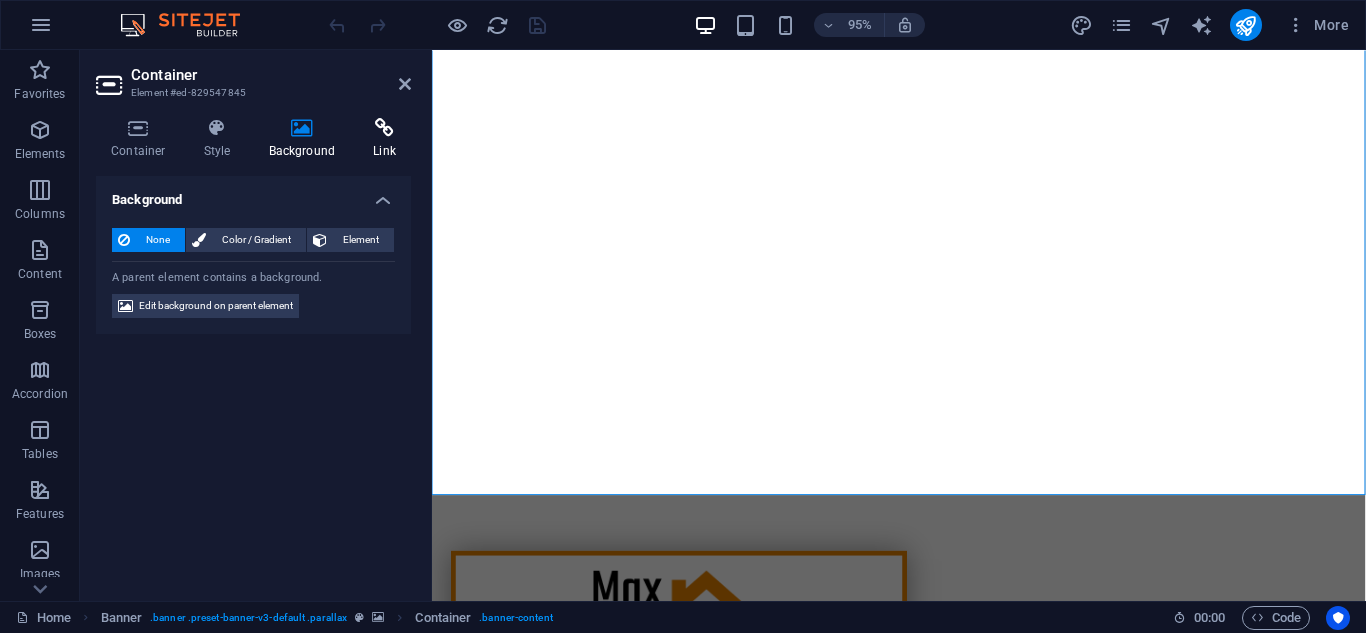 click at bounding box center (384, 128) 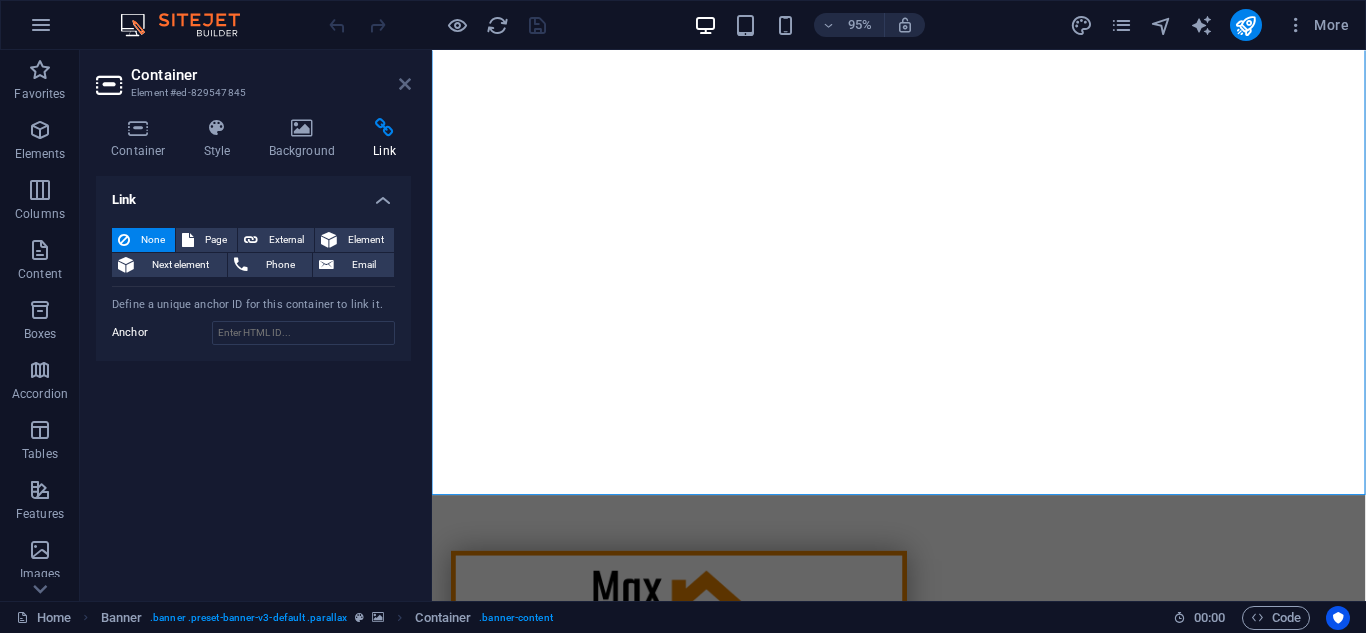 click at bounding box center [405, 84] 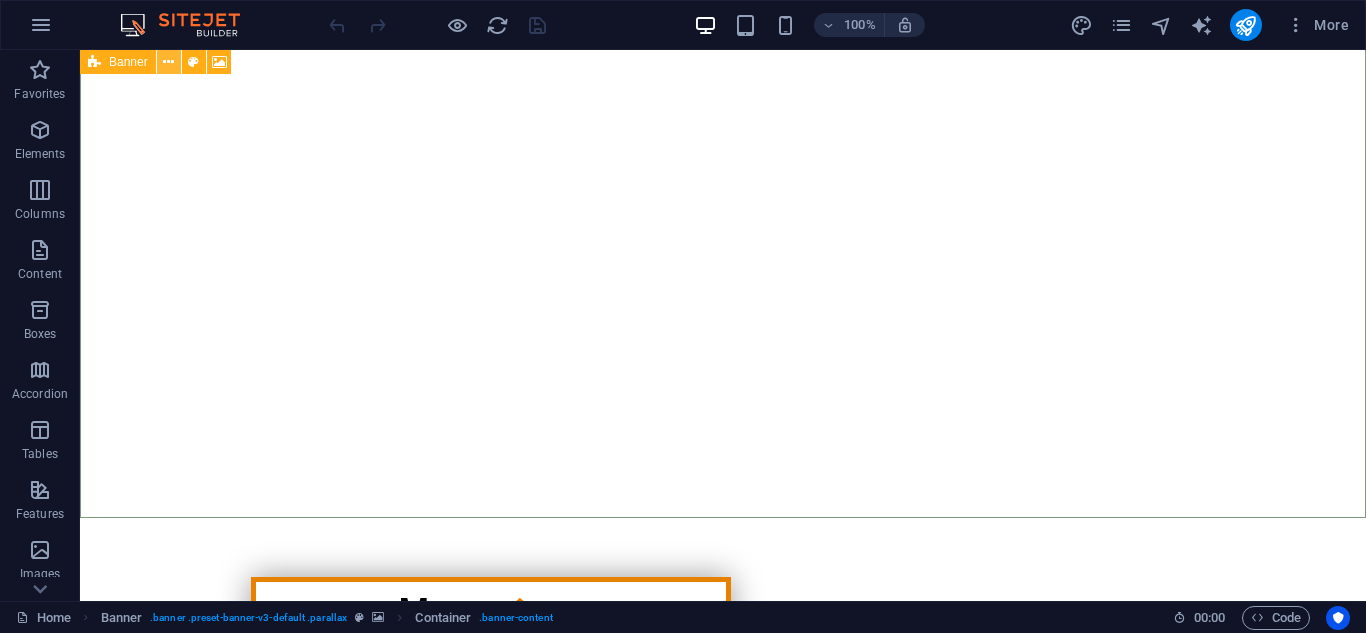 click at bounding box center [168, 62] 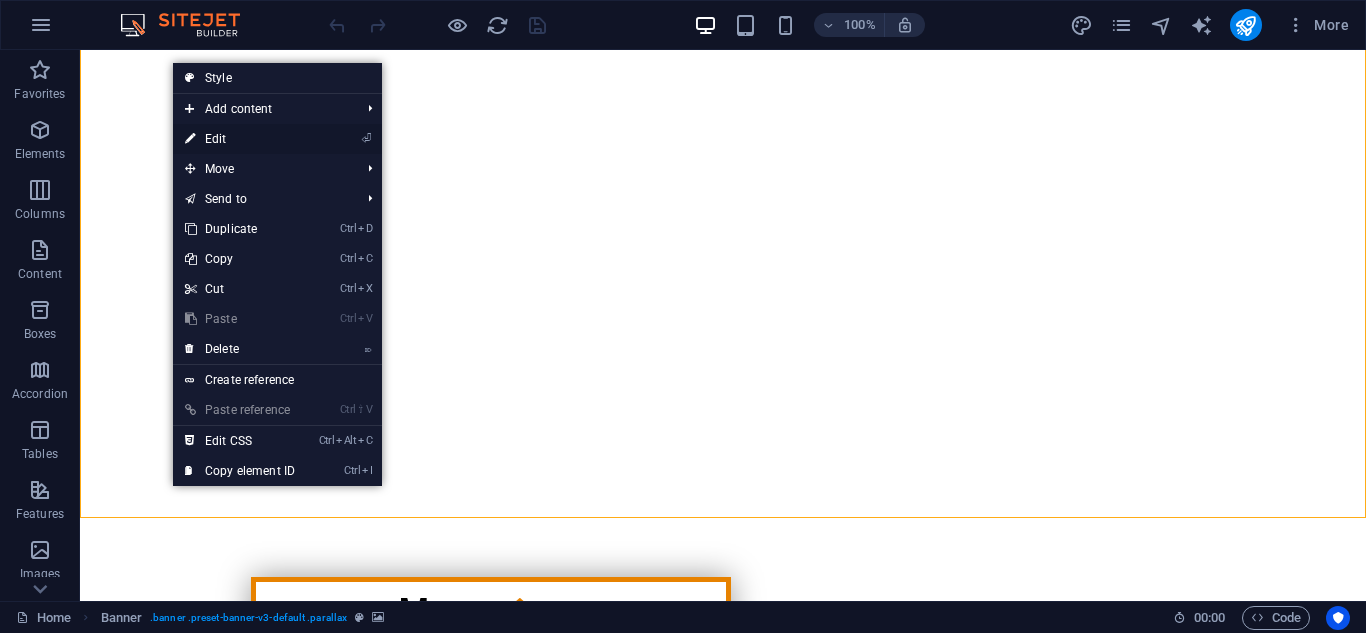 click on "⏎  Edit" at bounding box center [240, 139] 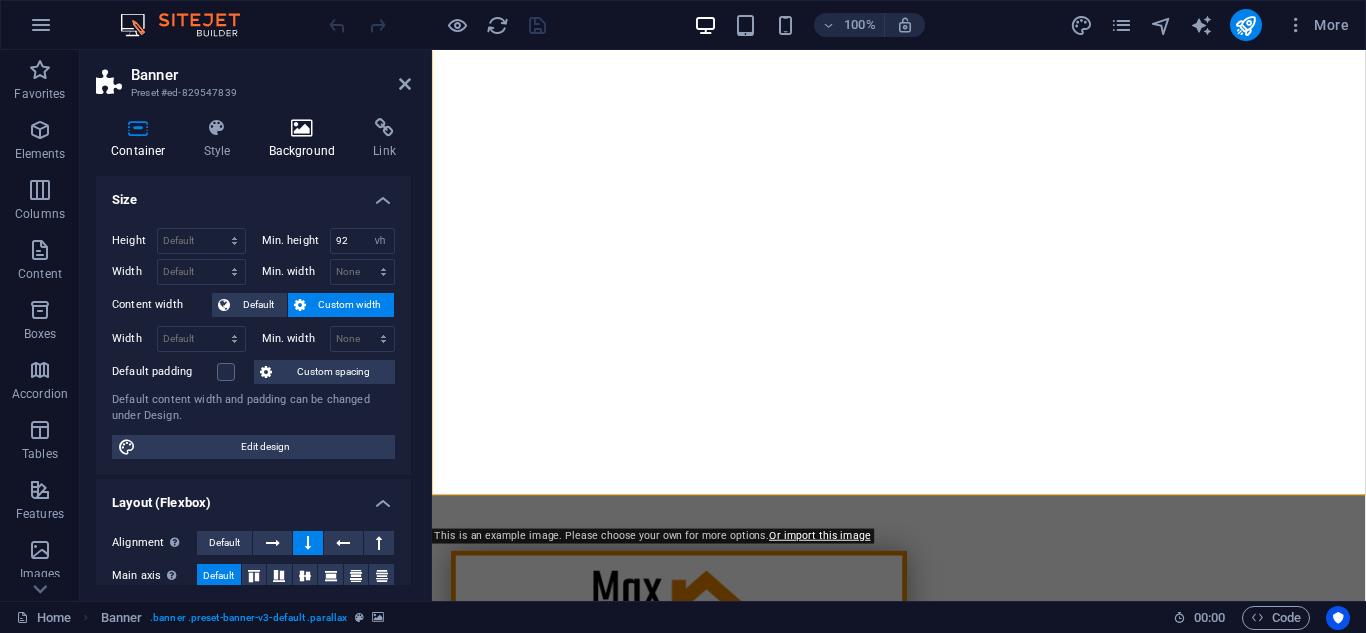click at bounding box center [302, 128] 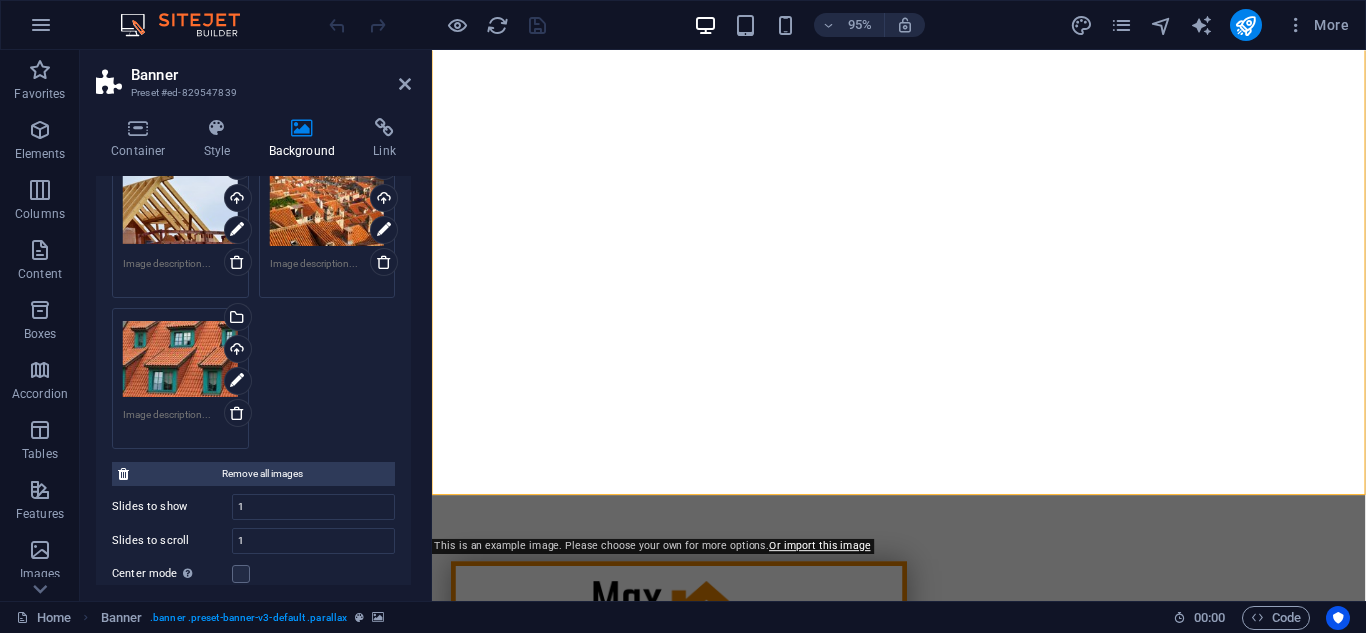 scroll, scrollTop: 269, scrollLeft: 0, axis: vertical 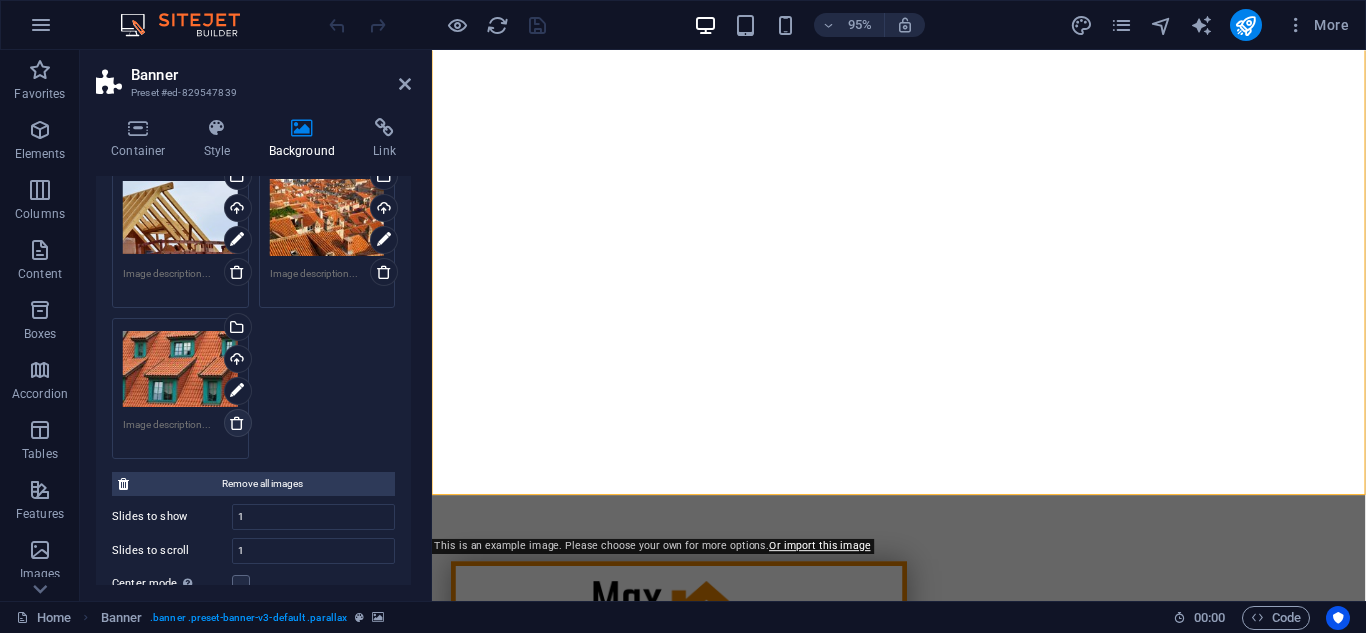click at bounding box center [238, 423] 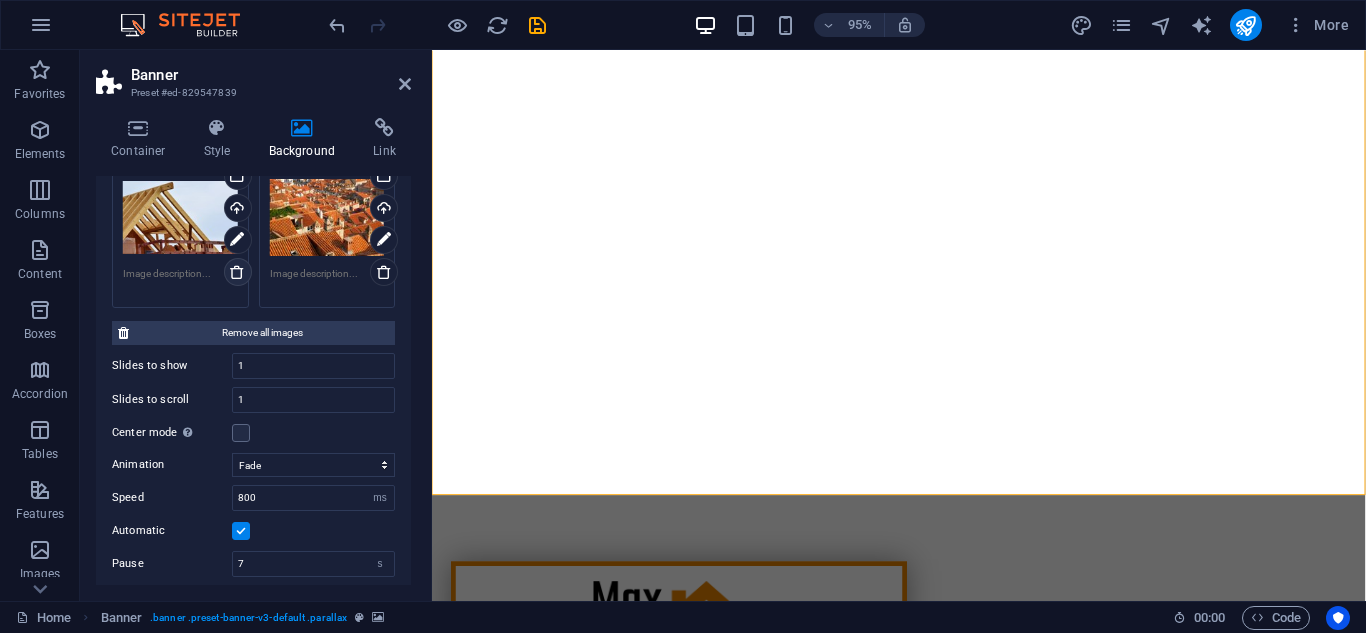 click at bounding box center [237, 272] 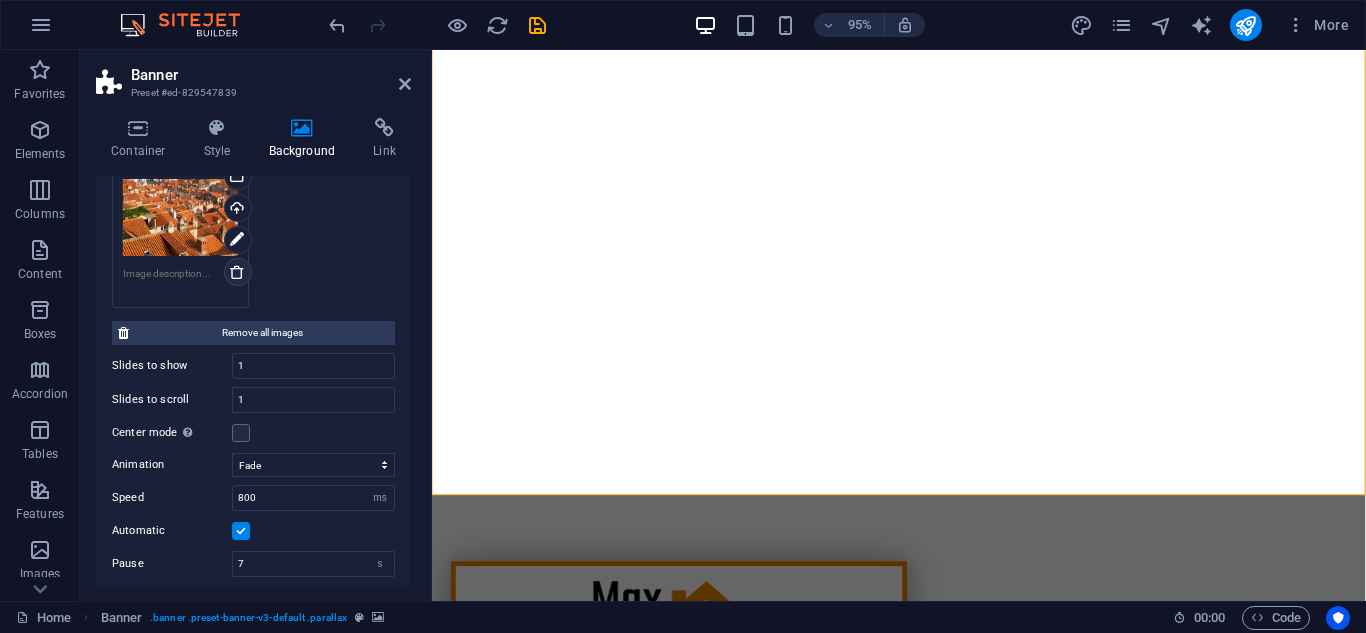 click at bounding box center [237, 272] 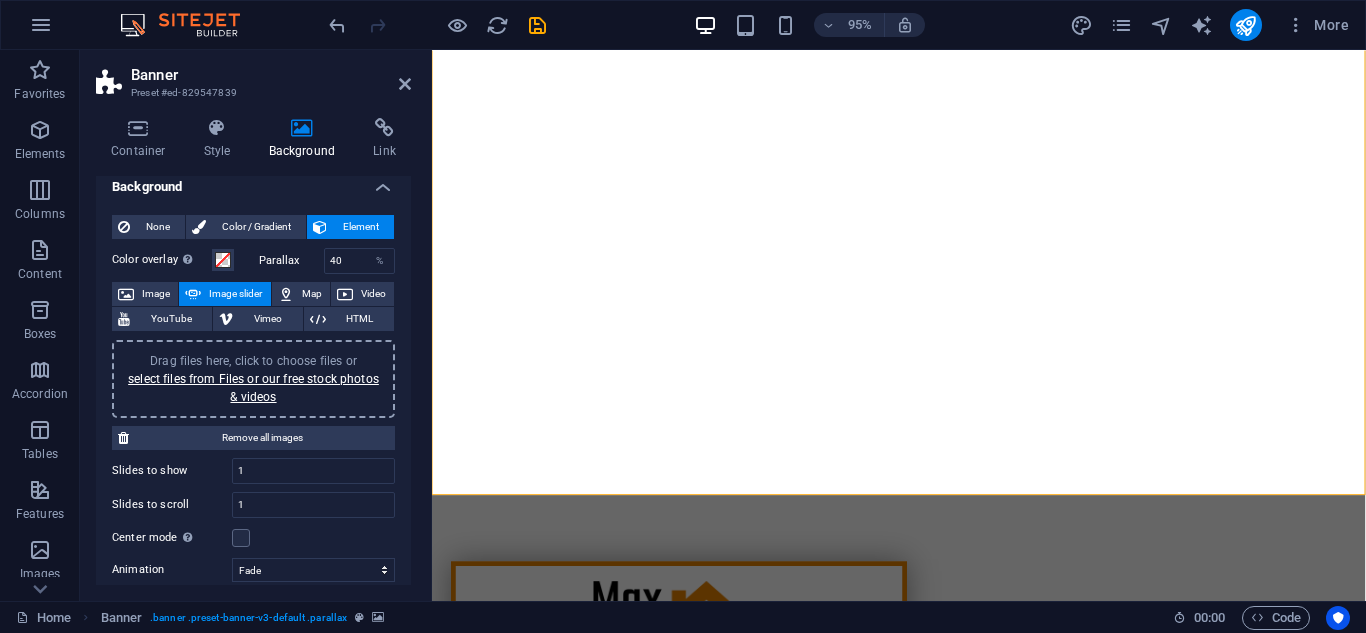 scroll, scrollTop: 0, scrollLeft: 0, axis: both 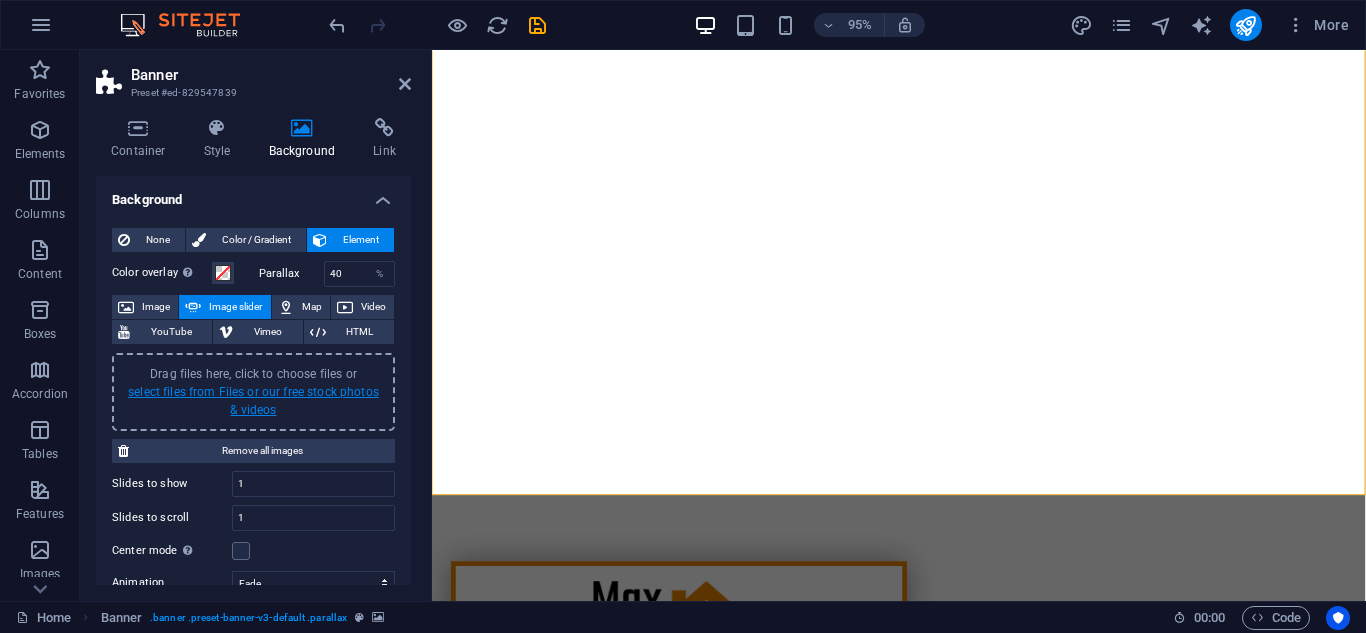 click on "select files from Files or our free stock photos & videos" at bounding box center (253, 401) 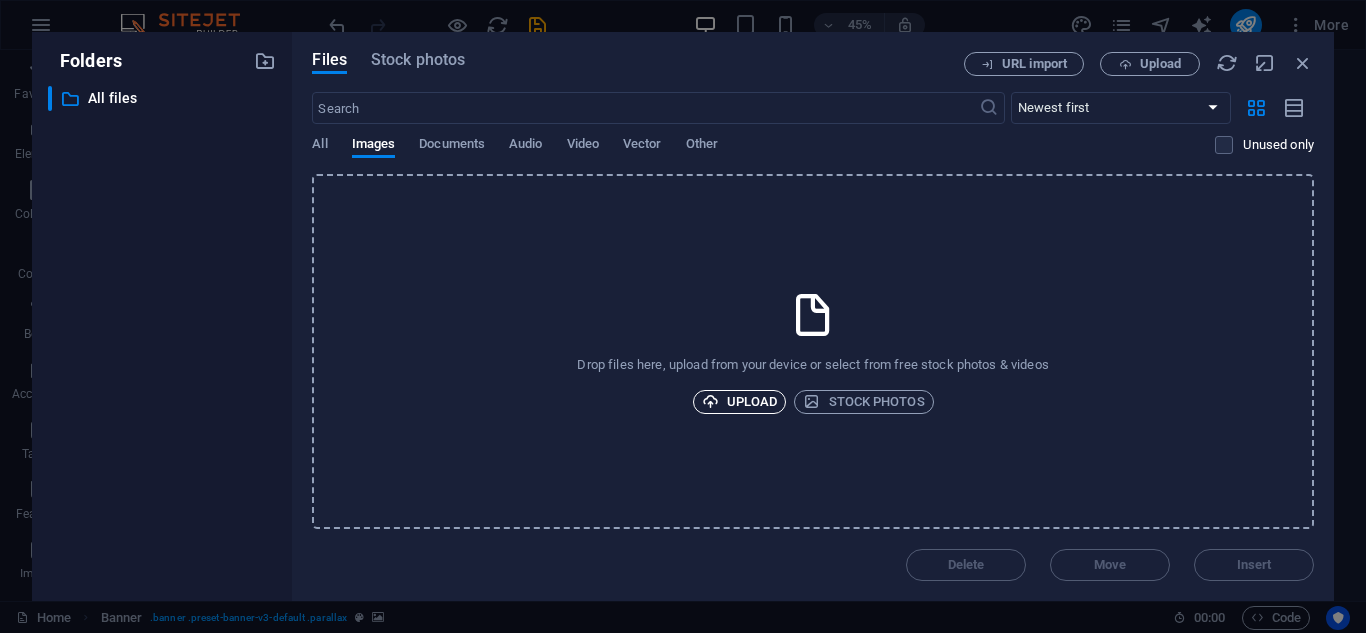 click at bounding box center [710, 401] 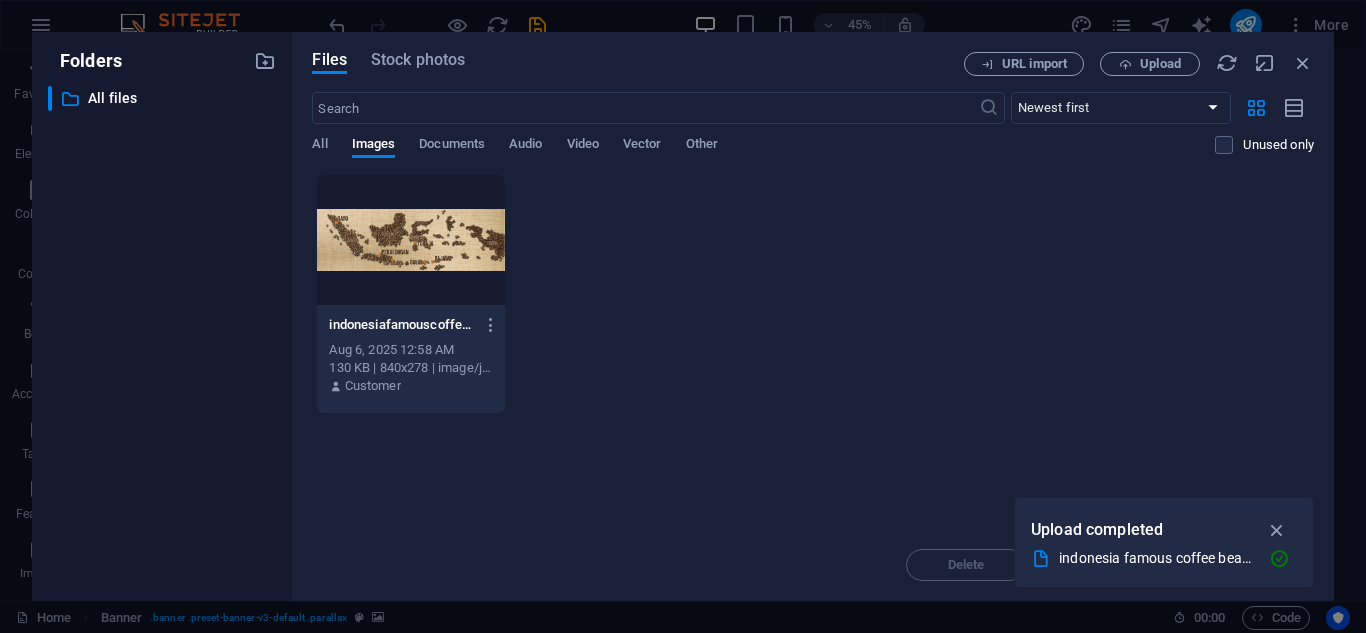click at bounding box center (410, 240) 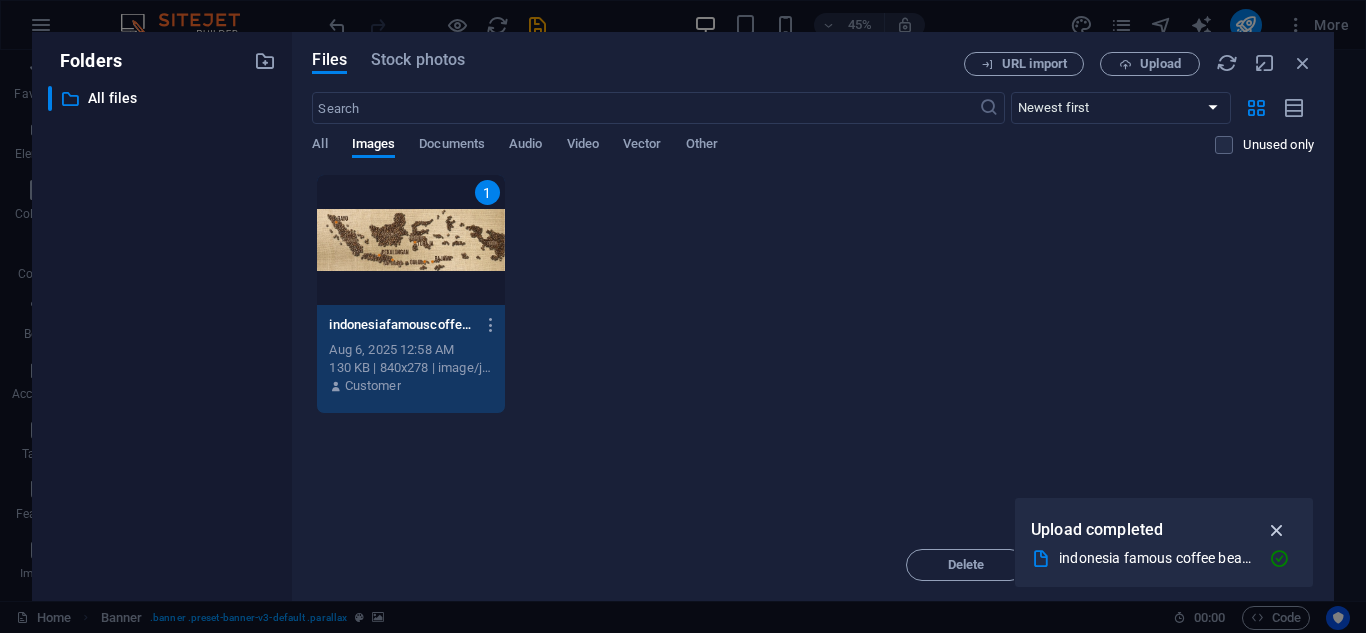 click at bounding box center [1277, 530] 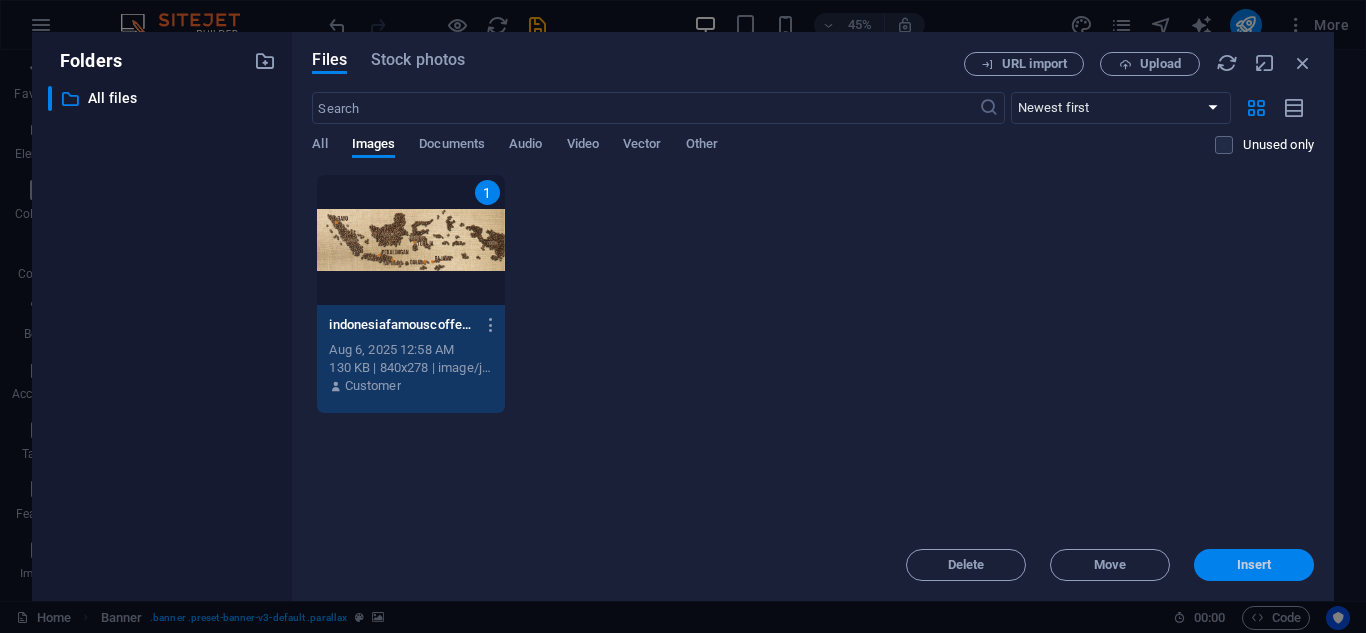 click on "Insert" at bounding box center [1254, 565] 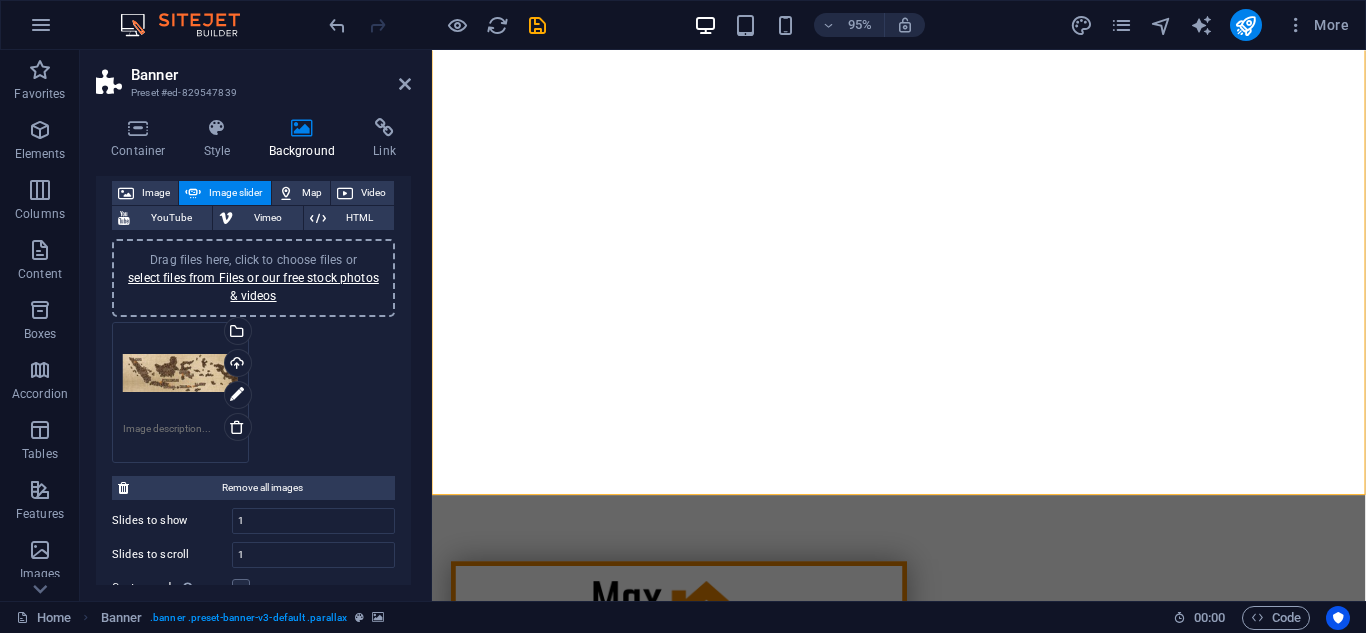 scroll, scrollTop: 0, scrollLeft: 0, axis: both 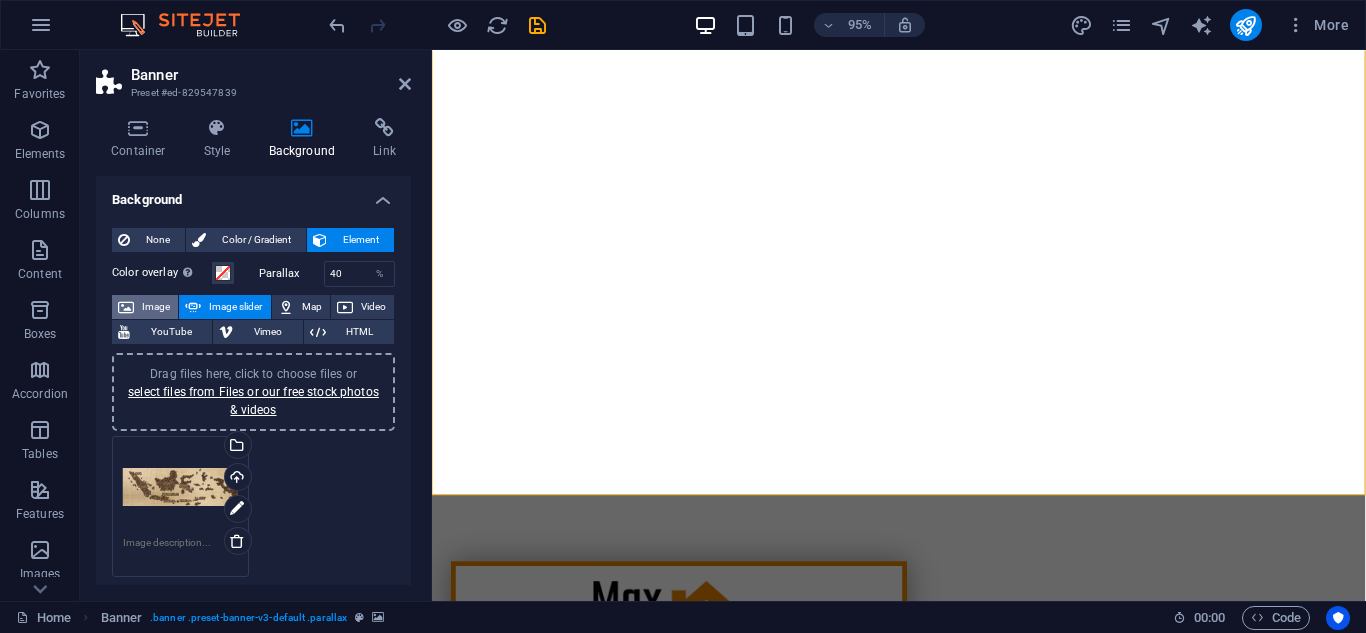 click on "Image" at bounding box center (156, 307) 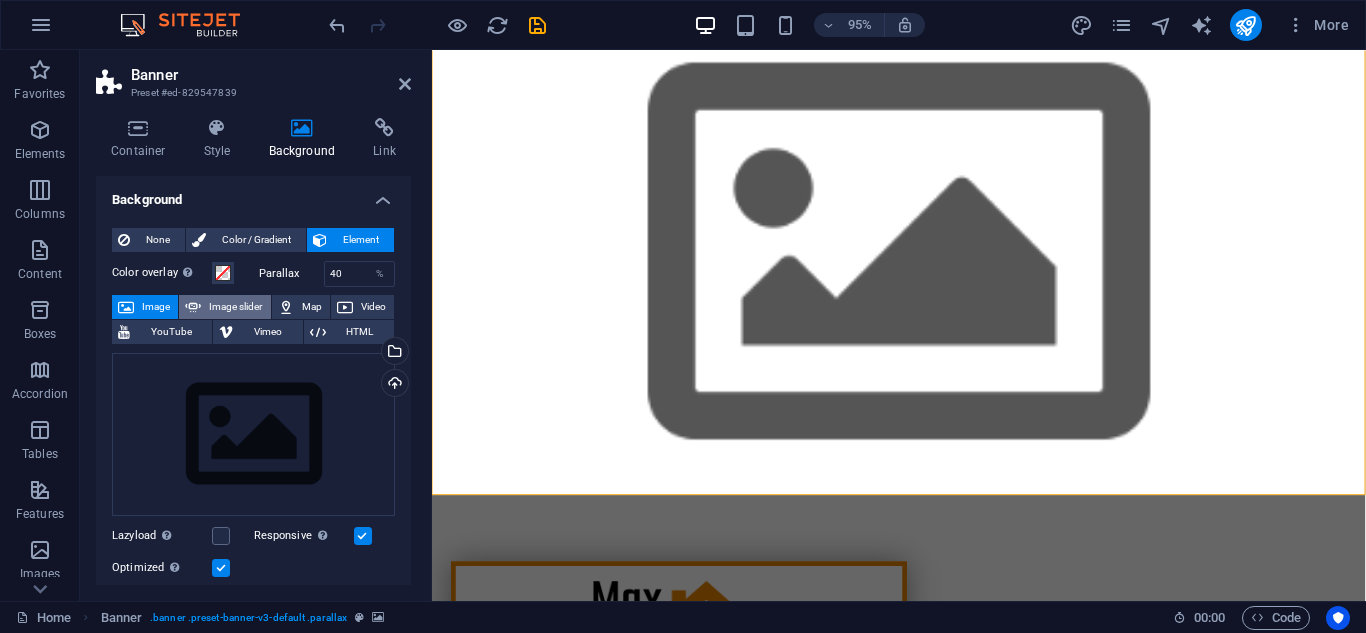 click at bounding box center [193, 307] 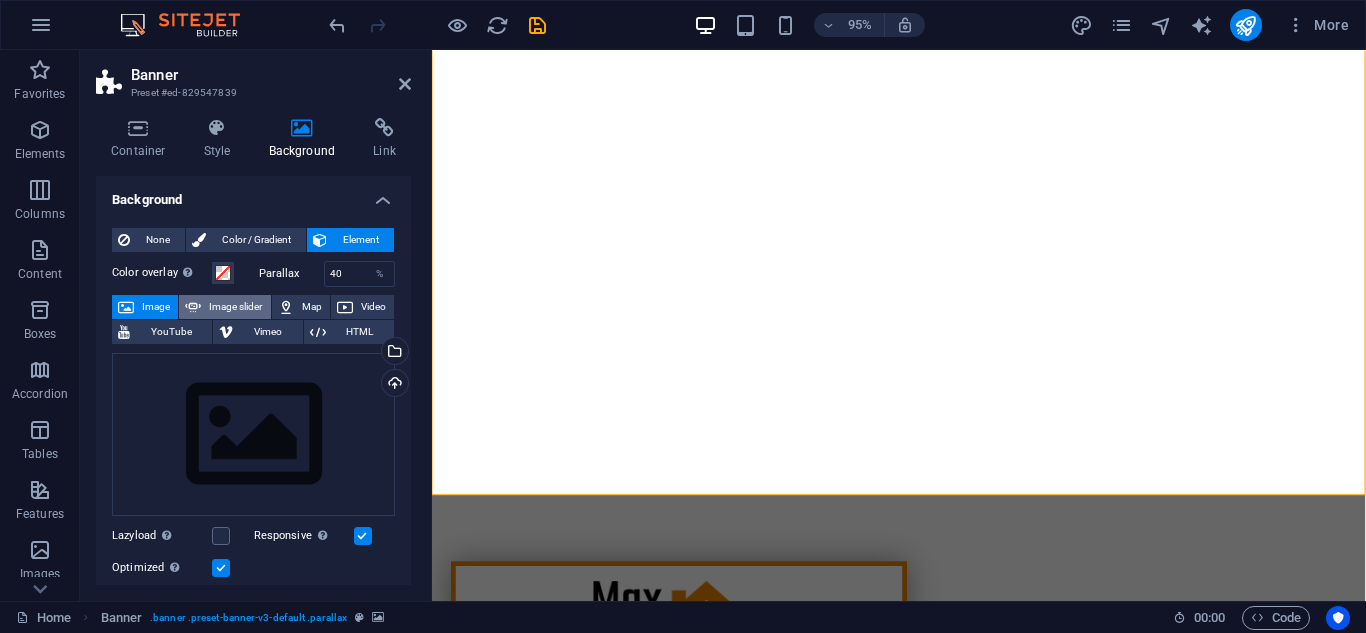 select on "ms" 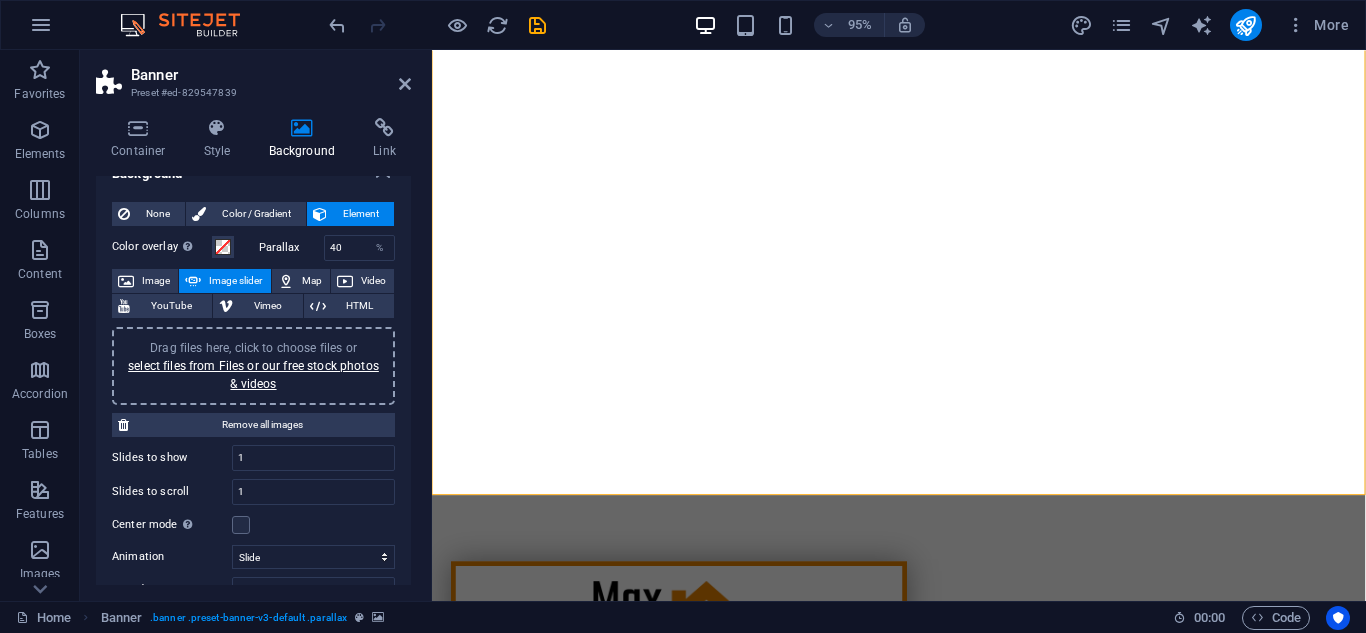 scroll, scrollTop: 120, scrollLeft: 0, axis: vertical 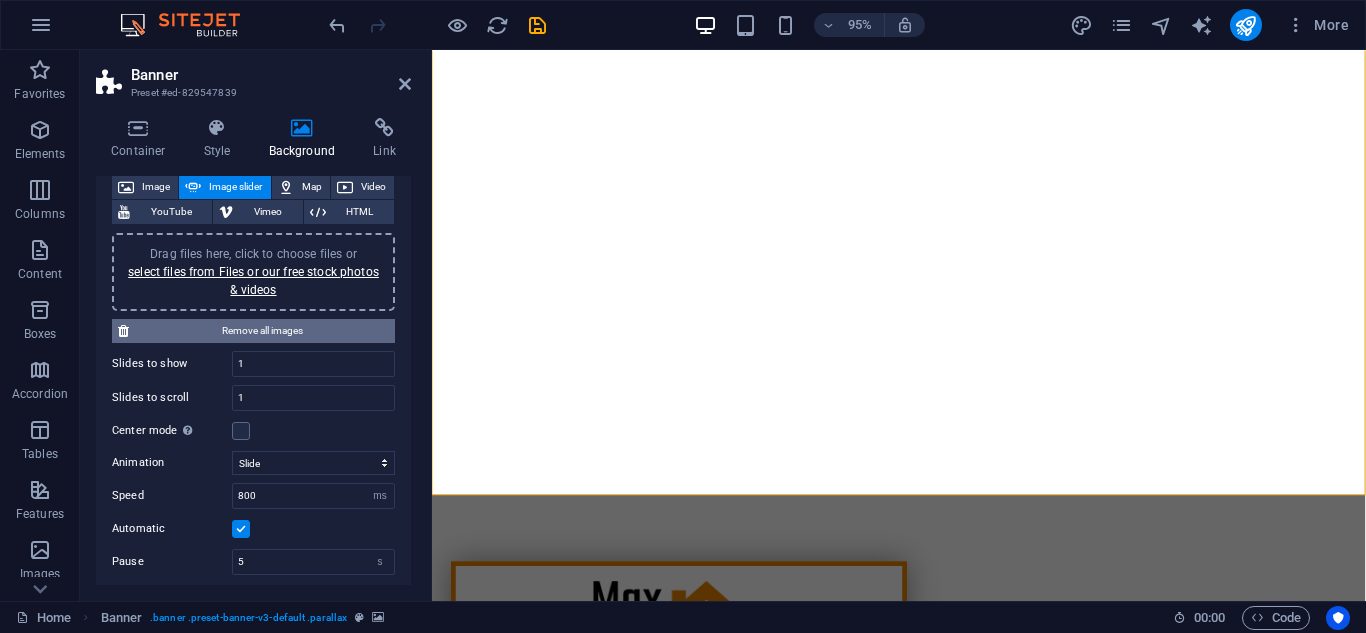 click on "Remove all images" at bounding box center [262, 331] 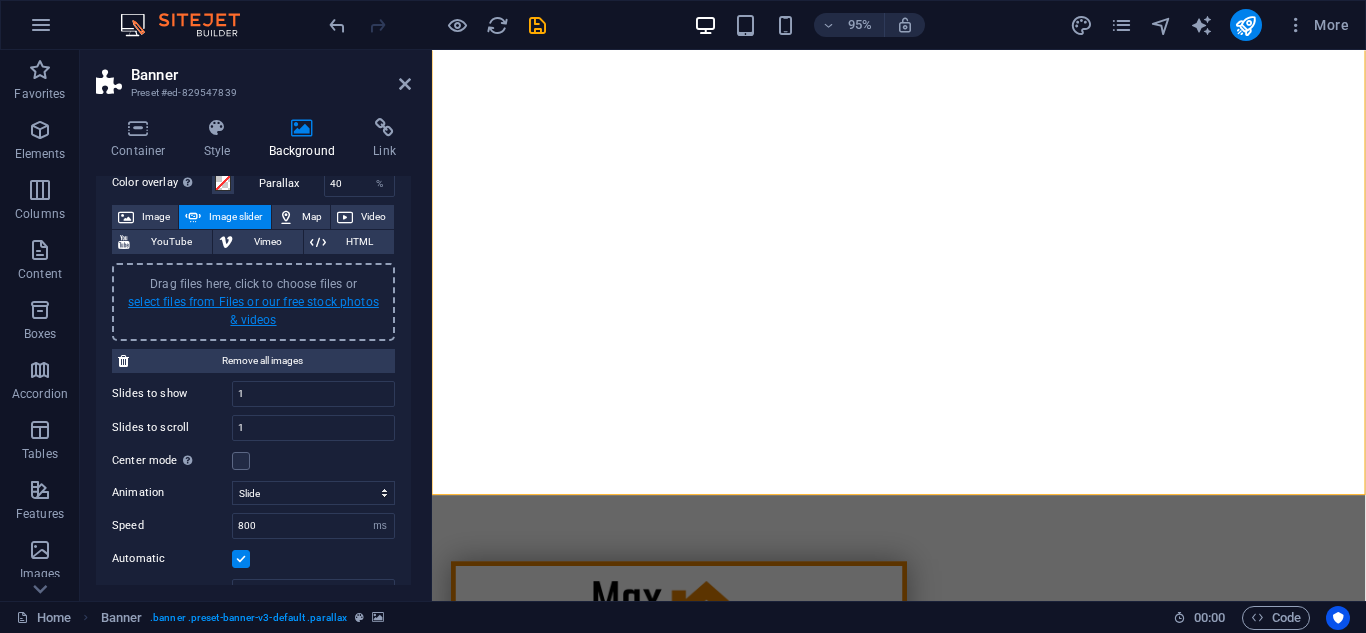 scroll, scrollTop: 89, scrollLeft: 0, axis: vertical 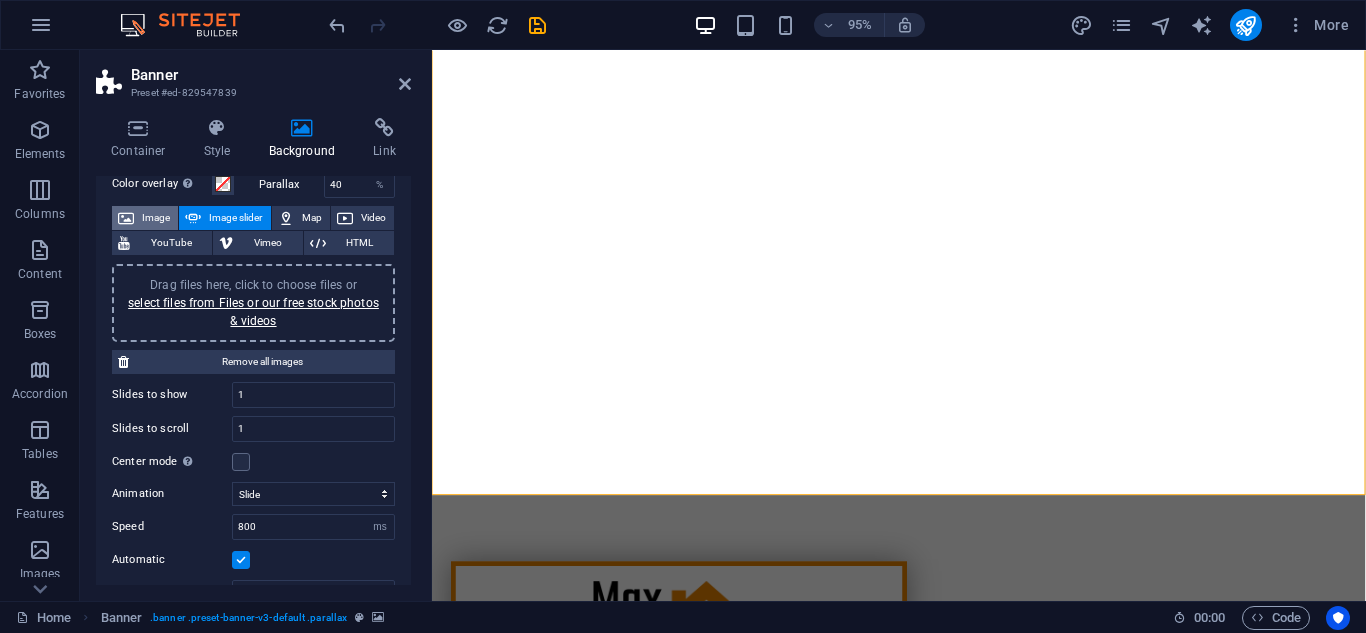 click on "Image" at bounding box center (156, 218) 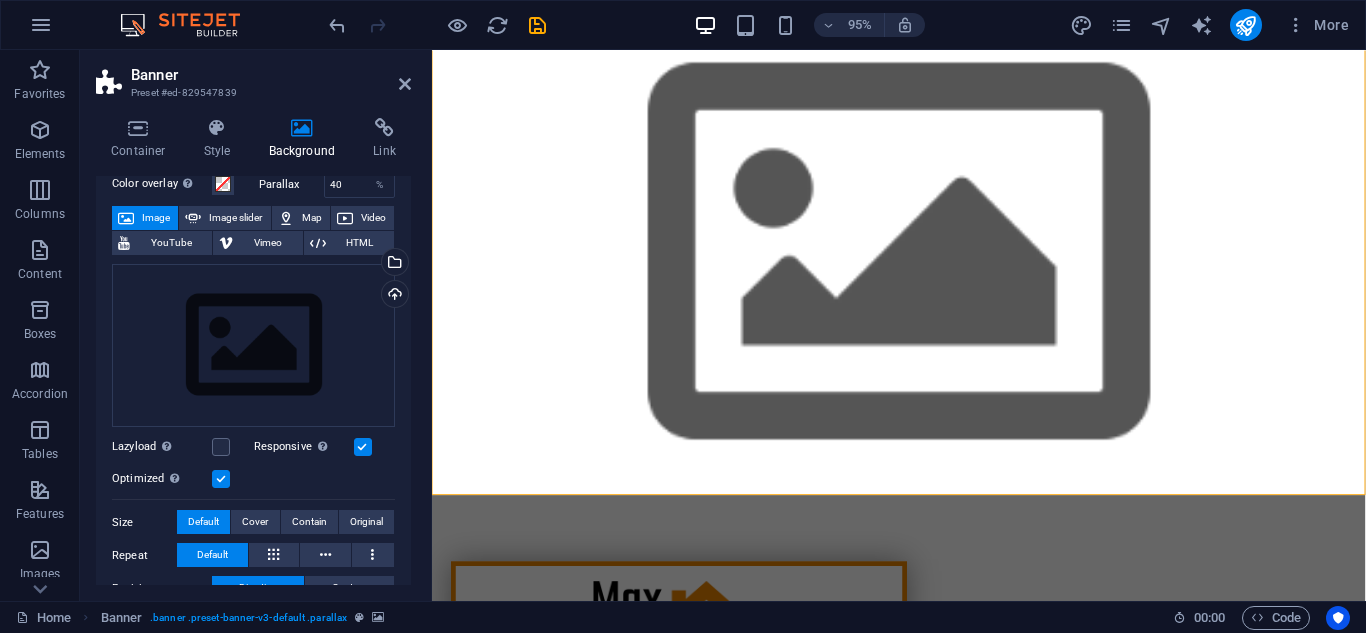 scroll, scrollTop: 0, scrollLeft: 0, axis: both 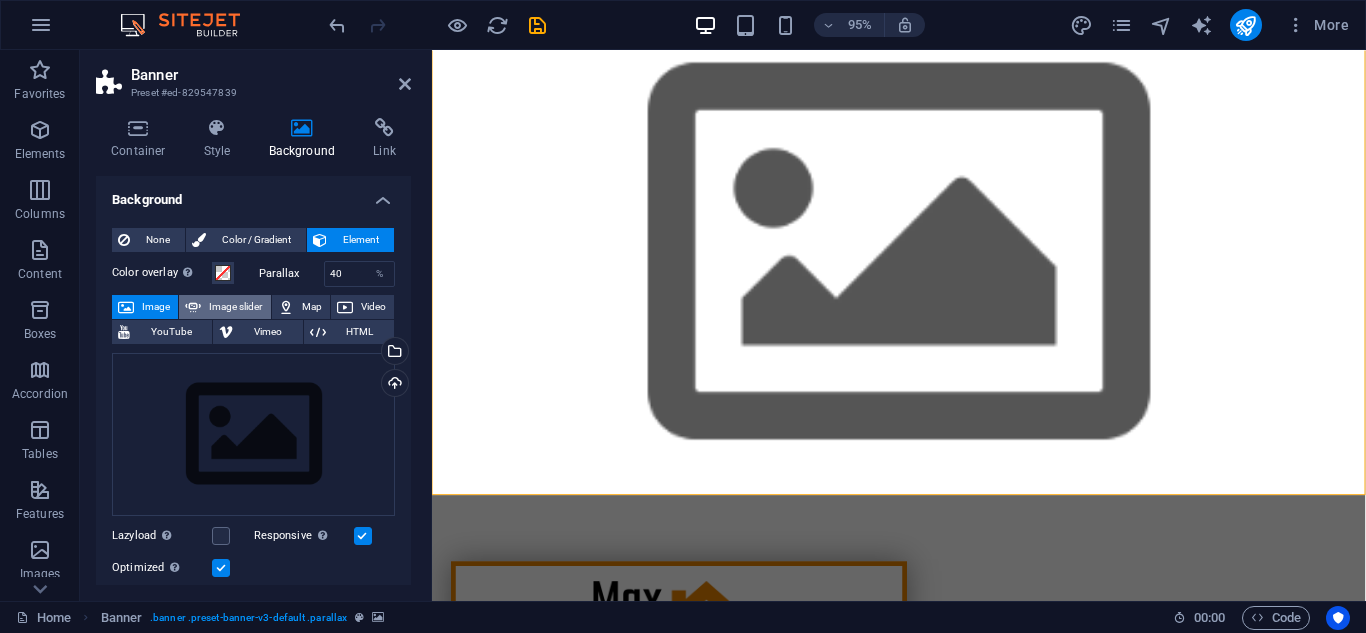 click on "Image slider" at bounding box center (235, 307) 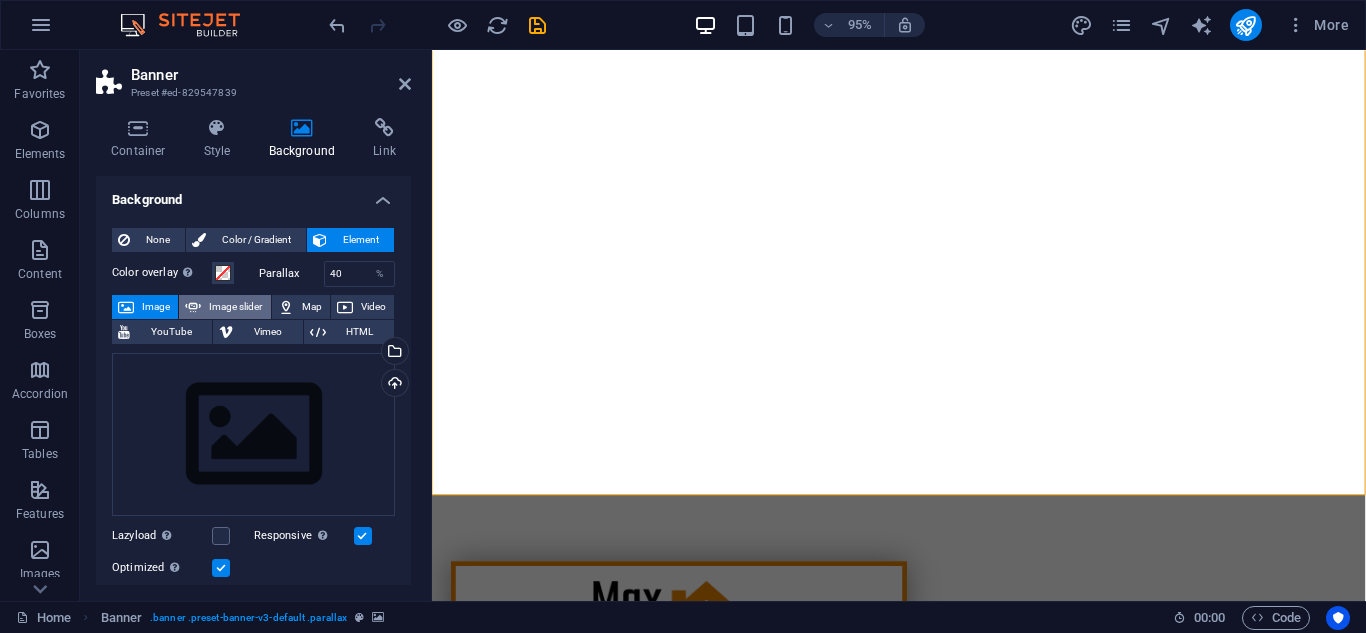 select on "ms" 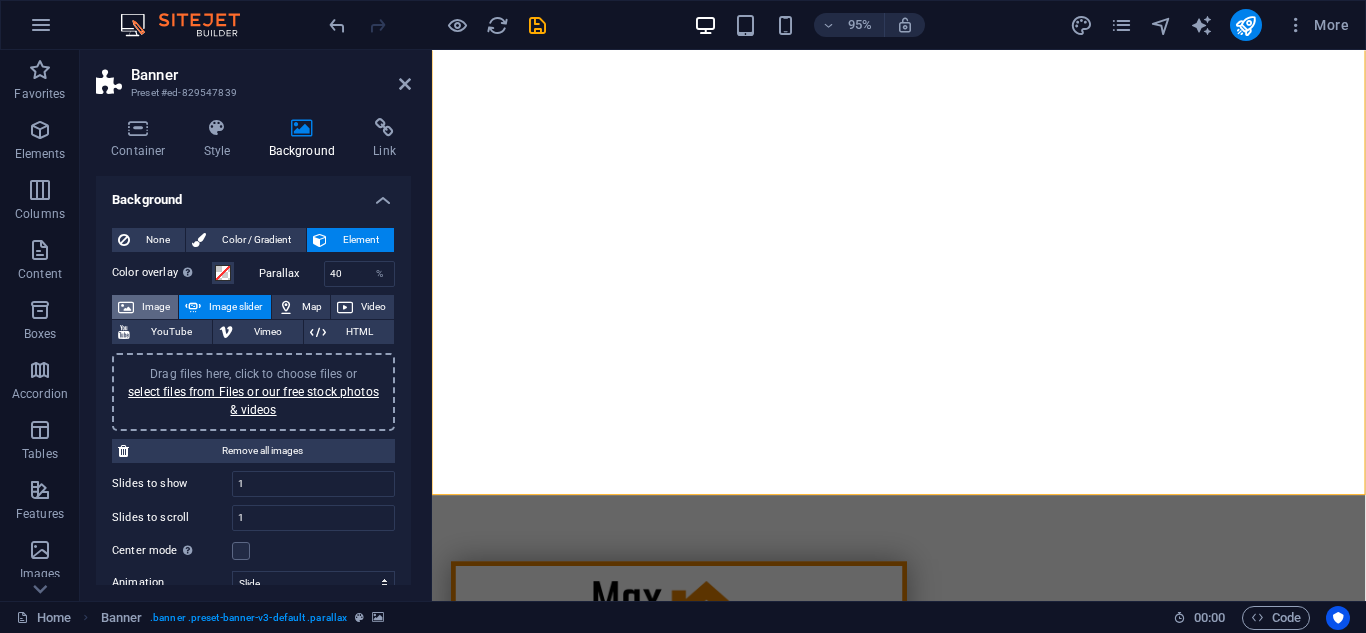 click on "Image" at bounding box center [156, 307] 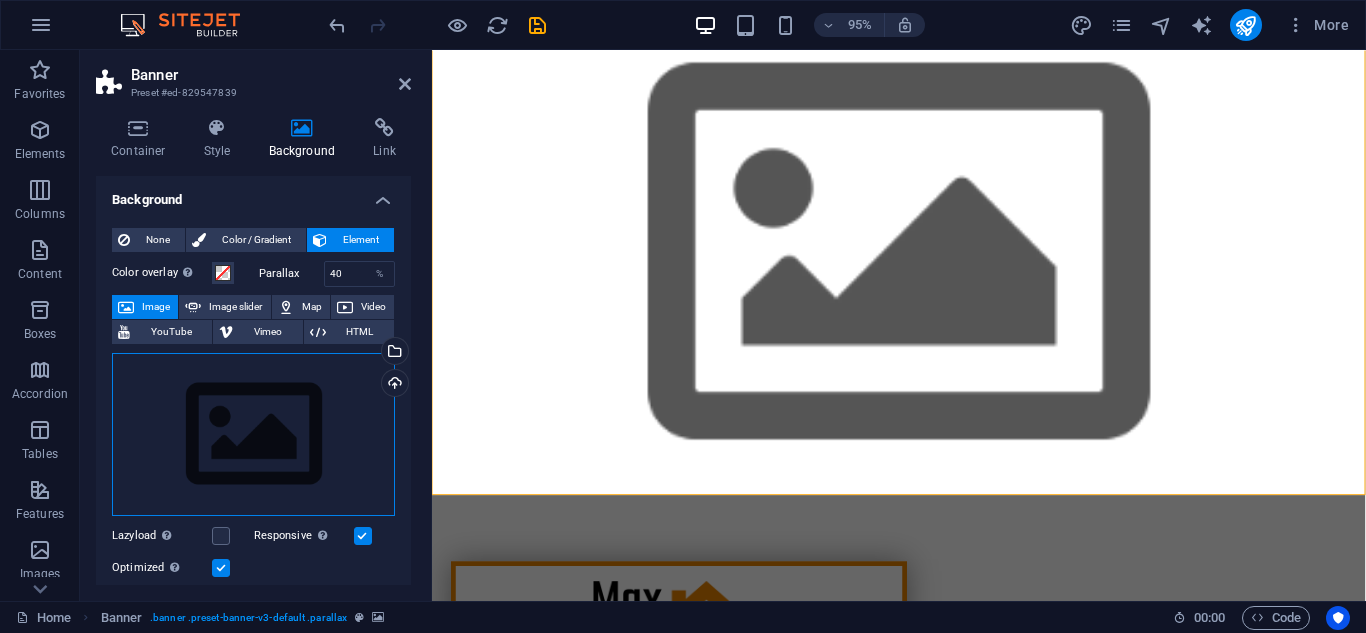 click on "Drag files here, click to choose files or select files from Files or our free stock photos & videos" at bounding box center (253, 435) 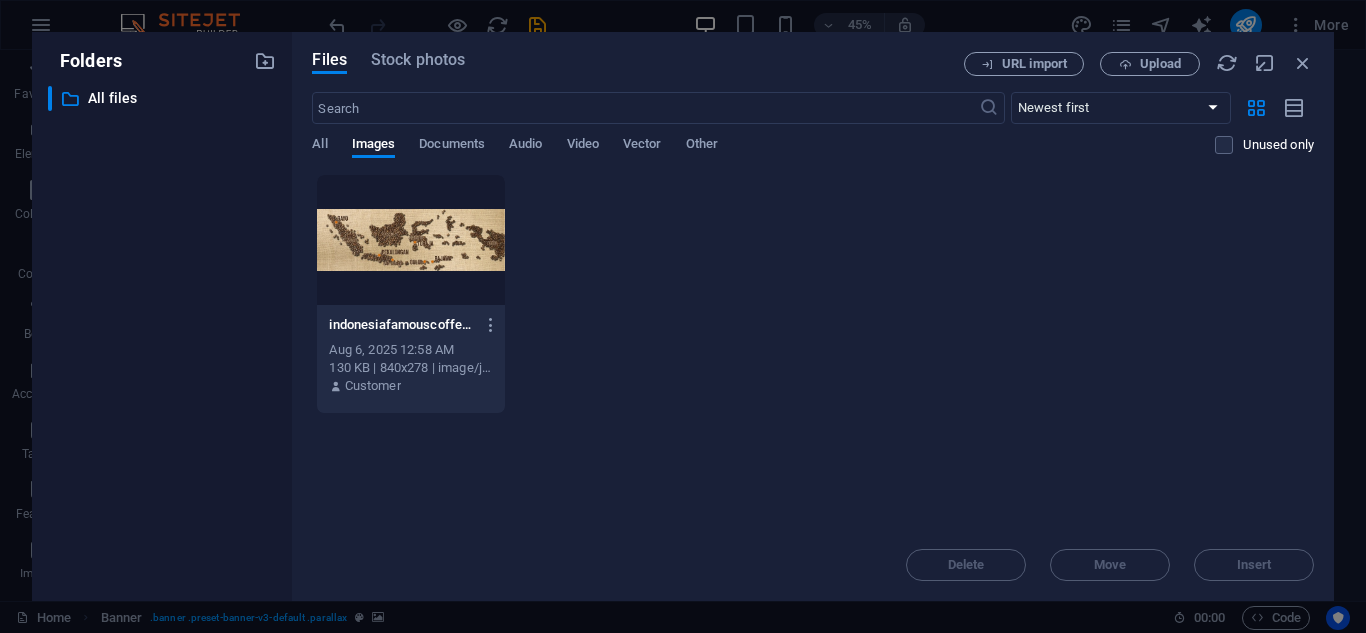 click at bounding box center [410, 240] 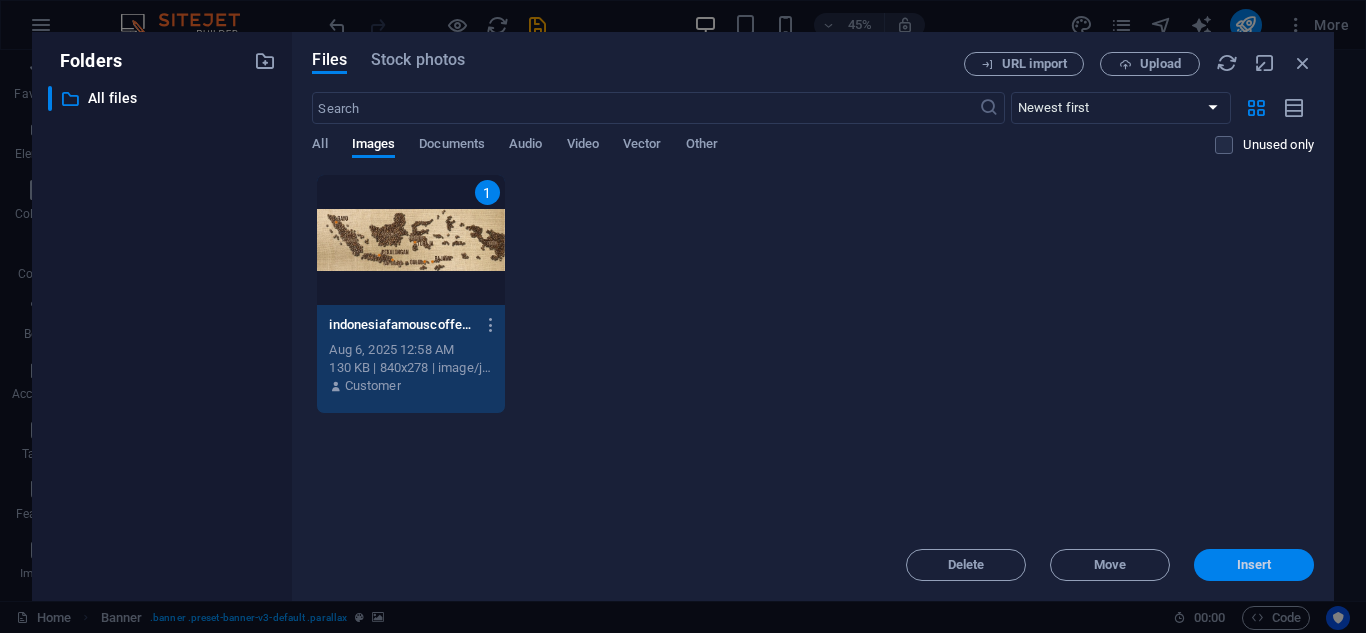 drag, startPoint x: 1239, startPoint y: 576, endPoint x: 849, endPoint y: 554, distance: 390.62003 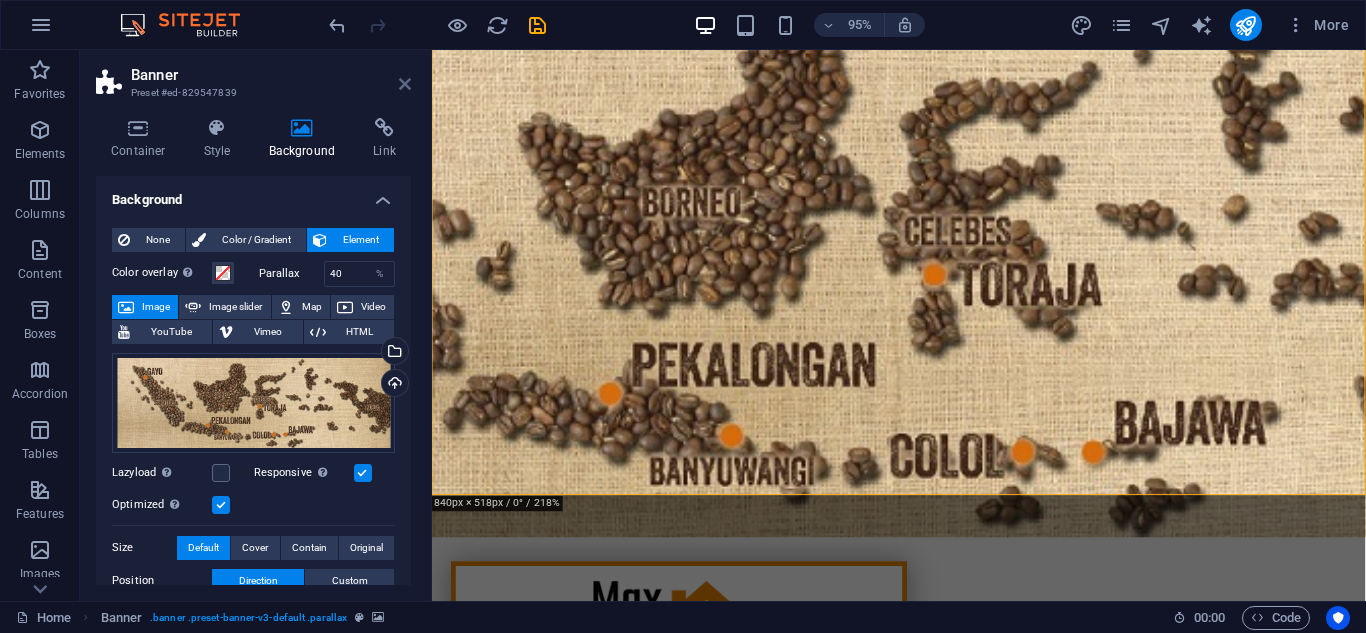 click at bounding box center [405, 84] 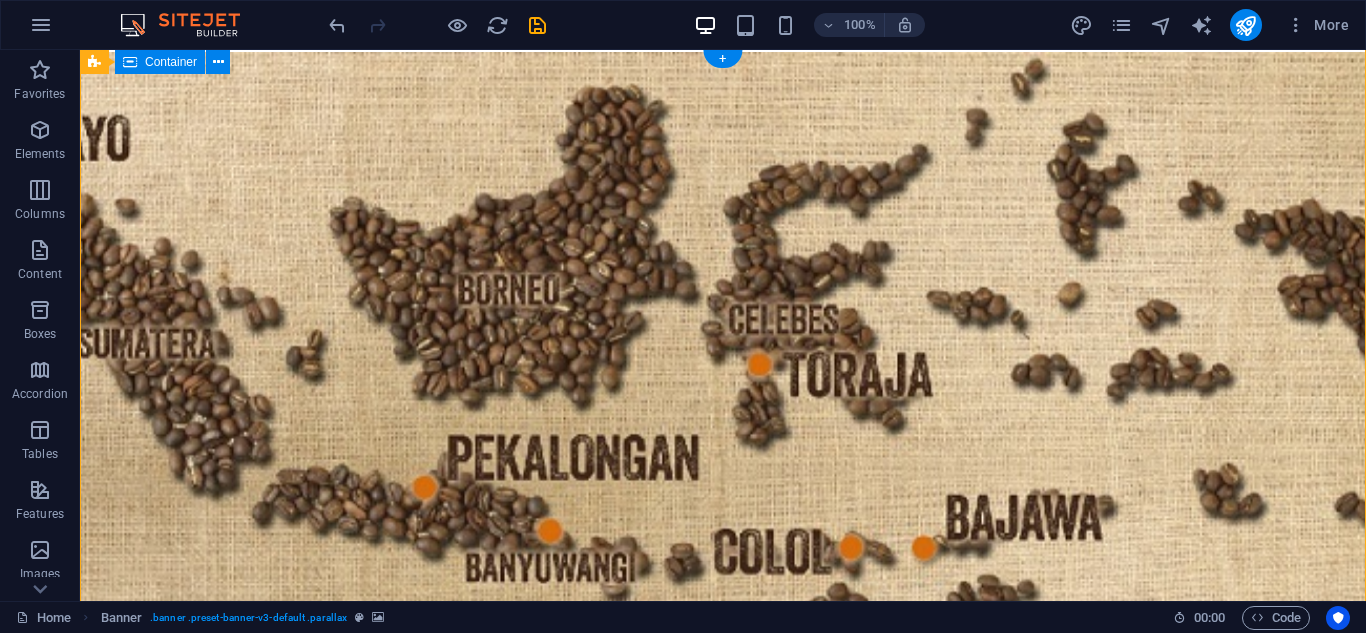 scroll, scrollTop: 0, scrollLeft: 0, axis: both 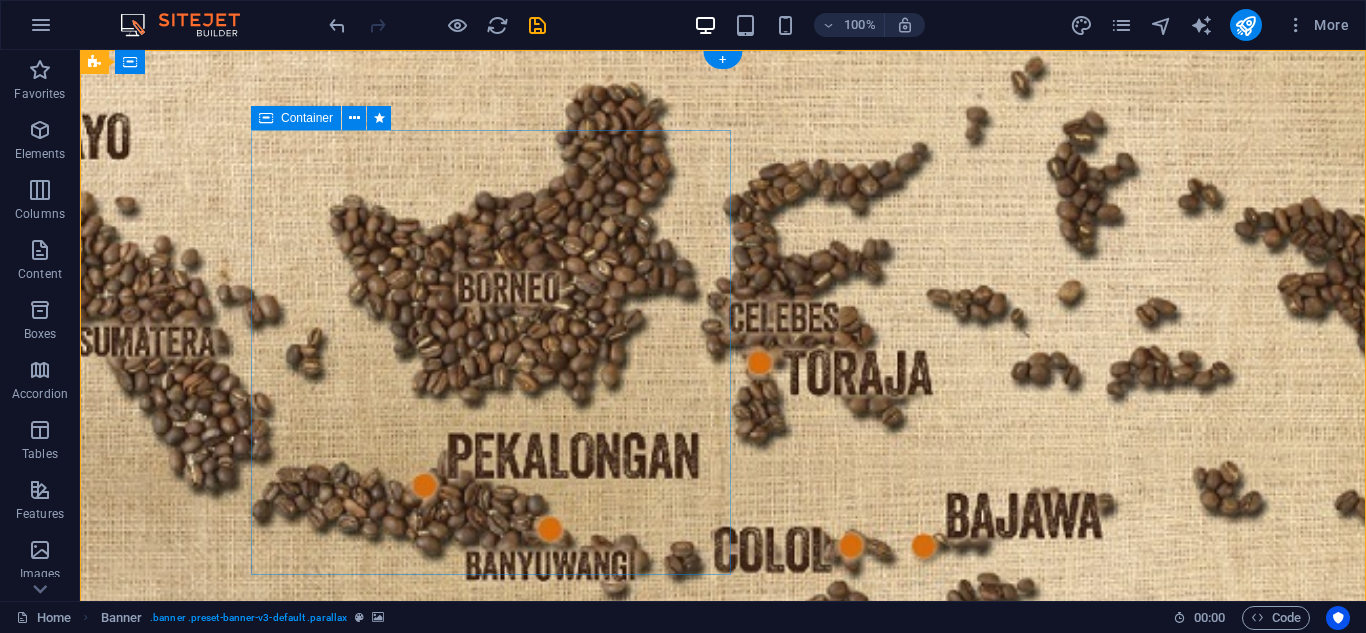 click on "roofing services Lorem ipsum dolor sit amet, consetetur sadipscing elitr, sed diam nonumy eirmod. Learn more" at bounding box center [491, 936] 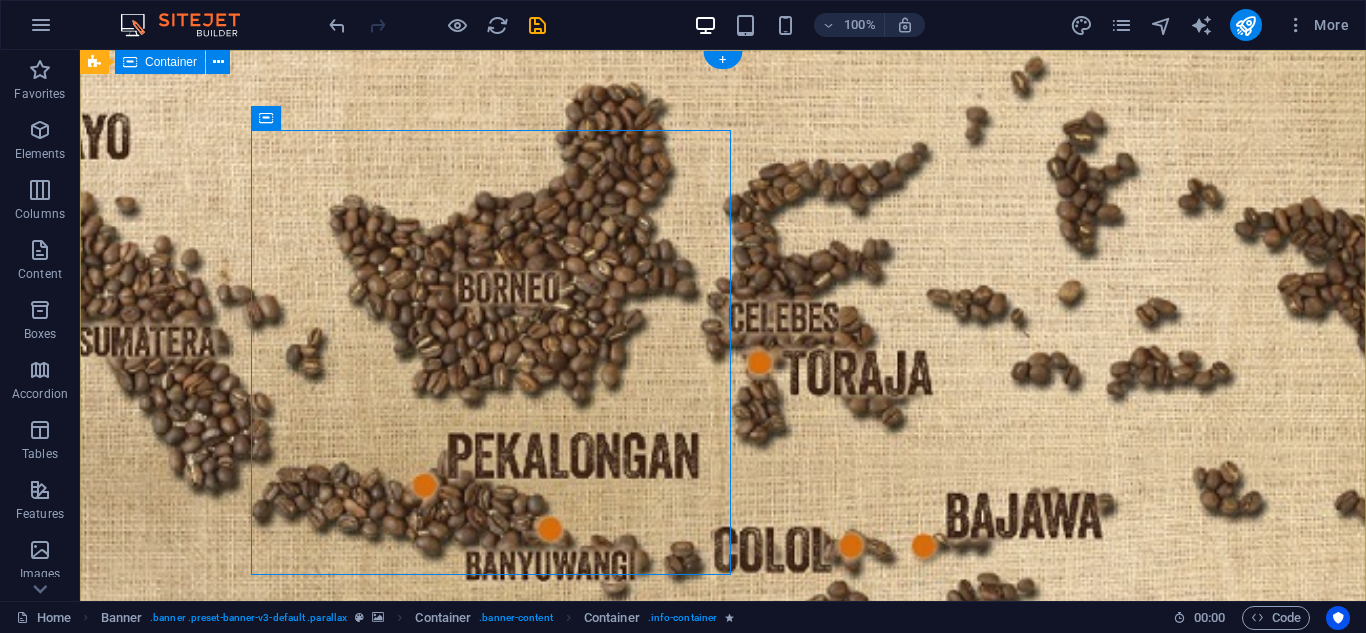 click on "roofing services Lorem ipsum dolor sit amet, consetetur sadipscing elitr, sed diam nonumy eirmod. Learn more" at bounding box center [723, 936] 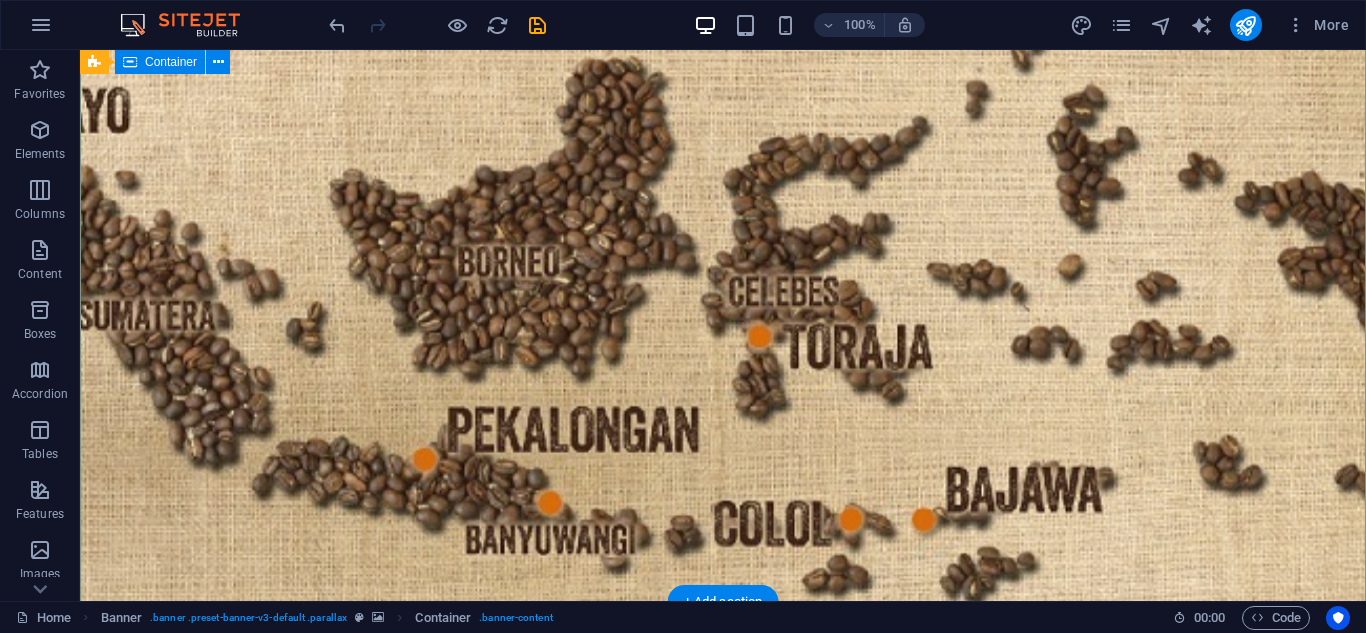 scroll, scrollTop: 0, scrollLeft: 0, axis: both 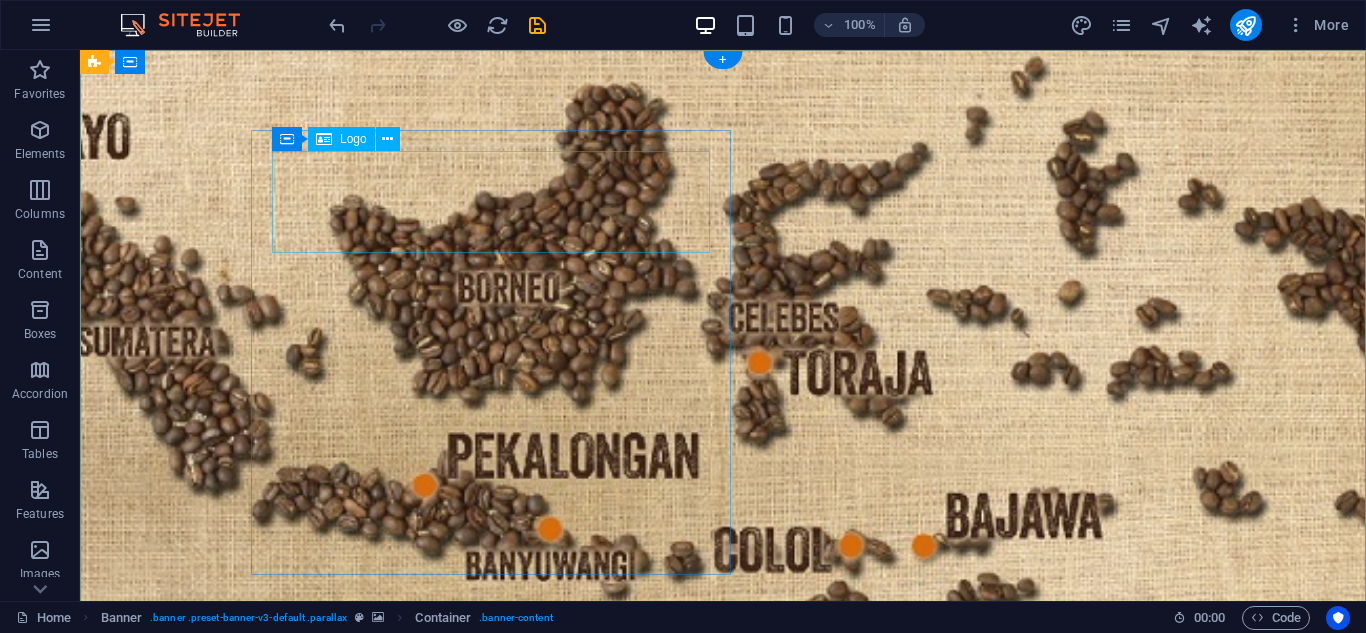 click at bounding box center [491, 786] 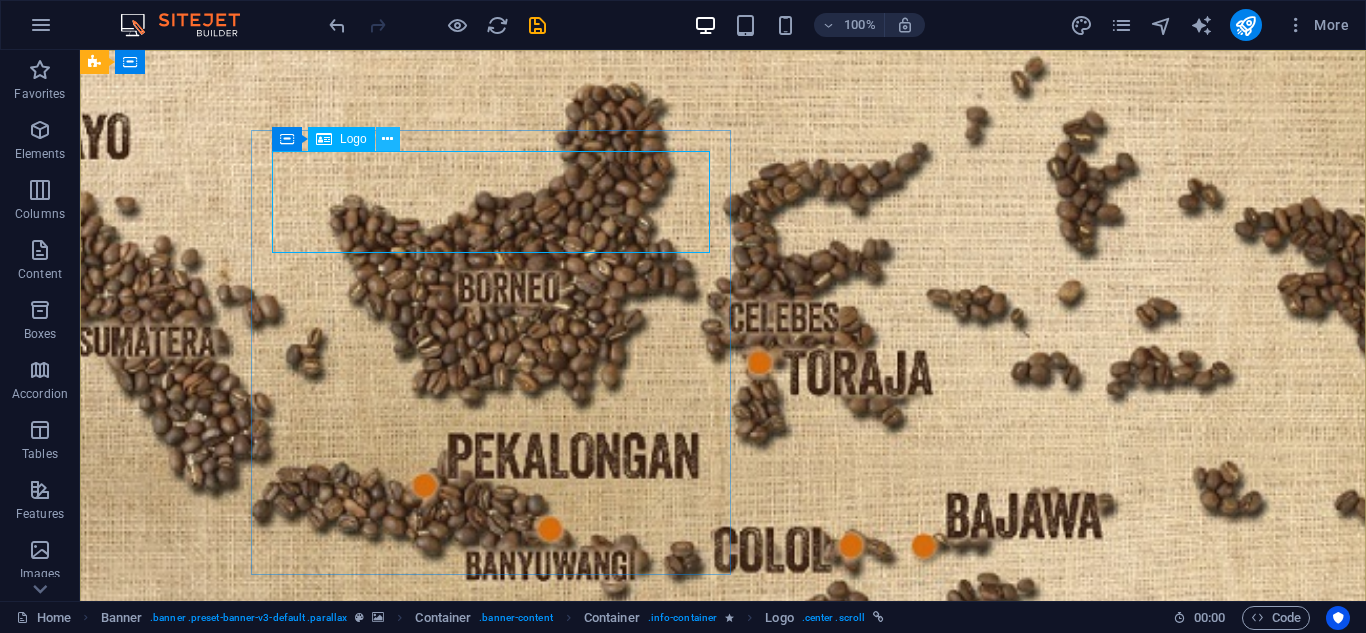 click at bounding box center [387, 139] 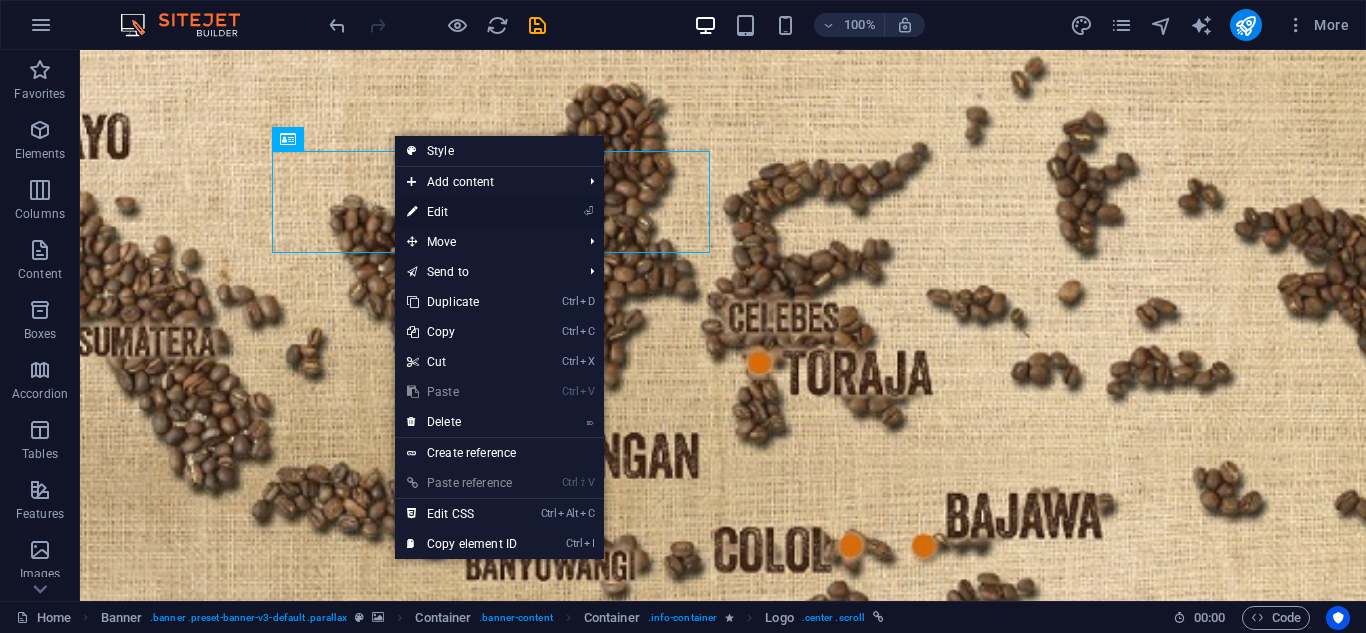 click on "⏎  Edit" at bounding box center [462, 212] 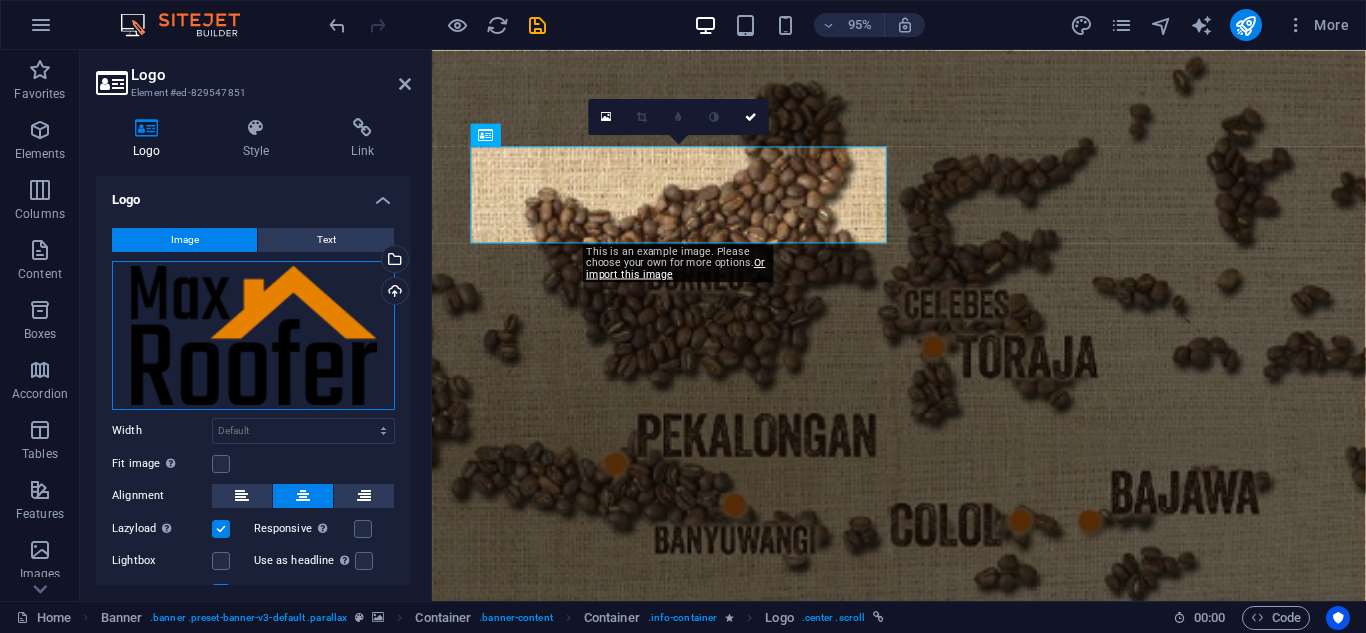 click on "Drag files here, click to choose files or select files from Files or our free stock photos & videos" at bounding box center [253, 335] 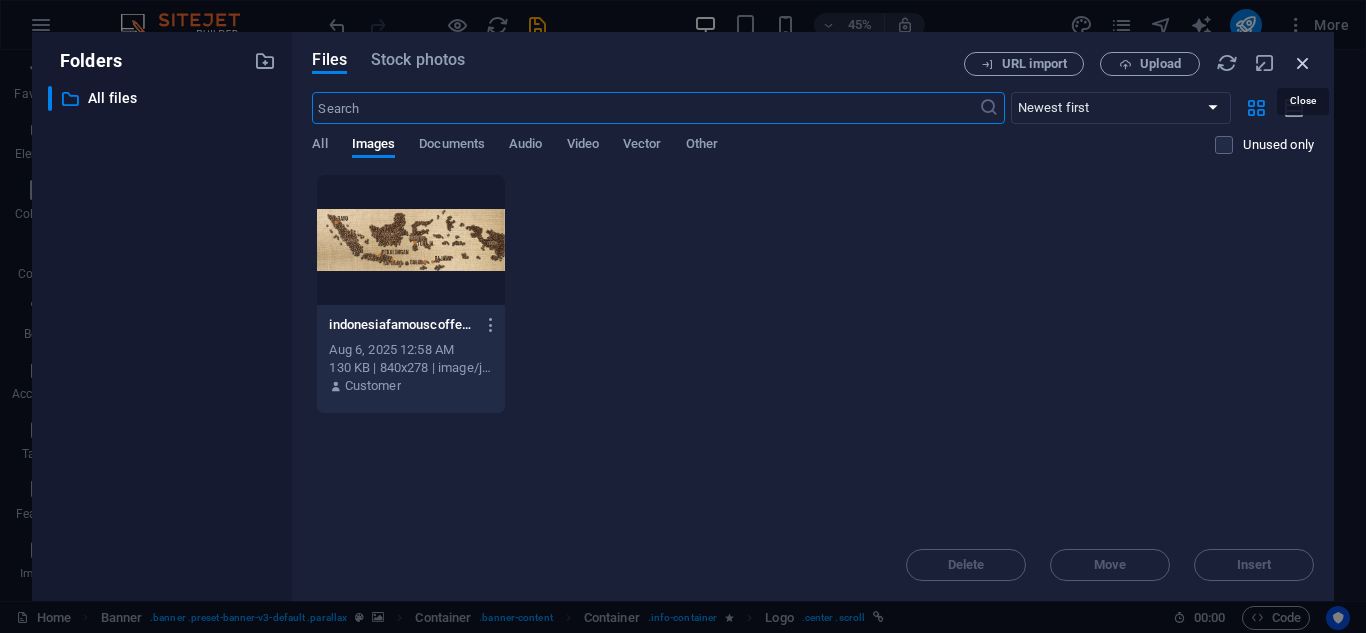 click at bounding box center (1303, 63) 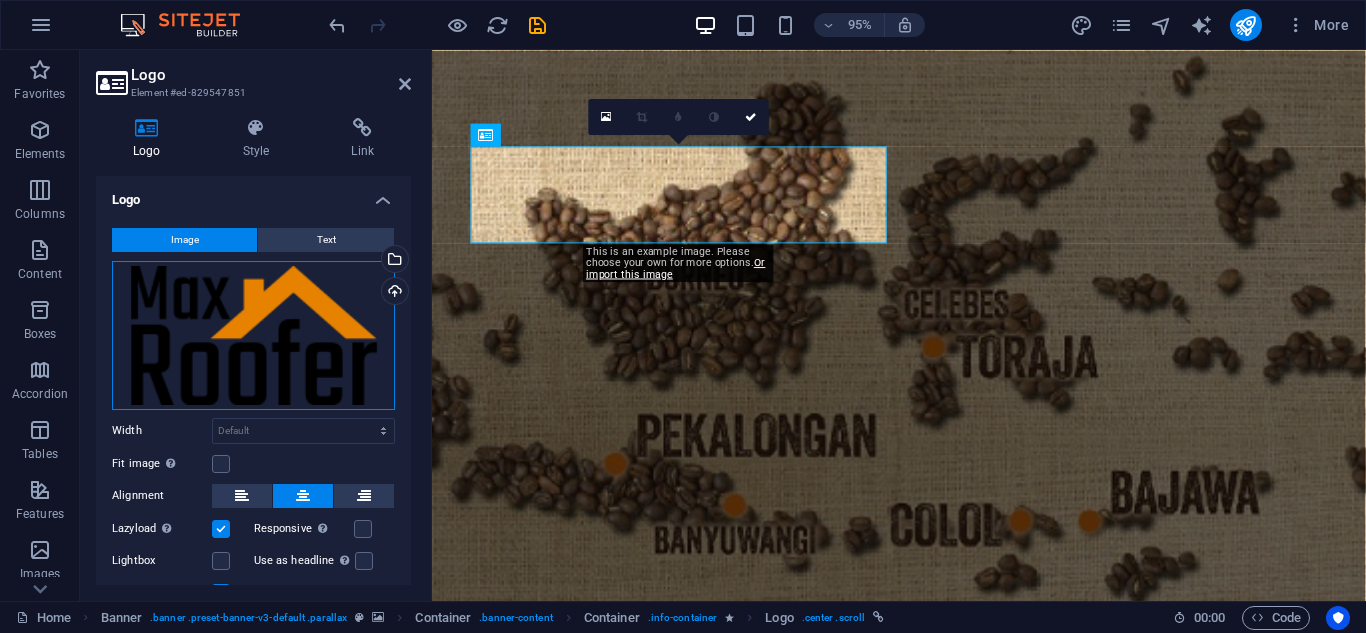 click on "Drag files here, click to choose files or select files from Files or our free stock photos & videos" at bounding box center (253, 335) 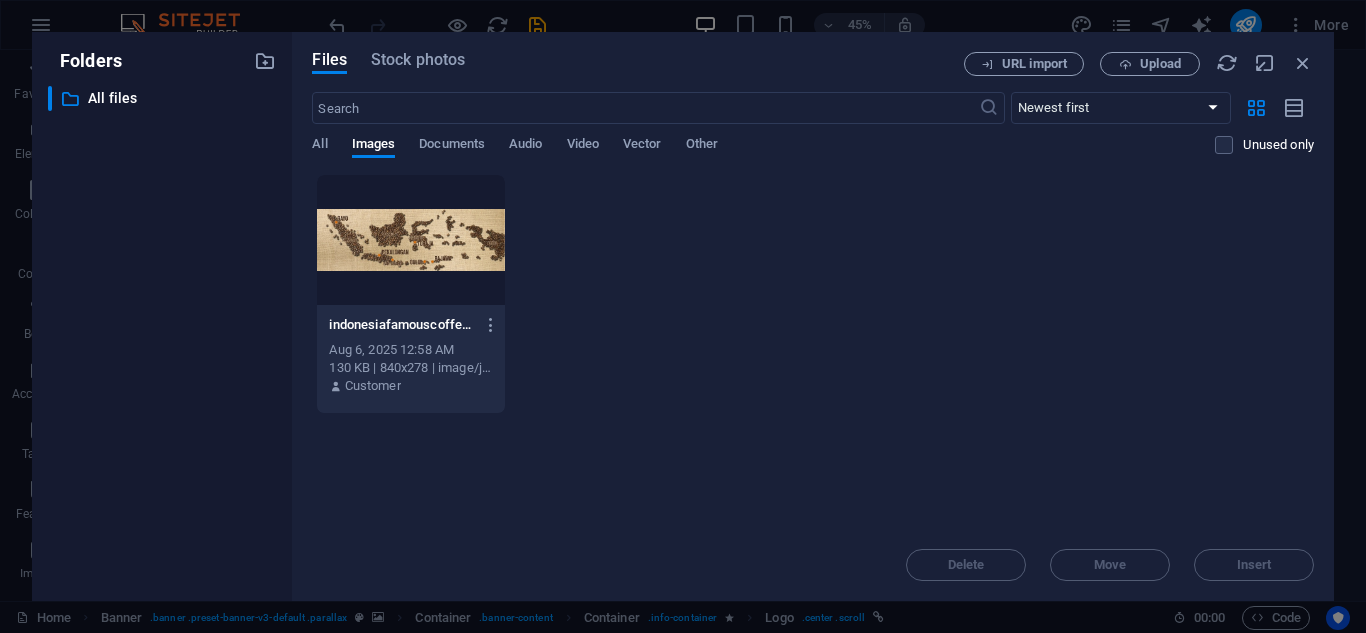click on "indonesiafamouscoffeebeans-VeBlmkxBdURv7aknpE2oTQ.jpg indonesiafamouscoffeebeans-VeBlmkxBdURv7aknpE2oTQ.jpg [DATE] [TIME] [FILESIZE] | 840x278 | image/jpeg Customer" at bounding box center (813, 294) 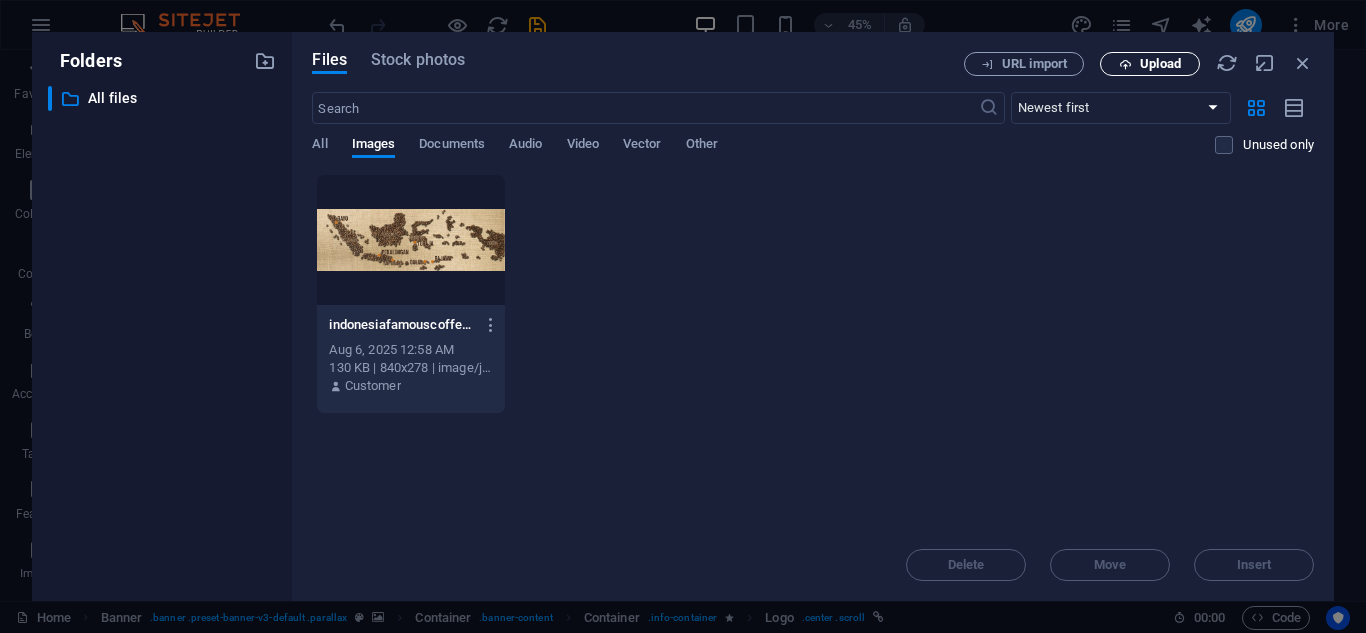click on "Upload" at bounding box center [1150, 64] 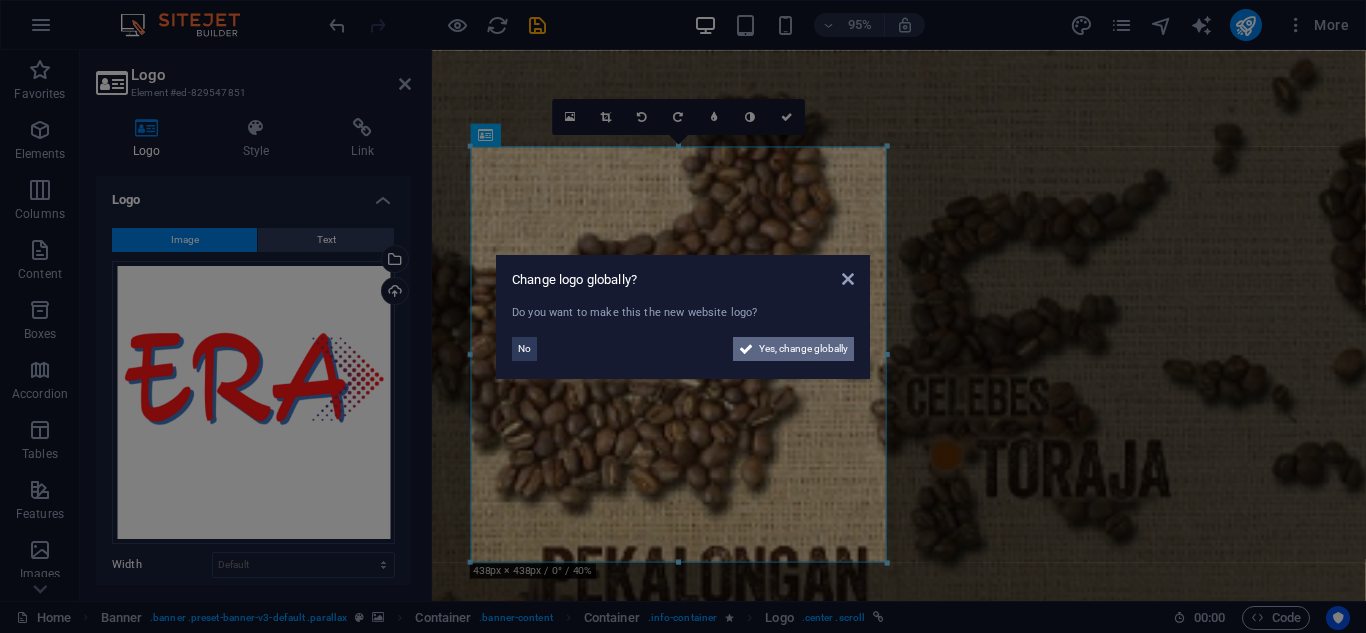 click on "Yes, change globally" at bounding box center (803, 349) 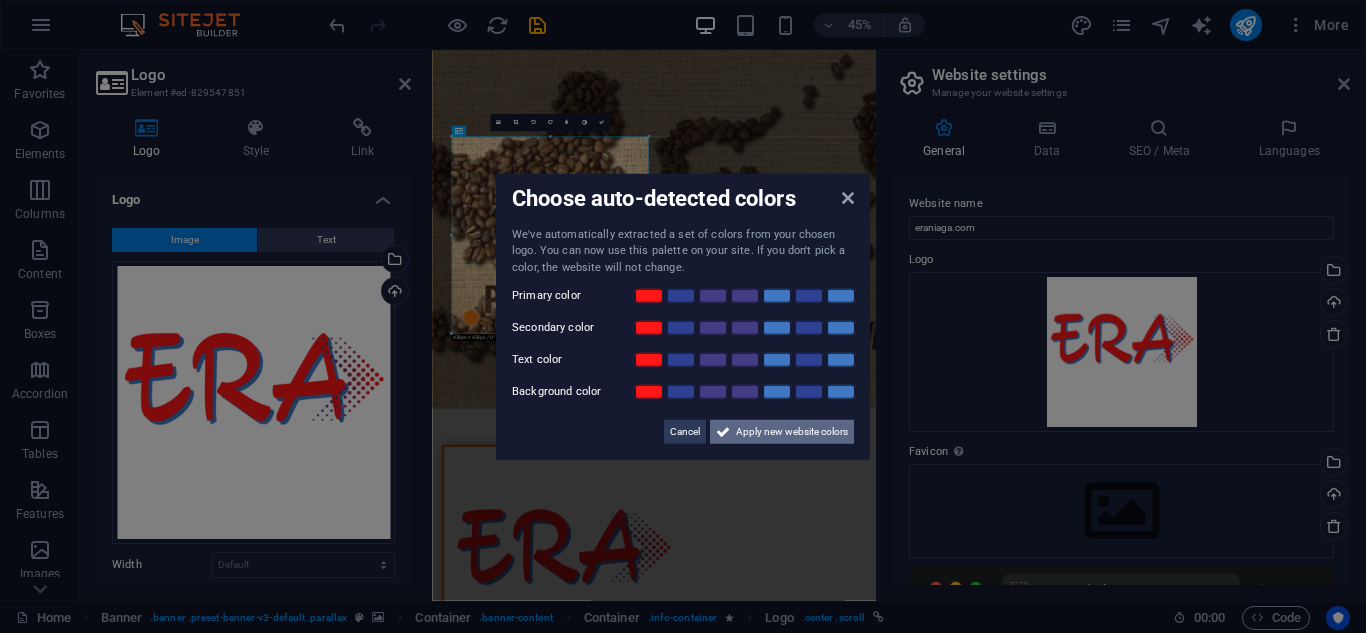 click on "Apply new website colors" at bounding box center [792, 432] 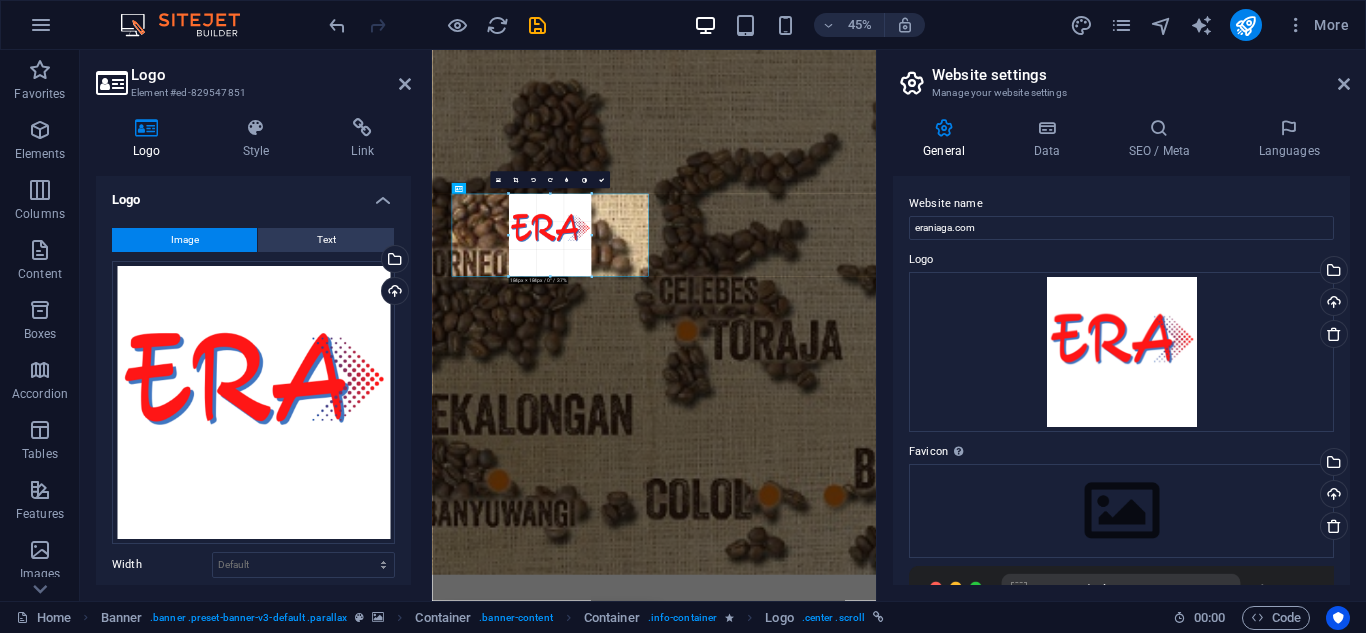 drag, startPoint x: 548, startPoint y: 333, endPoint x: 604, endPoint y: 75, distance: 264.00757 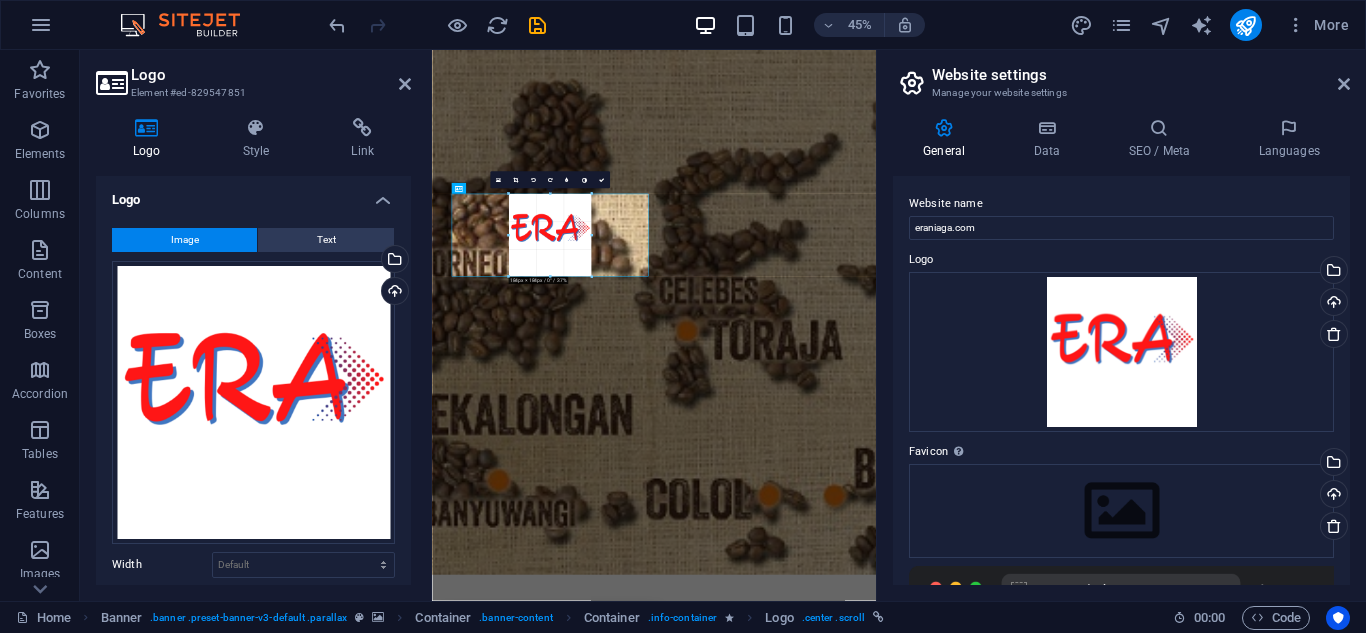 type on "184" 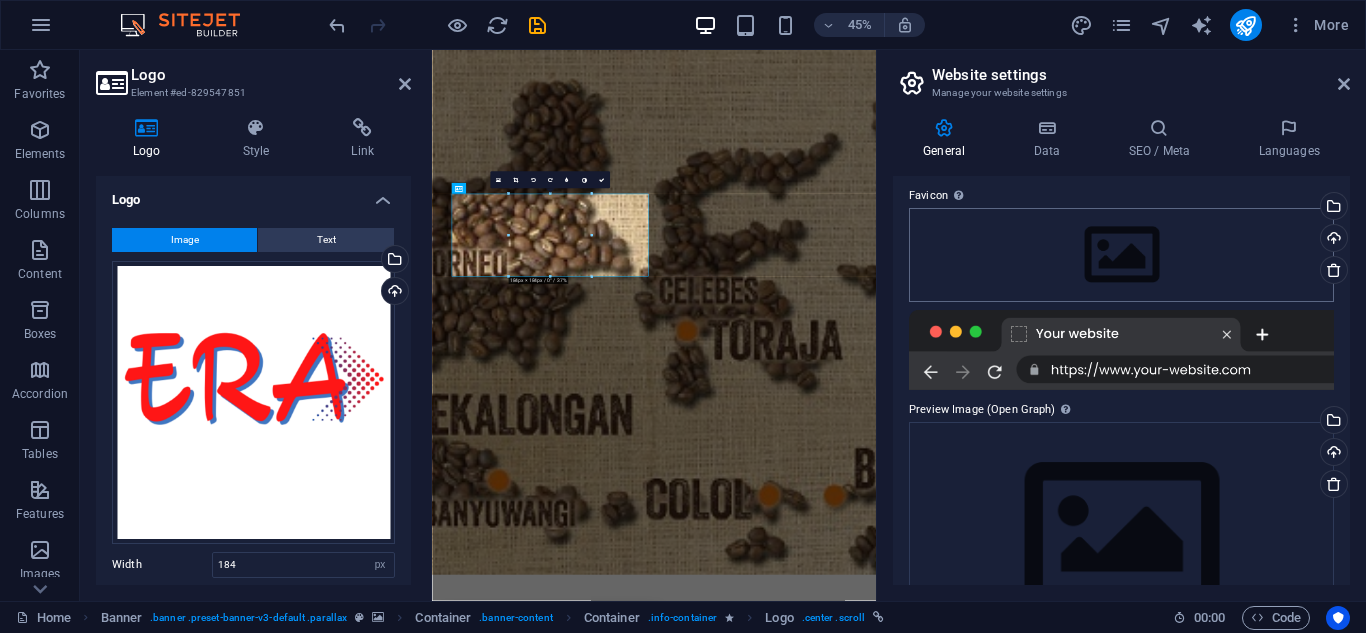 scroll, scrollTop: 276, scrollLeft: 0, axis: vertical 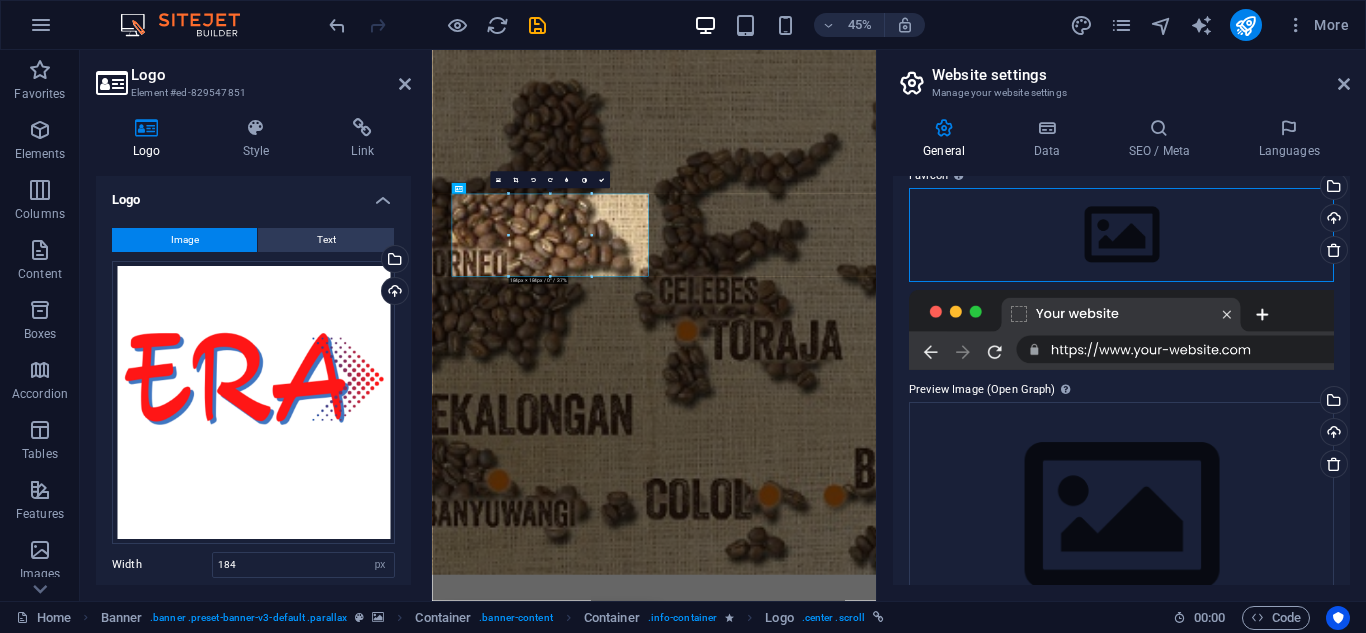 click on "Drag files here, click to choose files or select files from Files or our free stock photos & videos" at bounding box center [1121, 235] 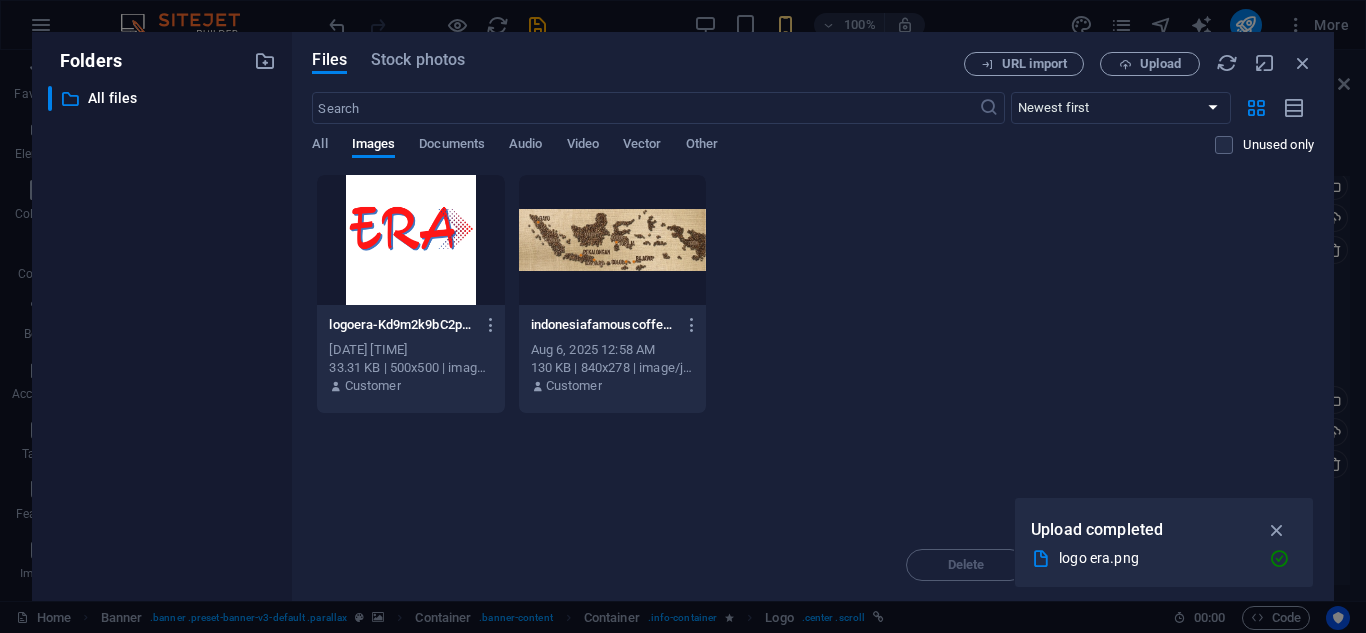 click at bounding box center (410, 240) 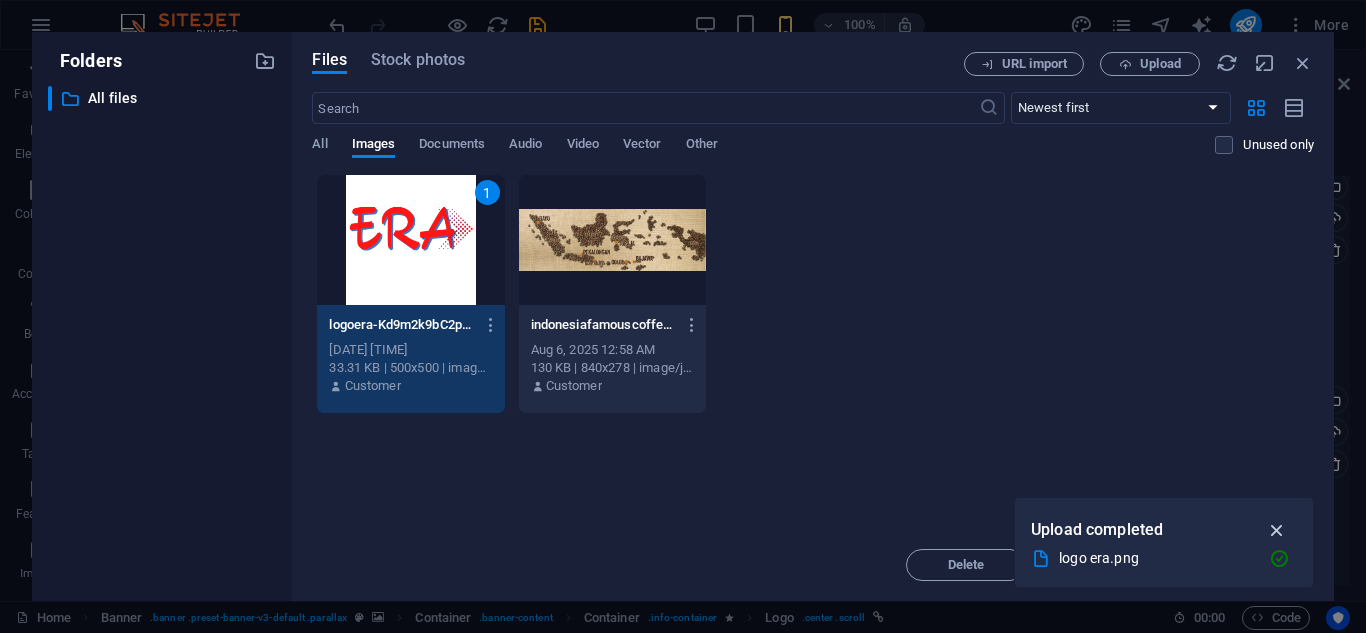 click at bounding box center (1277, 530) 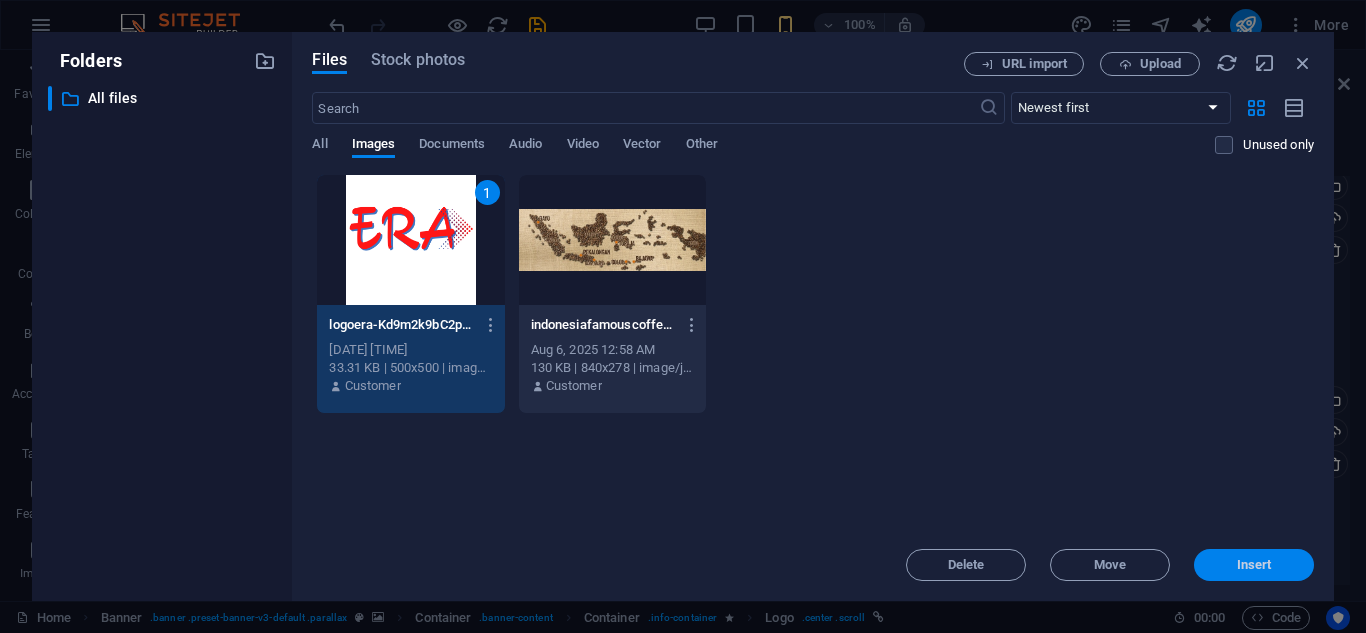 click on "Insert" at bounding box center (1254, 565) 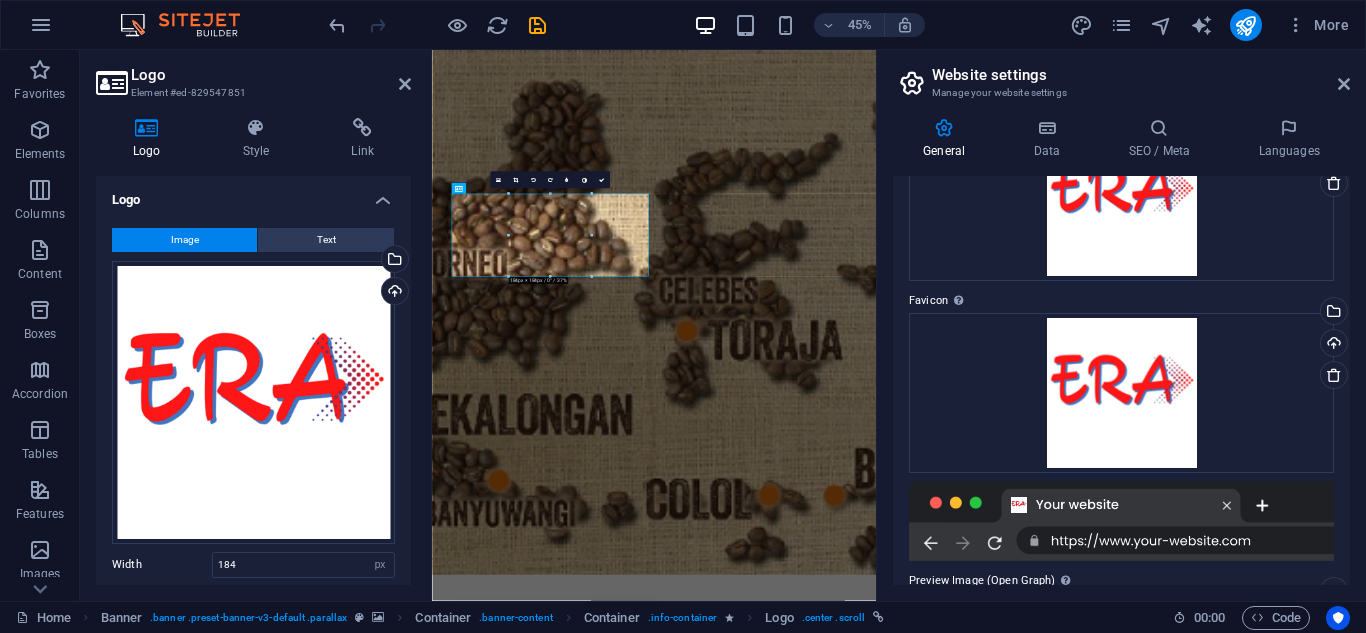 scroll, scrollTop: 404, scrollLeft: 0, axis: vertical 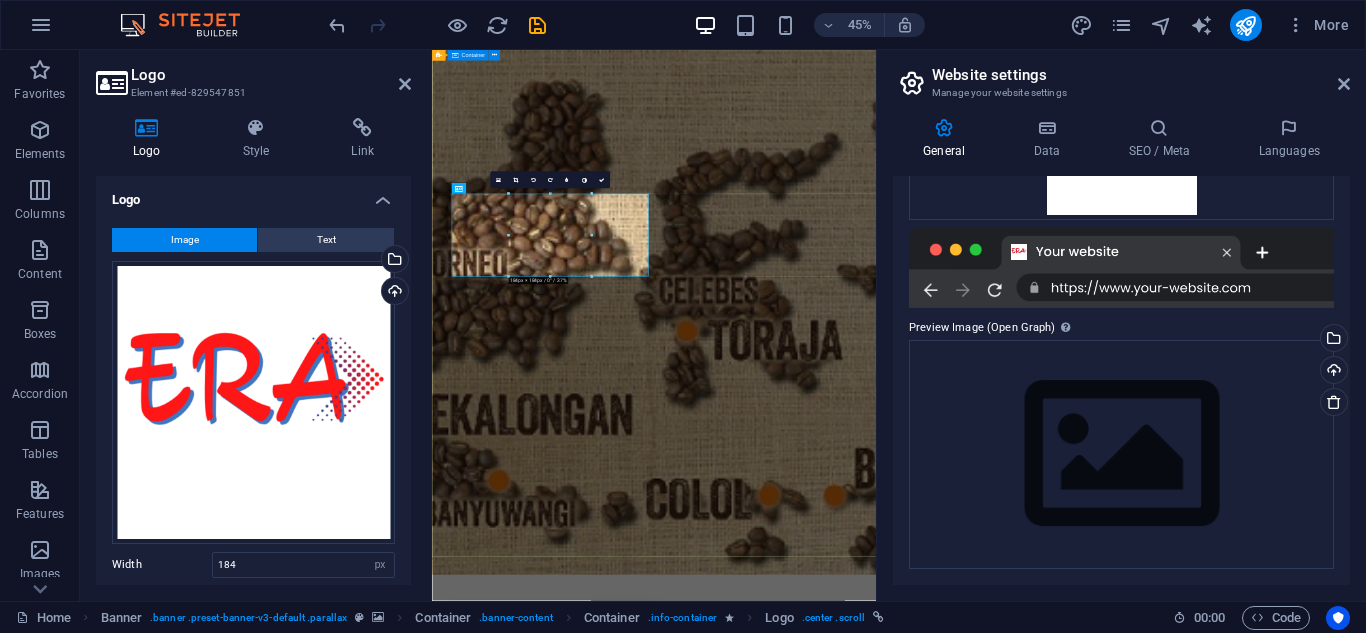 click on "roofing services Lorem ipsum dolor sit amet, consetetur sadipscing elitr, sed diam nonumy eirmod. Learn more" at bounding box center (925, 1559) 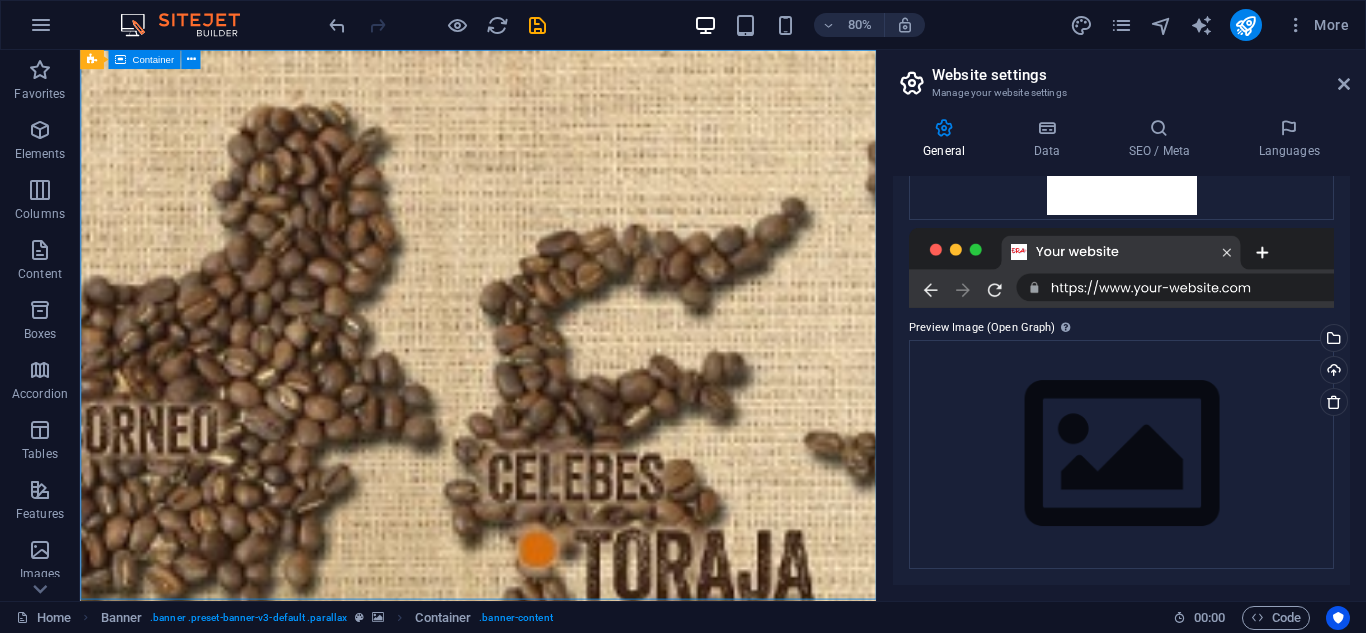 click on "roofing services Lorem ipsum dolor sit amet, consetetur sadipscing elitr, sed diam nonumy eirmod. Learn more" at bounding box center [577, 1559] 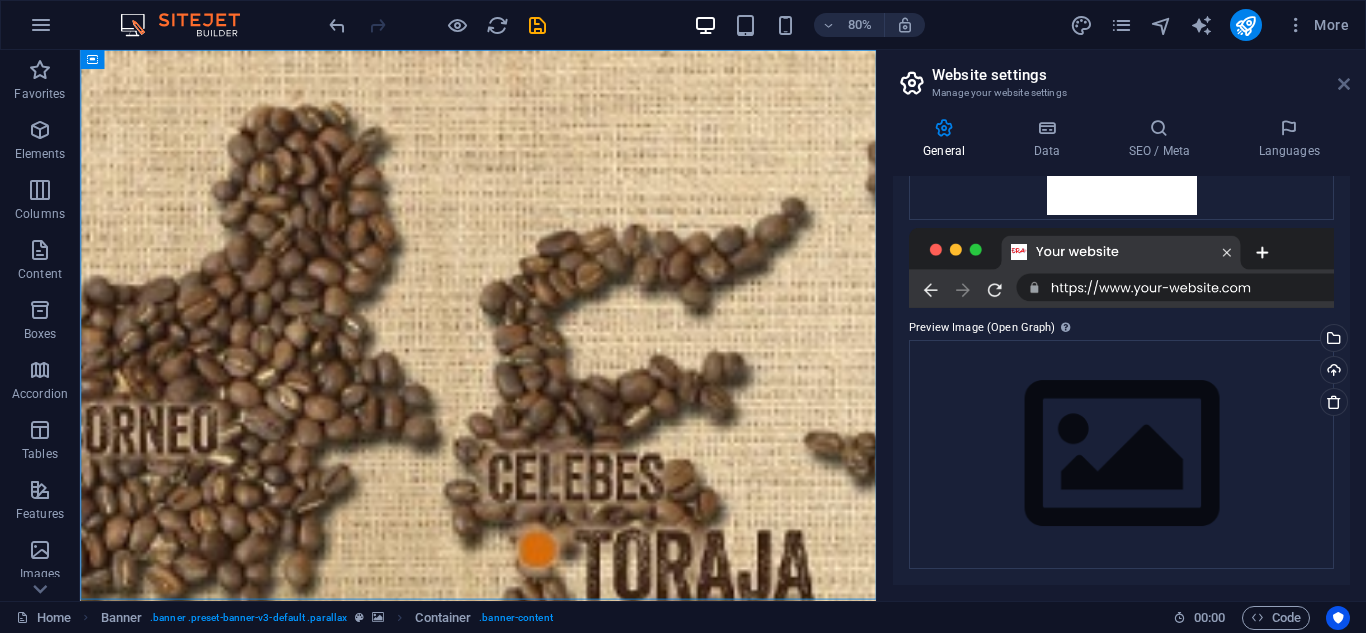 click at bounding box center (1344, 84) 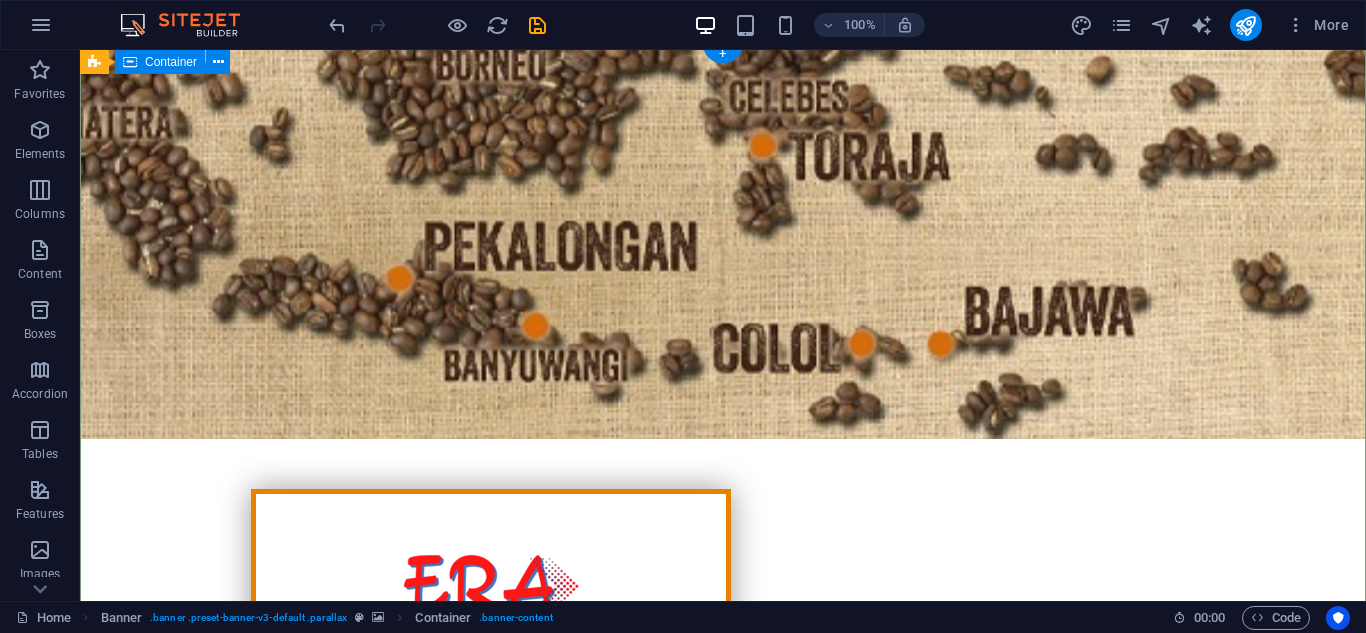 scroll, scrollTop: 0, scrollLeft: 0, axis: both 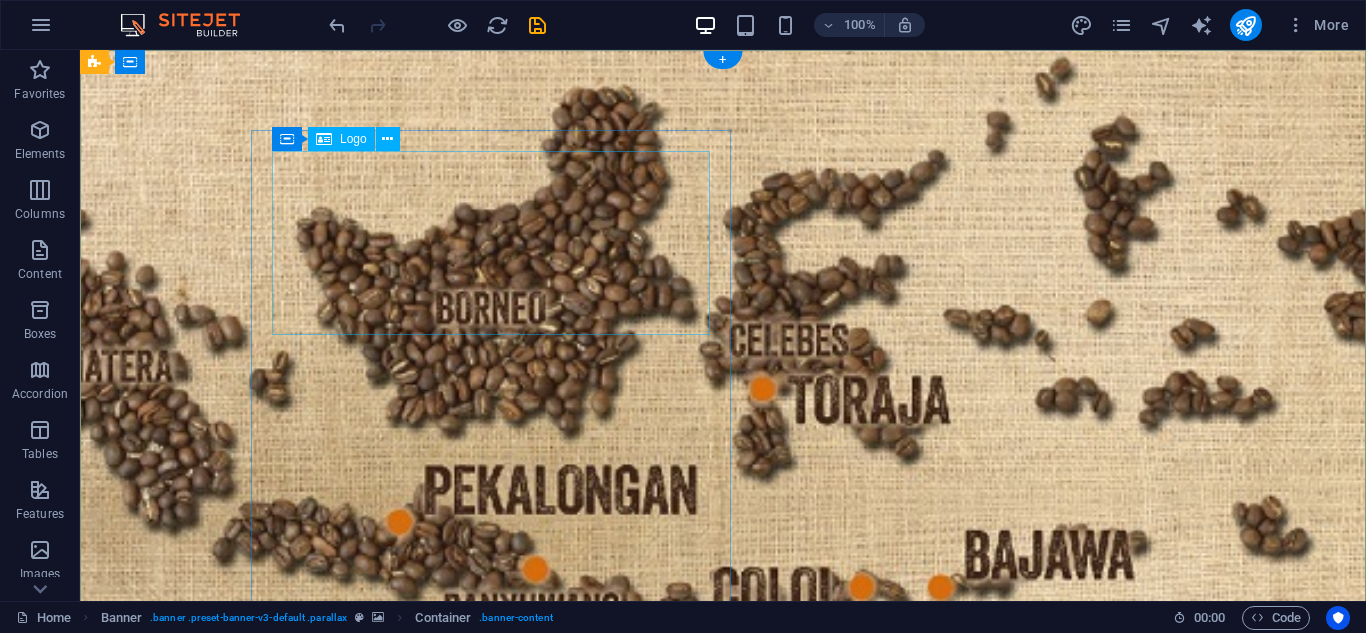click at bounding box center (491, 876) 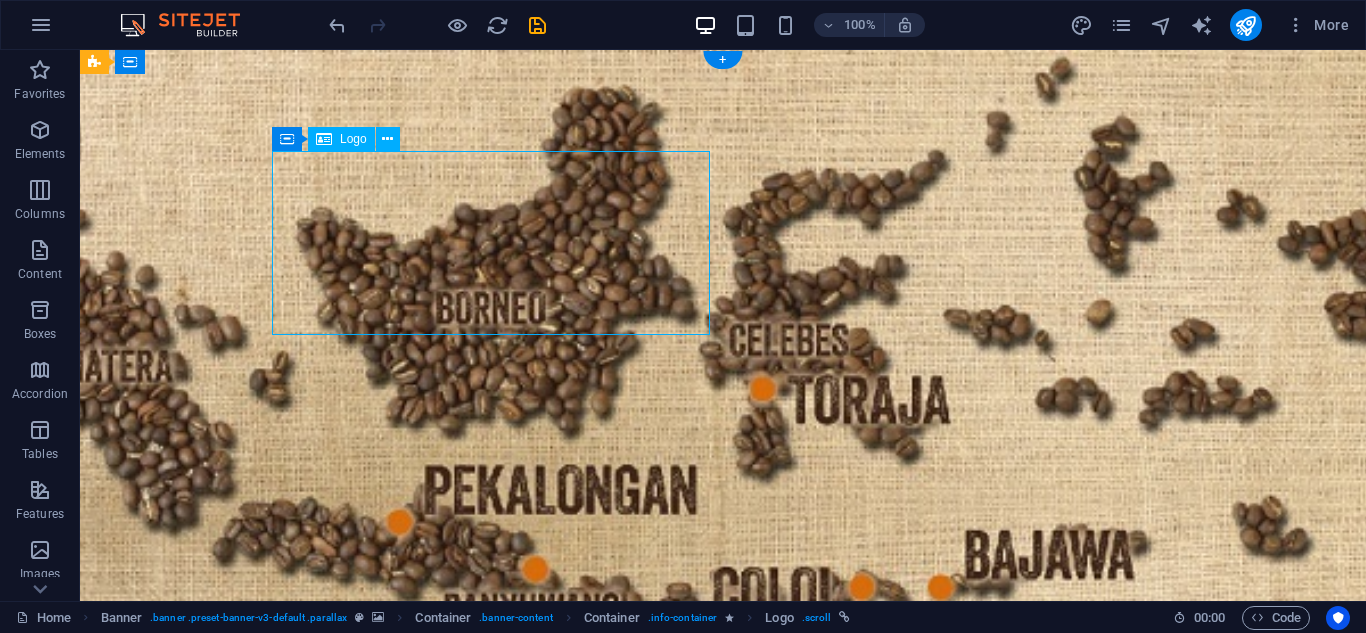 click at bounding box center [491, 876] 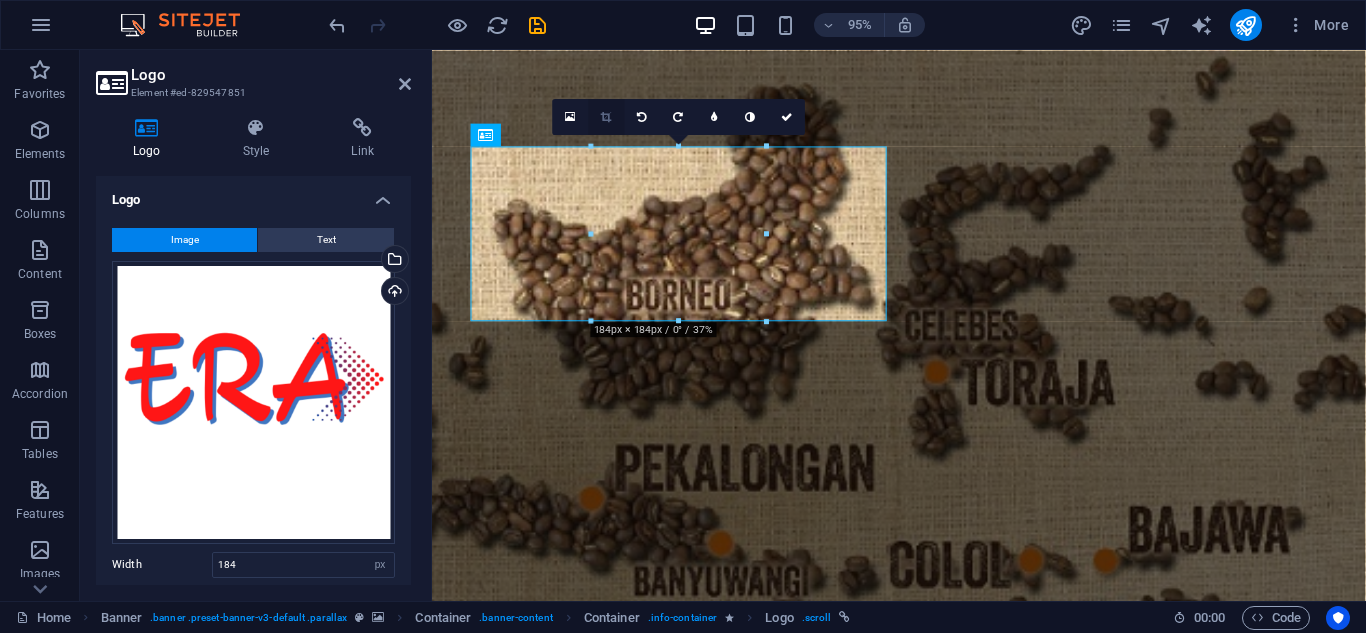 click at bounding box center (606, 116) 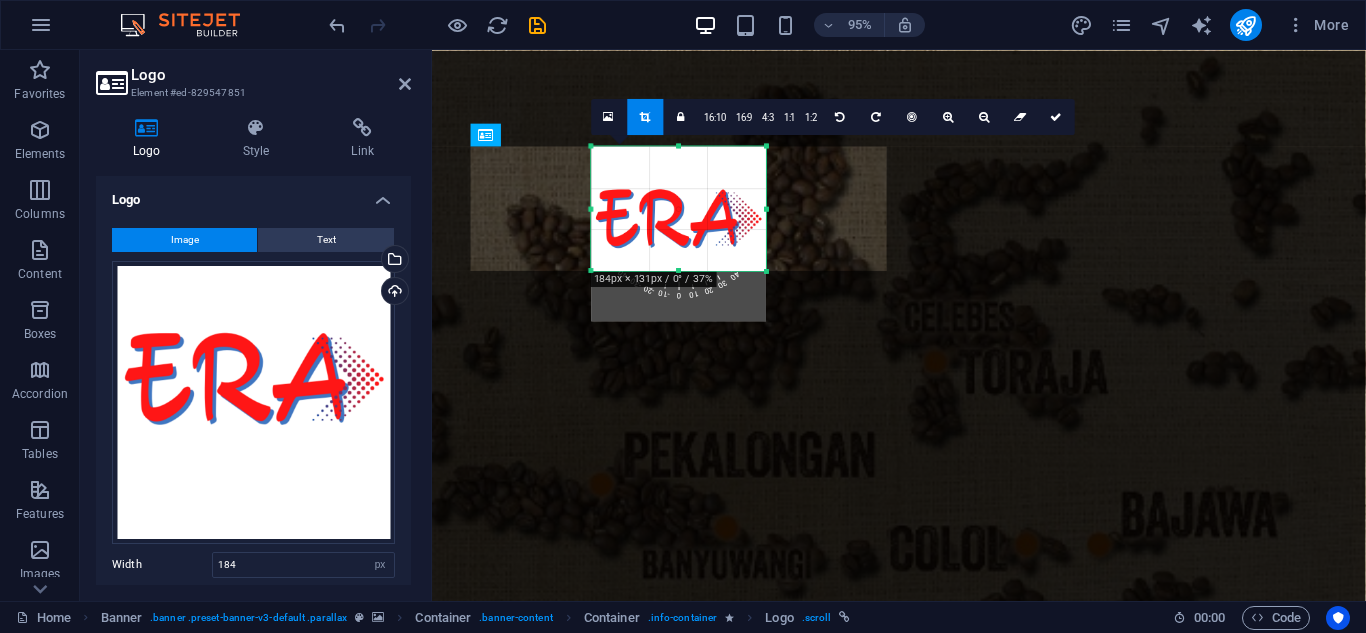drag, startPoint x: 675, startPoint y: 320, endPoint x: 683, endPoint y: 267, distance: 53.600372 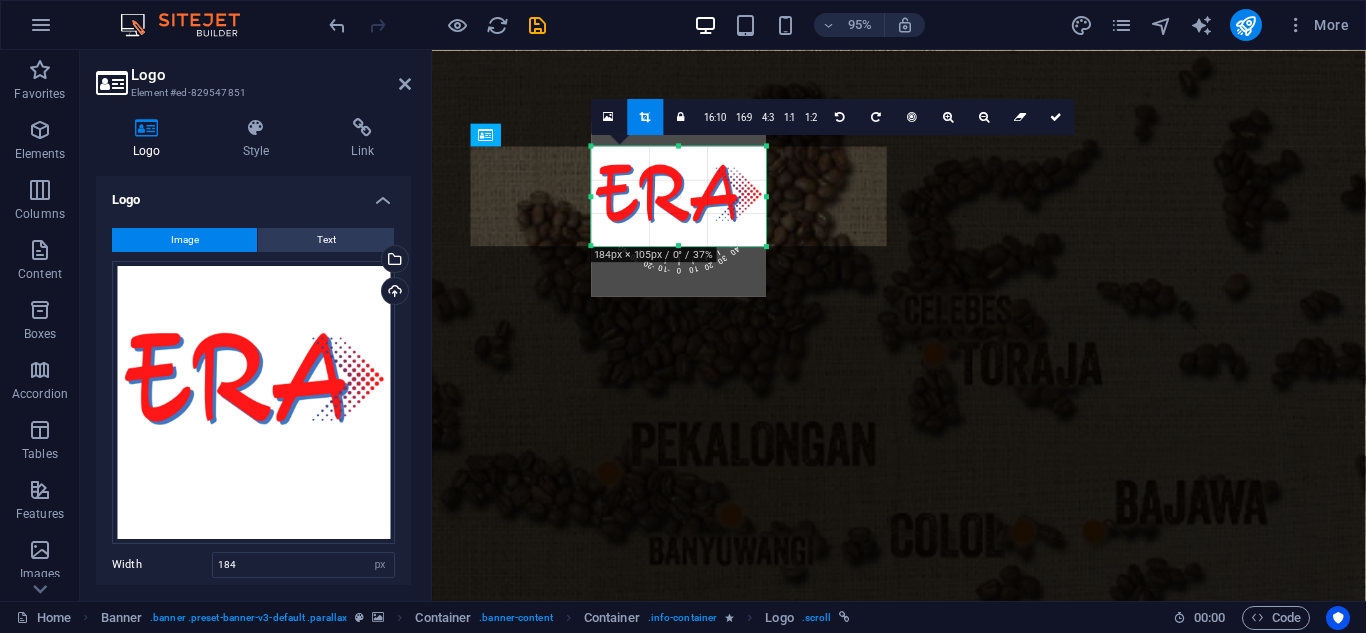 drag, startPoint x: 676, startPoint y: 143, endPoint x: 671, endPoint y: 169, distance: 26.476404 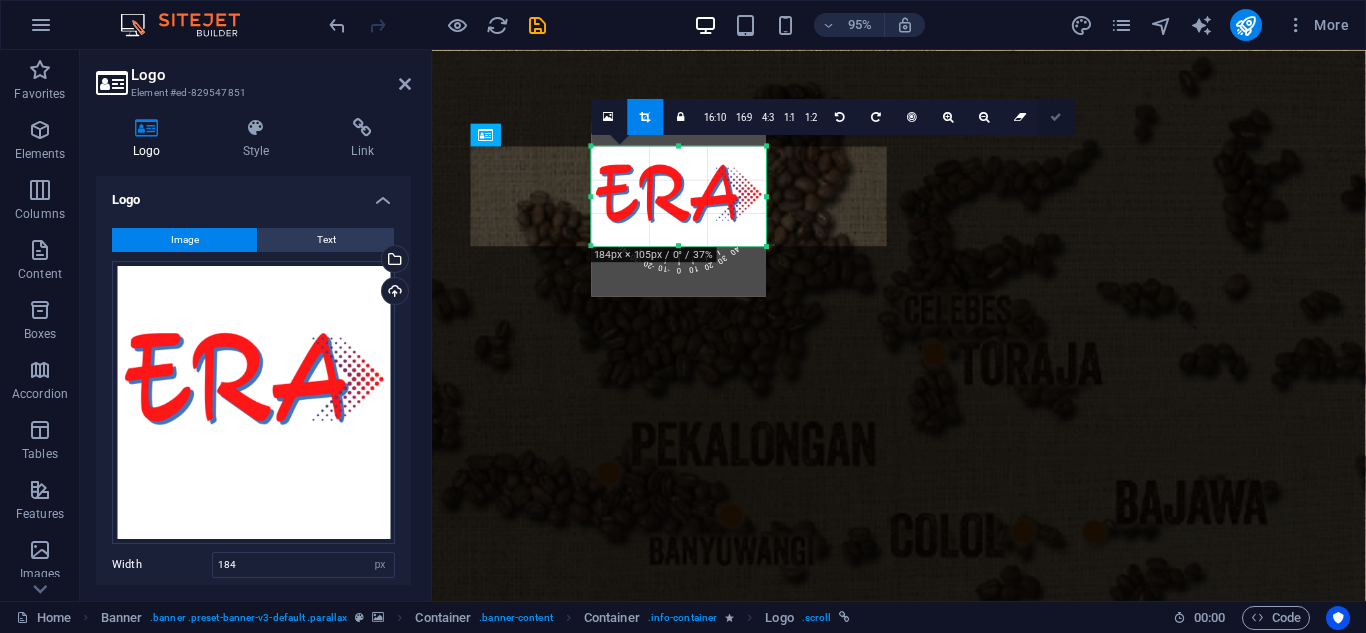 click at bounding box center [1057, 116] 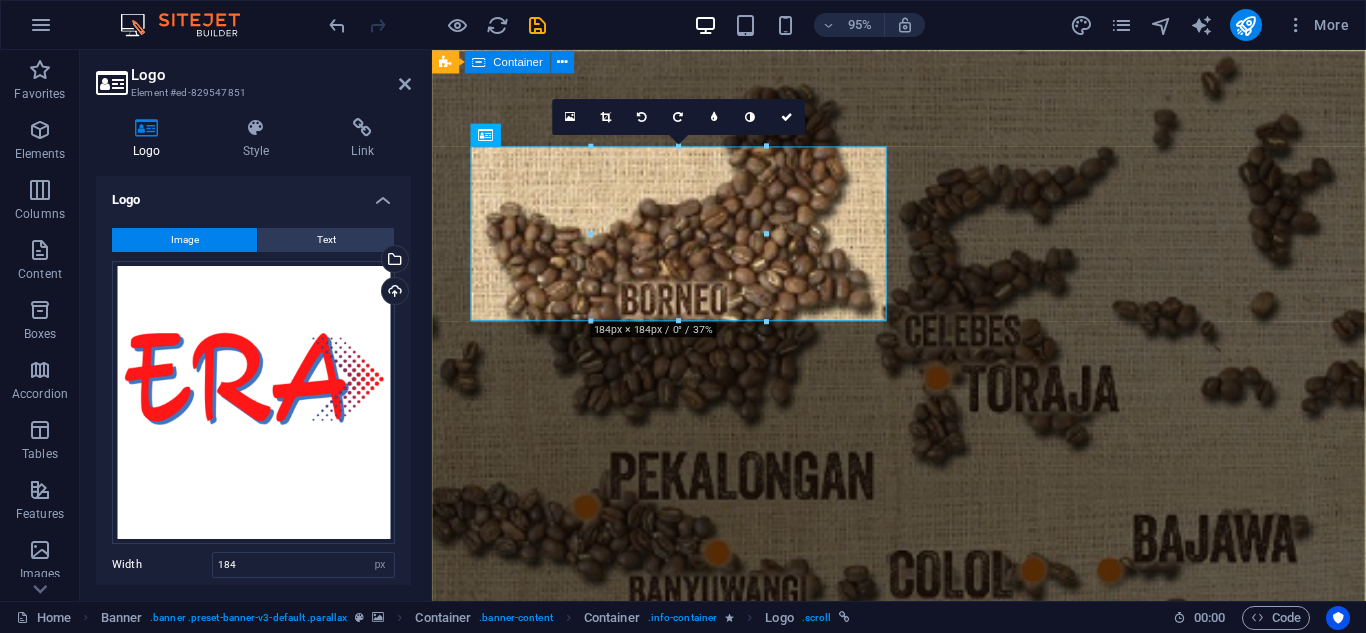 click on "roofing services Lorem ipsum dolor sit amet, consetetur sadipscing elitr, sed diam nonumy eirmod. Learn more" at bounding box center (923, 999) 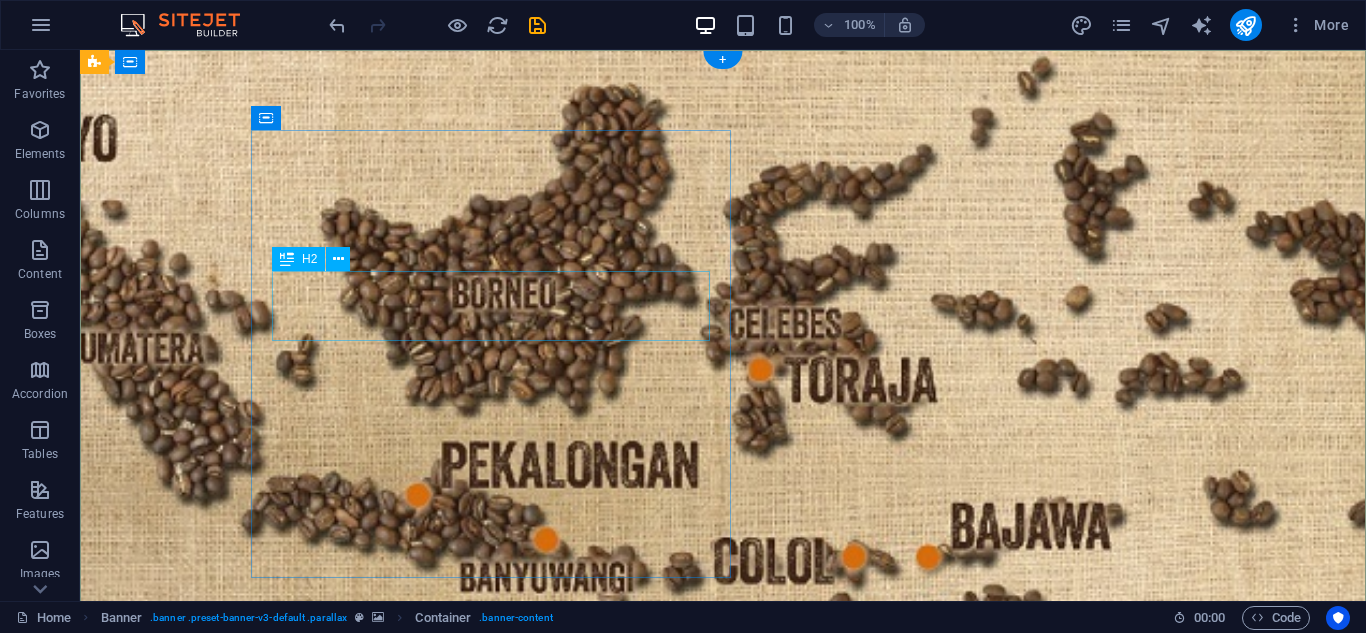 click on "roofing services" at bounding box center (491, 903) 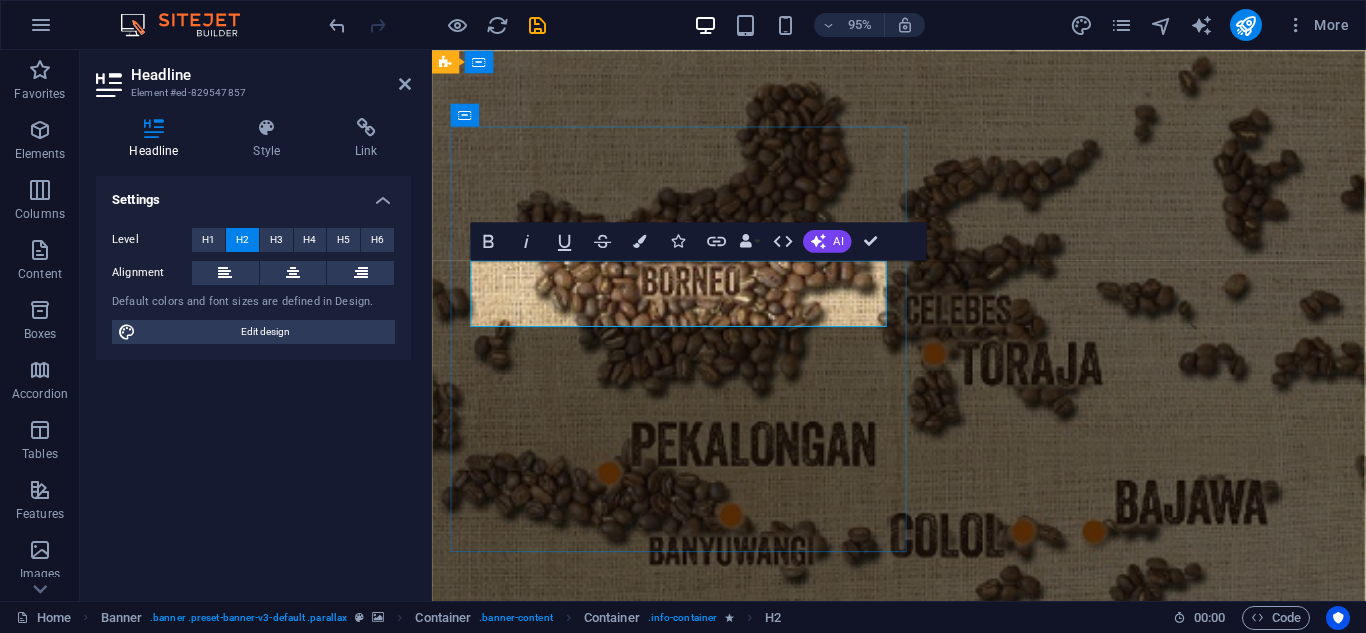 type 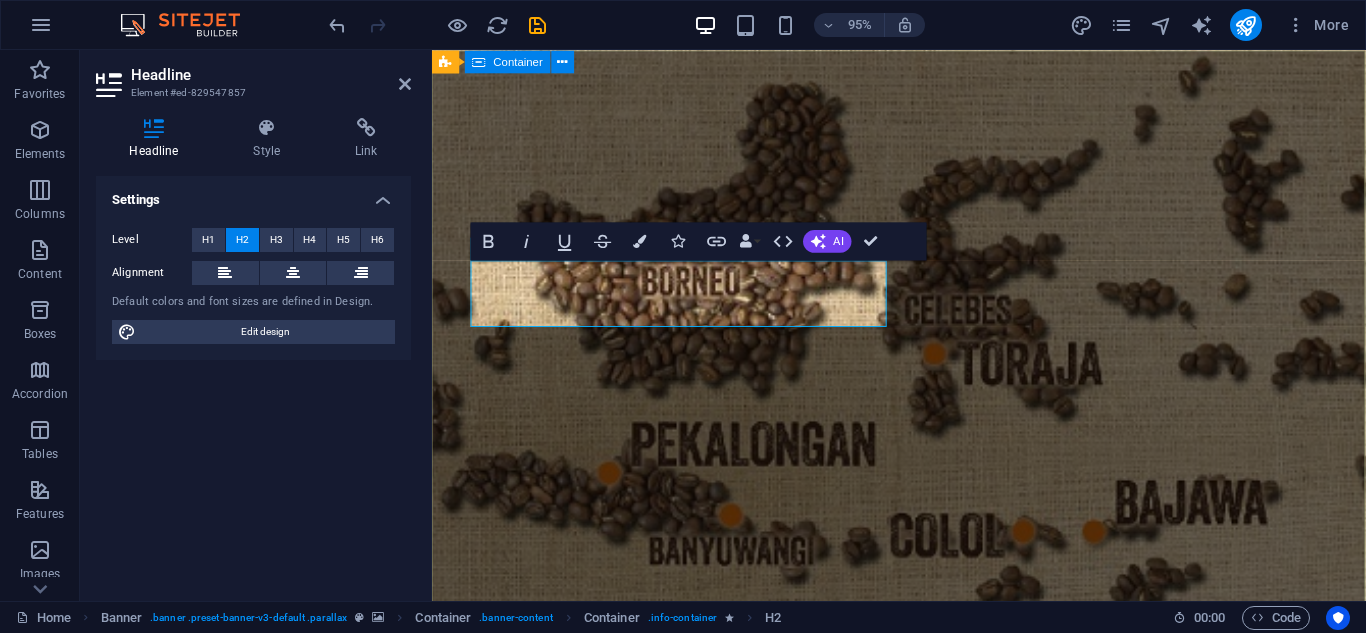 click on "PT era niaga hutama Lorem ipsum dolor sit amet, consetetur sadipscing elitr, sed diam nonumy eirmod. Learn more" at bounding box center [923, 951] 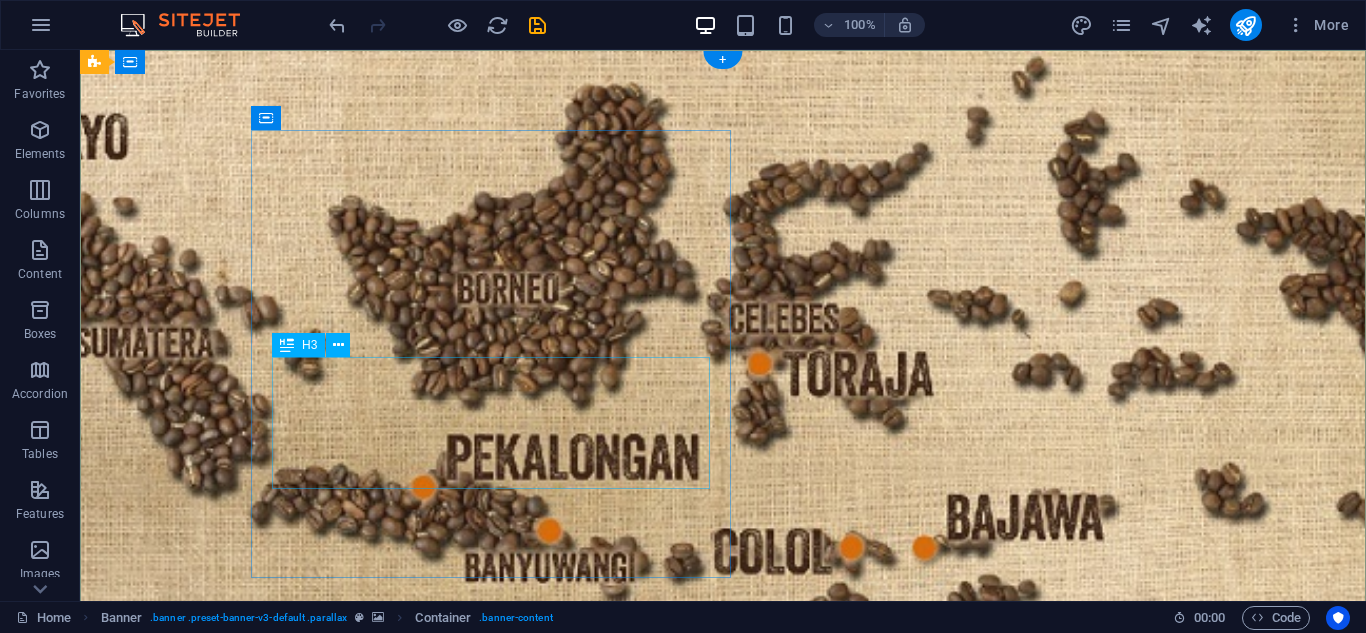 click on "Lorem ipsum dolor sit amet, consetetur sadipscing elitr, sed diam nonumy eirmod." at bounding box center [491, 1009] 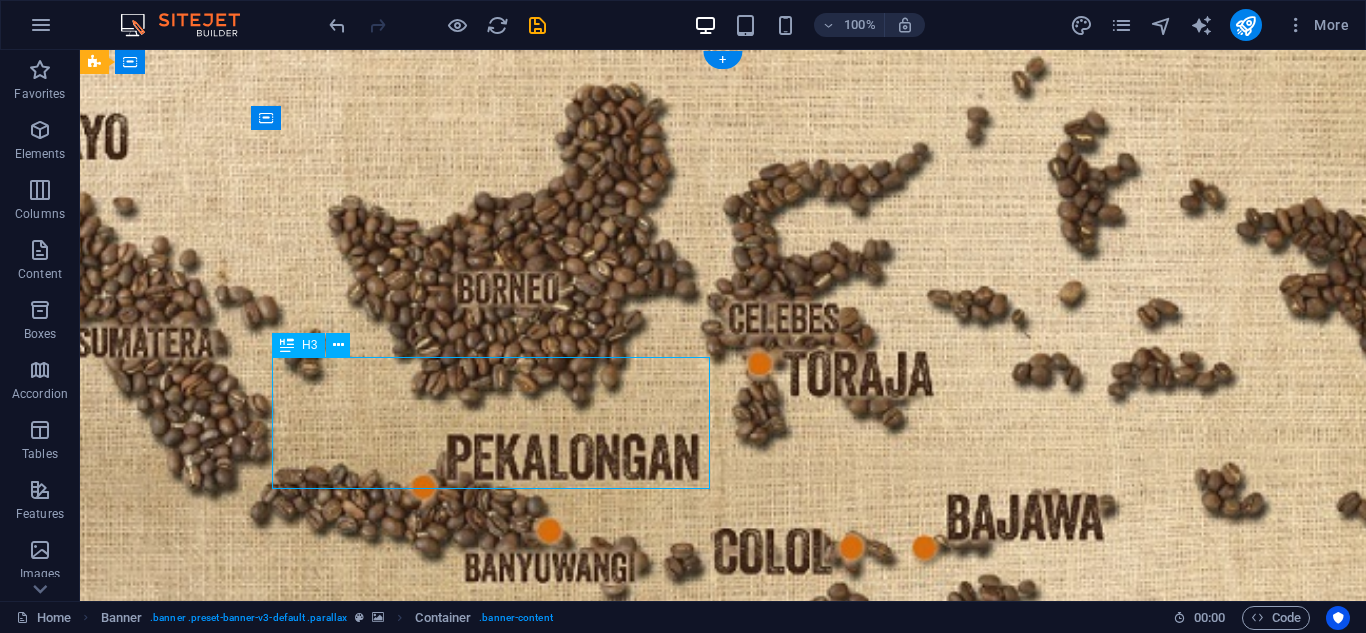 click on "Lorem ipsum dolor sit amet, consetetur sadipscing elitr, sed diam nonumy eirmod." at bounding box center [491, 1009] 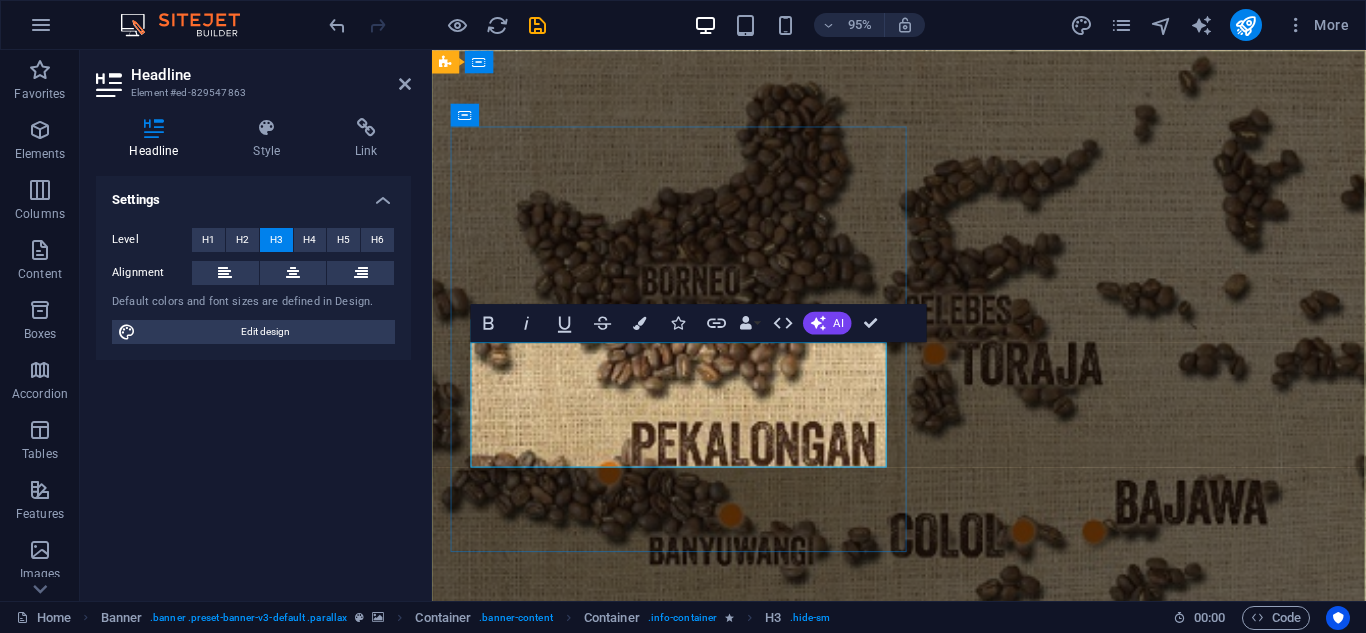 type 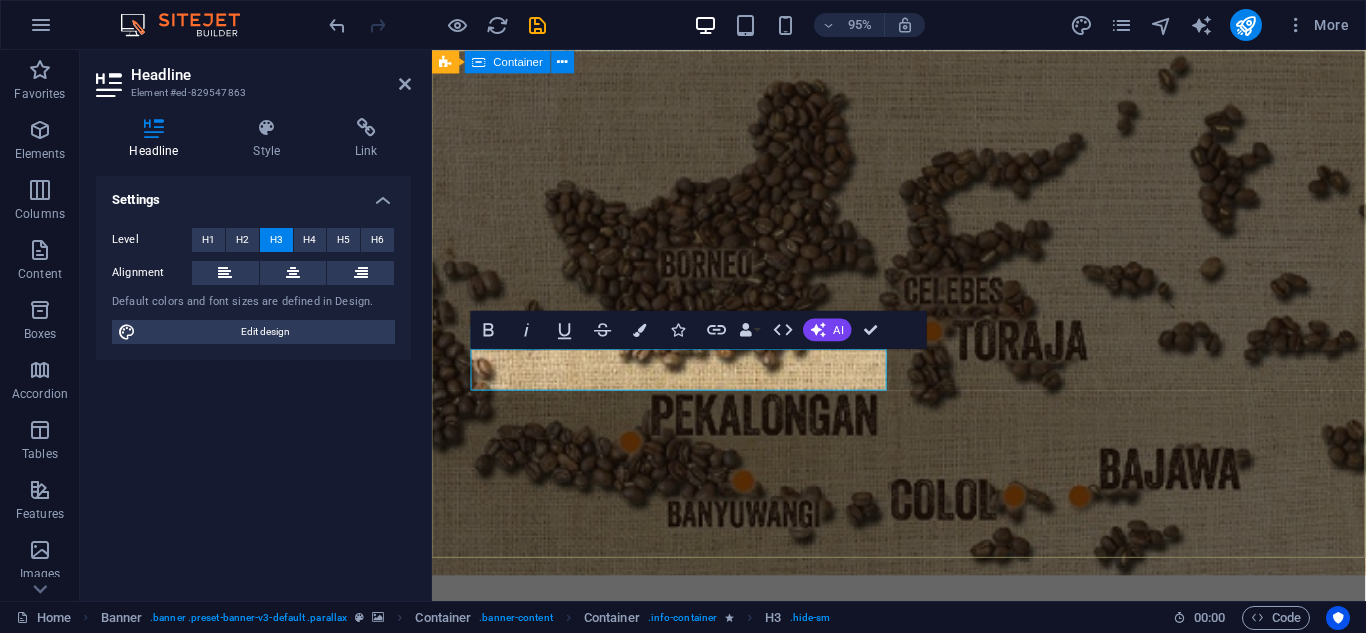 click on "PT era niaga hutama ​Indonesian Export & Sourcing Agency Learn more" at bounding box center [923, 863] 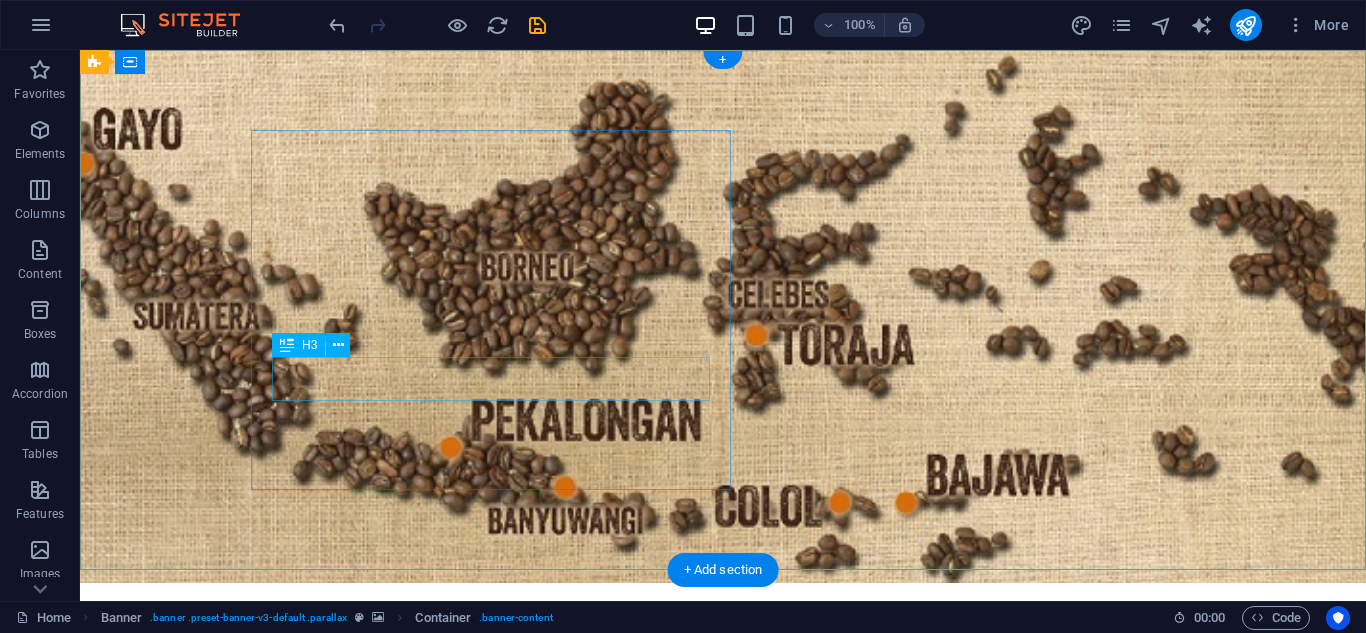 click on "Indonesian Export & Sourcing Agency" at bounding box center [491, 912] 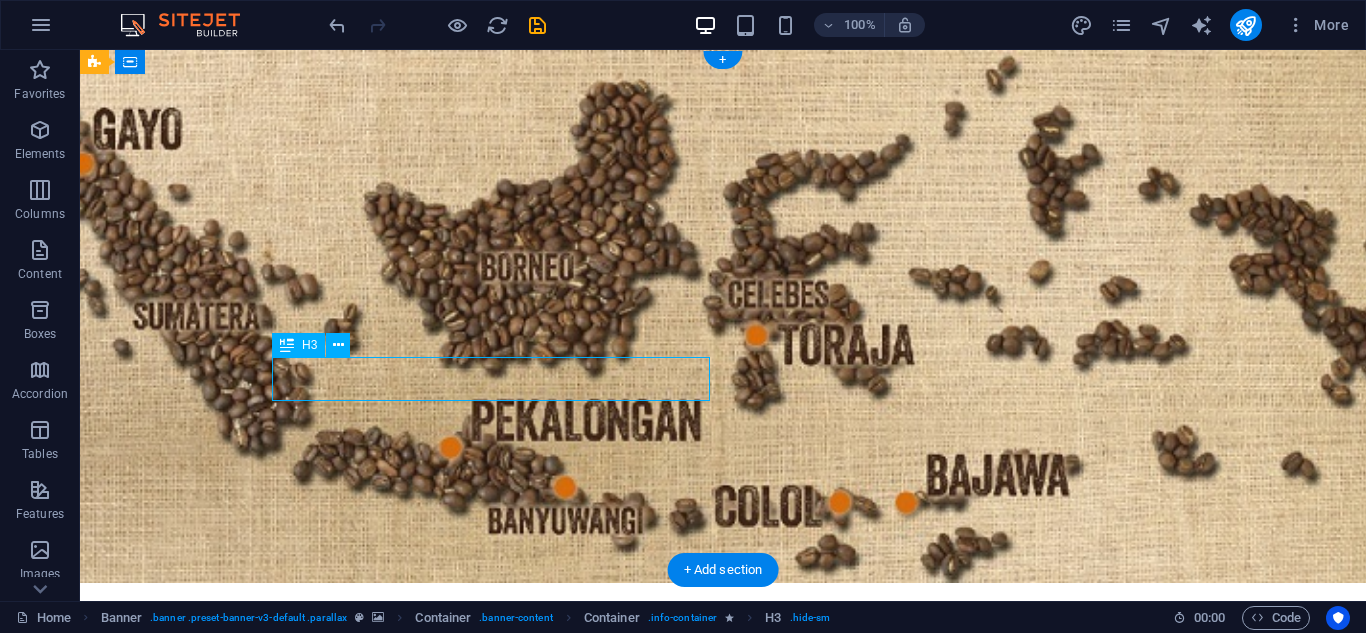 click on "Indonesian Export & Sourcing Agency" at bounding box center (491, 912) 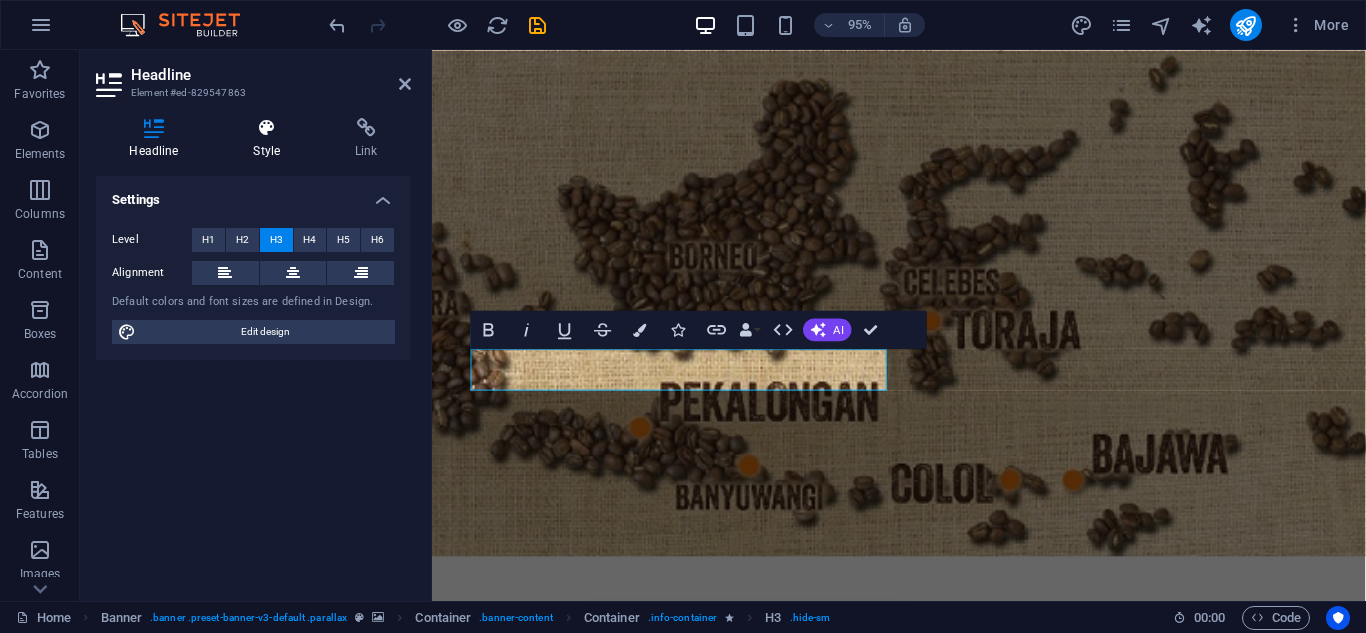 click at bounding box center (267, 128) 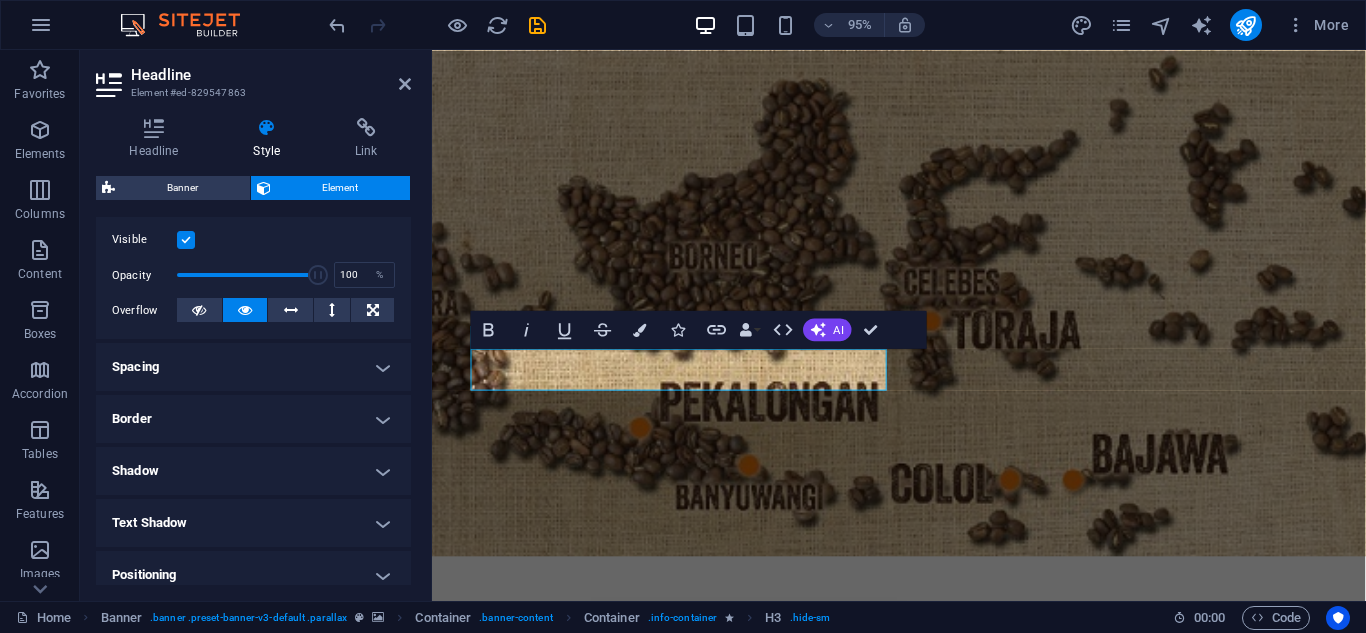 scroll, scrollTop: 281, scrollLeft: 0, axis: vertical 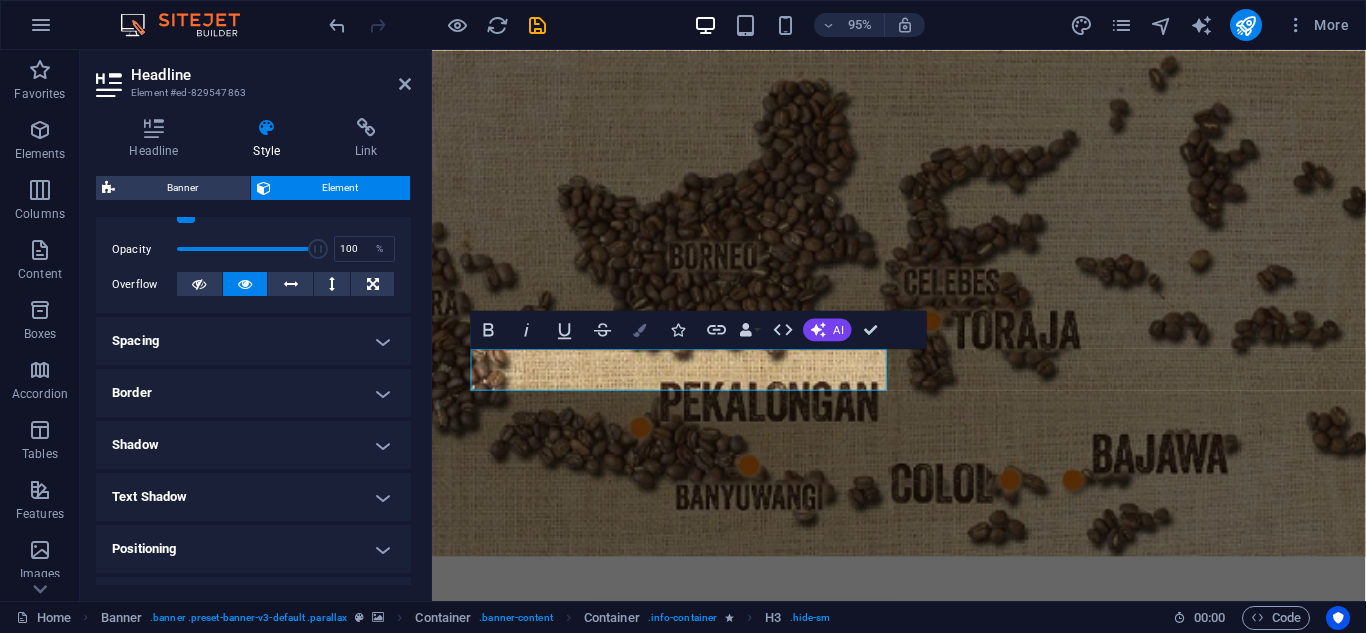click at bounding box center (640, 329) 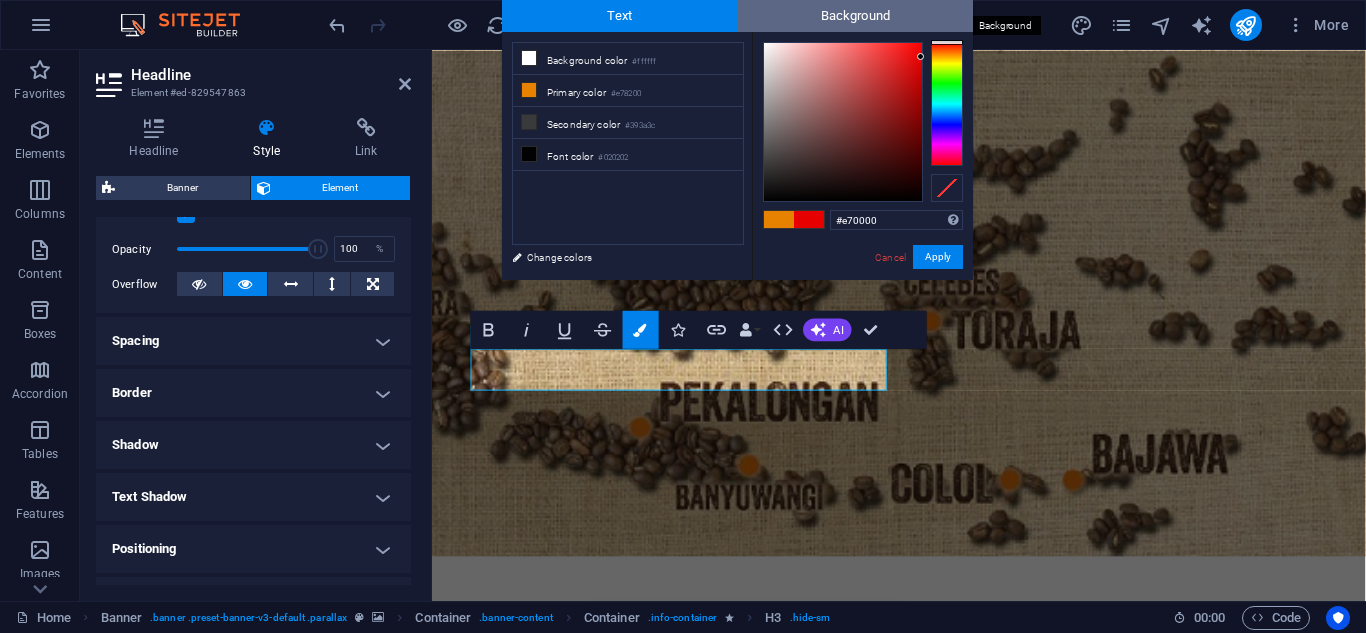 drag, startPoint x: 943, startPoint y: 53, endPoint x: 943, endPoint y: 22, distance: 31 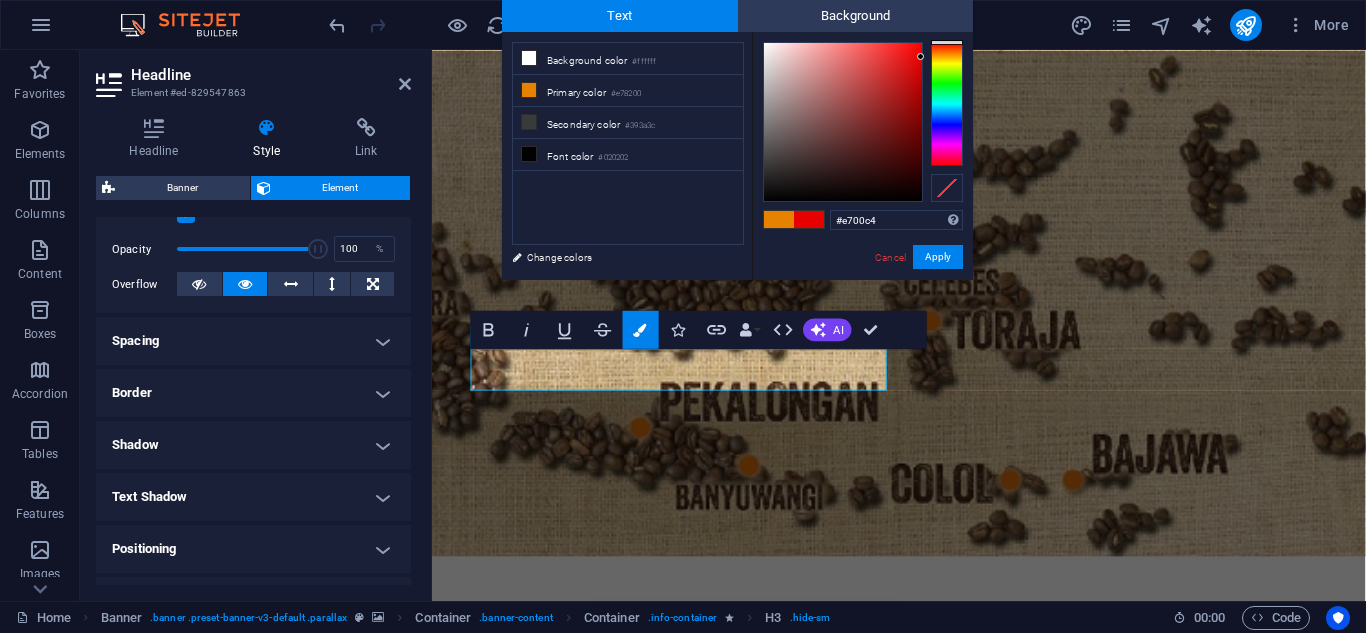 type on "#e70000" 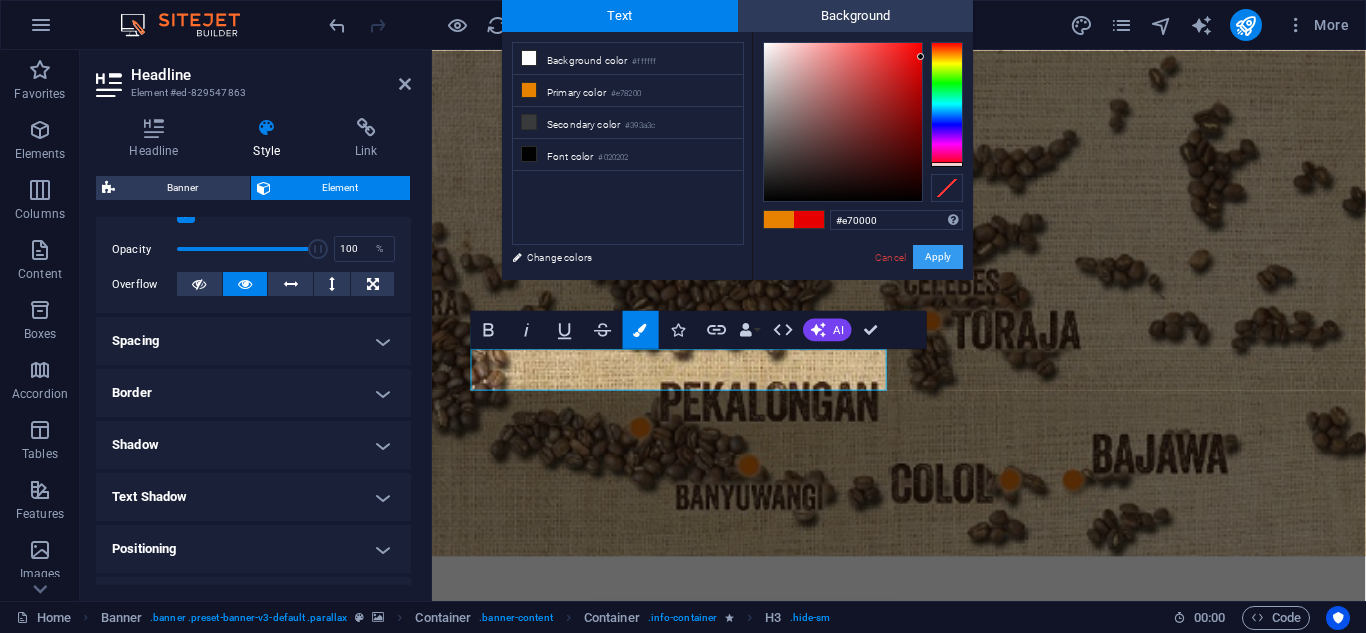click on "Apply" at bounding box center (938, 257) 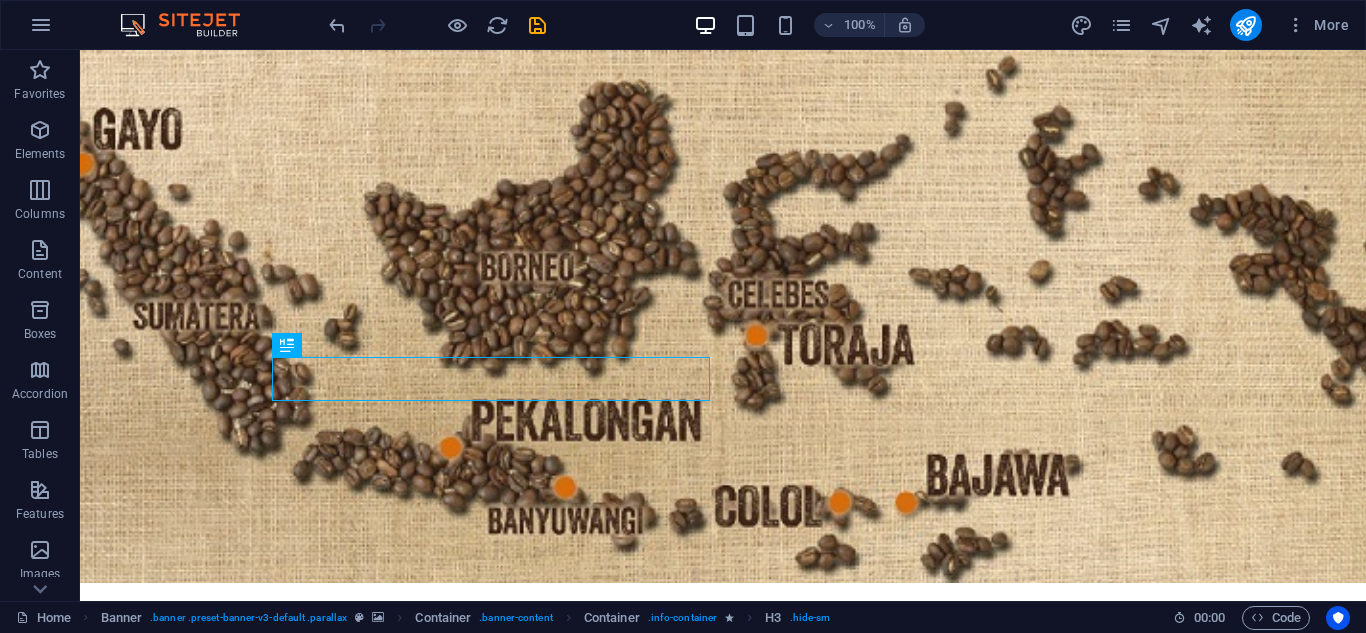 click on "H2   Banner   Banner   Container   Container   Menu   Menu Bar   Container   H1   H3   Preset   Container   Container   Text   Container   H3   Container   Container   Container   Container   Container   Image   Preset   Container   Container   Icon   Spacer   Image   Preset   Preset   Container   Preset   Preset   Form   Email   Preset   Container   Container   Preset   Preset   Form   Textarea   Text   Container   Map   Text   Container   Image   Preset   HTML   Preset   Container   Image   Container   Text   H3   H3   Logo   Spacer   Button   Button   Spacer   Icon   Spacer   Spacer   Spacer" at bounding box center [723, 325] 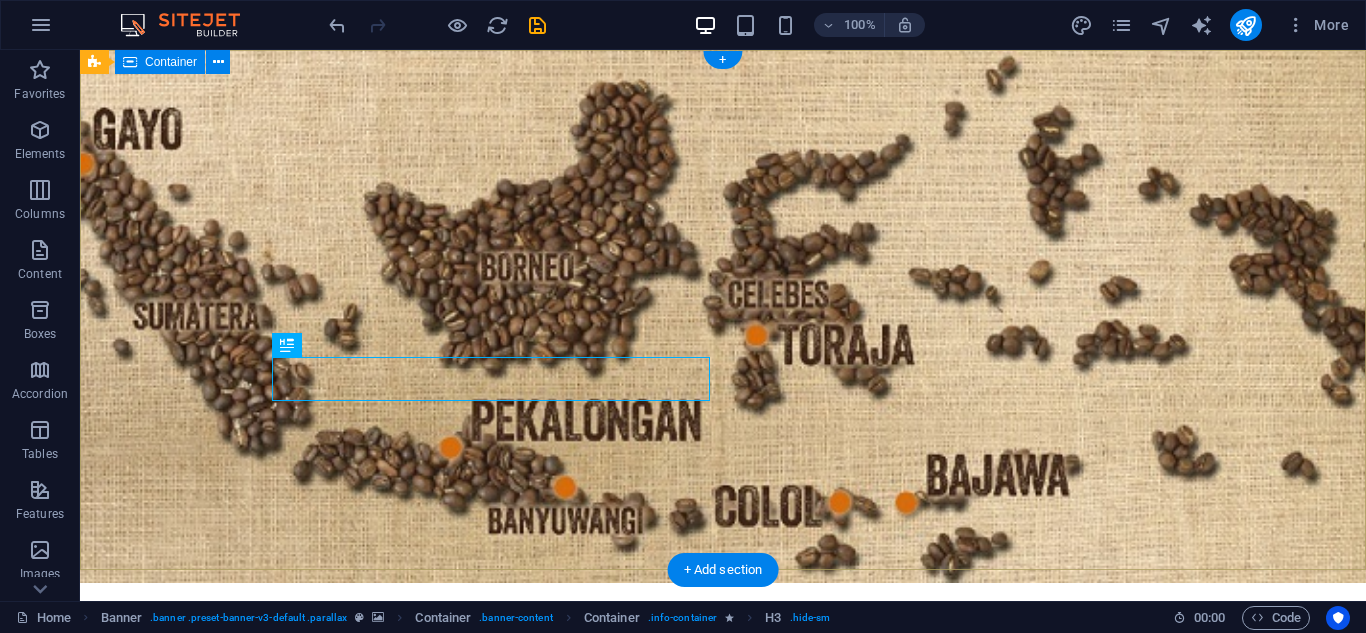 click on "PT era niaga hutama Indonesian Export & Sourcing Agency Learn more" at bounding box center [723, 843] 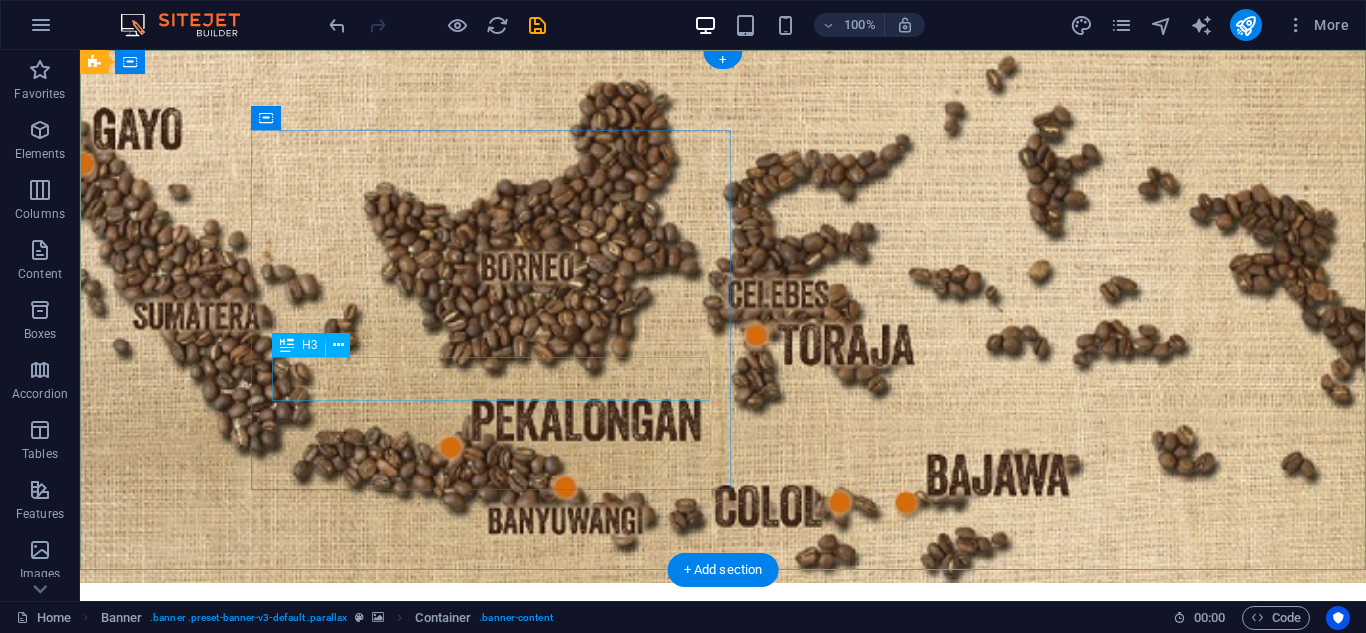 click on "Indonesian Export & Sourcing Agency" at bounding box center [491, 912] 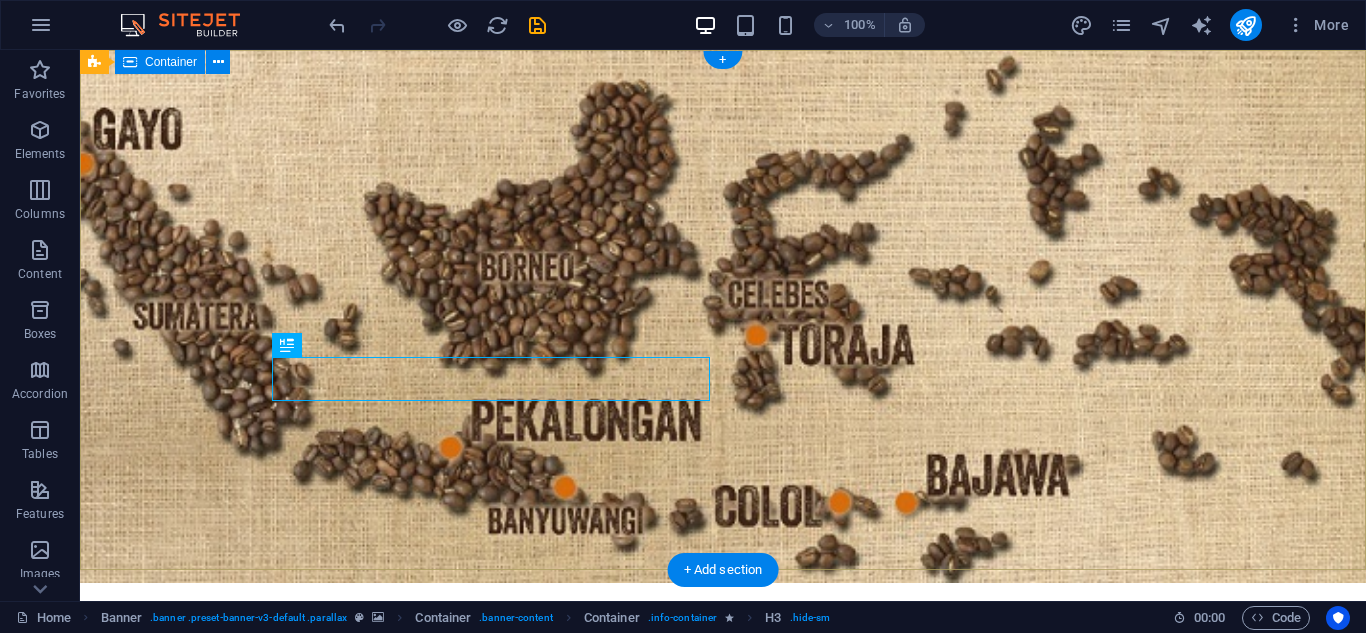 click on "PT era niaga hutama Indonesian Export & Sourcing Agency Learn more" at bounding box center (723, 843) 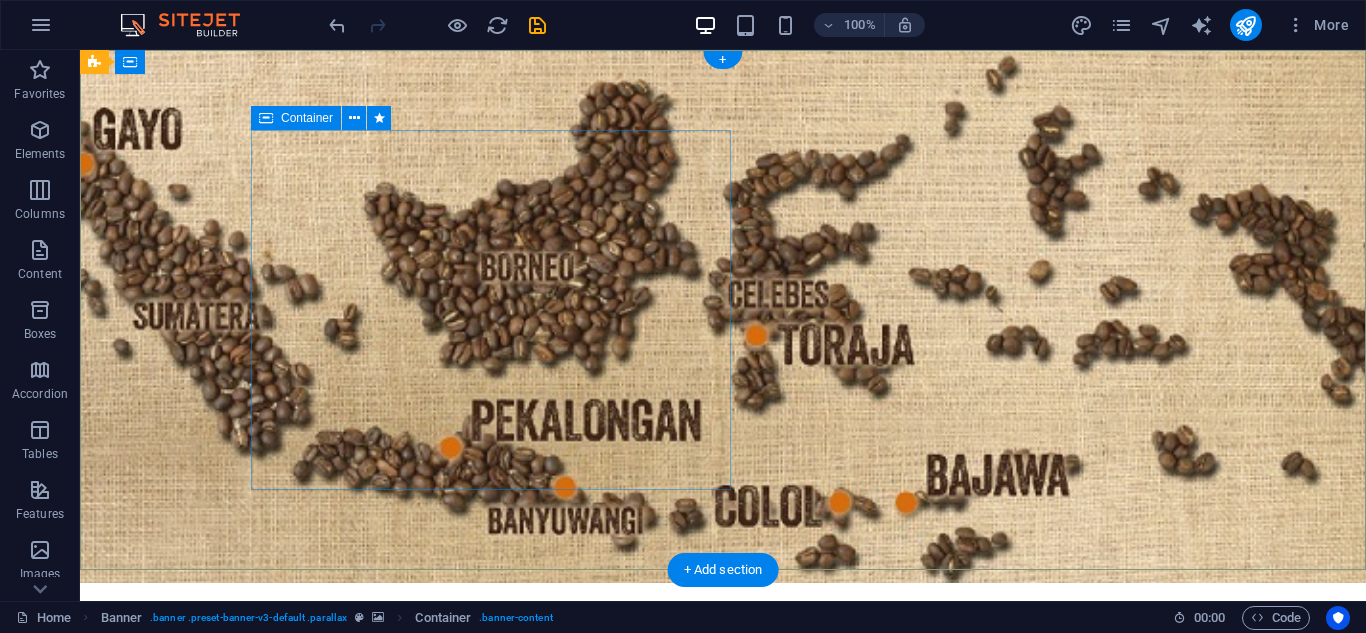 click on "PT era niaga hutama Indonesian Export & Sourcing Agency Learn more" at bounding box center [491, 843] 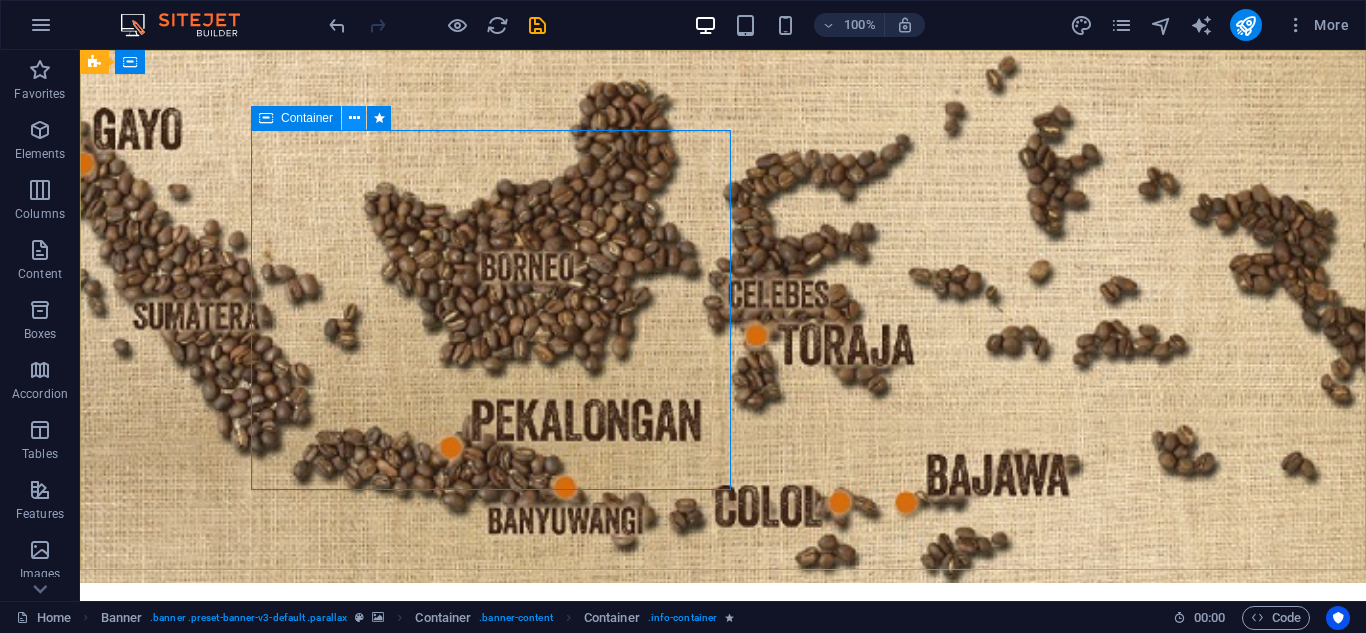 click at bounding box center (354, 118) 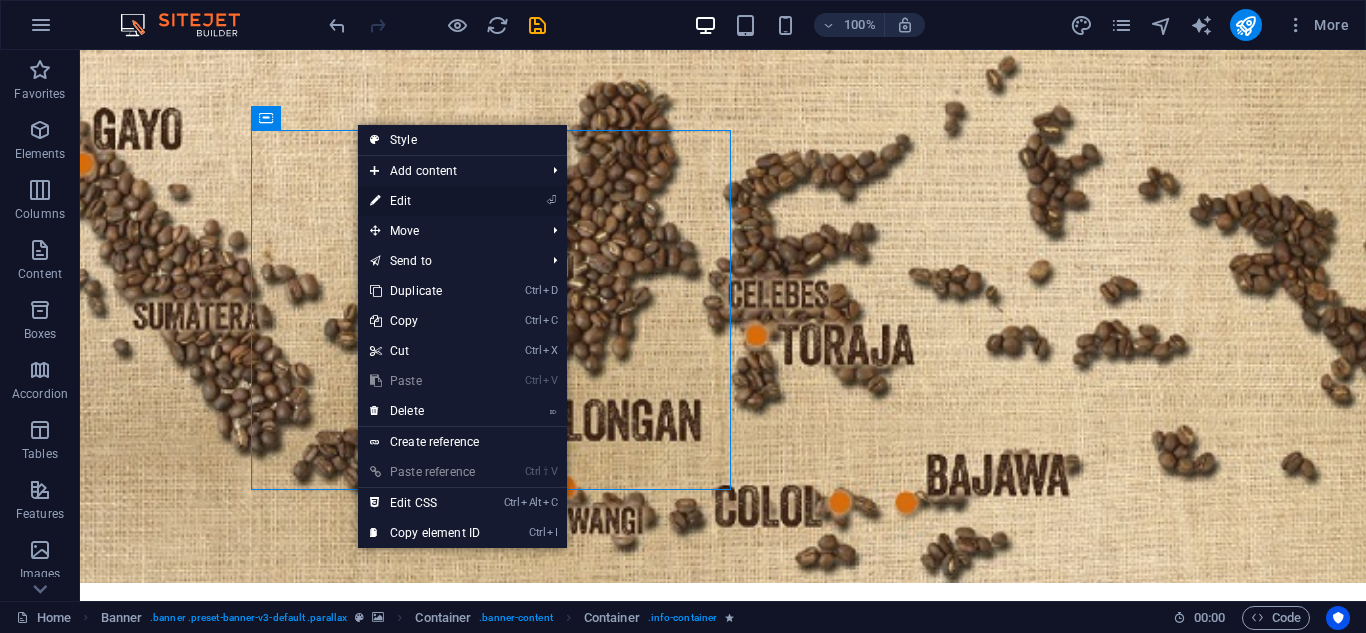 click on "⏎  Edit" at bounding box center [425, 201] 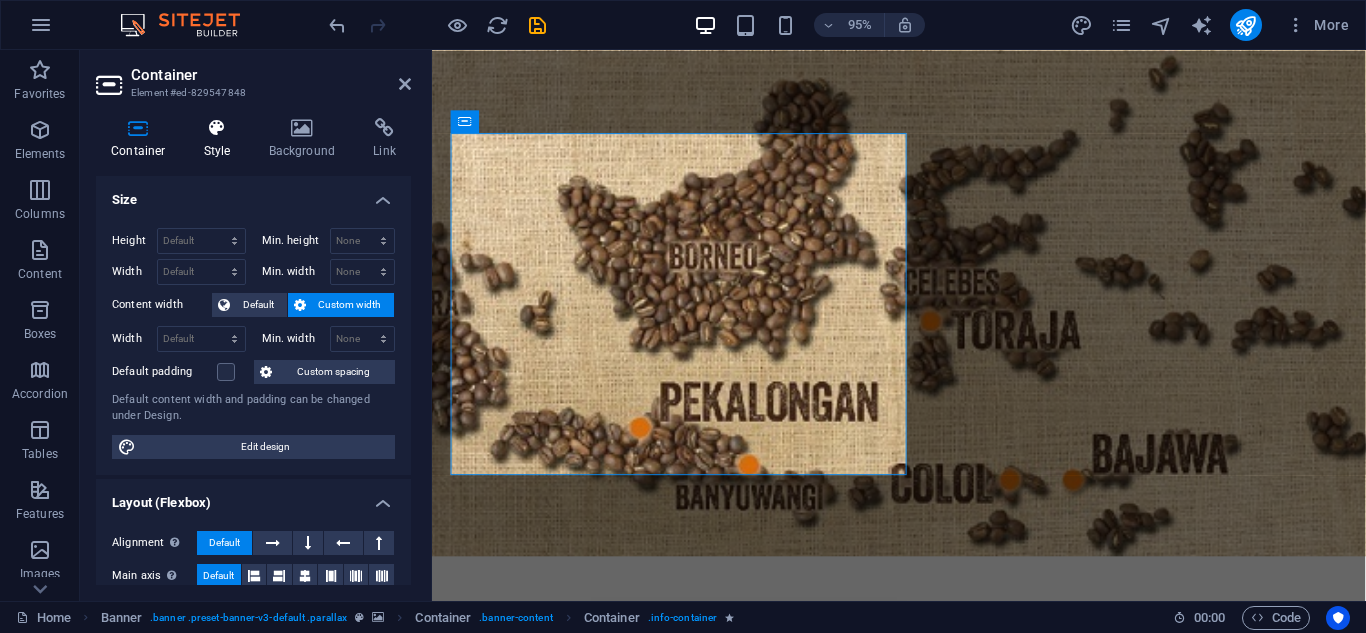 click at bounding box center (217, 128) 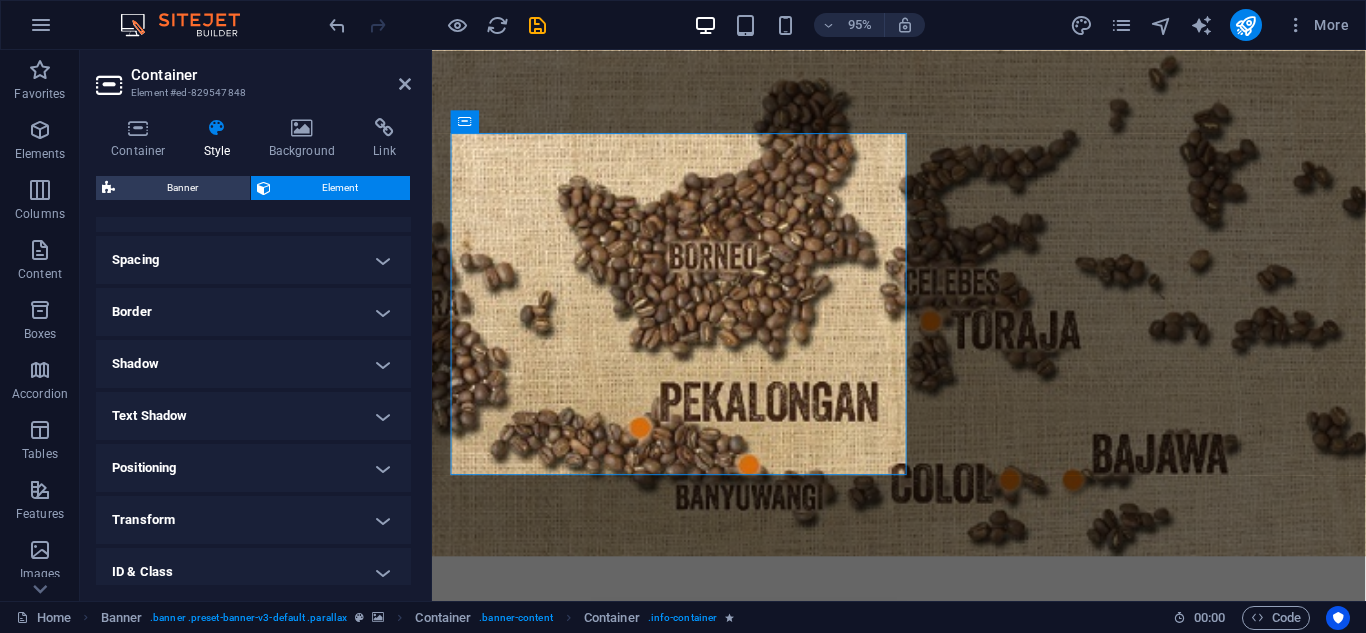 scroll, scrollTop: 357, scrollLeft: 0, axis: vertical 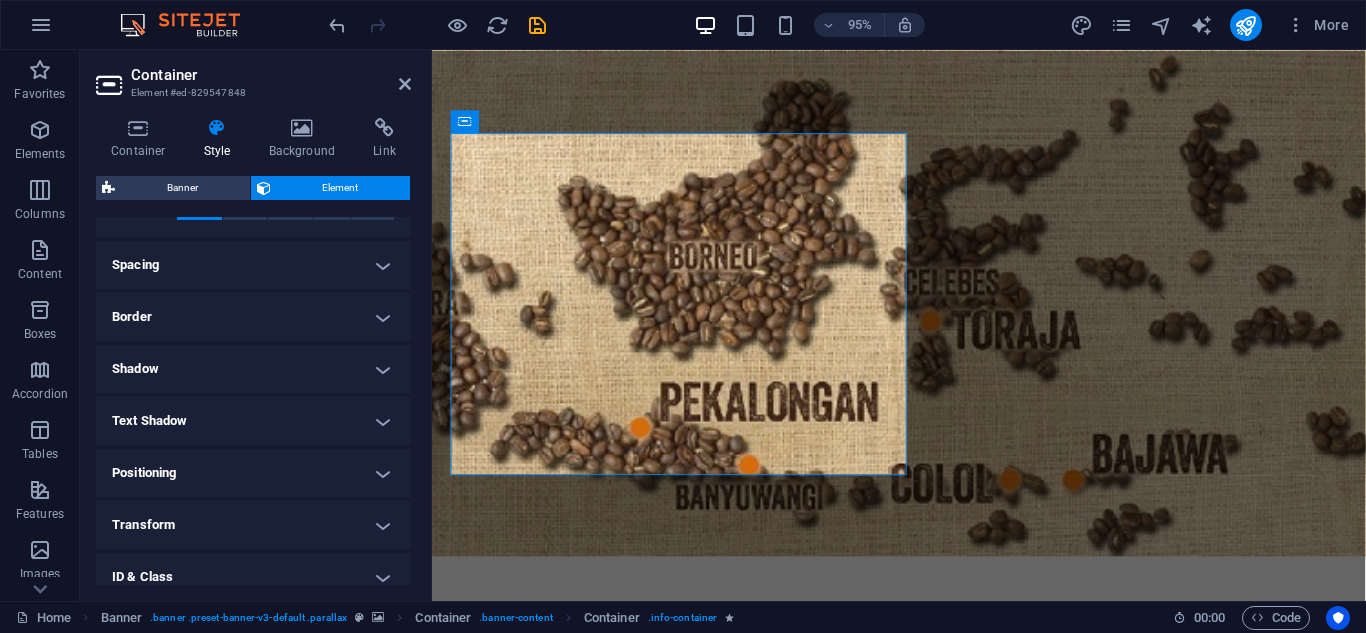 click on "Border" at bounding box center (253, 317) 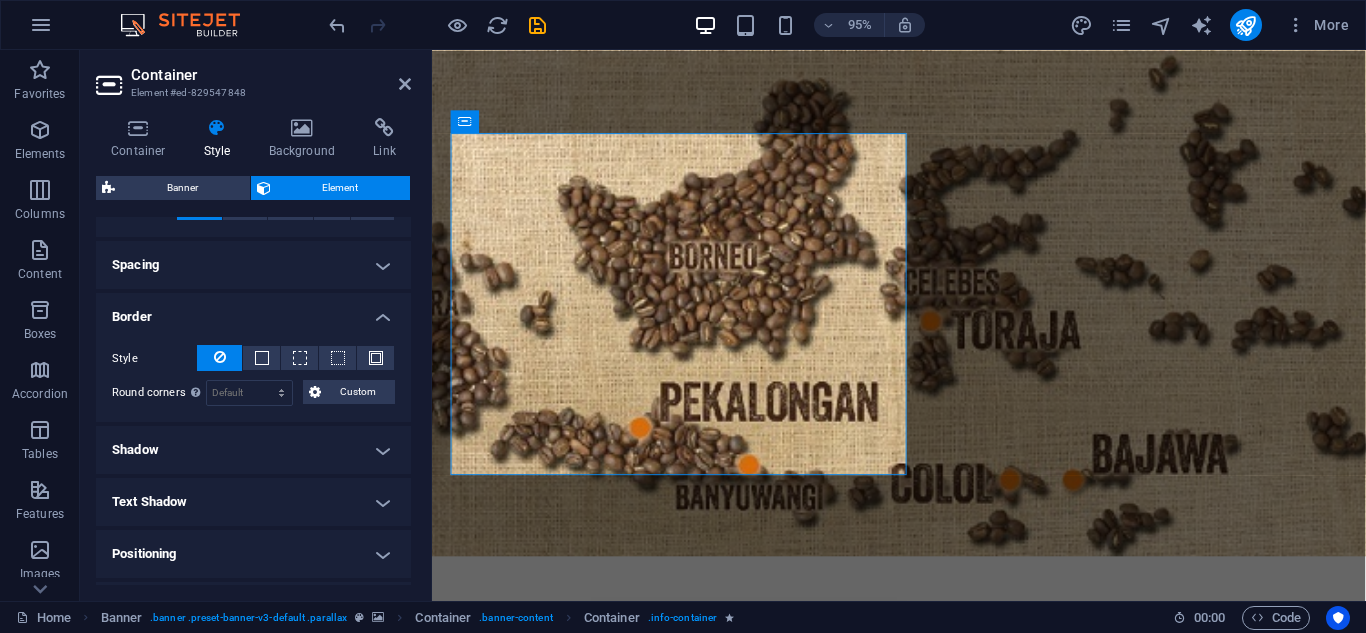 click on "Border" at bounding box center [253, 311] 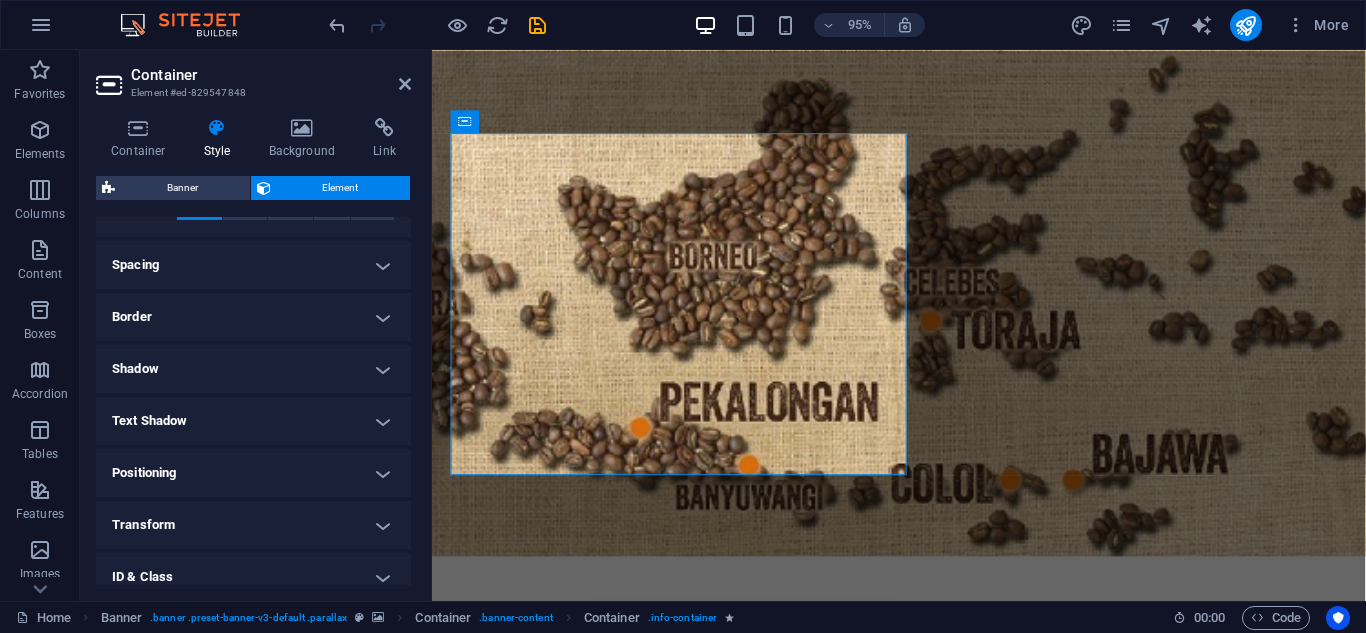 click on "Spacing" at bounding box center (253, 265) 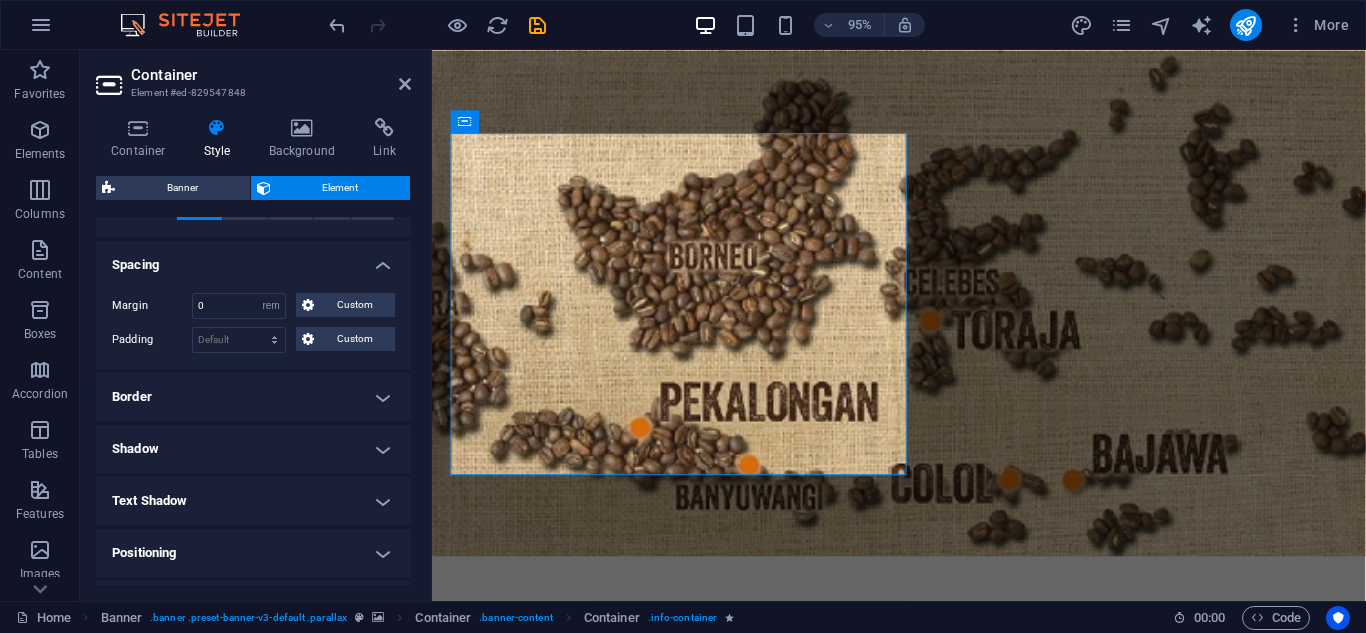 click on "Spacing" at bounding box center (253, 259) 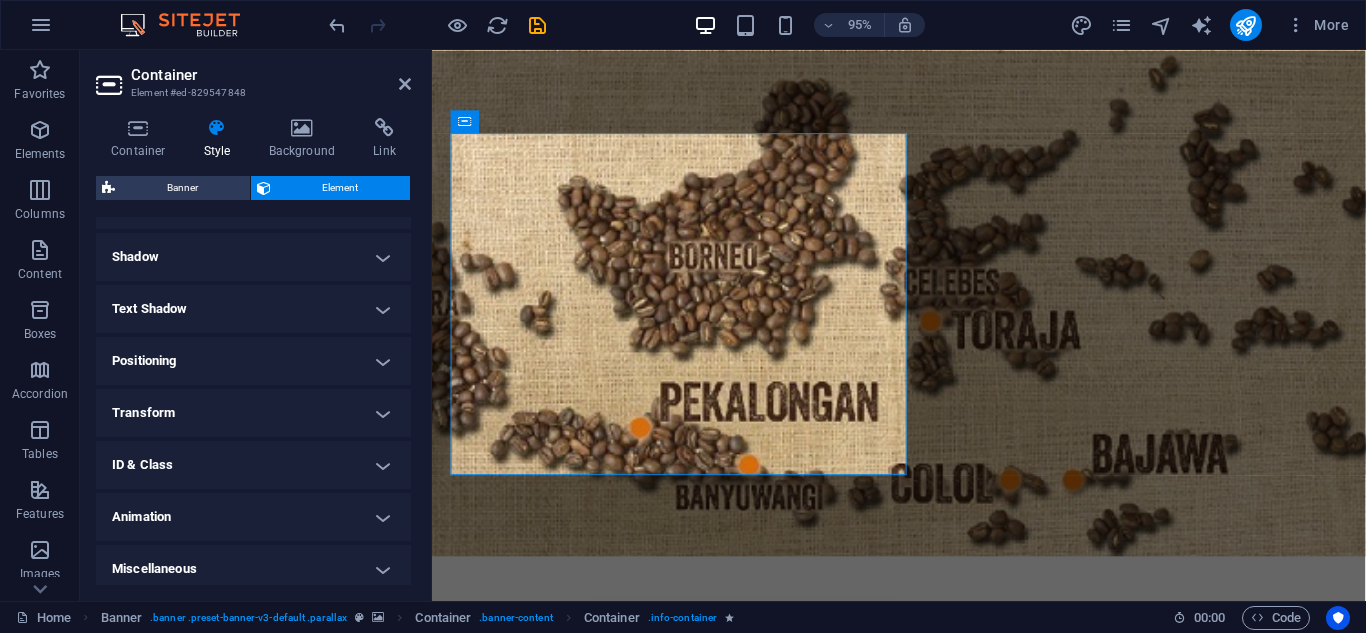 scroll, scrollTop: 477, scrollLeft: 0, axis: vertical 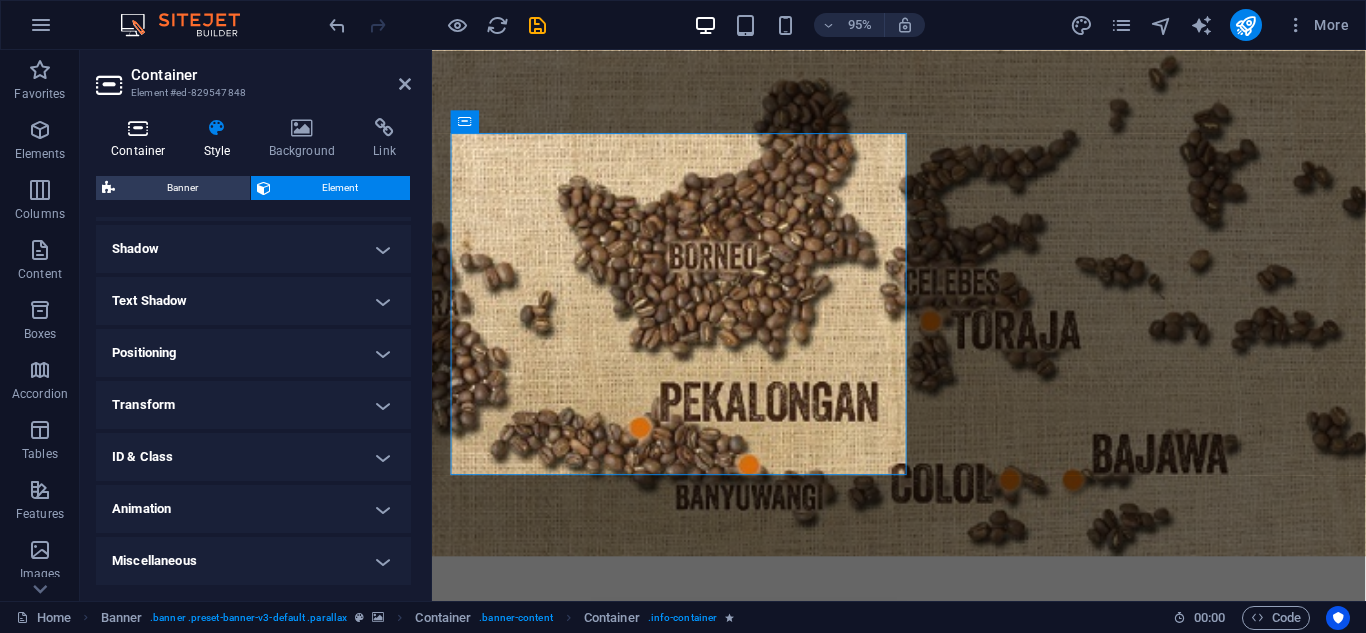 click at bounding box center [138, 128] 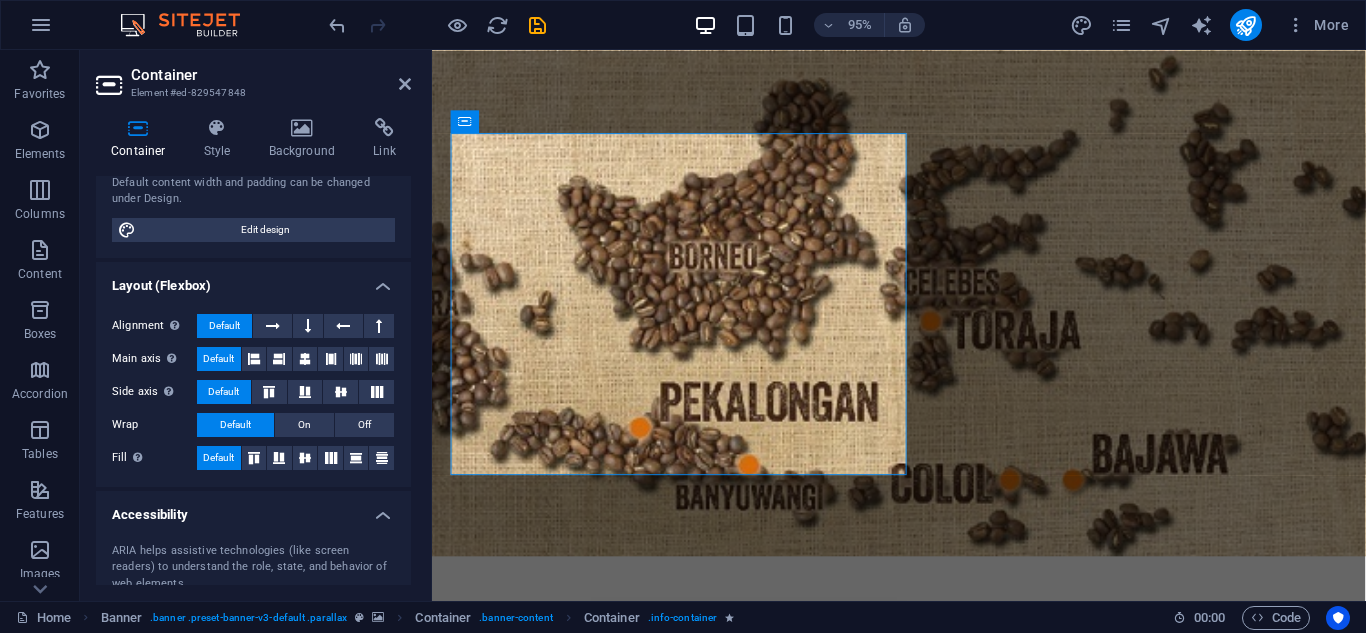 scroll, scrollTop: 400, scrollLeft: 0, axis: vertical 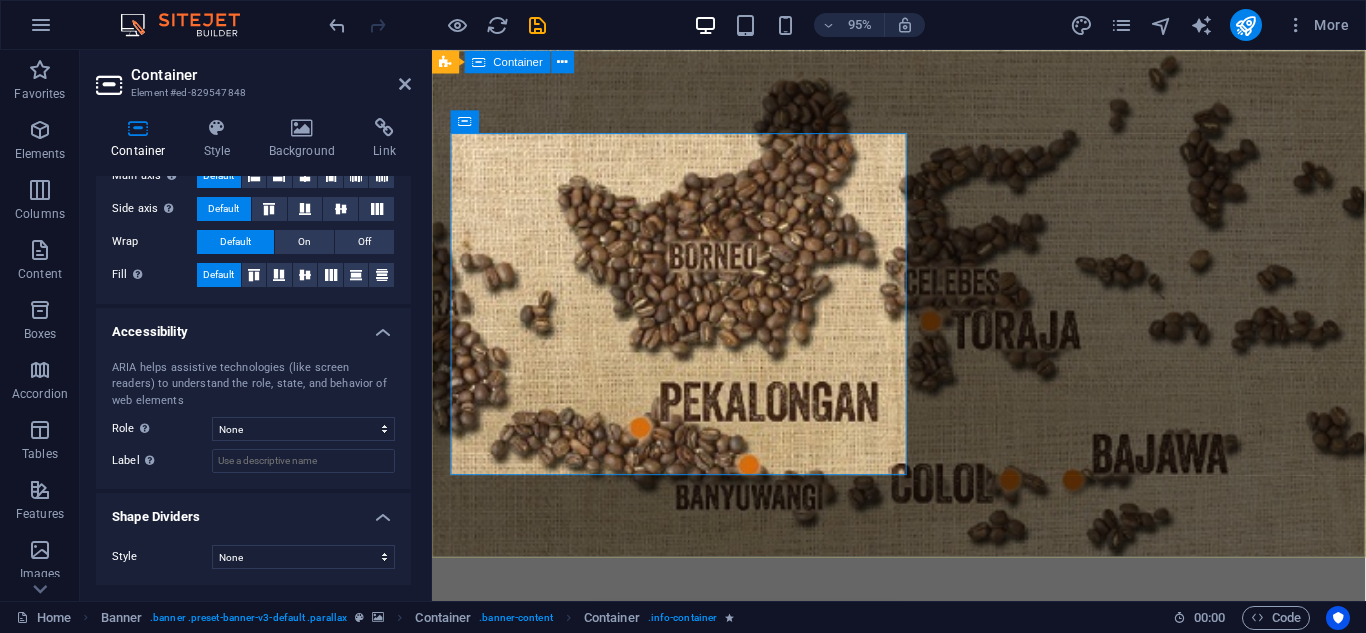 click on "PT era niaga hutama Indonesian Export & Sourcing Agency Learn more" at bounding box center [923, 843] 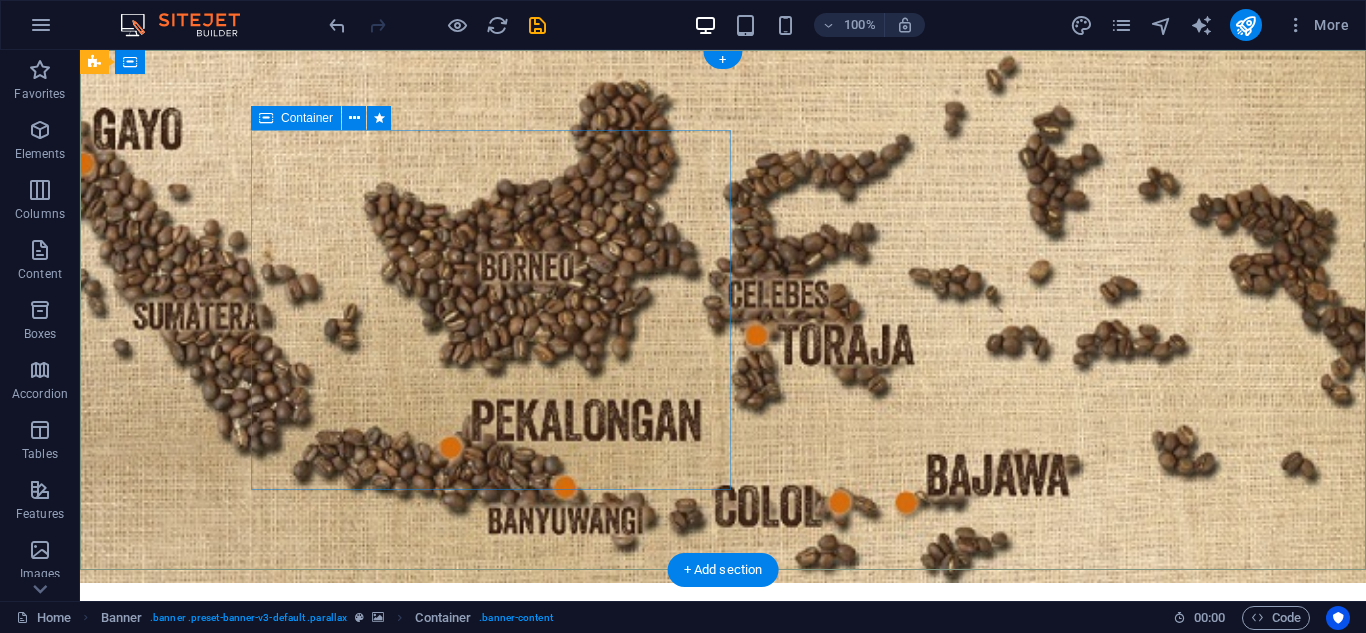 click on "PT era niaga hutama Indonesian Export & Sourcing Agency Learn more" at bounding box center (491, 843) 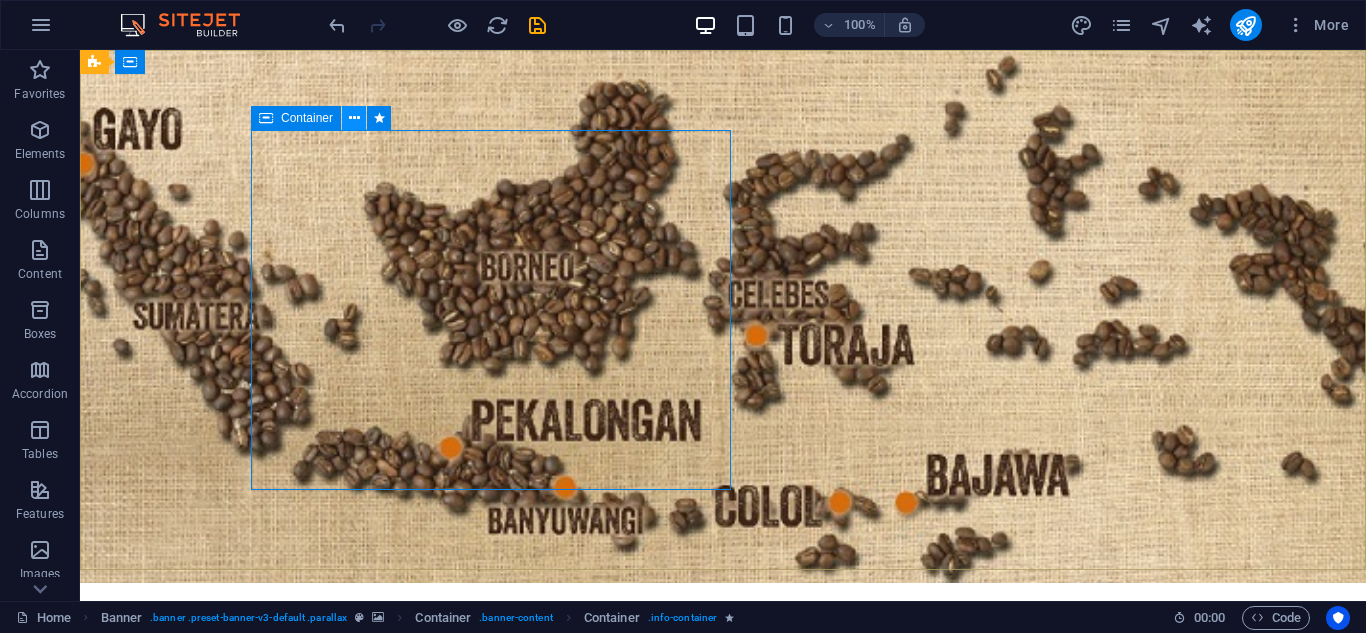 click at bounding box center [354, 118] 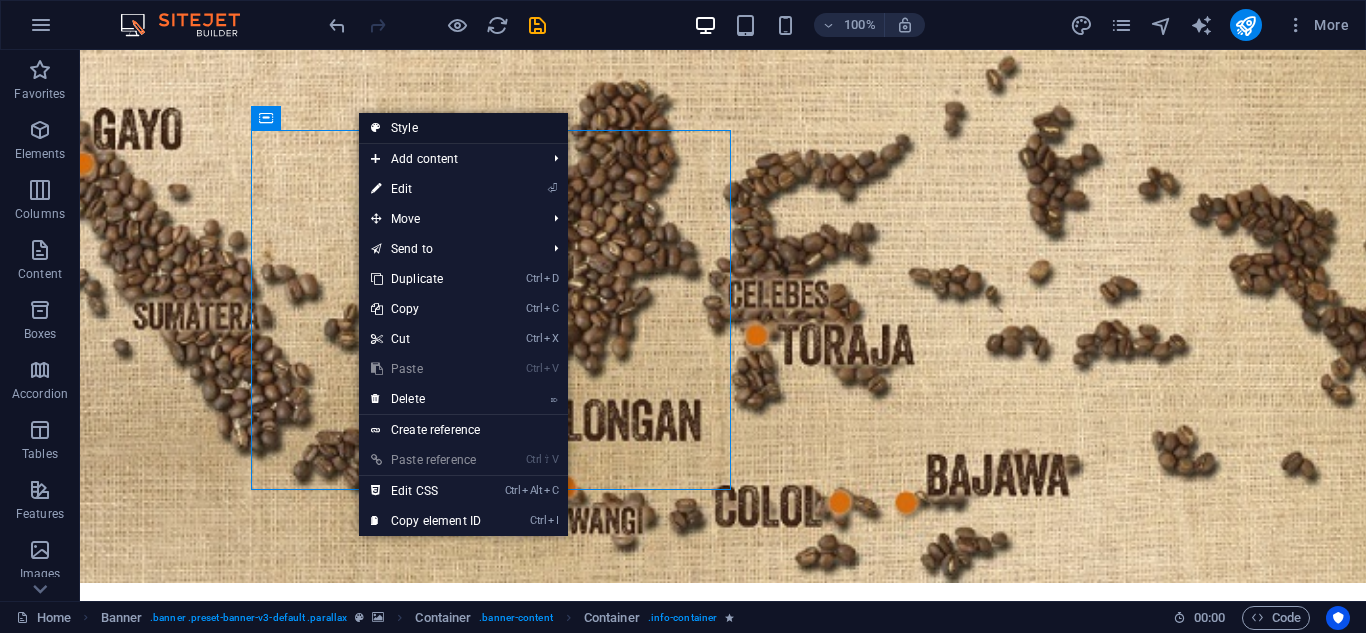 click on "Style" at bounding box center [463, 128] 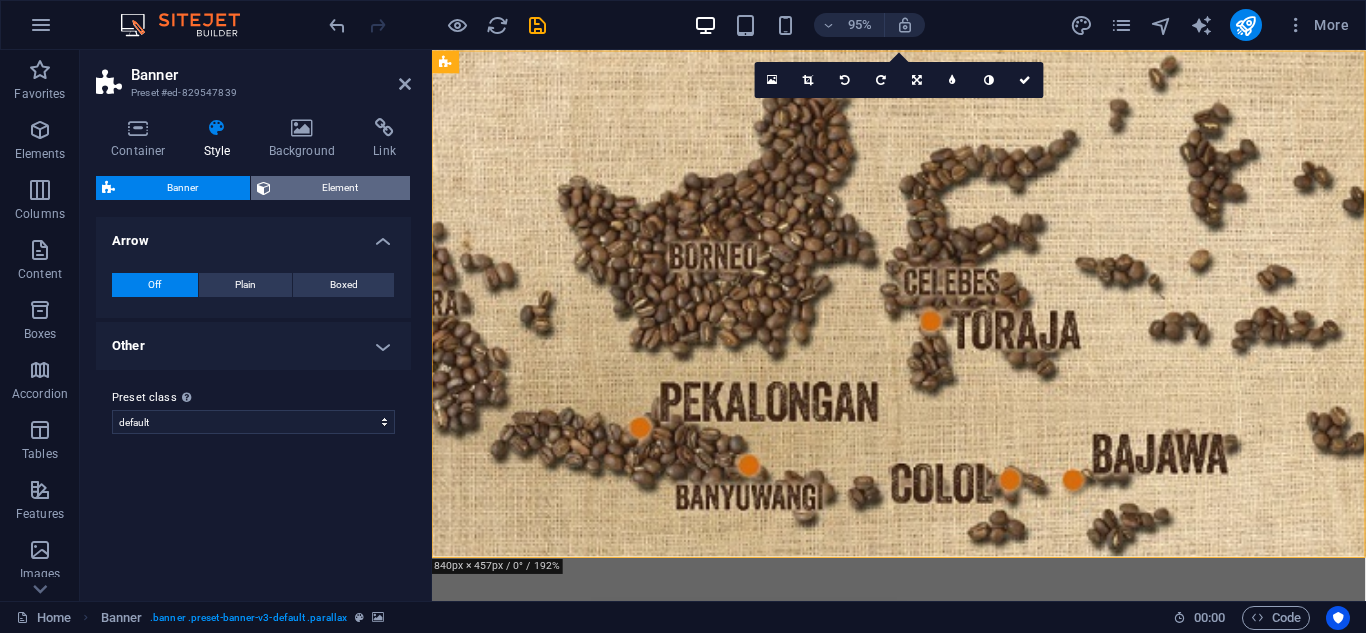click on "Element" at bounding box center [341, 188] 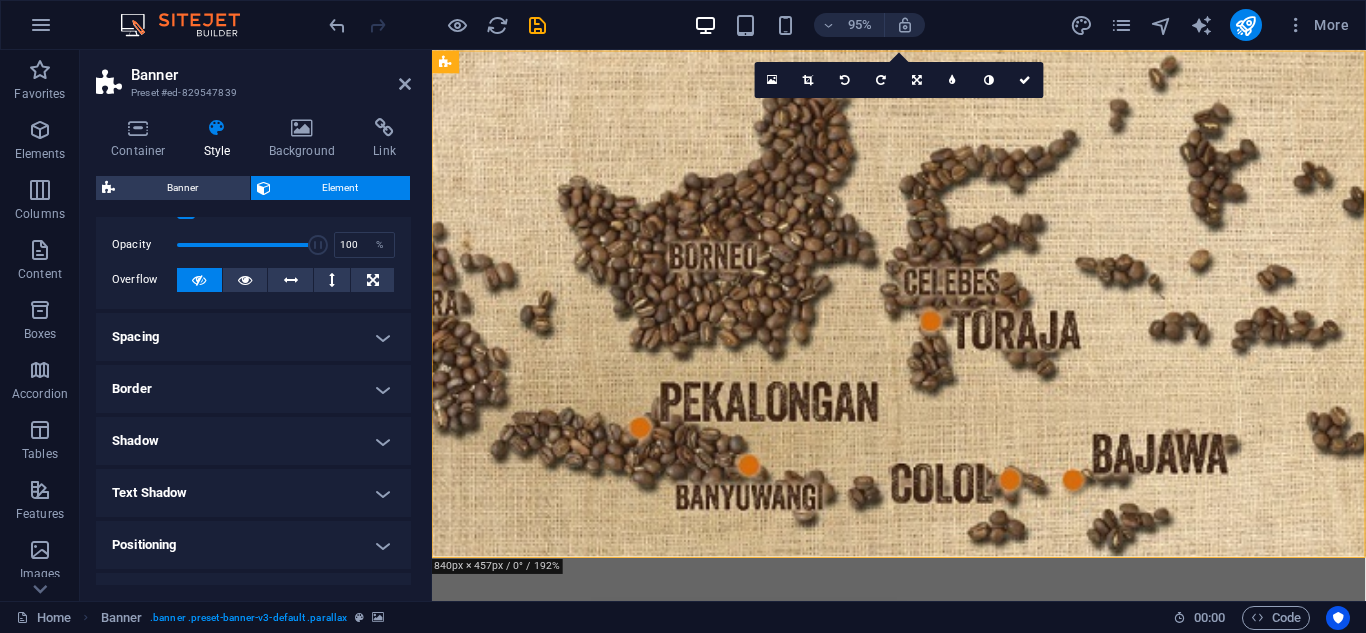 scroll, scrollTop: 81, scrollLeft: 0, axis: vertical 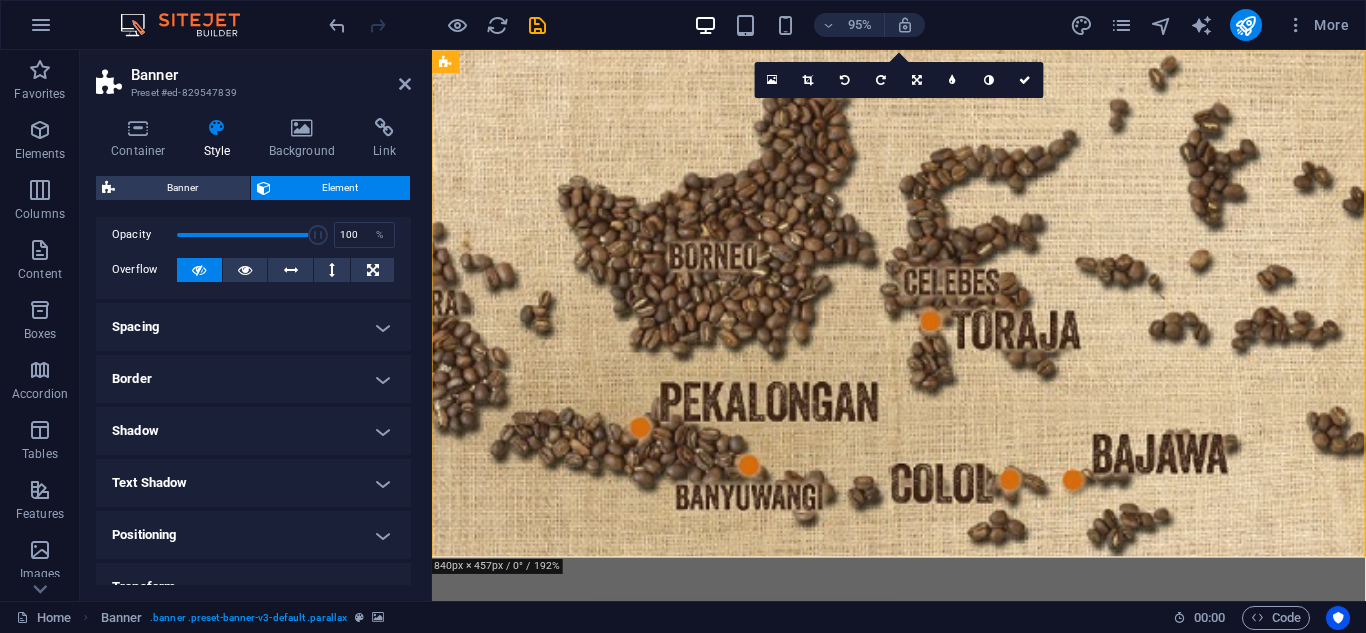 click on "Border" at bounding box center [253, 379] 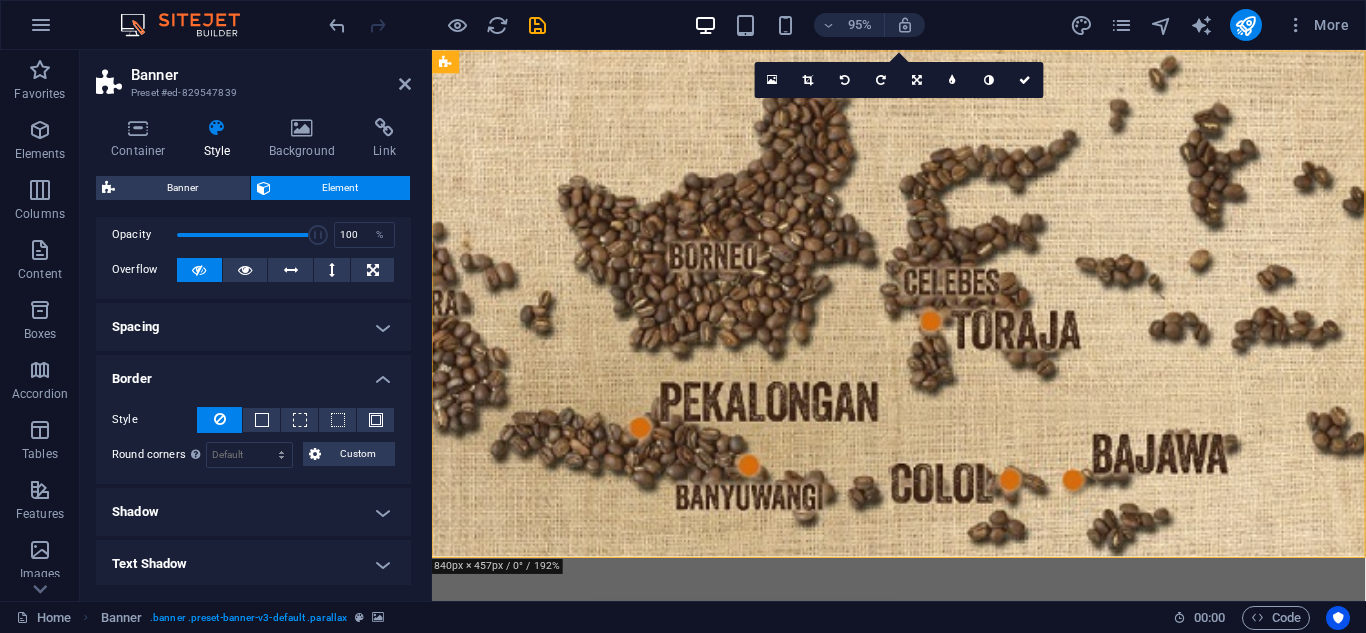 click on "Border" at bounding box center (253, 373) 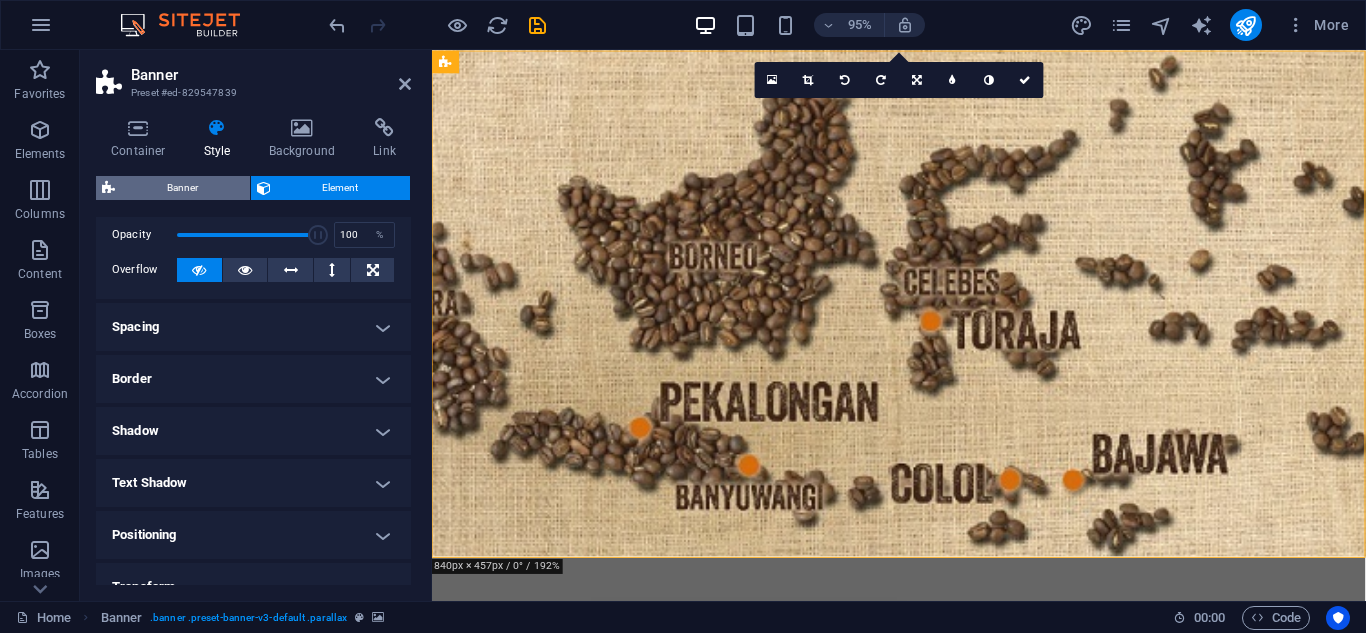 click on "Banner" at bounding box center (182, 188) 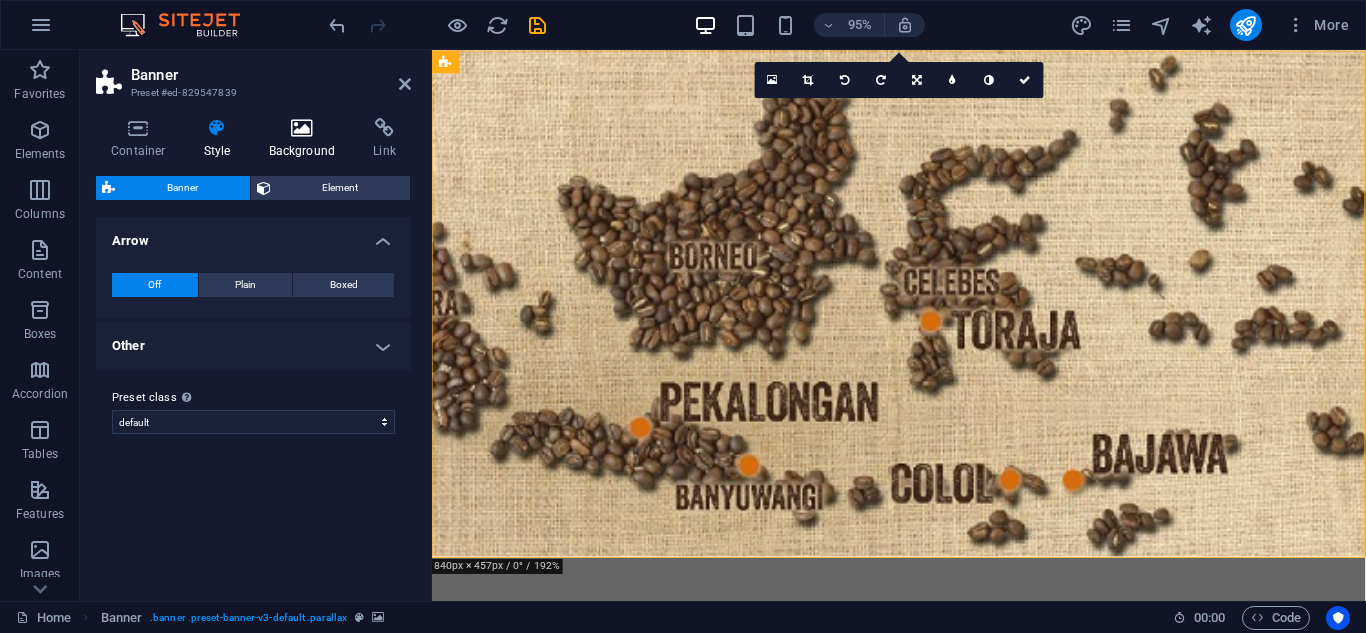 click on "Background" at bounding box center (306, 139) 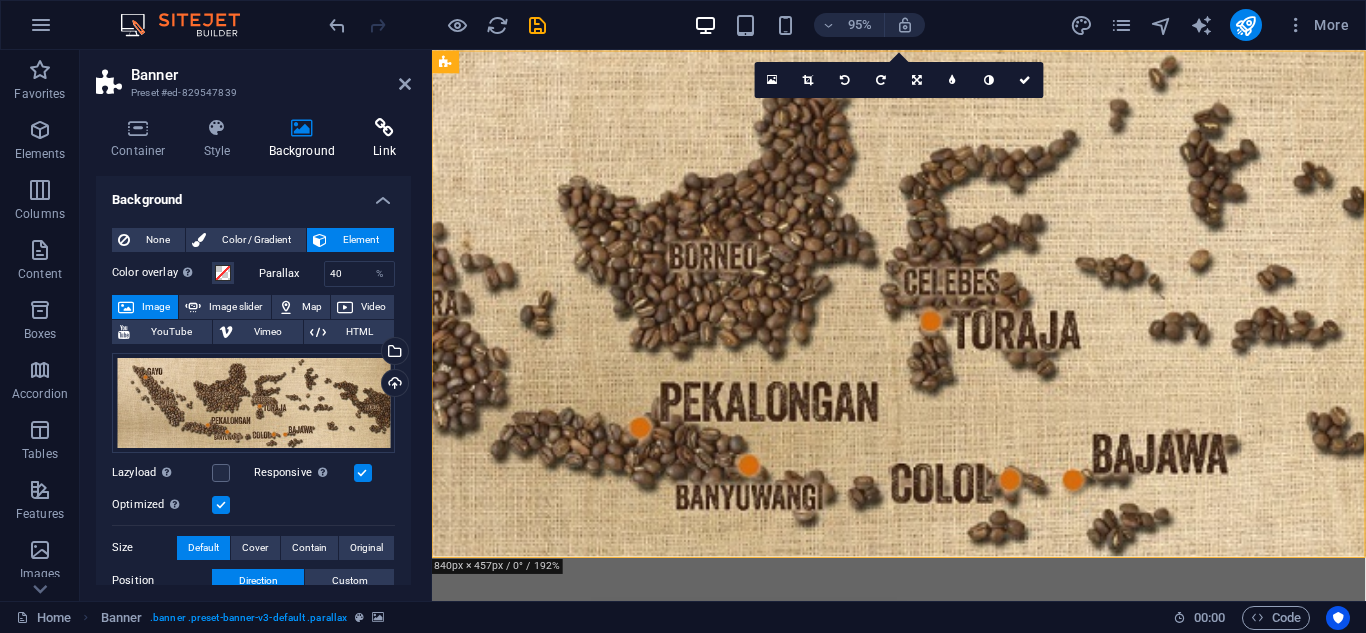 click on "Link" at bounding box center [384, 139] 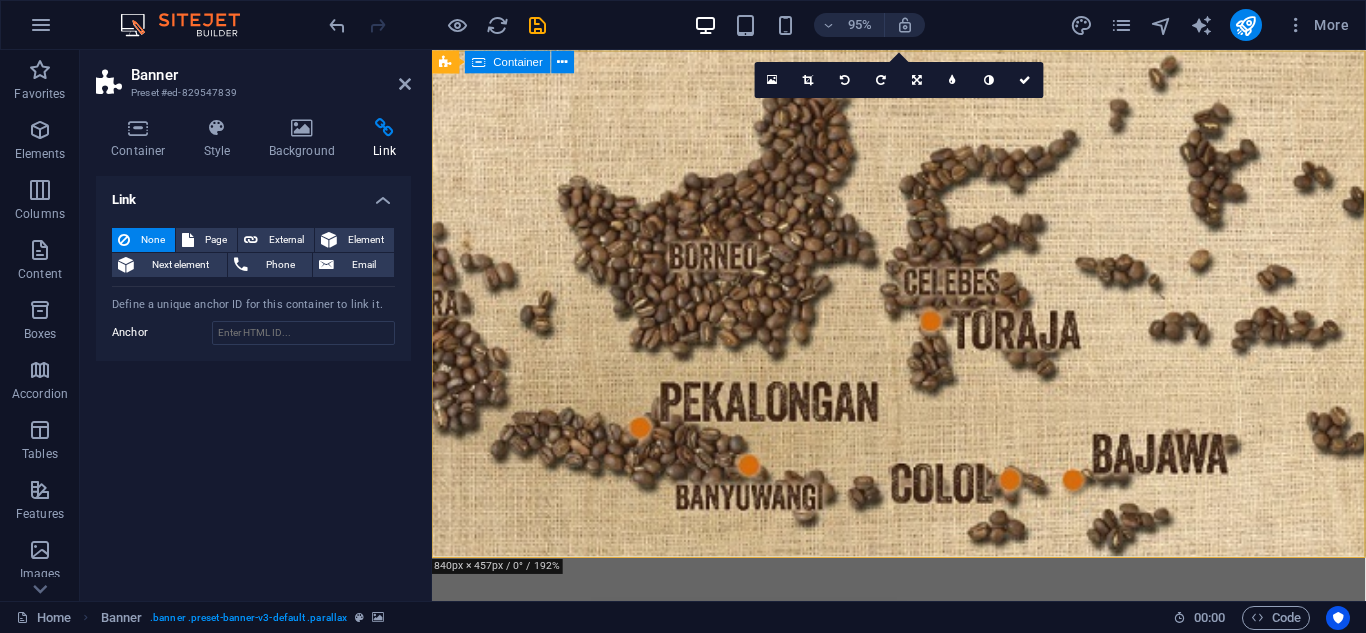 click on "PT era niaga hutama Indonesian Export & Sourcing Agency Learn more" at bounding box center [923, 843] 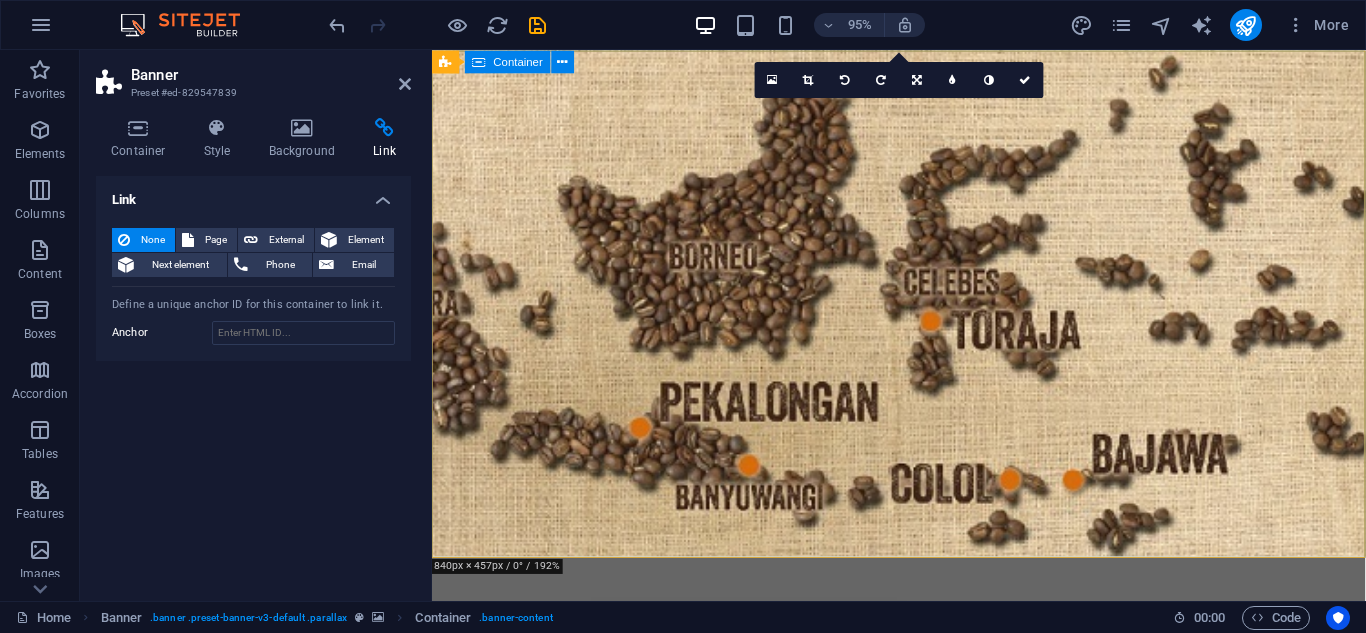 click on "PT era niaga hutama Indonesian Export & Sourcing Agency Learn more" at bounding box center [923, 843] 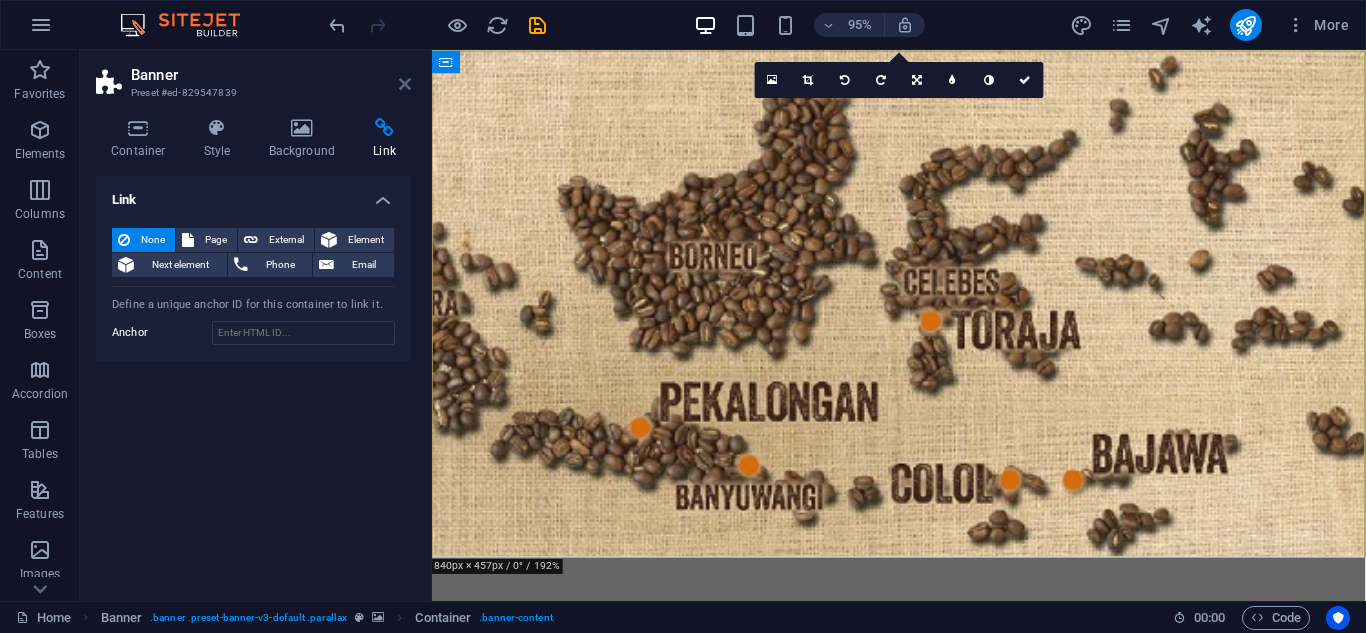 click at bounding box center (405, 84) 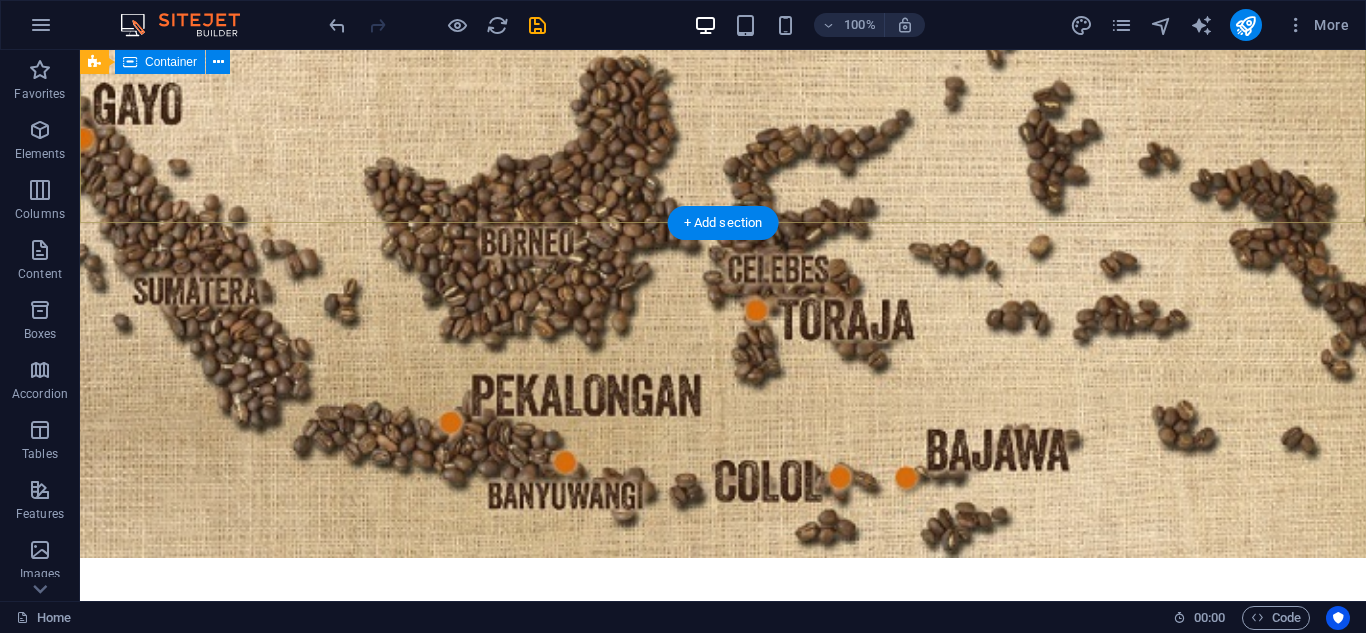 scroll, scrollTop: 0, scrollLeft: 0, axis: both 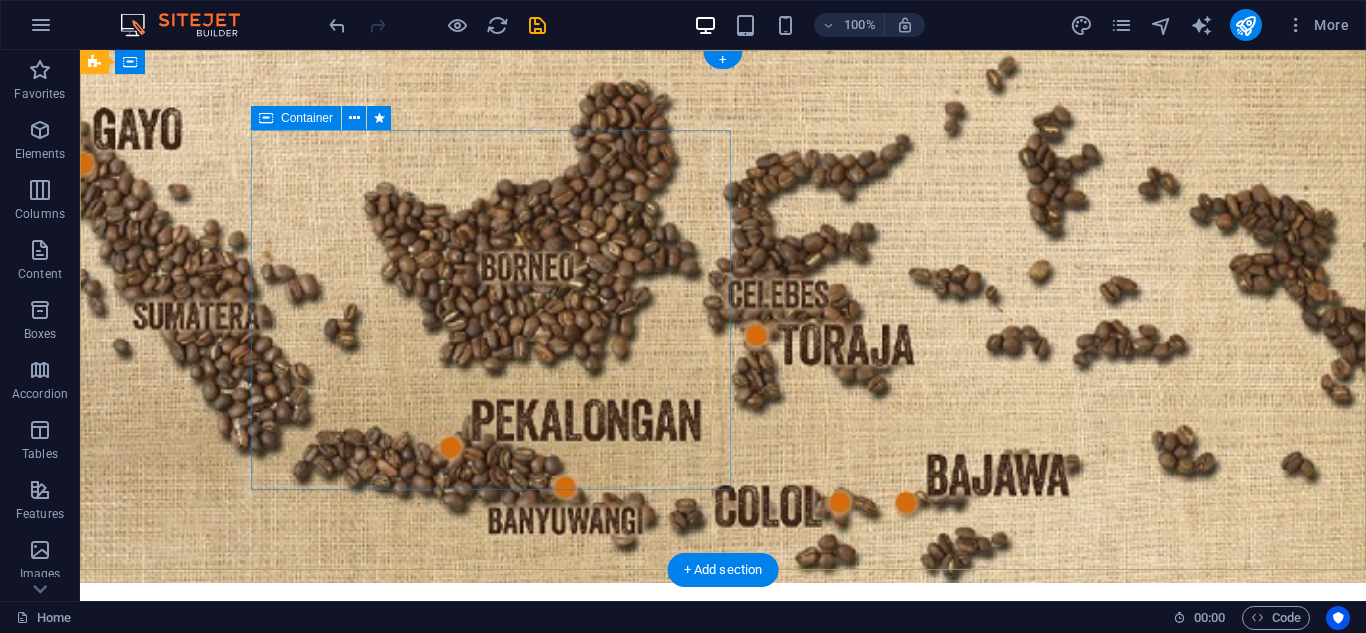 click on "PT era niaga hutama Indonesian Export & Sourcing Agency Learn more" at bounding box center [491, 843] 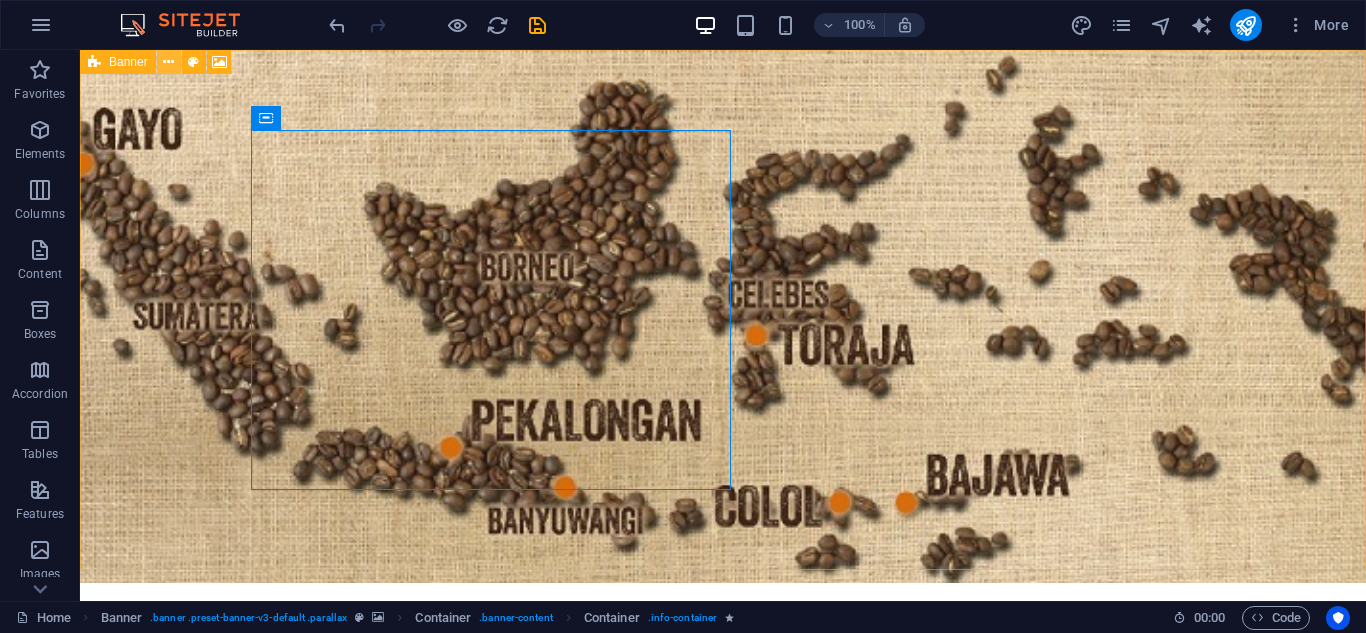 click at bounding box center [168, 62] 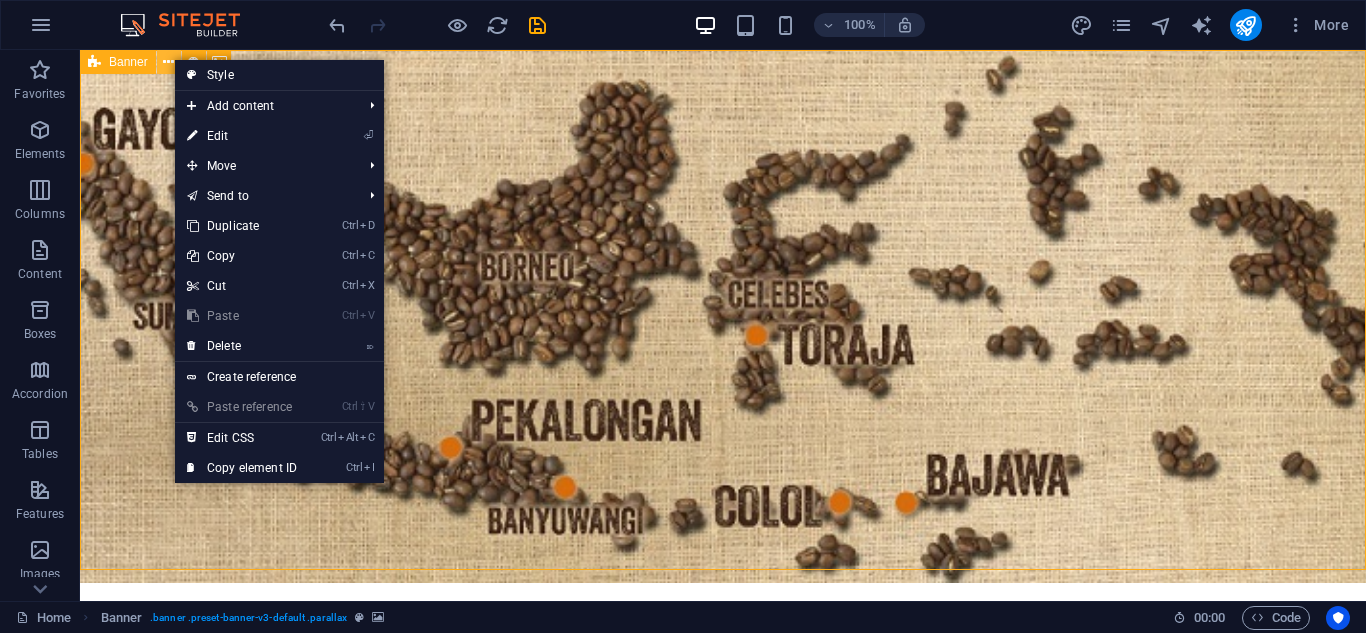 click at bounding box center (168, 62) 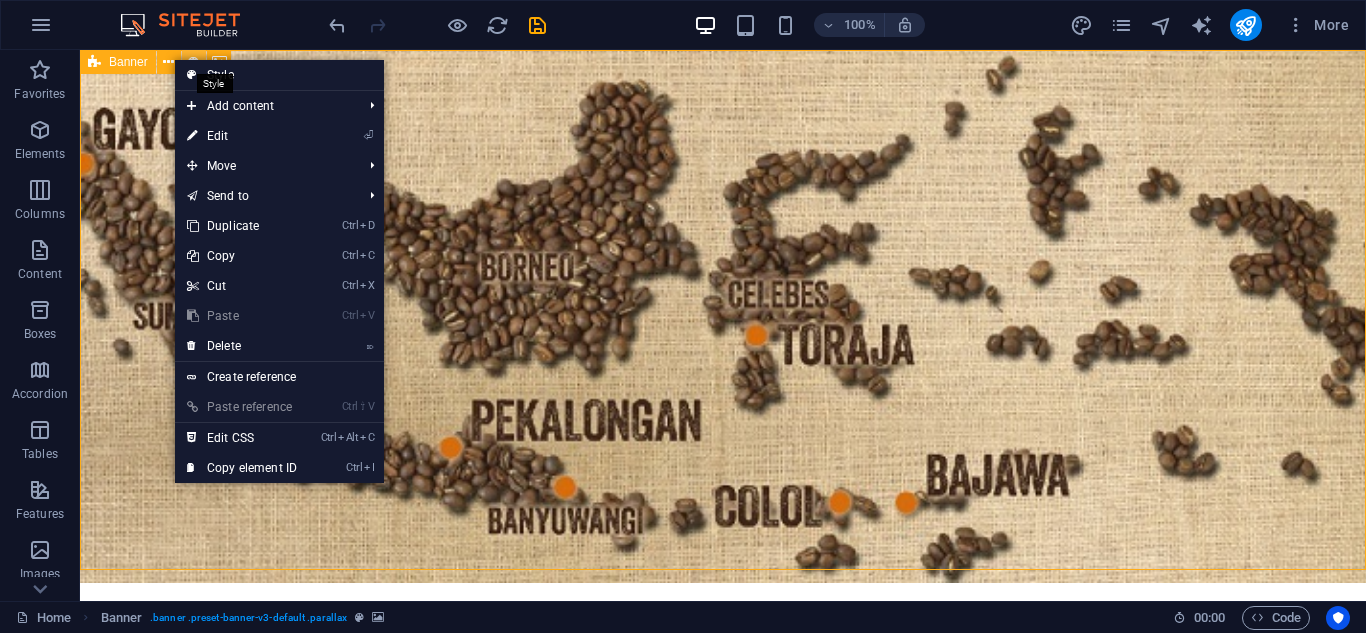 click at bounding box center (193, 62) 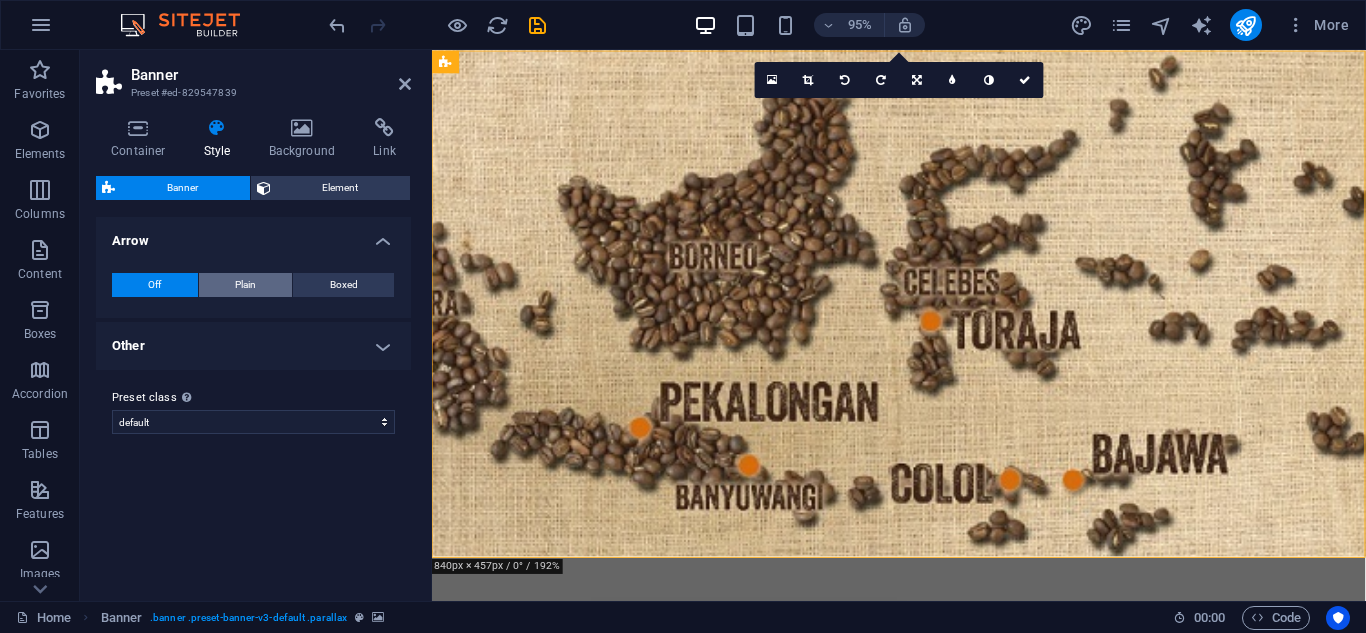 click on "Plain" at bounding box center [246, 285] 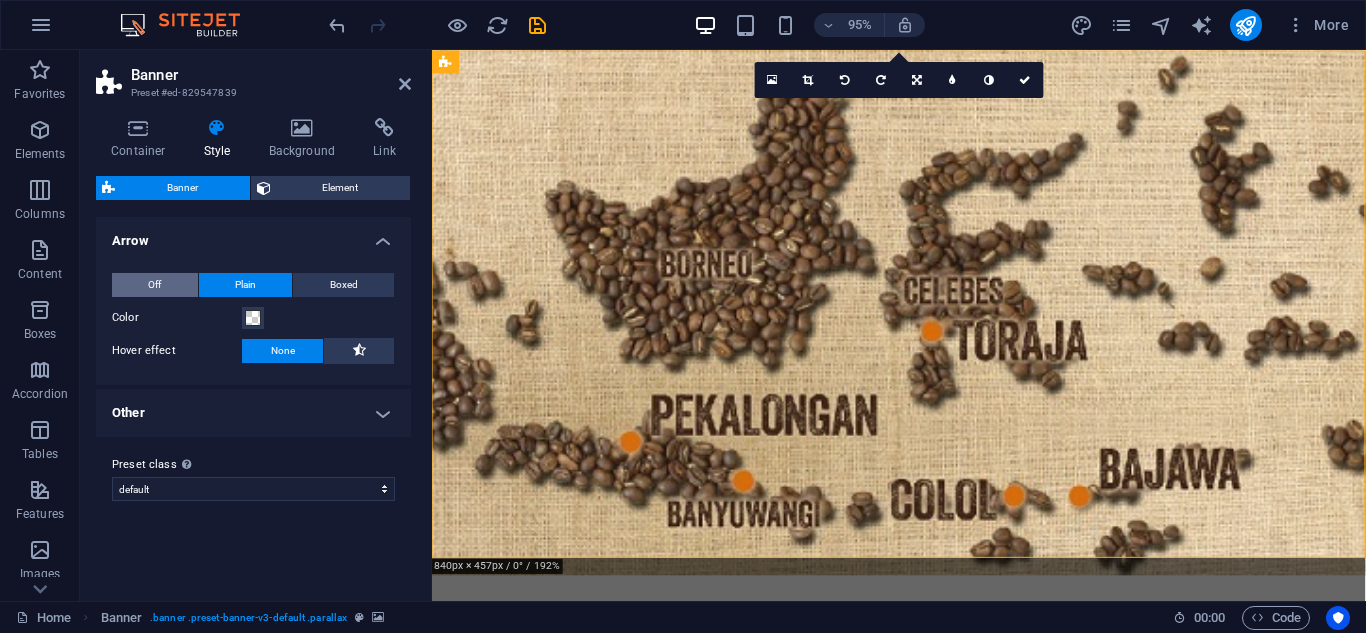 click on "Off" at bounding box center (155, 285) 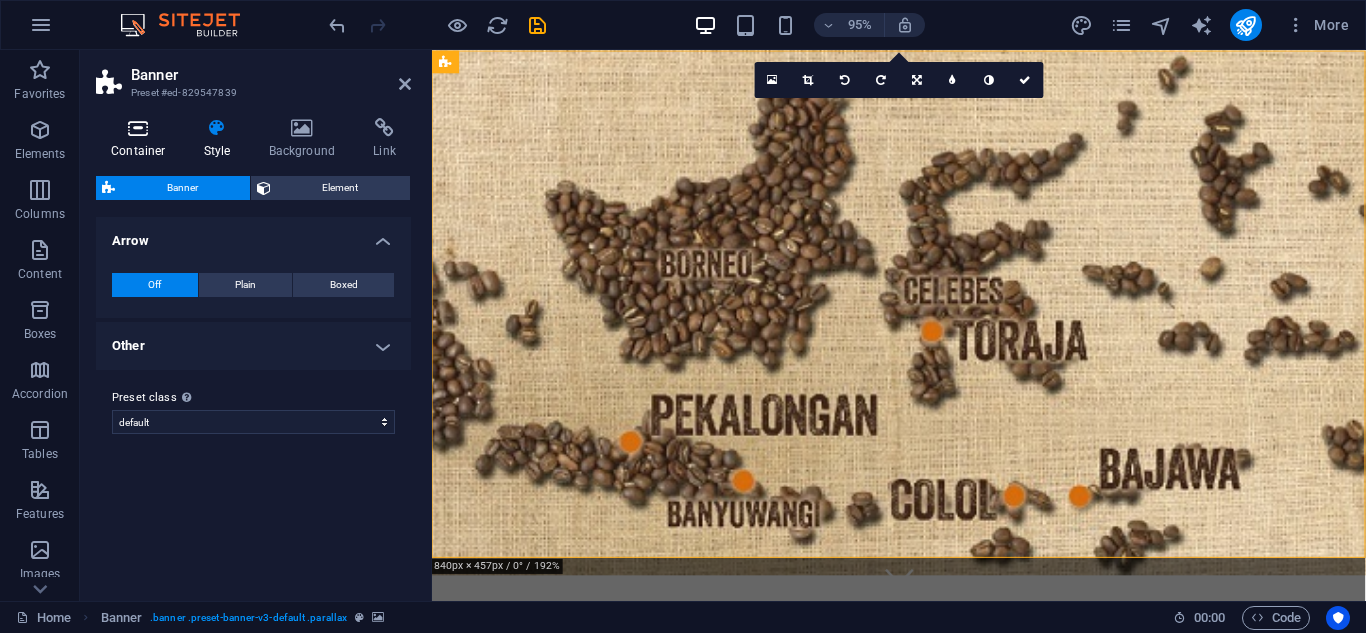 click at bounding box center [138, 128] 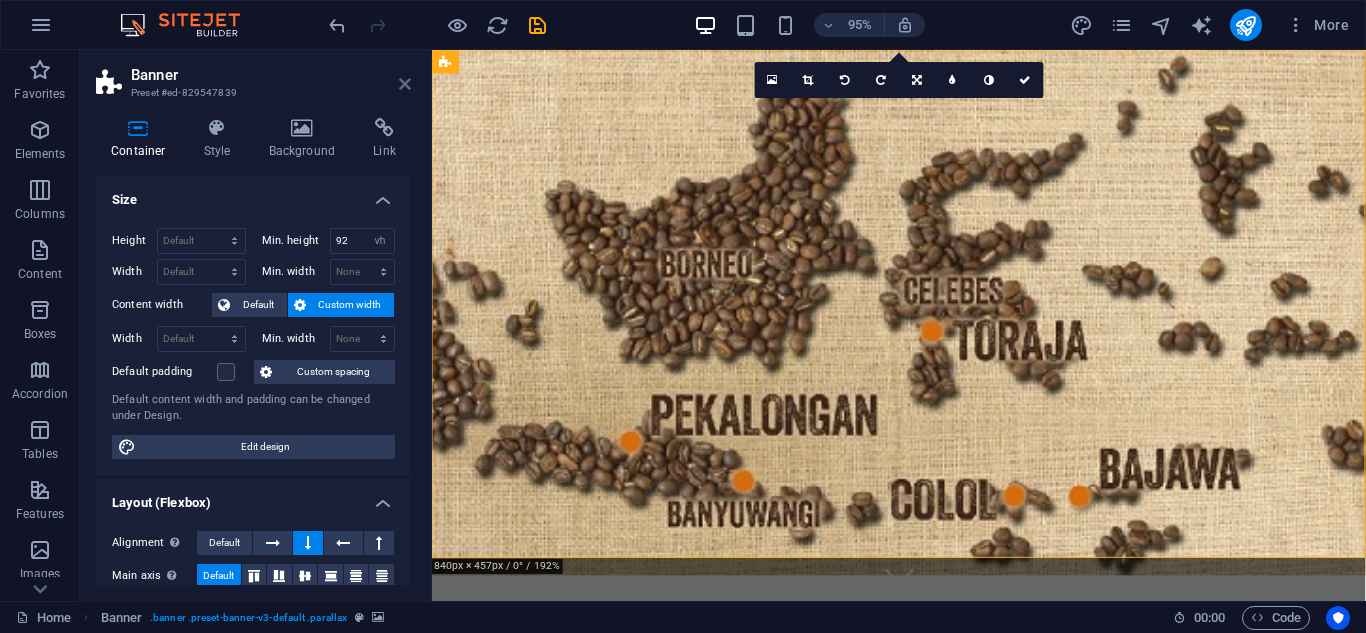 click at bounding box center (405, 84) 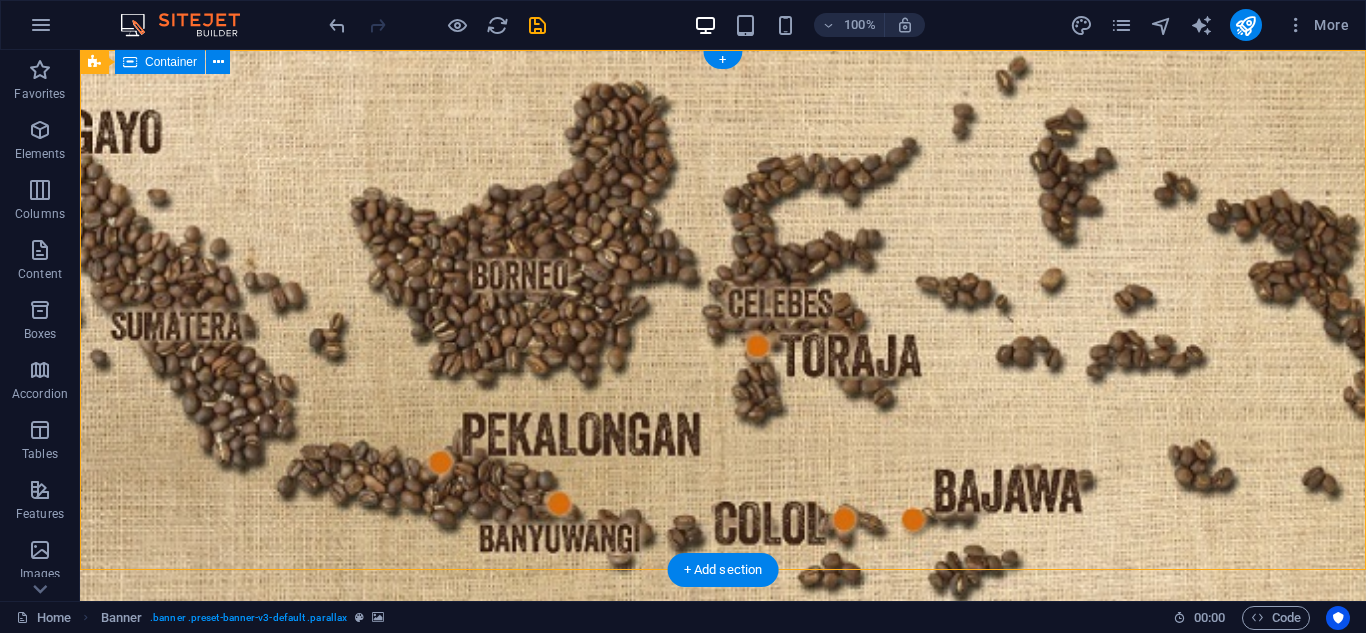 click on "PT era niaga hutama Indonesian Export & Sourcing Agency Learn more" at bounding box center [723, 863] 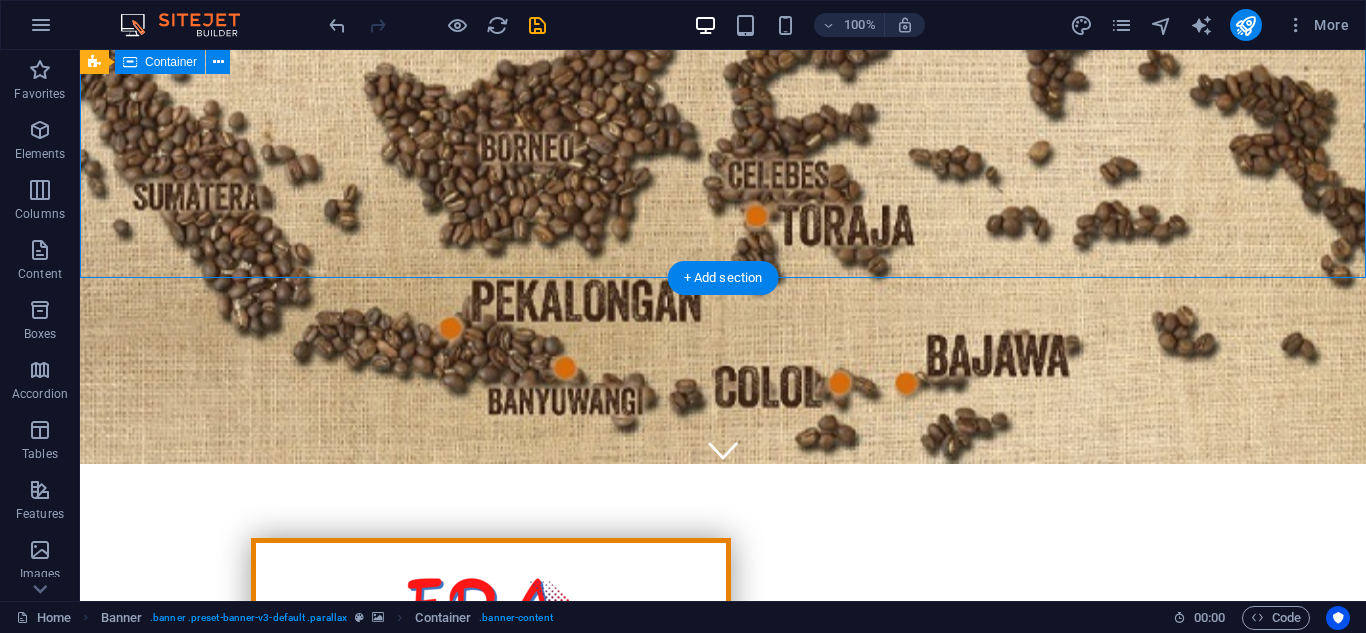 scroll, scrollTop: 0, scrollLeft: 0, axis: both 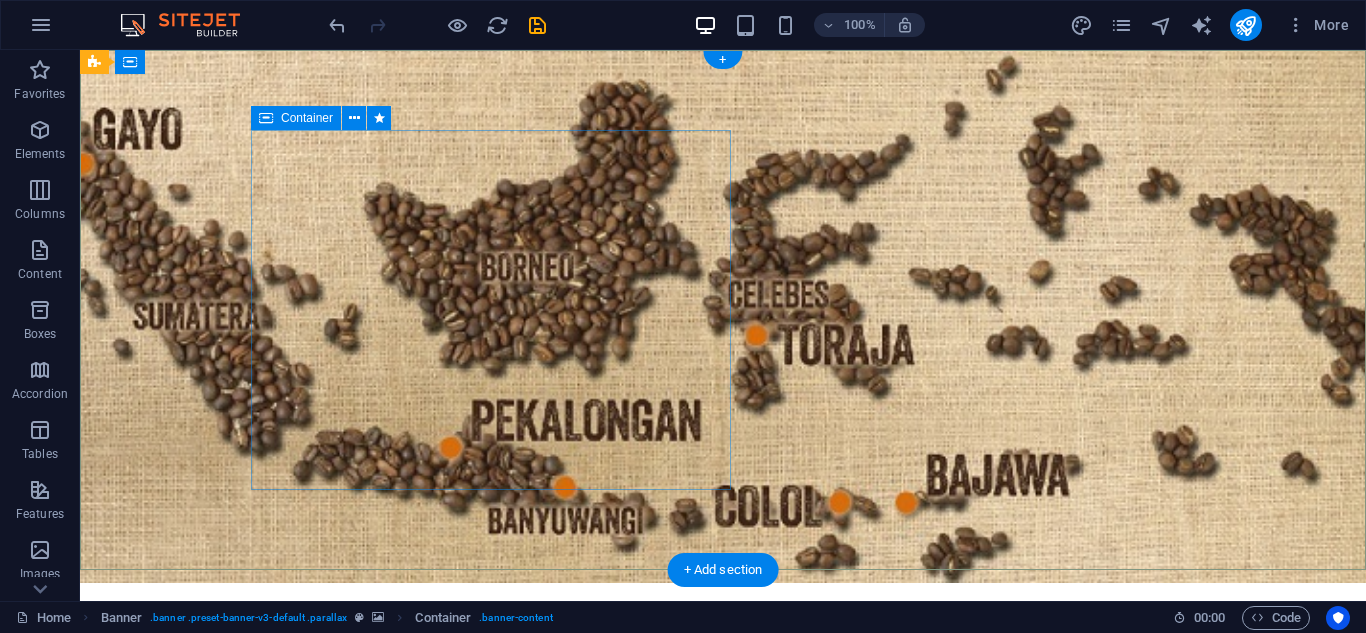 click on "PT era niaga hutama Indonesian Export & Sourcing Agency Learn more" at bounding box center (491, 843) 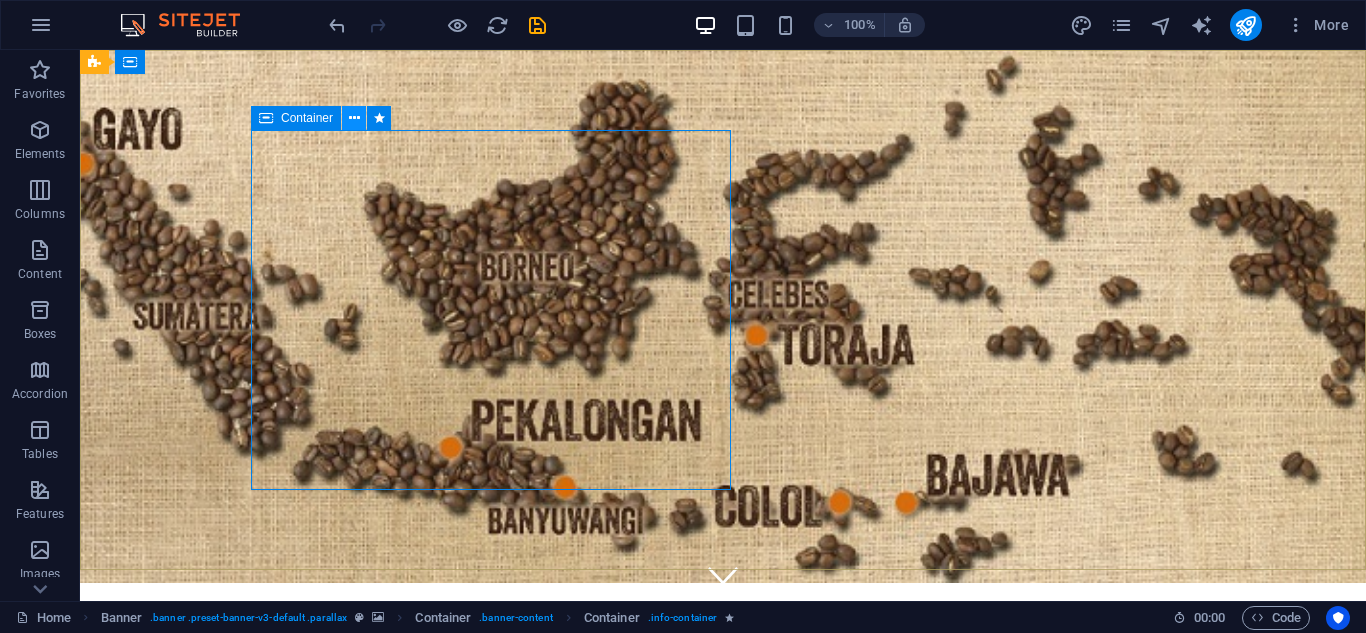 click at bounding box center [354, 118] 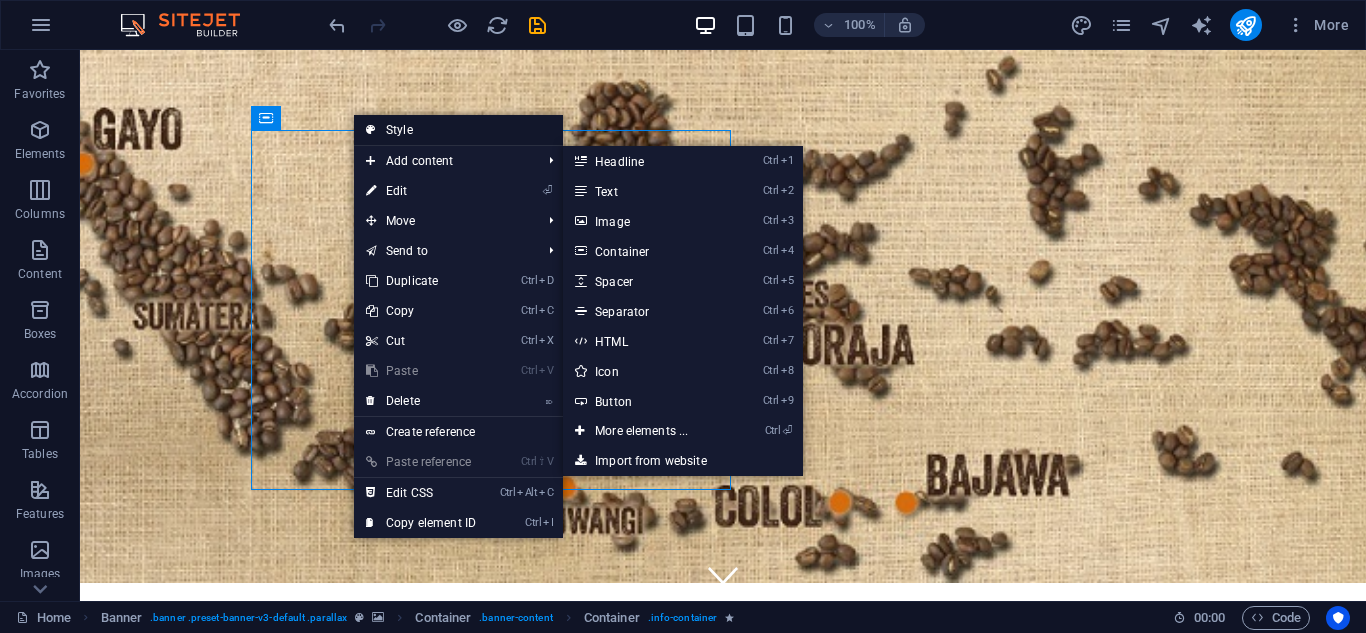 click on "Style" at bounding box center [458, 130] 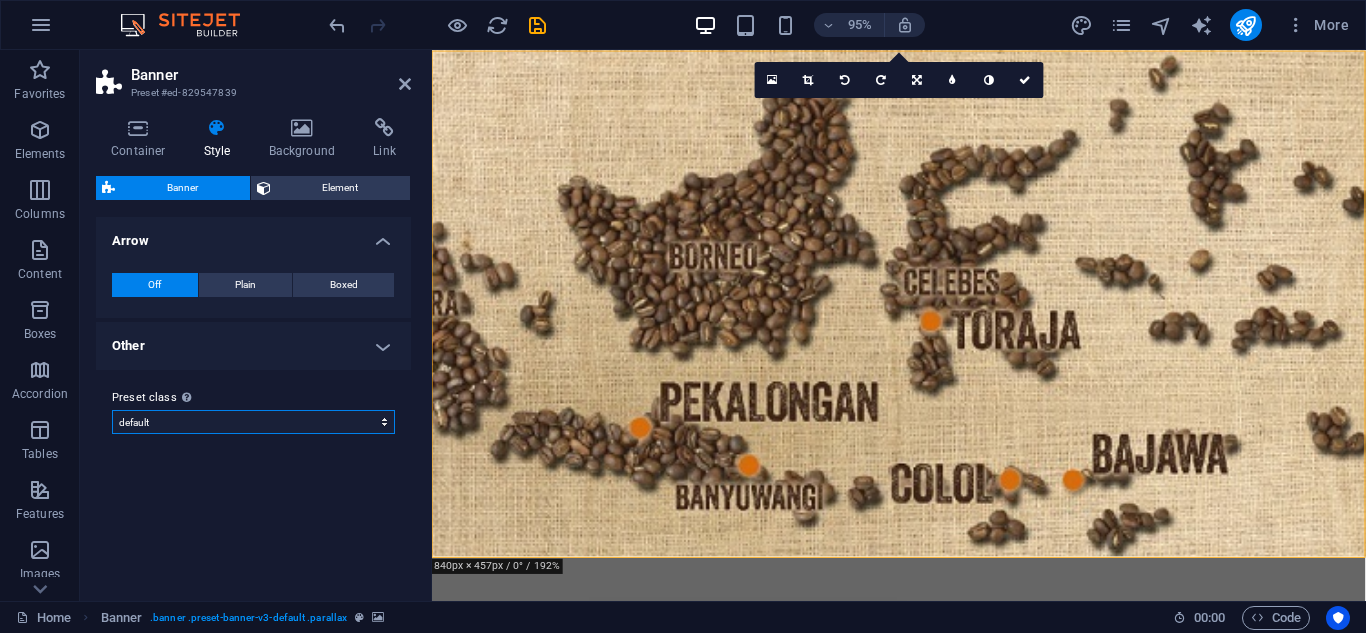 click on "default Add preset class" at bounding box center [253, 422] 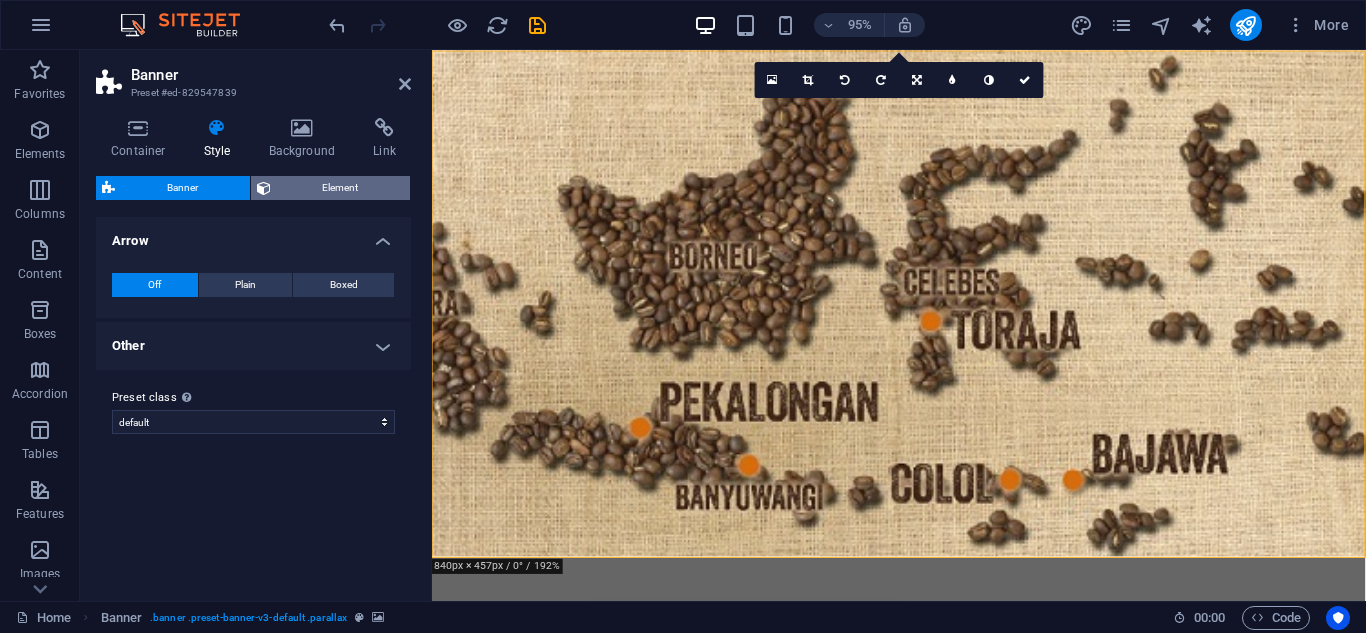 click on "Element" at bounding box center (341, 188) 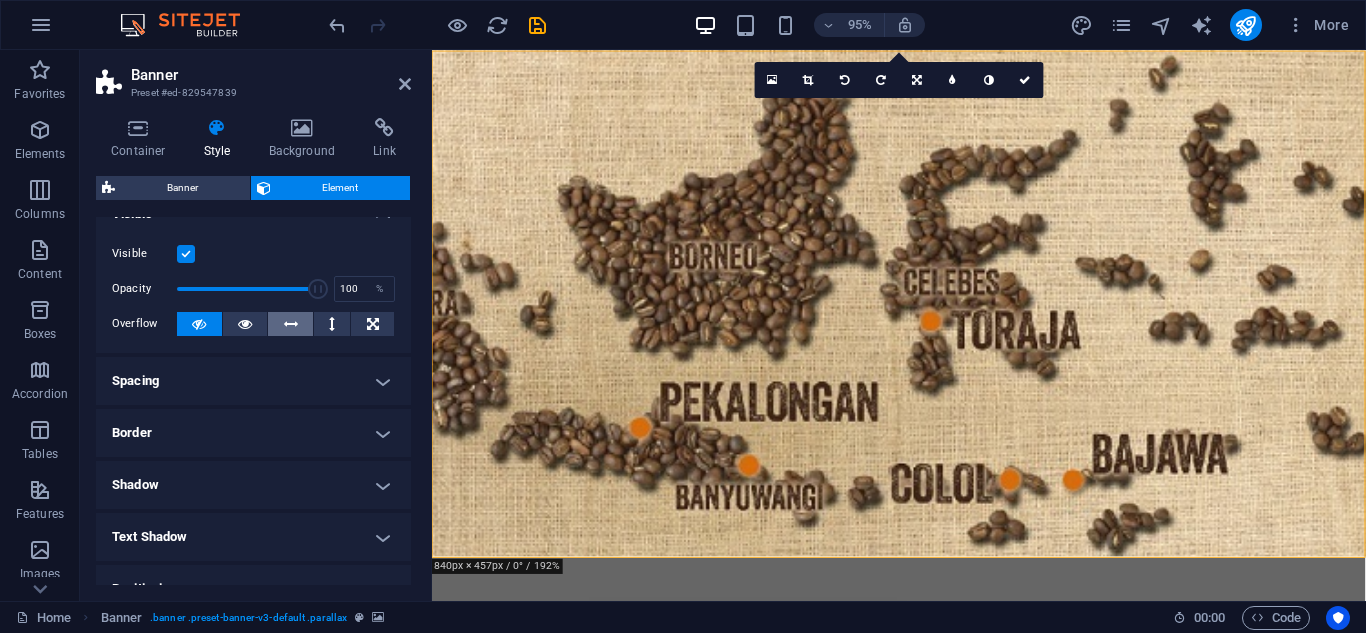 scroll, scrollTop: 30, scrollLeft: 0, axis: vertical 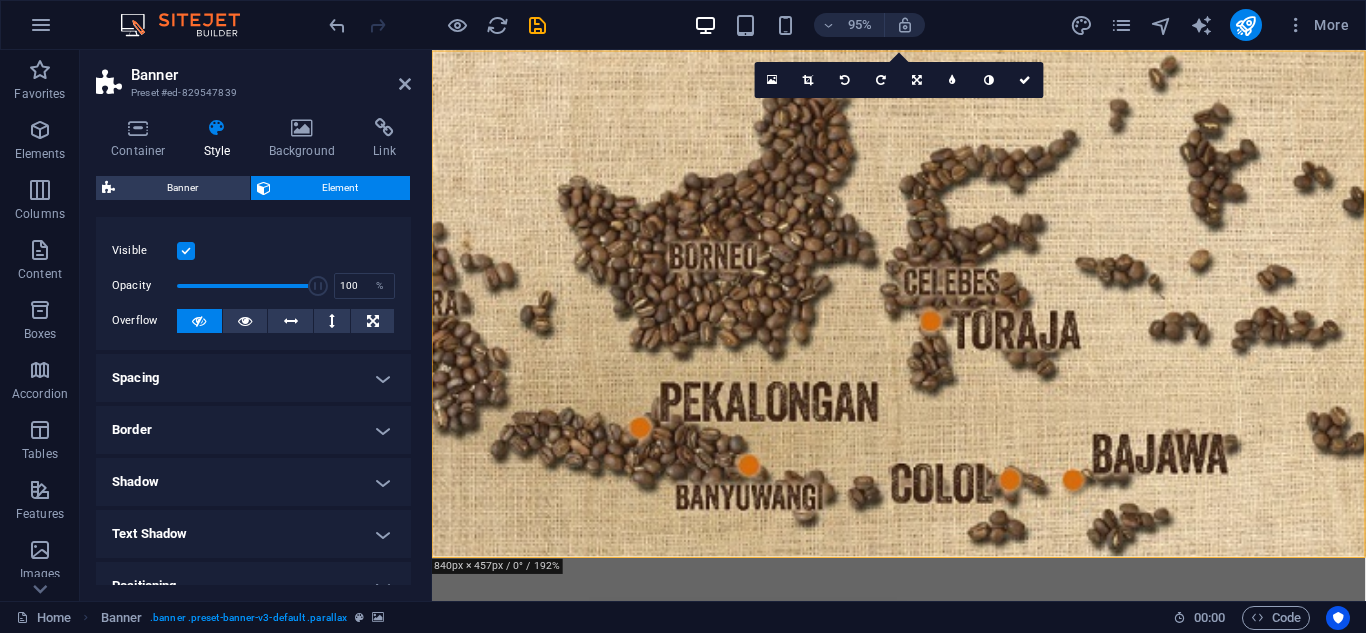 click on "Border" at bounding box center [253, 430] 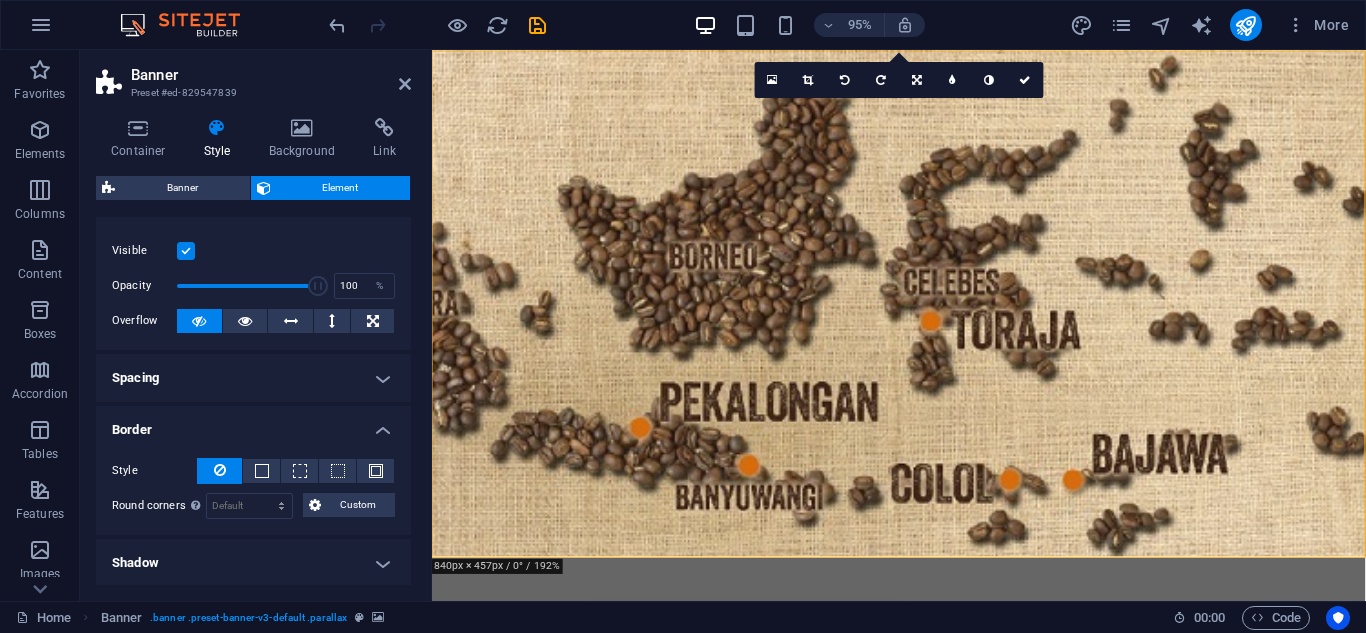 click on "Border" at bounding box center [253, 424] 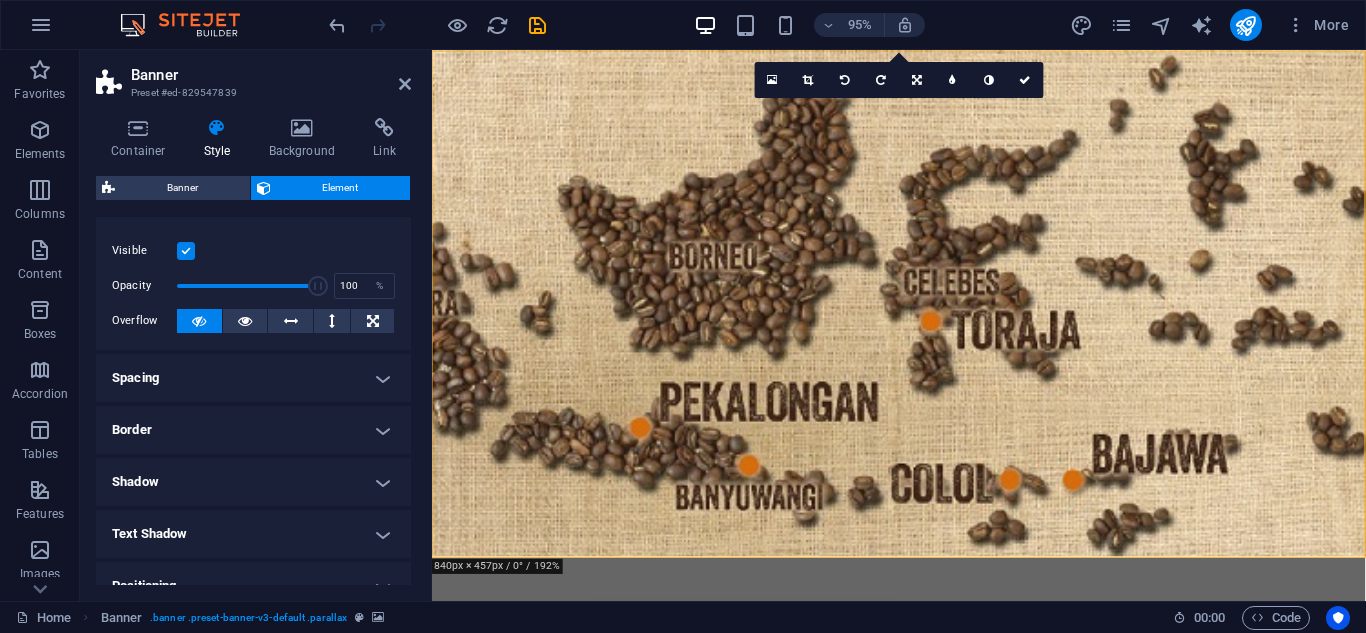 click on "Spacing" at bounding box center (253, 378) 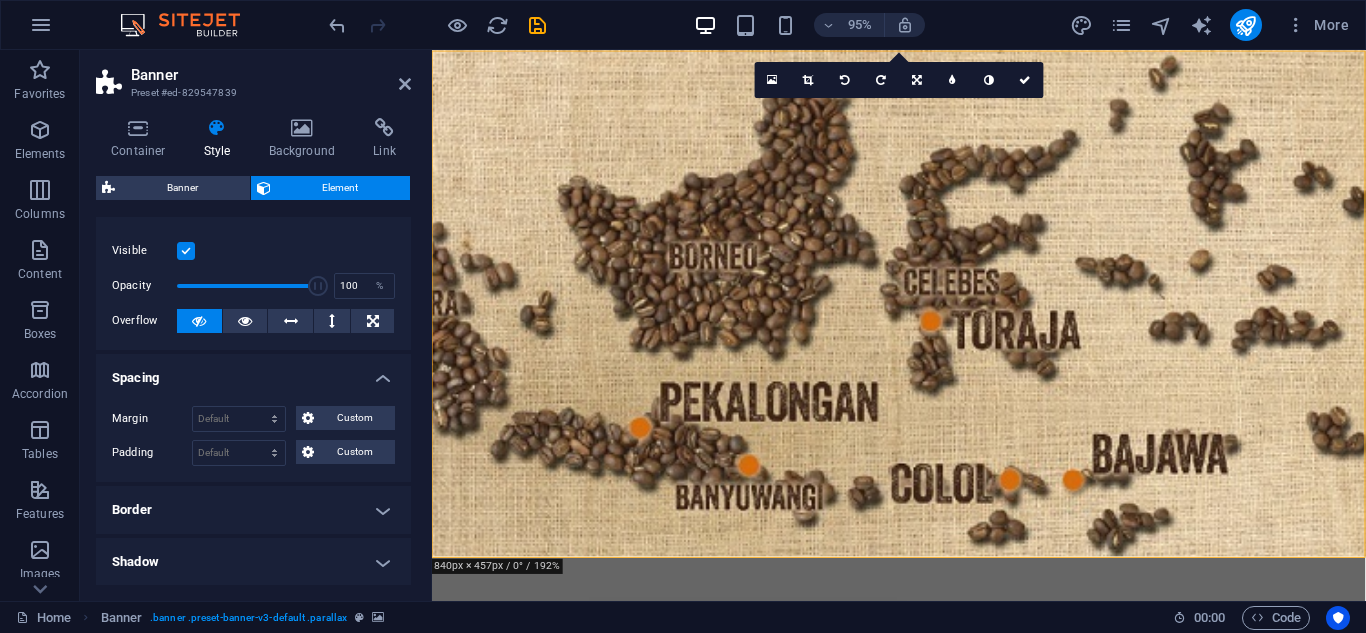 click on "Spacing" at bounding box center (253, 372) 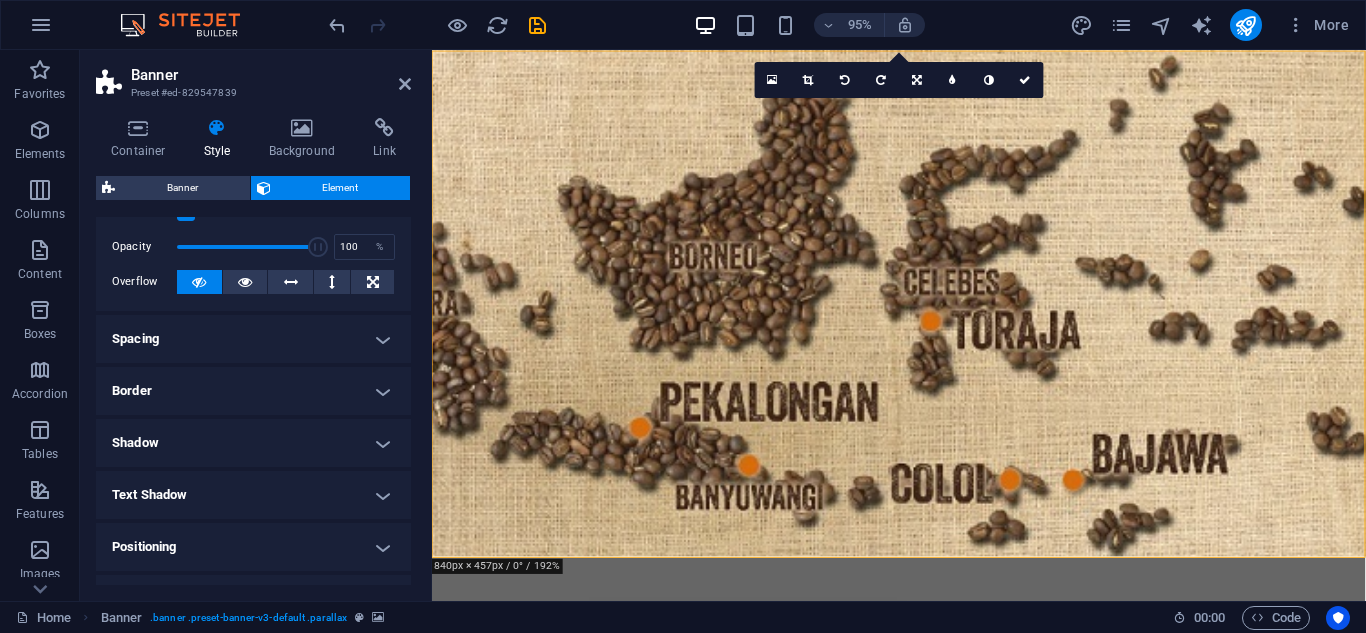 scroll, scrollTop: 80, scrollLeft: 0, axis: vertical 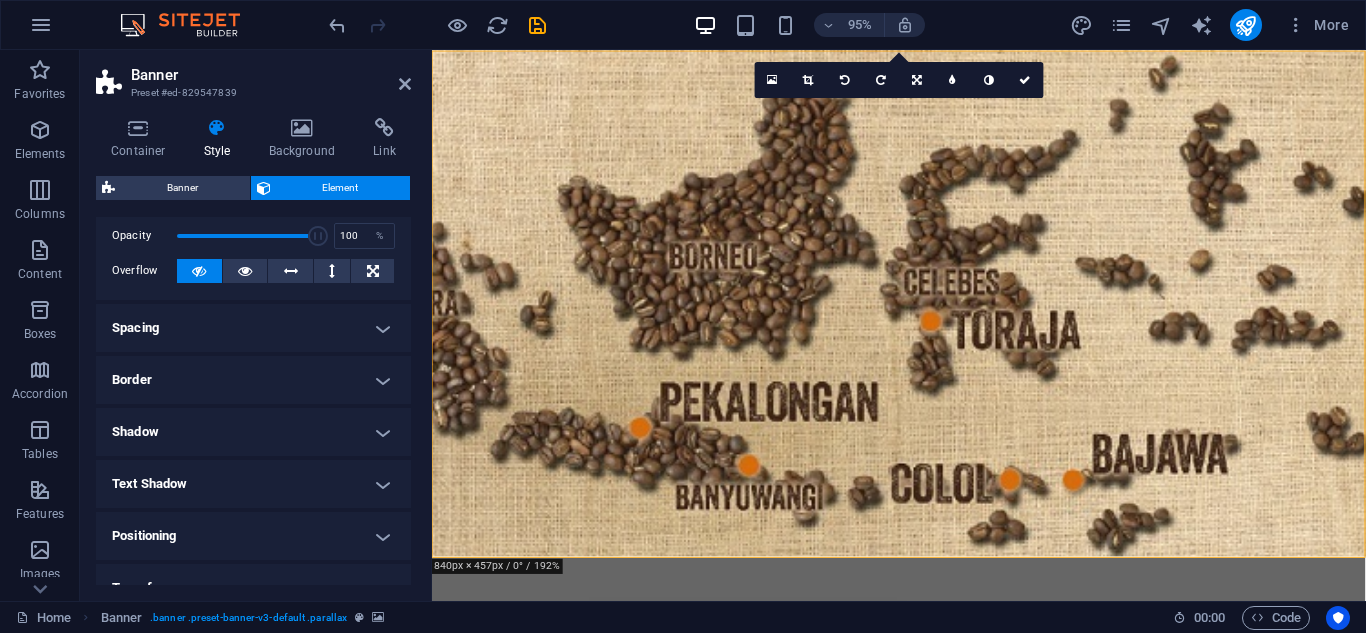 click on "Shadow" at bounding box center (253, 432) 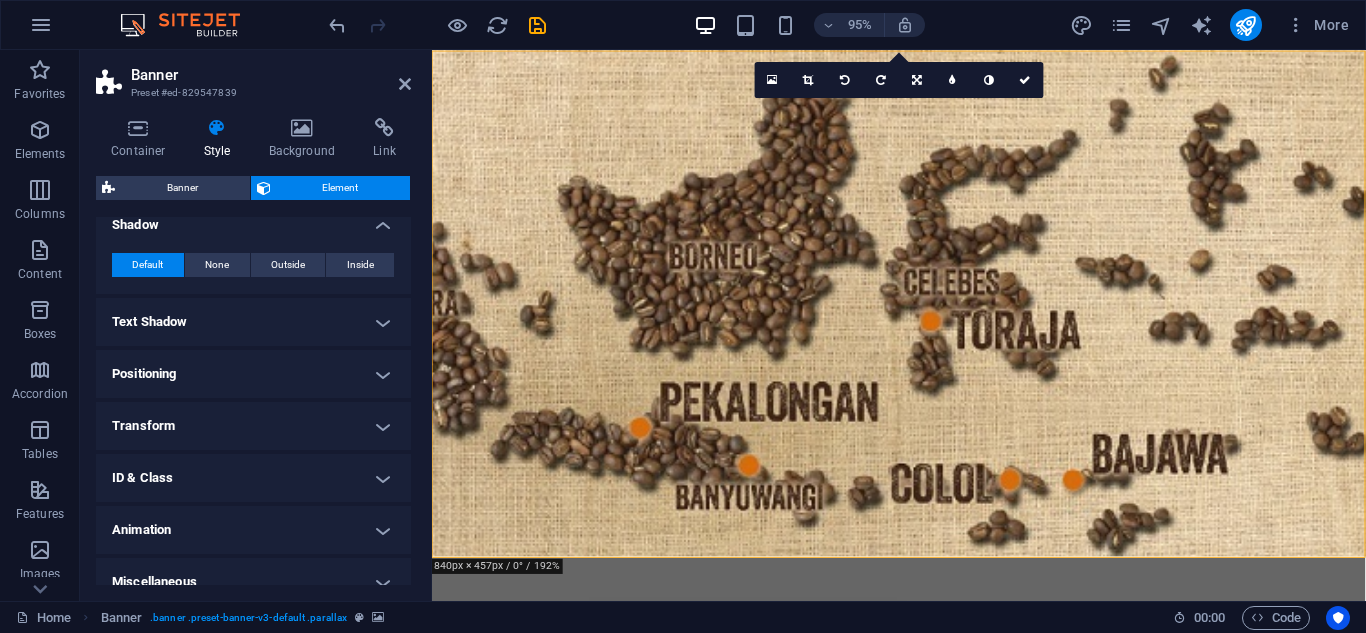 scroll, scrollTop: 308, scrollLeft: 0, axis: vertical 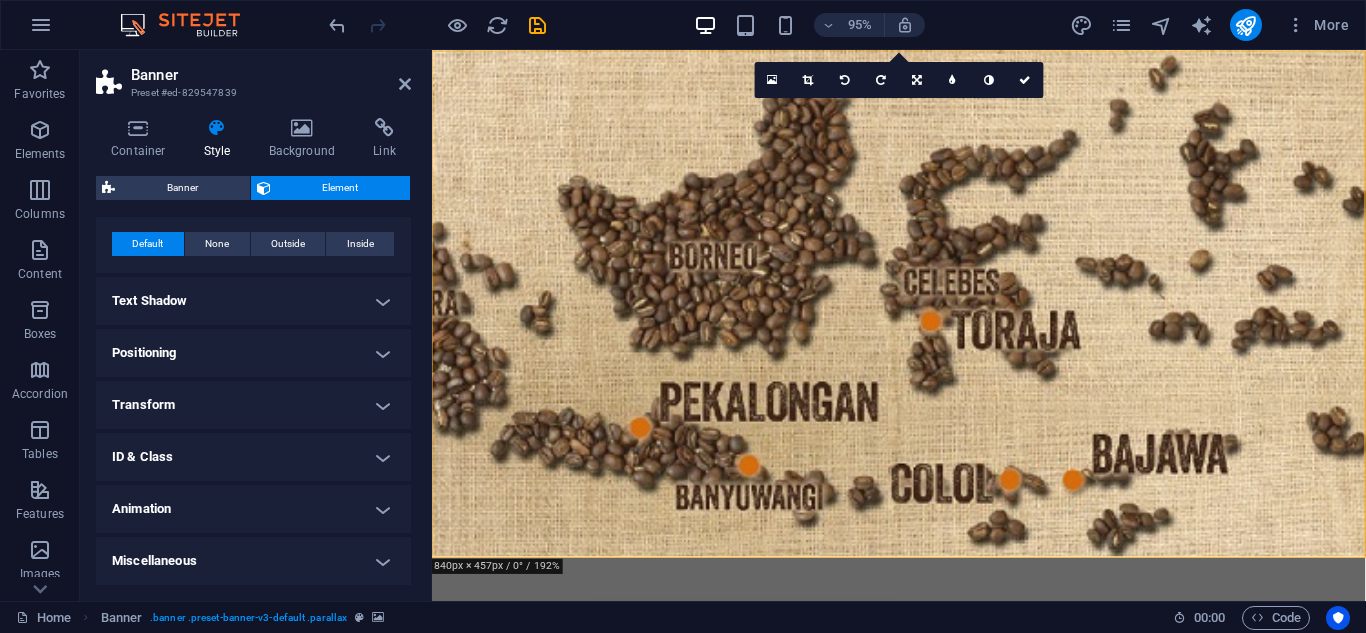 click on "Miscellaneous" at bounding box center (253, 561) 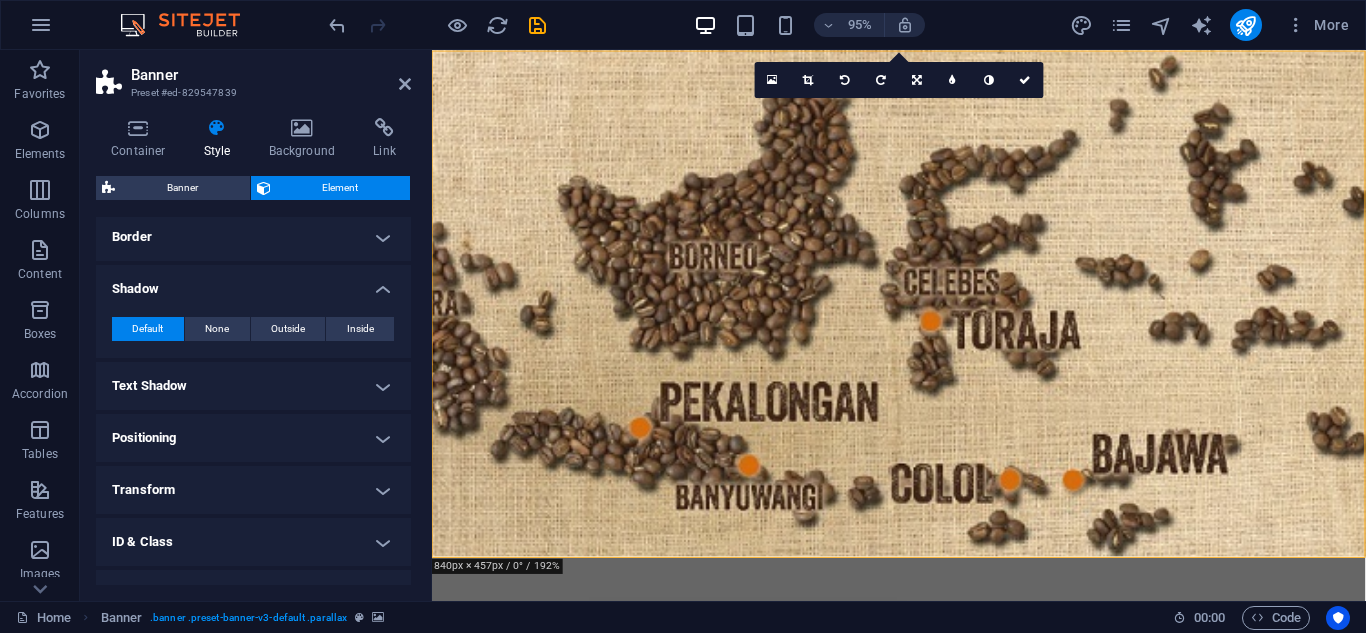 scroll, scrollTop: 0, scrollLeft: 0, axis: both 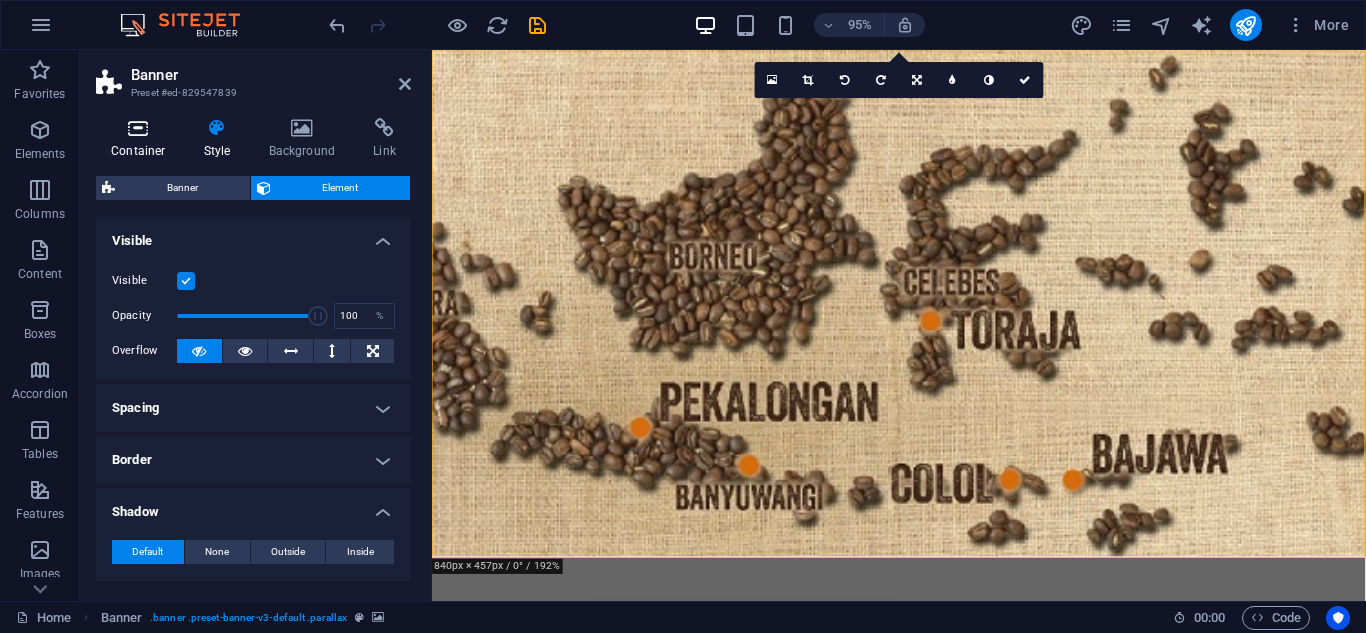 click at bounding box center [138, 128] 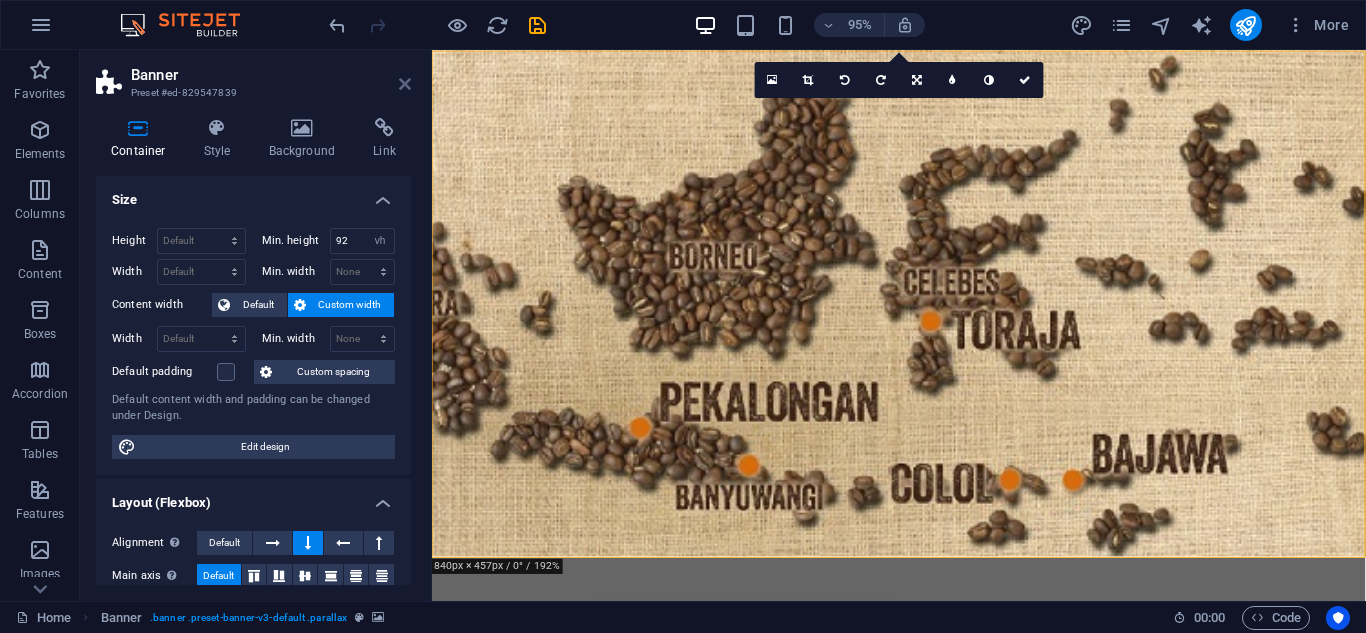 click at bounding box center (405, 84) 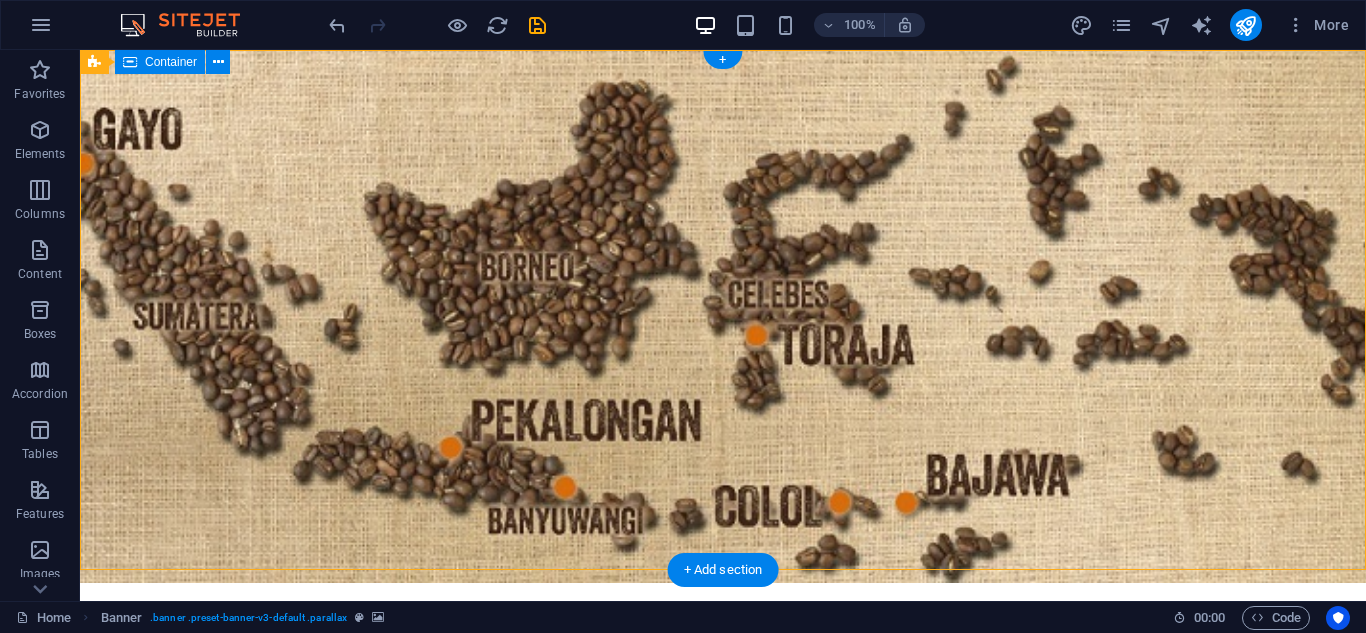 click on "PT era niaga hutama Indonesian Export & Sourcing Agency Learn more" at bounding box center [723, 843] 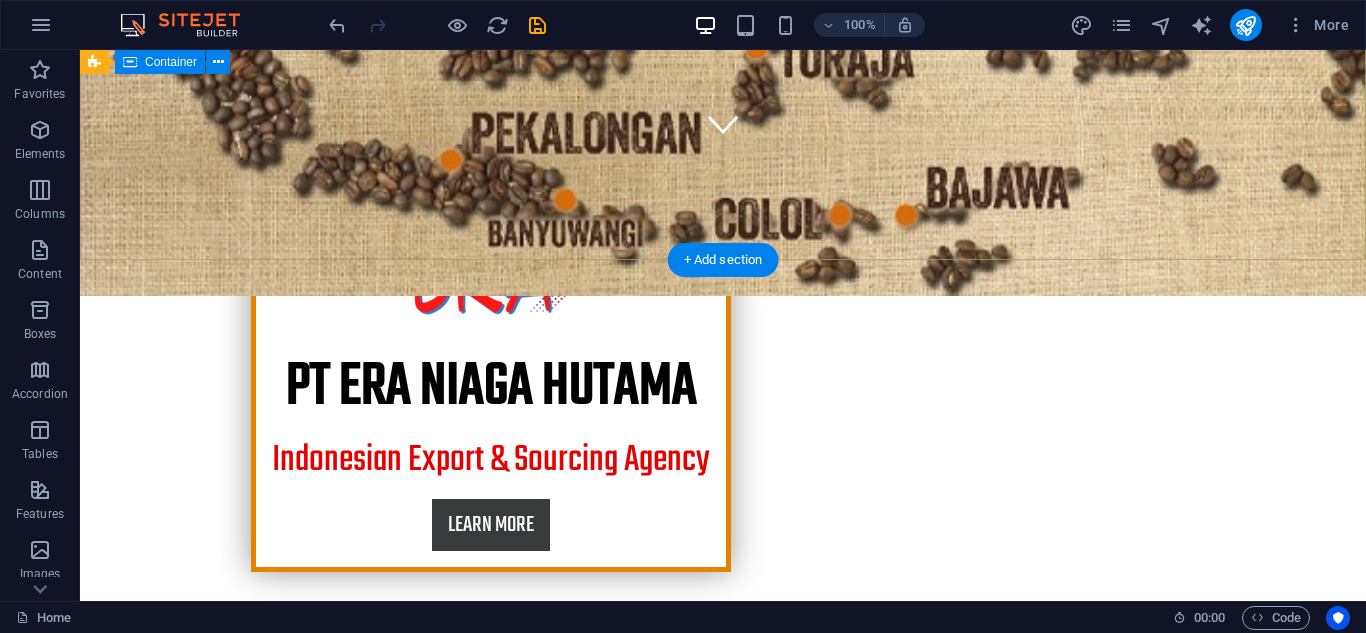 scroll, scrollTop: 45, scrollLeft: 0, axis: vertical 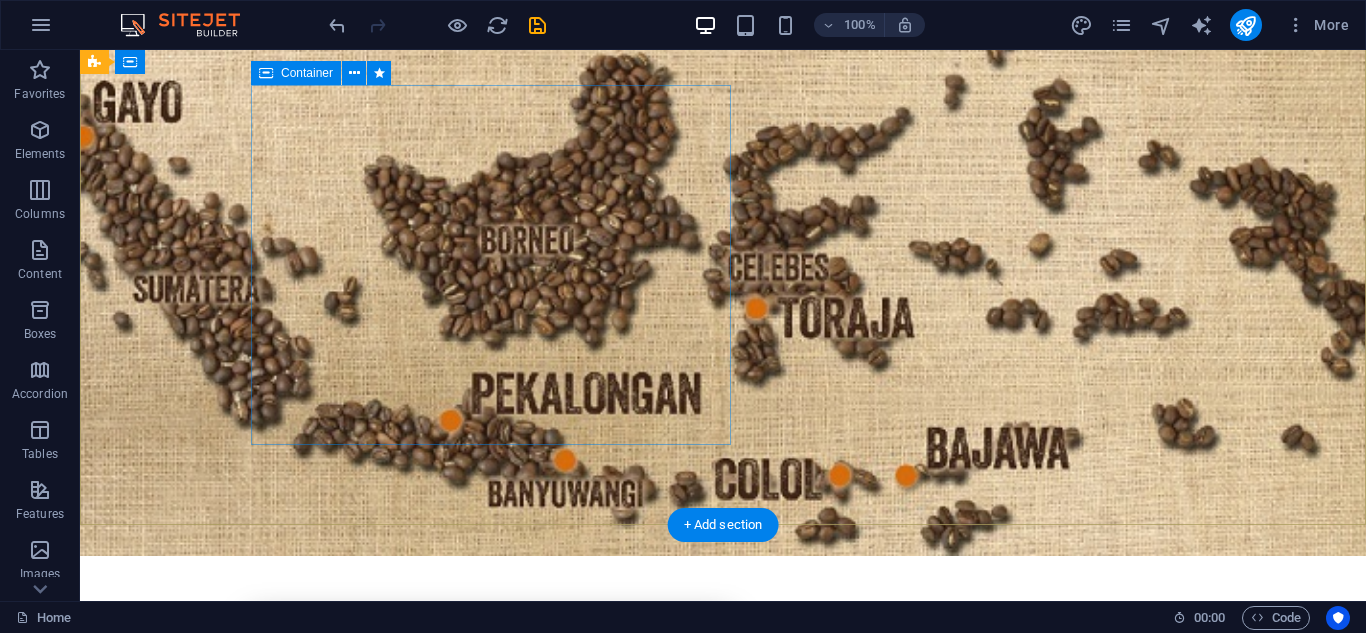 click on "PT era niaga hutama Indonesian Export & Sourcing Agency Learn more" at bounding box center [491, 798] 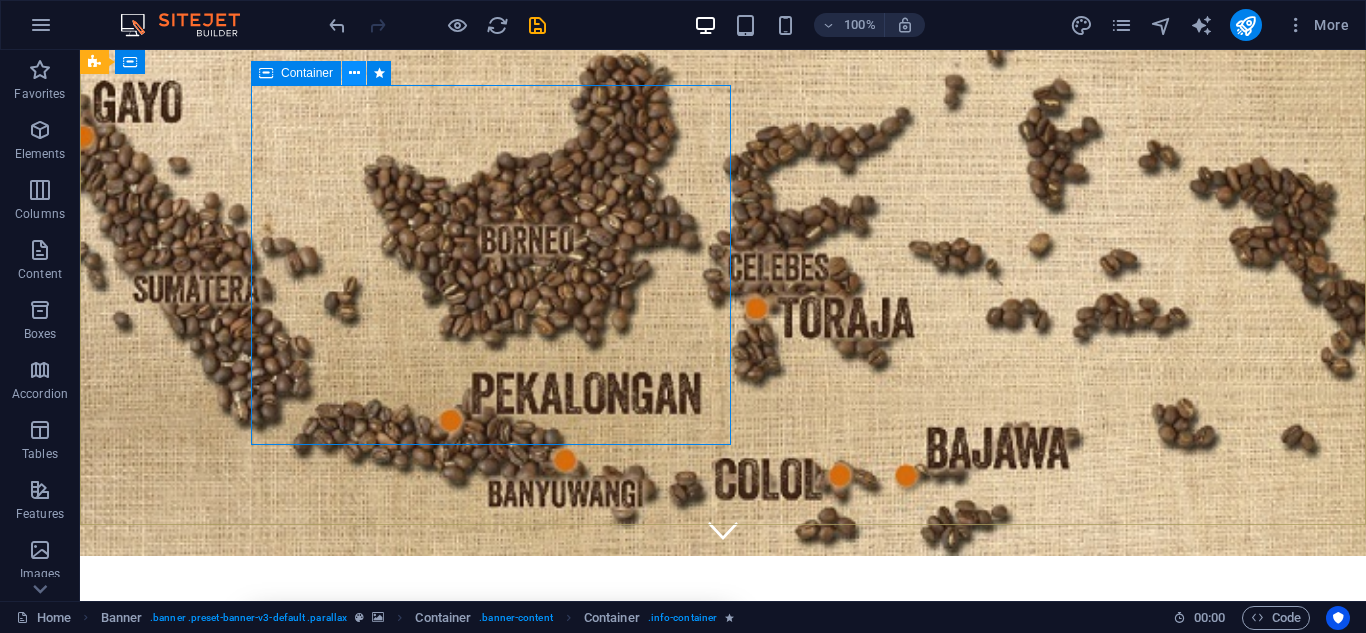 click at bounding box center (354, 73) 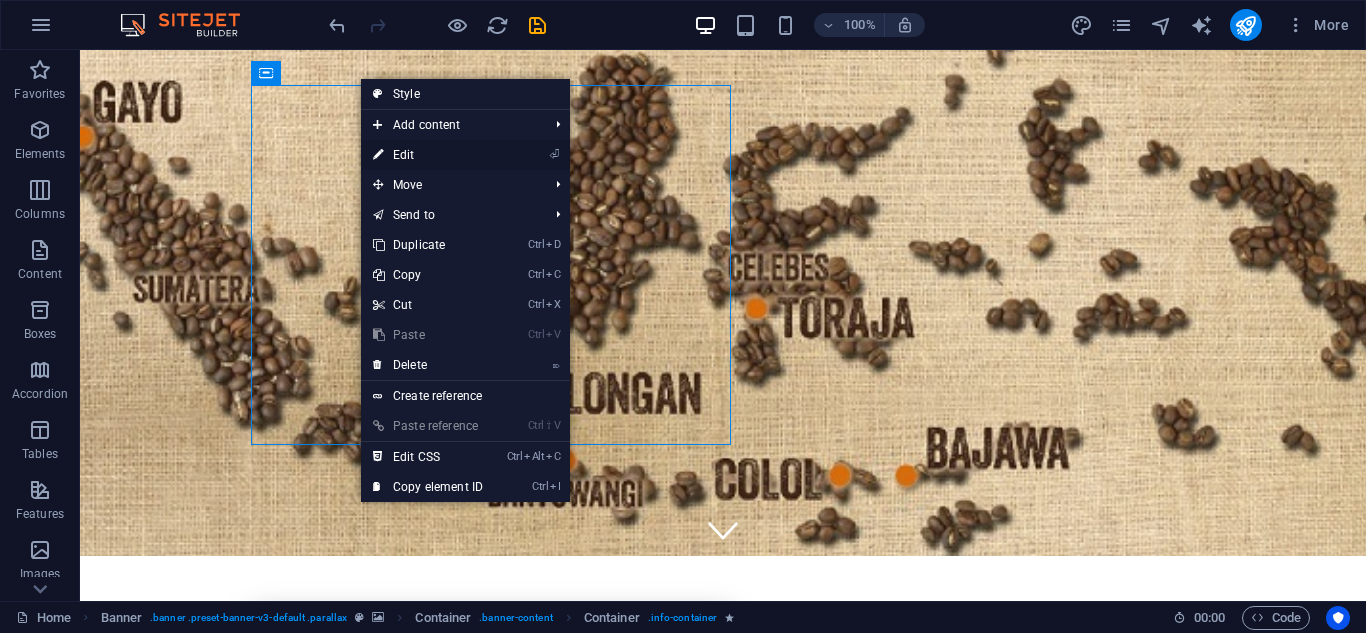 click on "⏎  Edit" at bounding box center [428, 155] 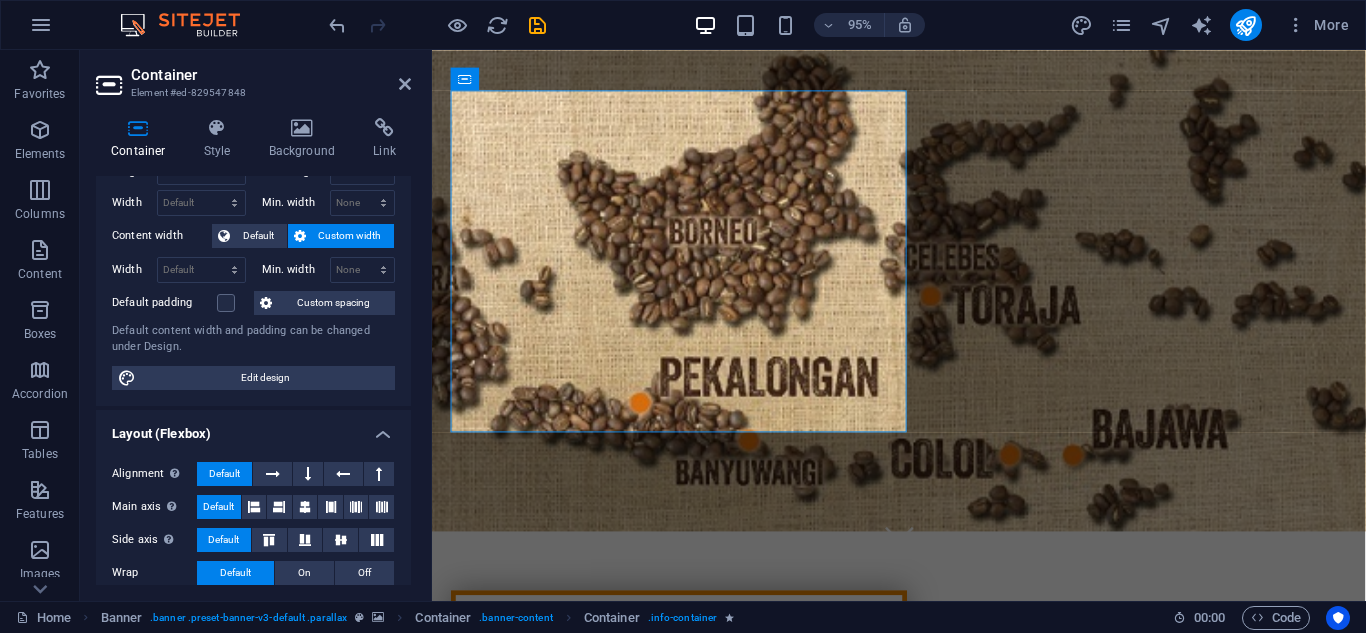 scroll, scrollTop: 72, scrollLeft: 0, axis: vertical 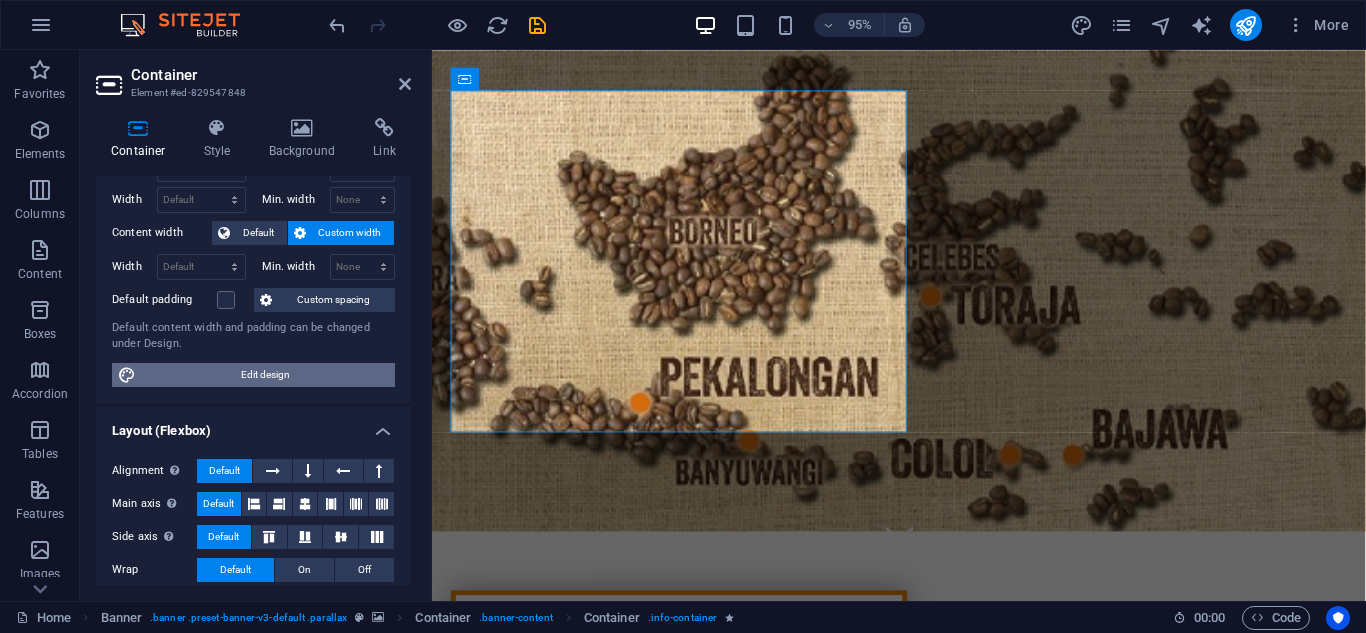 click on "Edit design" at bounding box center [265, 375] 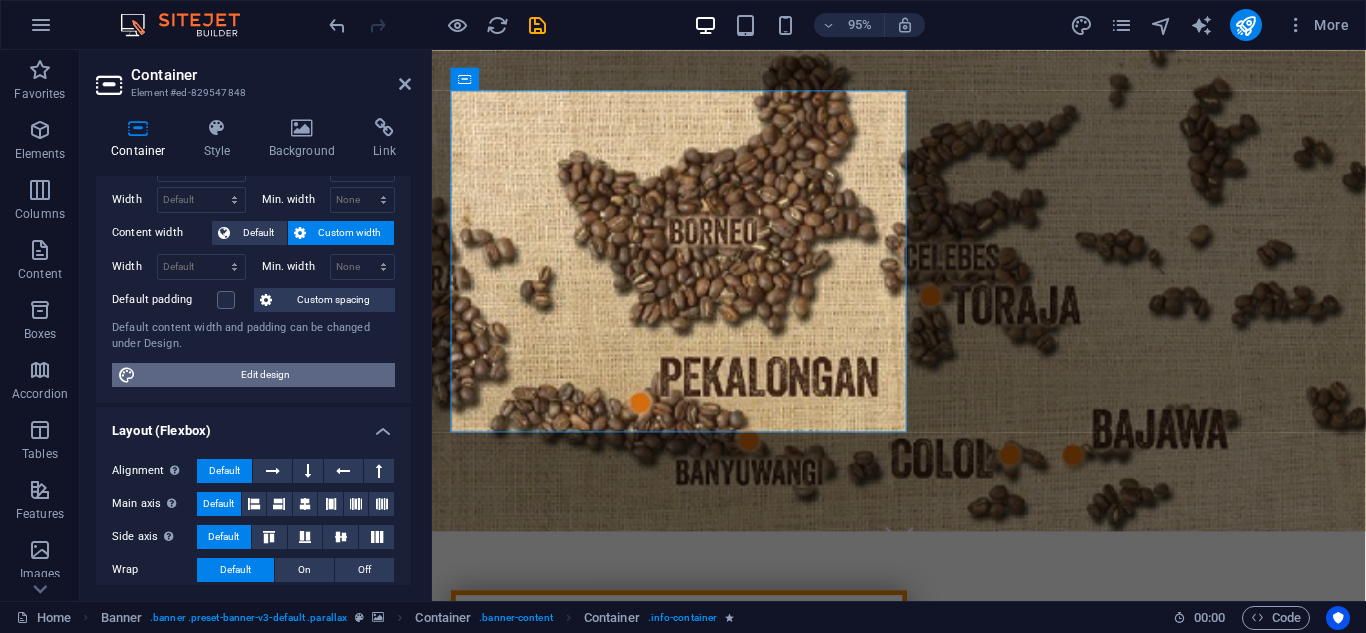 select on "px" 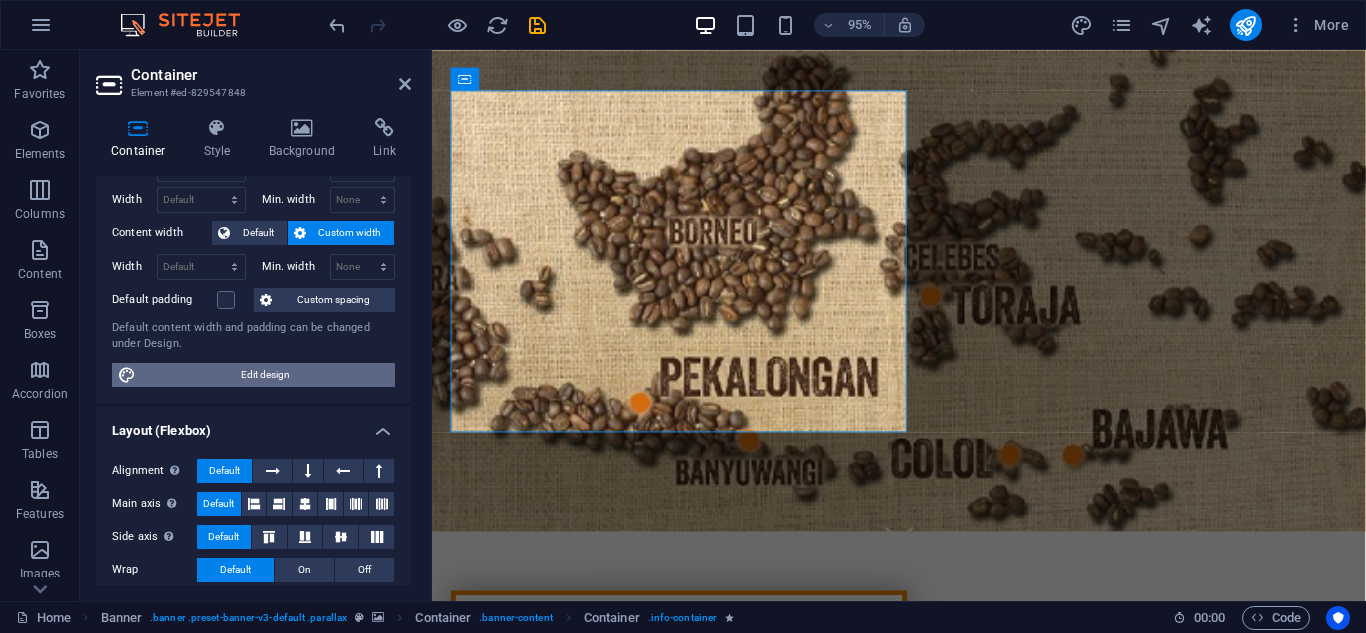select on "300" 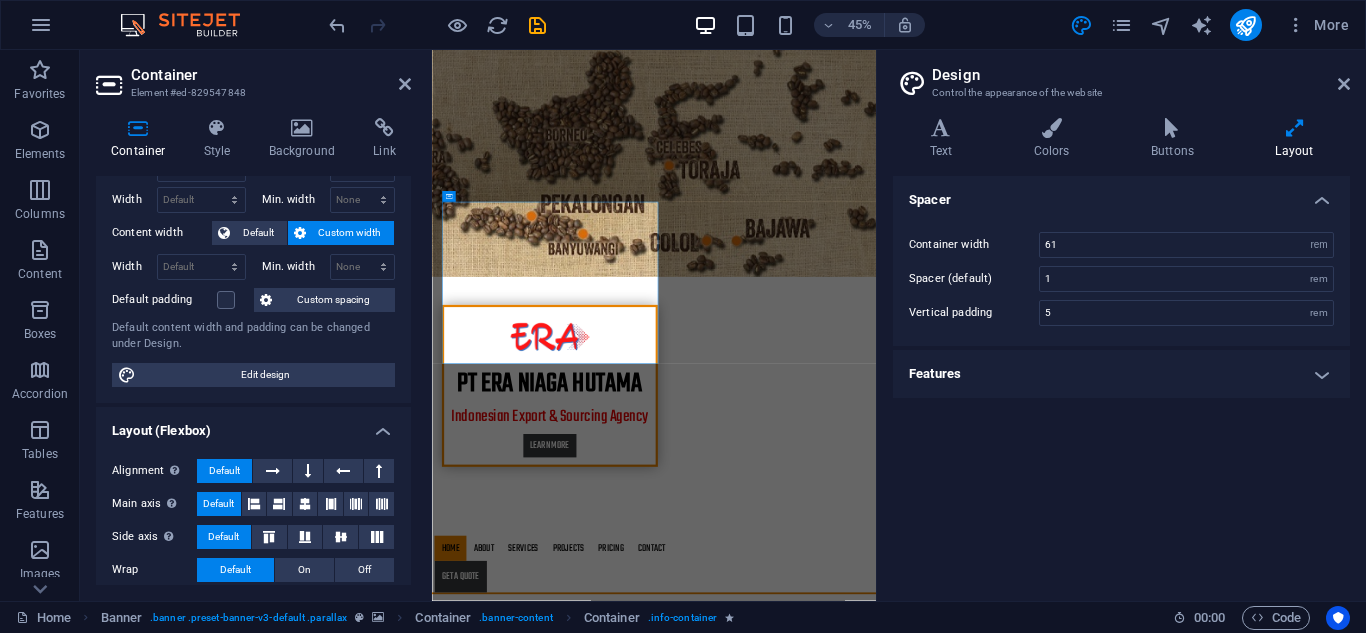 click on "Features" at bounding box center [1121, 374] 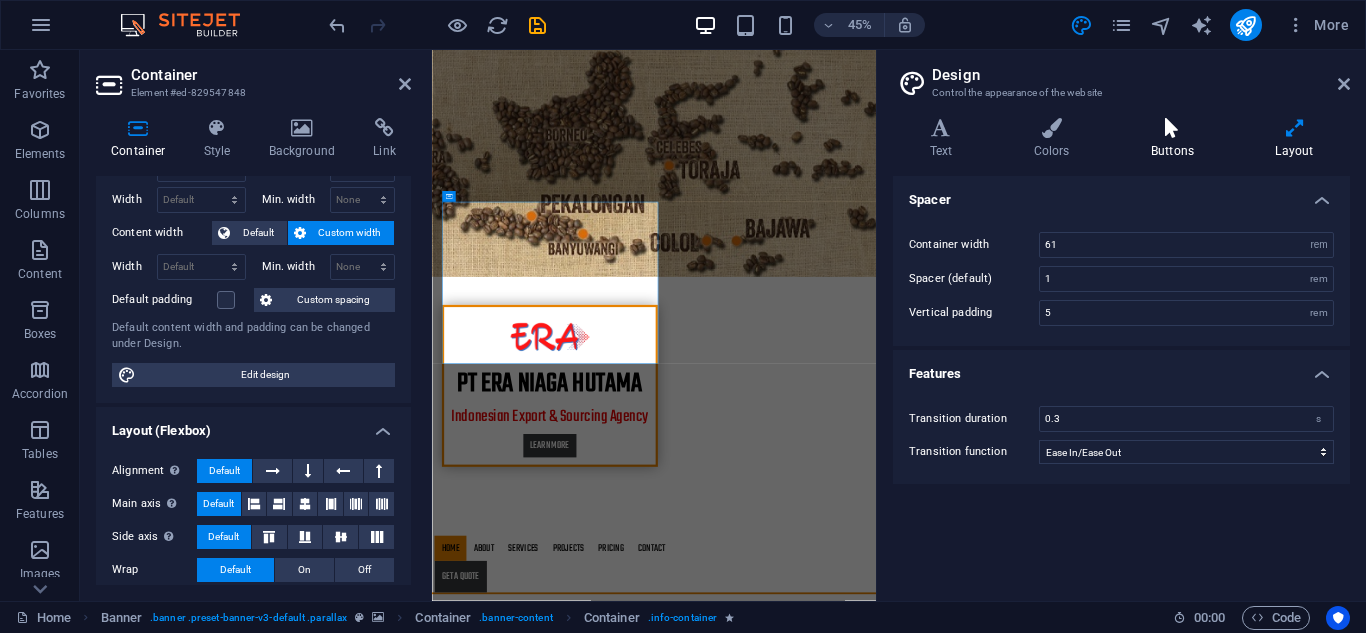click on "Buttons" at bounding box center (1176, 139) 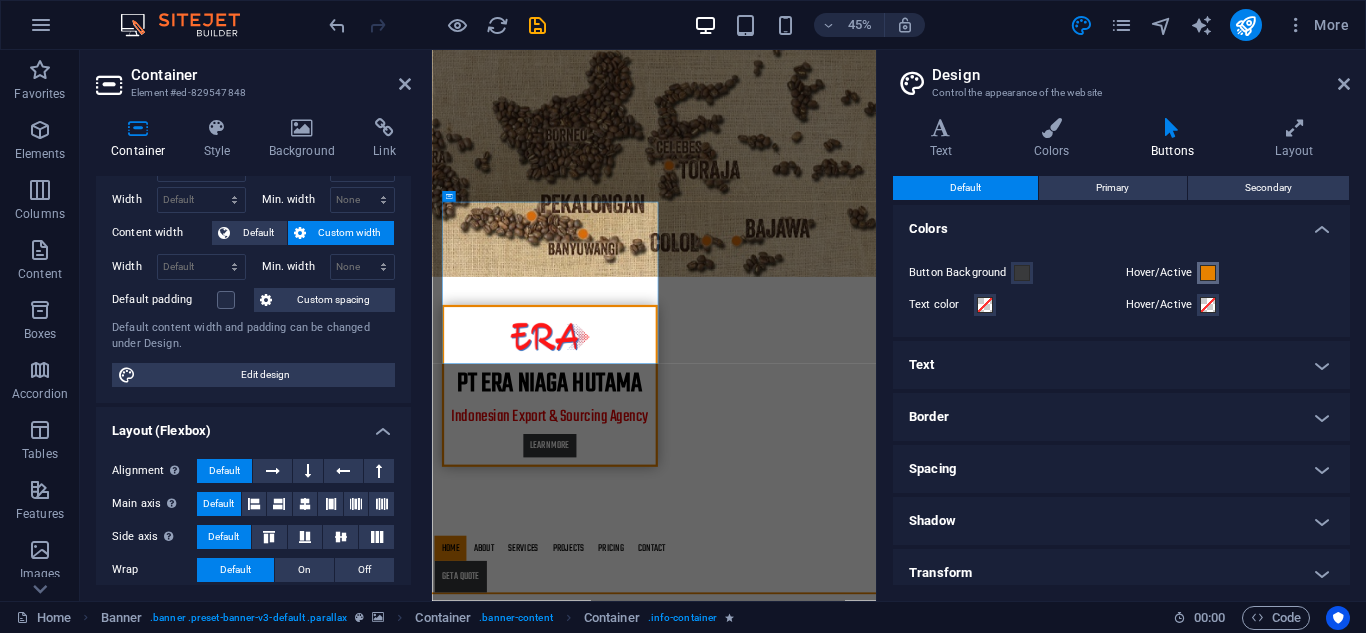 click at bounding box center (1208, 273) 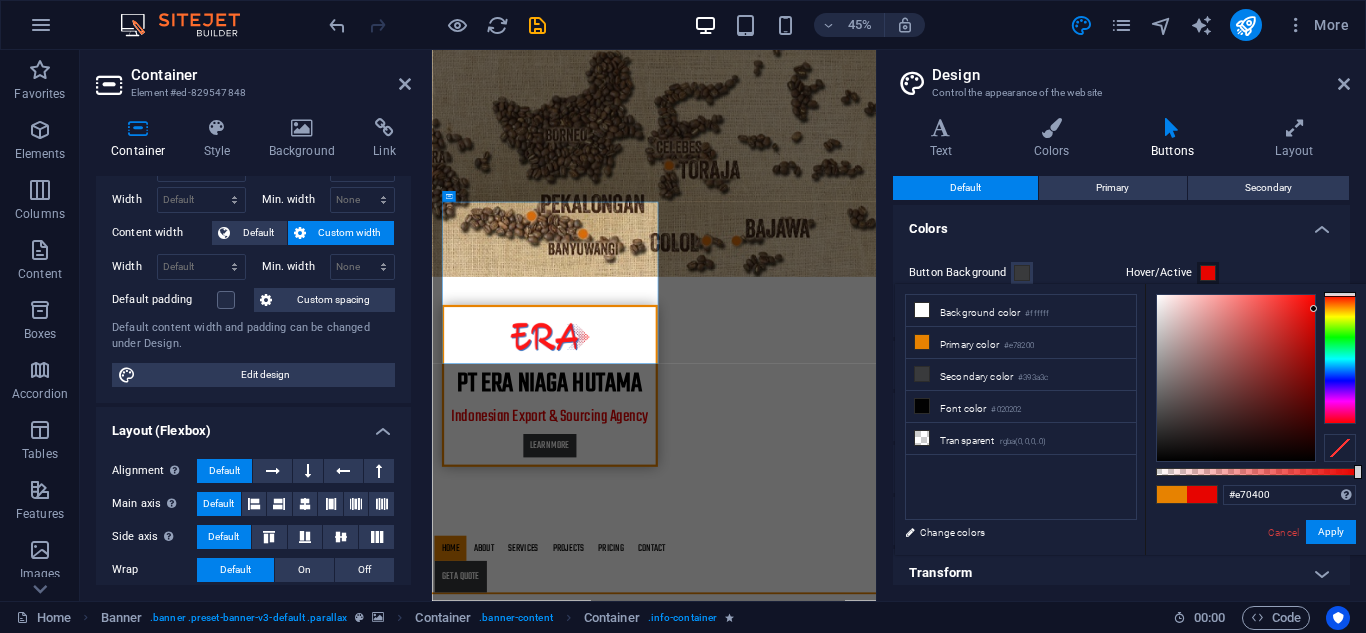 type on "#e70000" 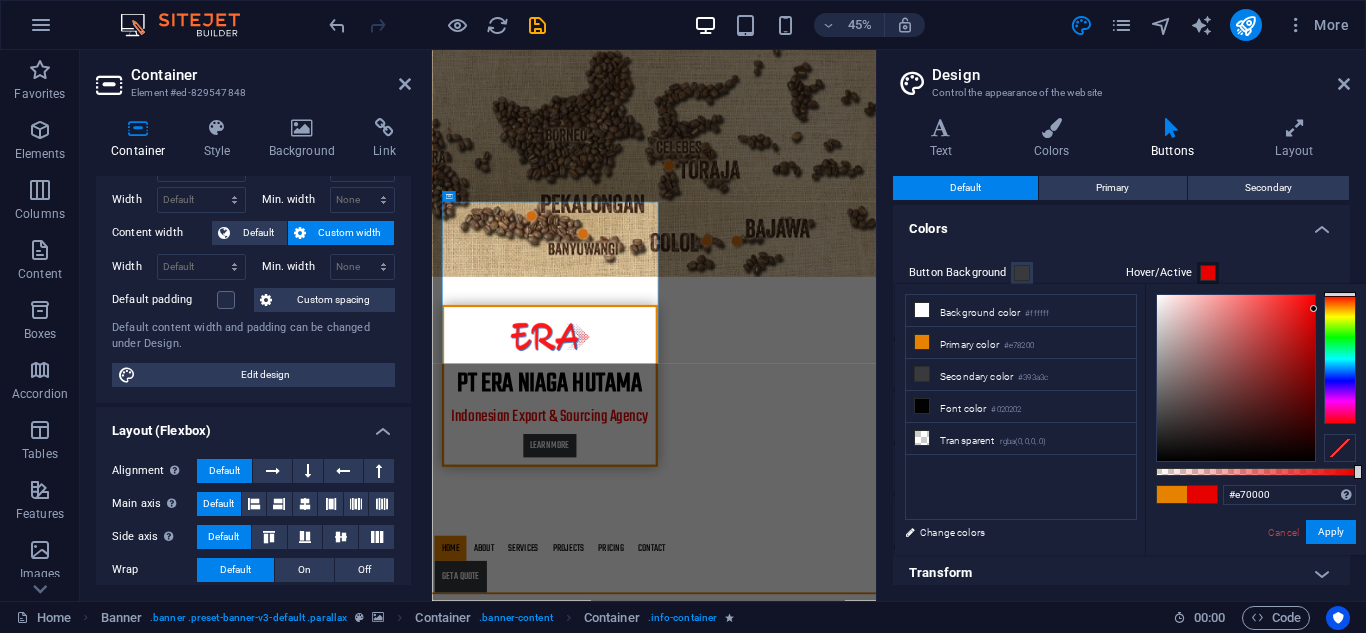 drag, startPoint x: 1342, startPoint y: 309, endPoint x: 1345, endPoint y: 278, distance: 31.144823 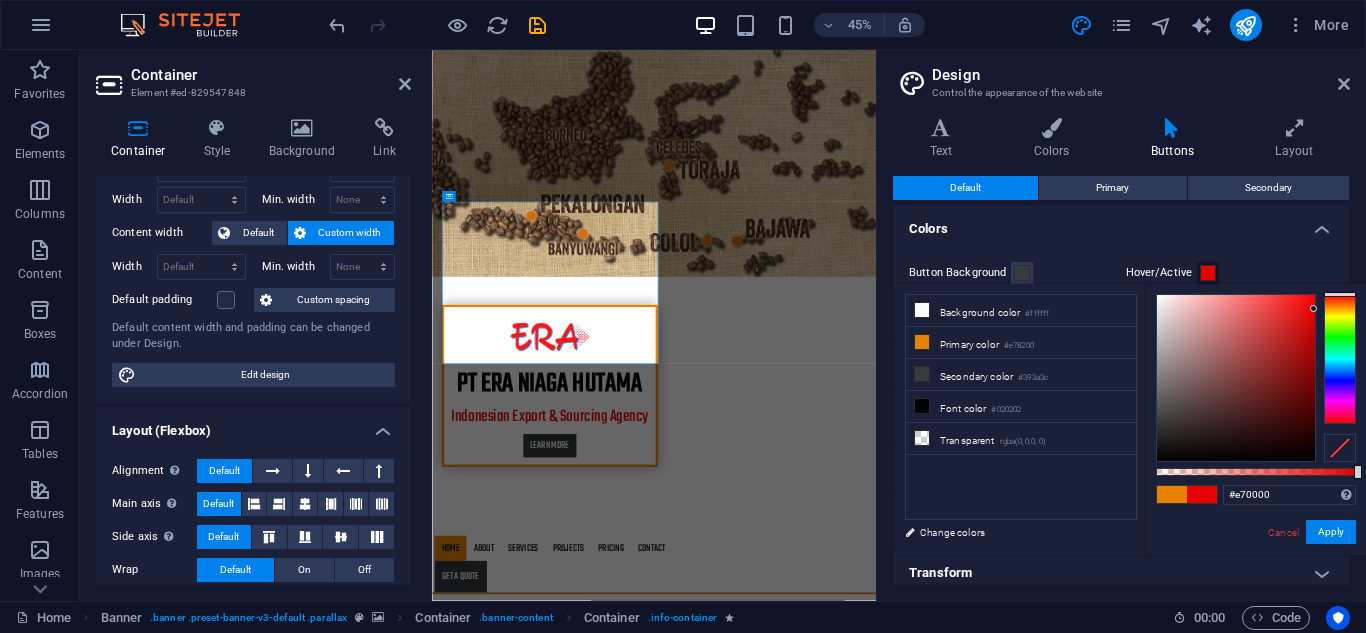 click on "[DOMAIN] Home Favorites Elements Columns Content Boxes Accordion Tables Features Images Slider Header Footer Forms Marketing Collections Container Element #ed-829547848
Container Style Background Link Size Height Default px rem % vh vw Min. height None px rem % vh vw Width Default px rem % em vh vw Min. width None px rem % vh vw Content width Default Custom width Width Default px rem % em vh vw Min. width None px rem % vh vw Default padding Custom spacing Default content width and padding can be changed under Design. Edit design Layout (Flexbox) Alignment Determines the flex direction. Default Main axis Determine how elements should behave along the main axis inside this container (justify content). Default Side axis Control the vertical direction of the element inside of the container (align items). Default Wrap Default On Off Fill Default Accessibility Role The ARIA role defines the purpose of an element.  %" at bounding box center (683, 316) 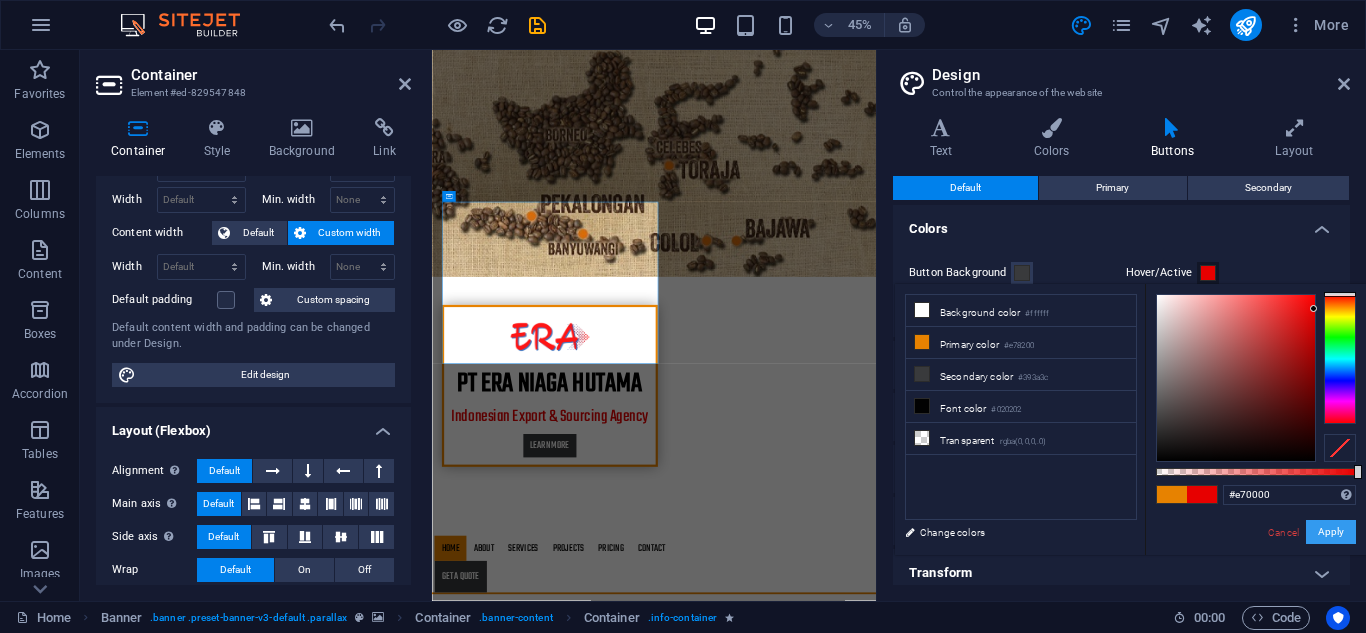 click on "Apply" at bounding box center [1331, 532] 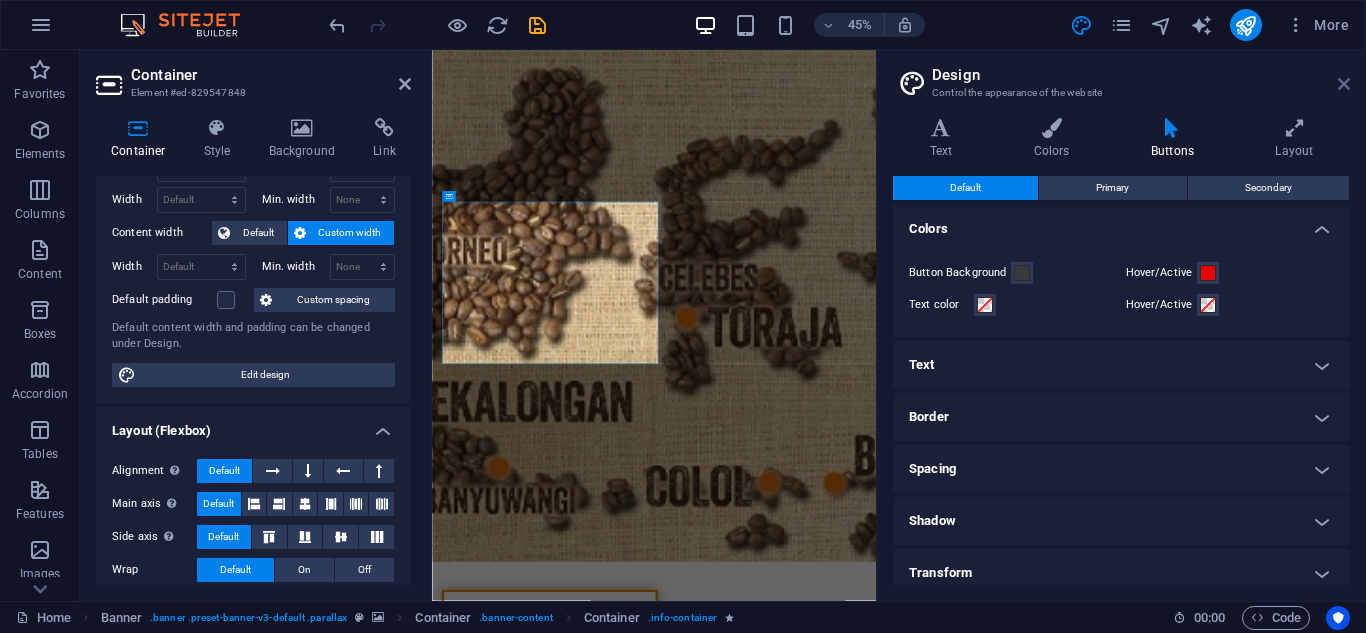click at bounding box center [1344, 84] 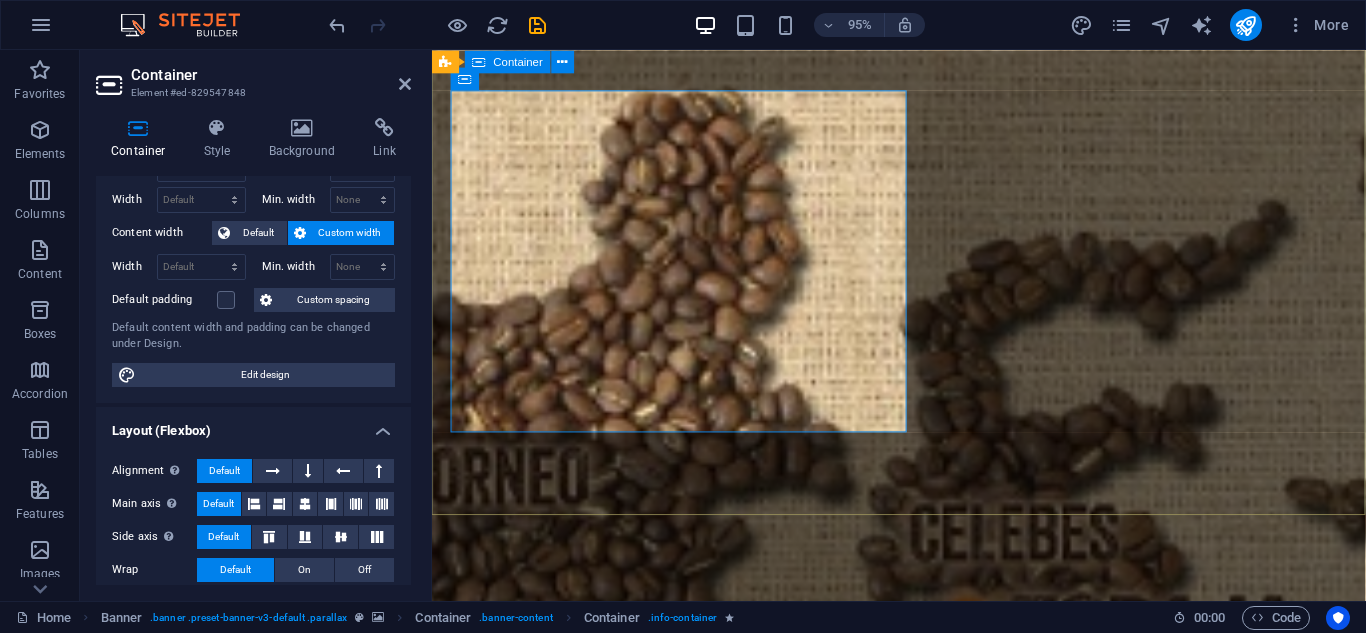 click on "PT era niaga hutama Indonesian Export & Sourcing Agency Learn more" at bounding box center (923, 1431) 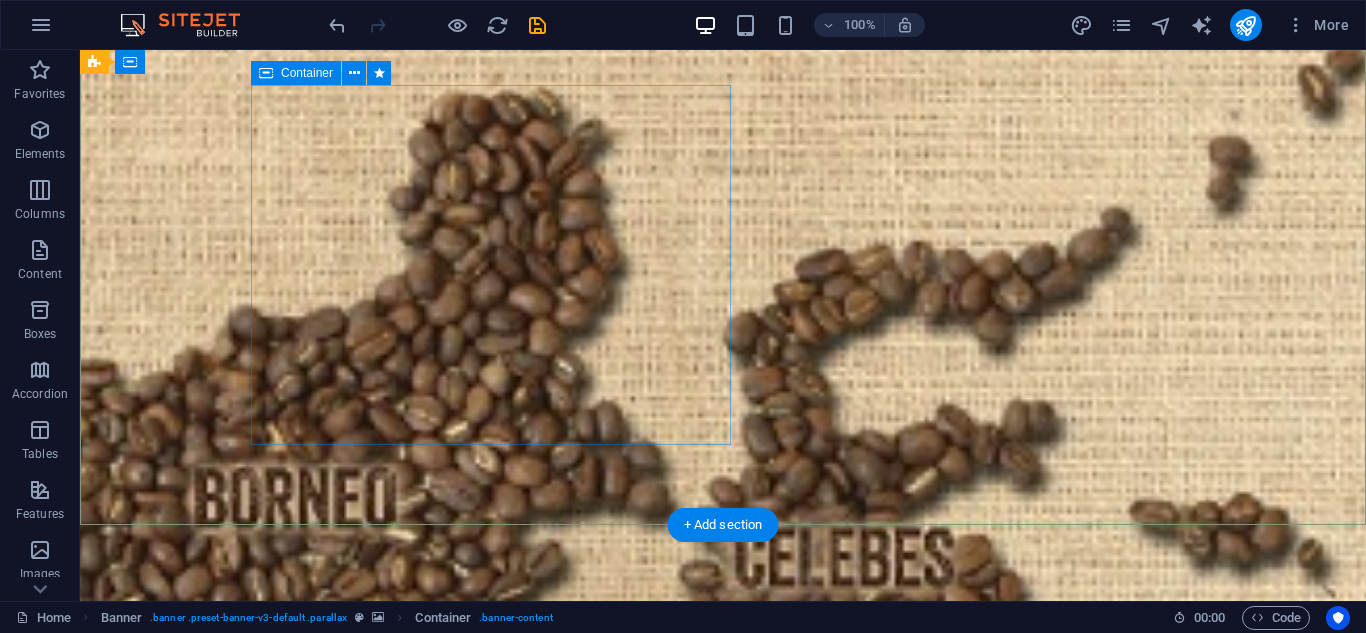 click on "PT era niaga hutama Indonesian Export & Sourcing Agency Learn more" at bounding box center (491, 1431) 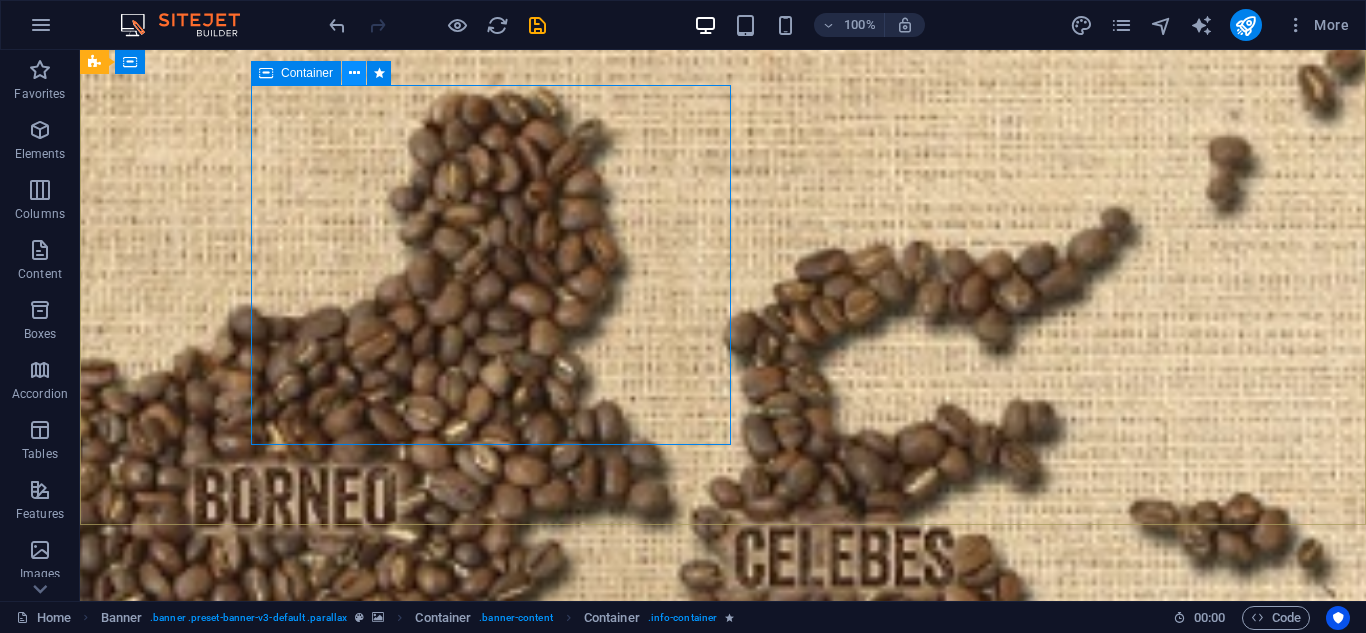 click at bounding box center [354, 73] 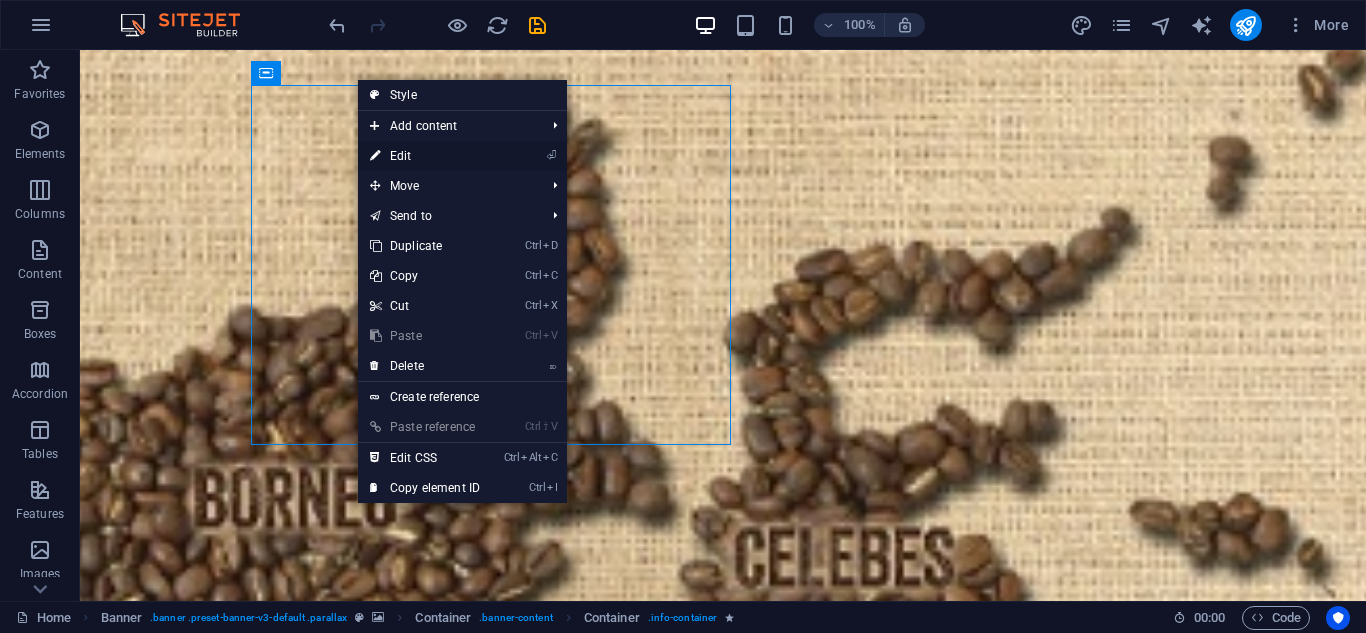 click on "⏎  Edit" at bounding box center (425, 156) 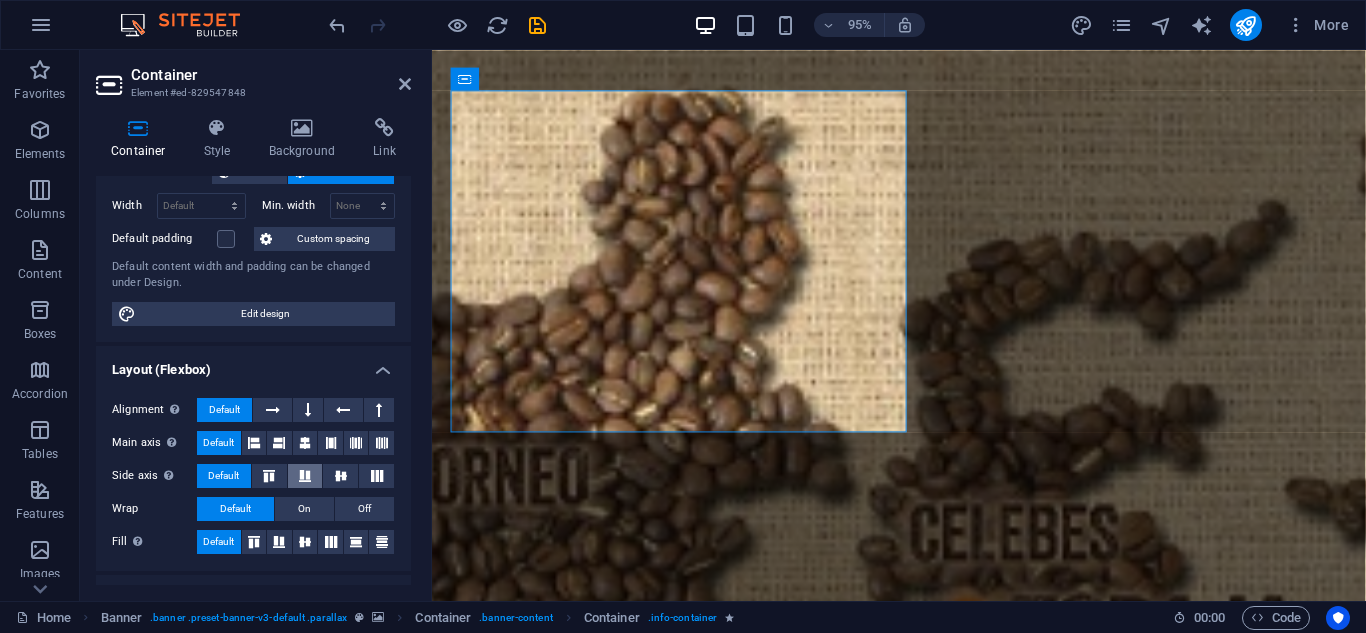 scroll, scrollTop: 0, scrollLeft: 0, axis: both 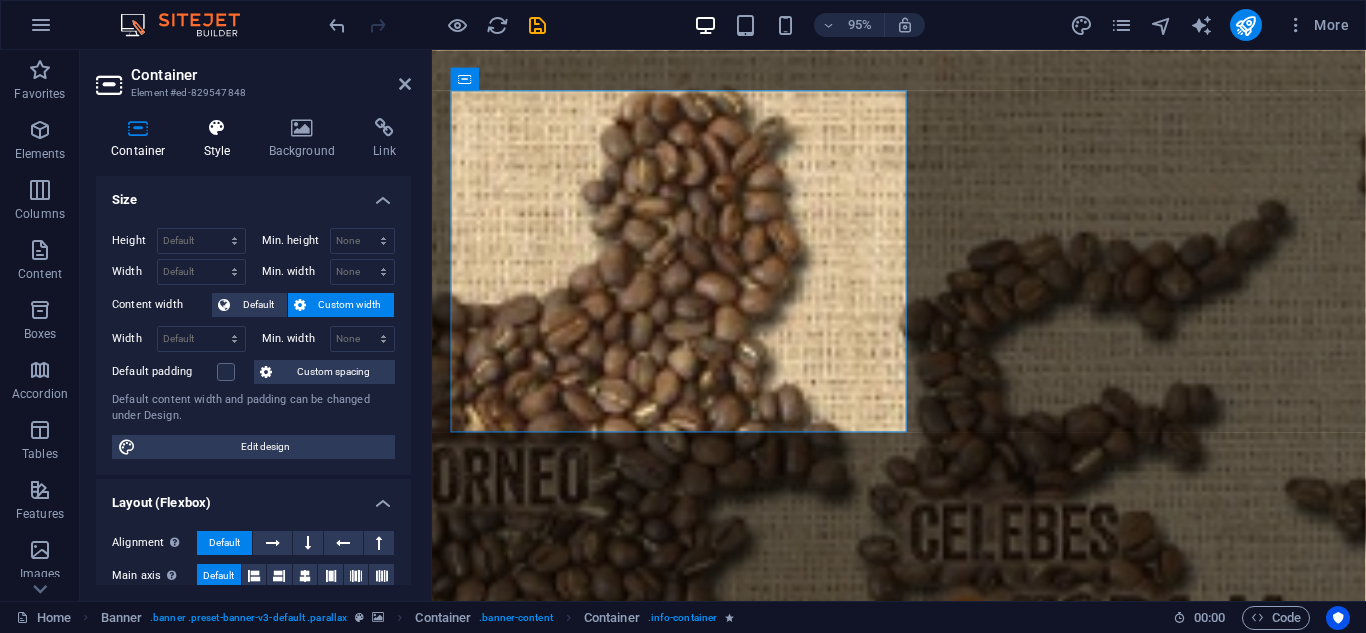 click at bounding box center [217, 128] 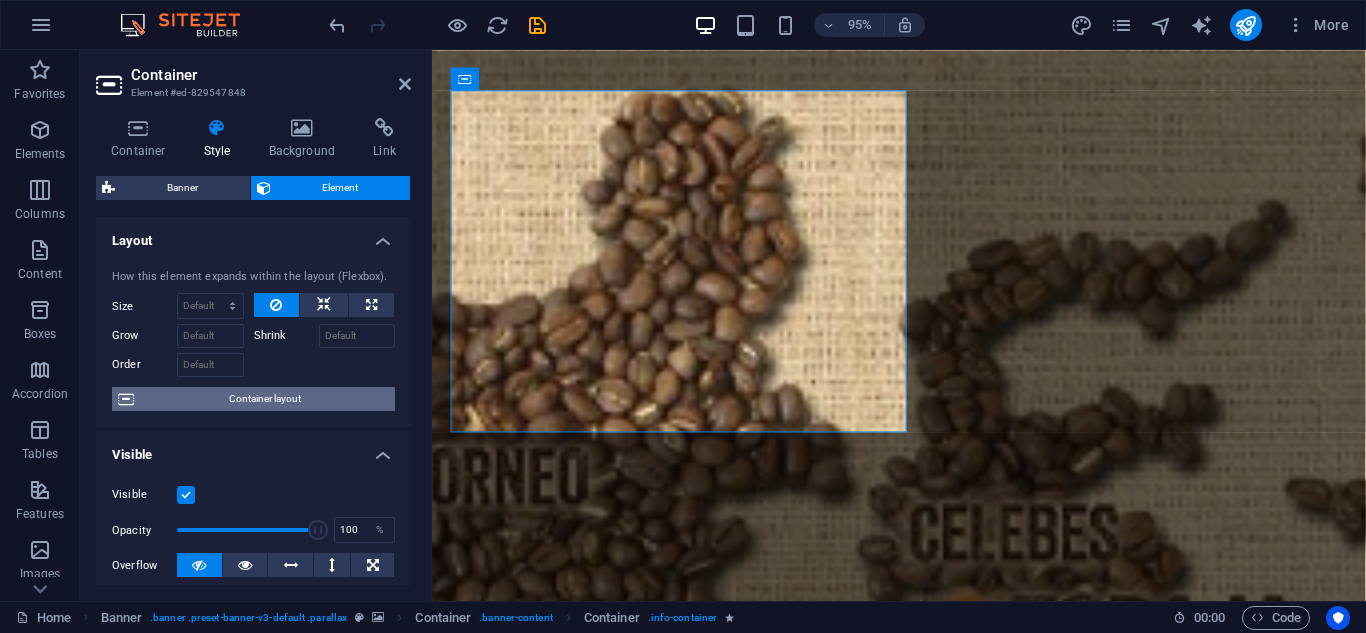 click on "Container layout" at bounding box center [264, 399] 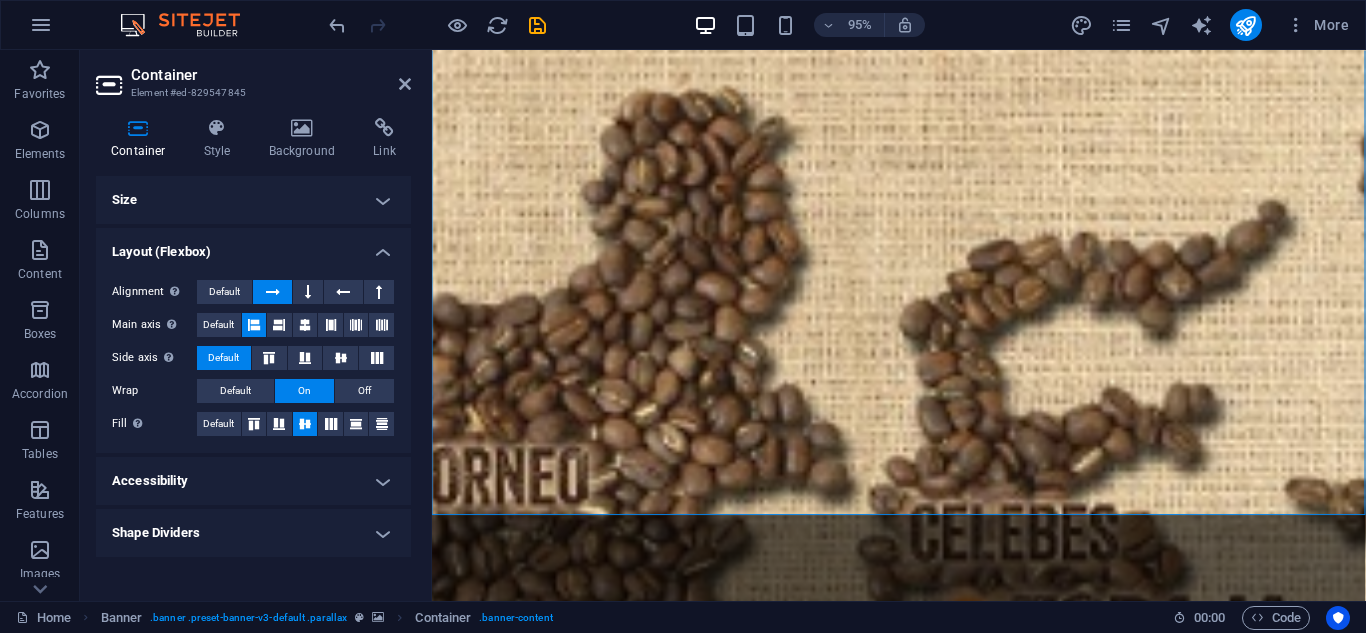 click on "Size" at bounding box center (253, 200) 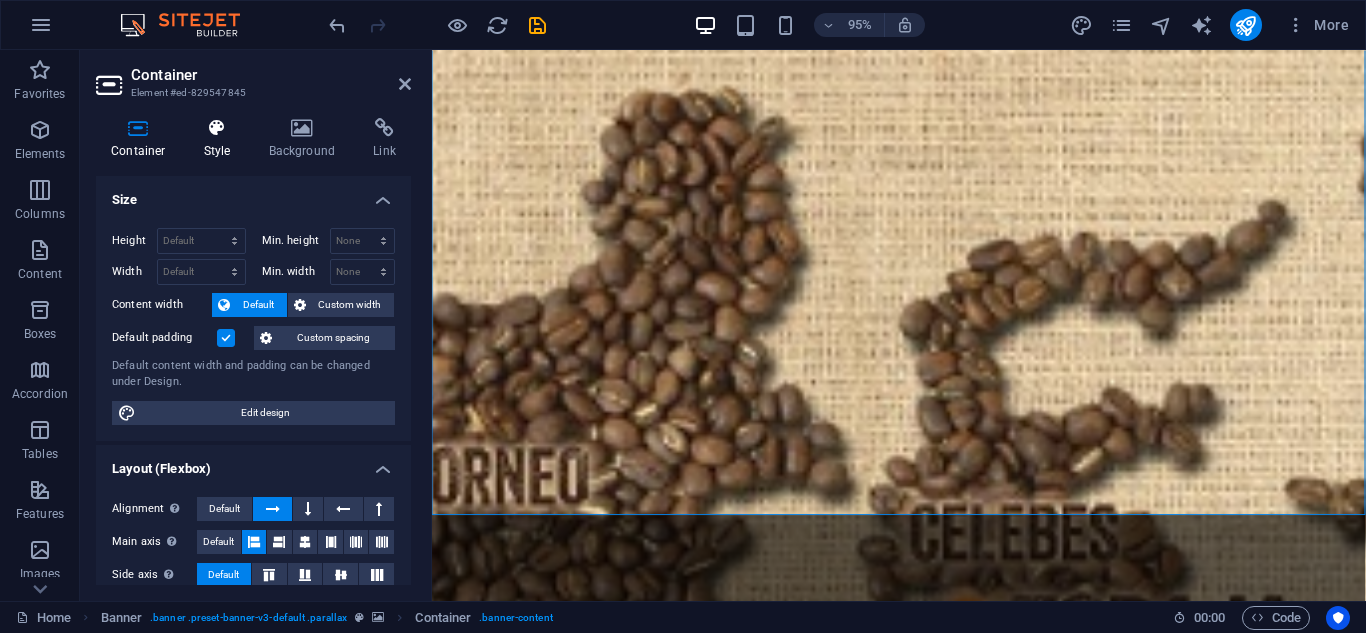 click on "Style" at bounding box center [221, 139] 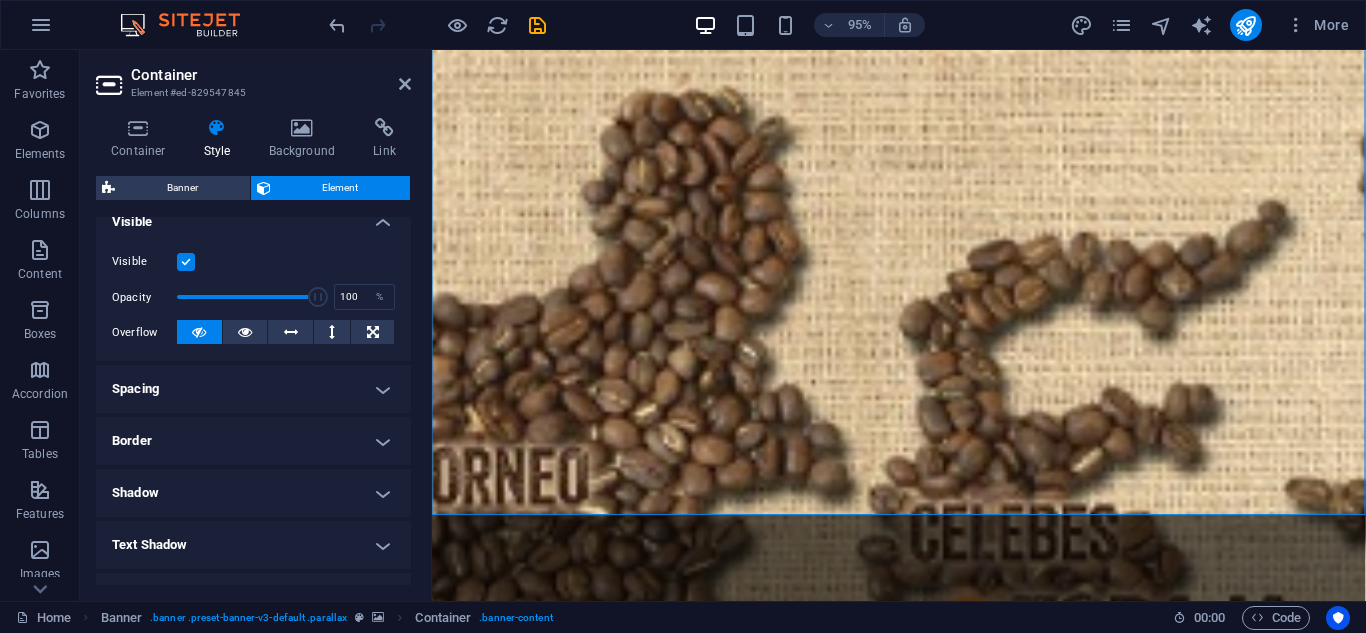 scroll, scrollTop: 0, scrollLeft: 0, axis: both 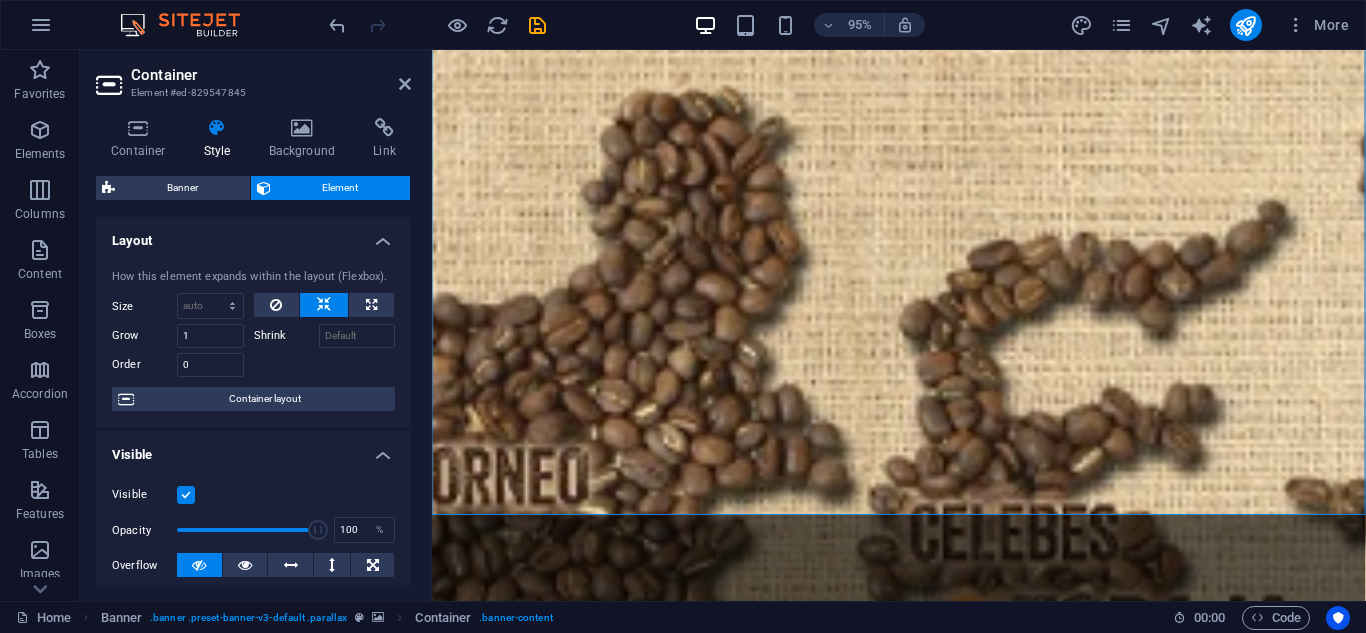 click on "Banner Element Layout How this element expands within the layout (Flexbox). Size Default auto px % 1/1 1/2 1/3 1/4 1/5 1/6 1/7 1/8 1/9 1/10 Grow 1 Shrink Order 0 Container layout Visible Visible Opacity 100 % Overflow Spacing Margin Default auto px % rem vw vh Custom Custom auto px % rem vw vh auto px % rem vw vh auto px % rem vw vh auto px % rem vw vh Padding Default px rem % vh vw Custom Custom px rem % vh vw px rem % vh vw px rem % vh vw px rem % vh vw Border Style              - Width 1 auto px rem % vh vw Custom Custom 1 auto px rem % vh vw 1 auto px rem % vh vw 1 auto px rem % vh vw 1 auto px rem % vh vw  - Color Round corners For background overlay and background images, the overflow must be hidden so that the round corners are visible Default px rem % vh vw Custom Custom px rem % vh vw px rem % vh vw px rem % vh vw px rem % vh vw Shadow Default None Outside Inside Color X offset 0 px rem vh vw Y offset 0 px rem vh vw Blur 0 px rem % vh vw Spread 0 px rem vh vw Text Shadow Default None Color" at bounding box center [253, 380] 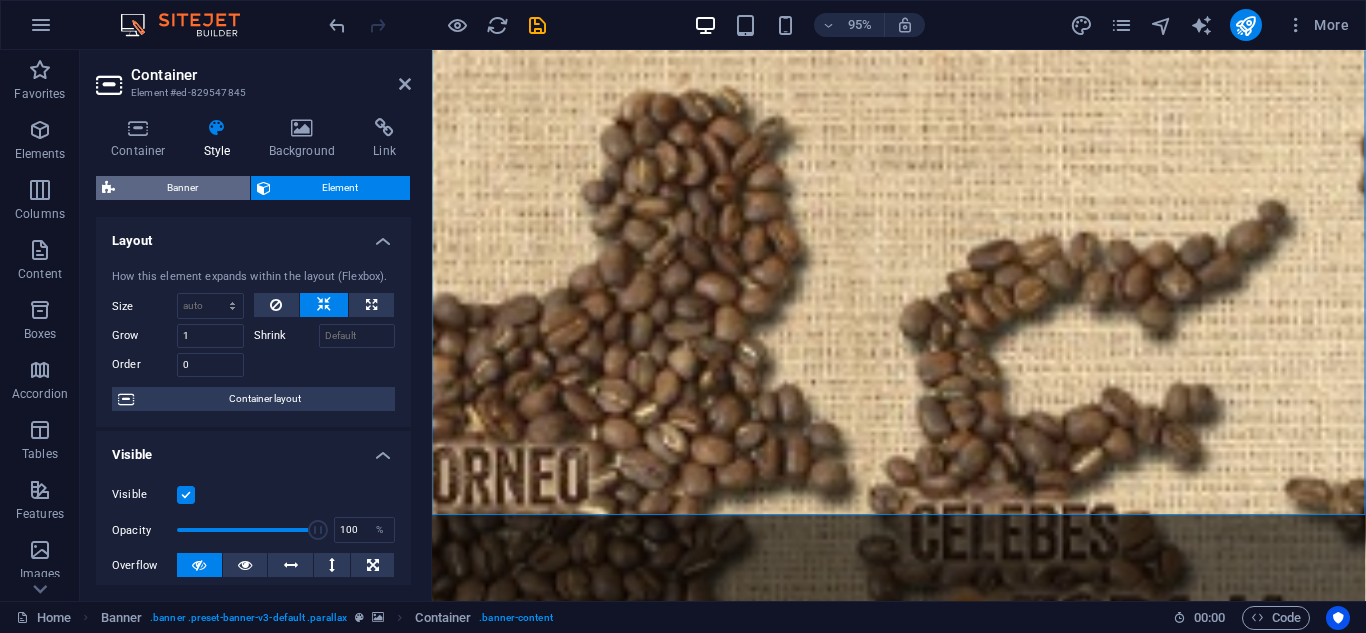 click on "Banner" at bounding box center (182, 188) 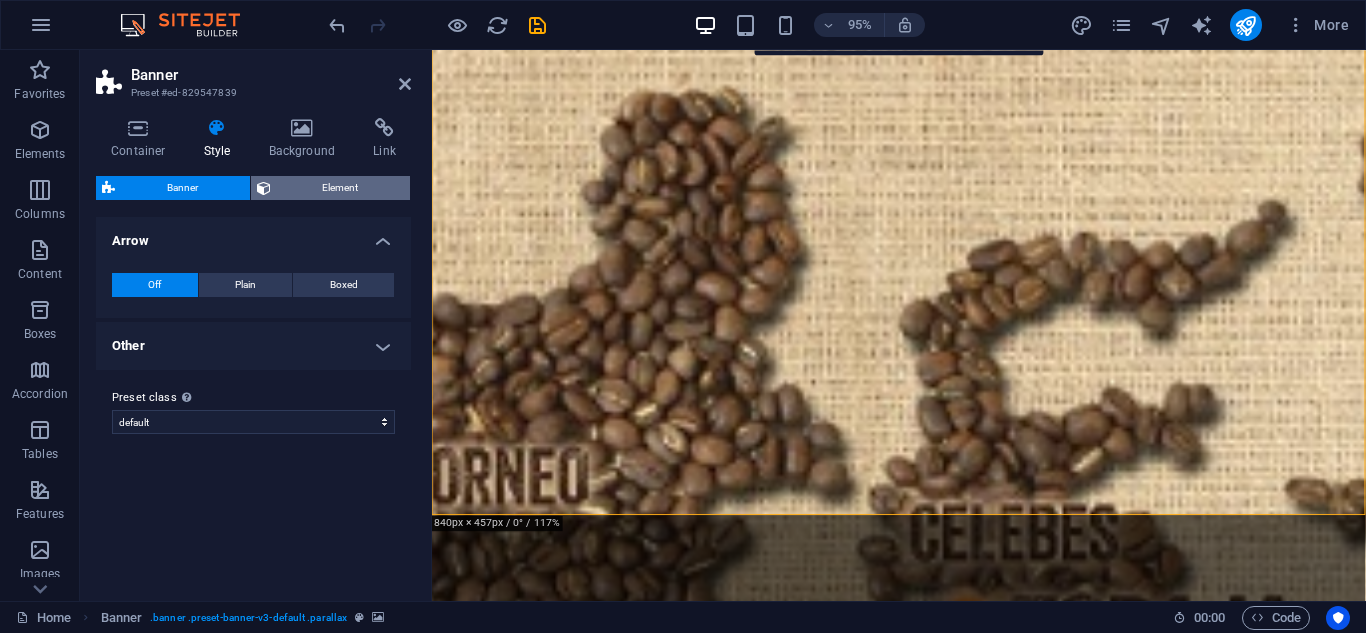 click on "Element" at bounding box center (341, 188) 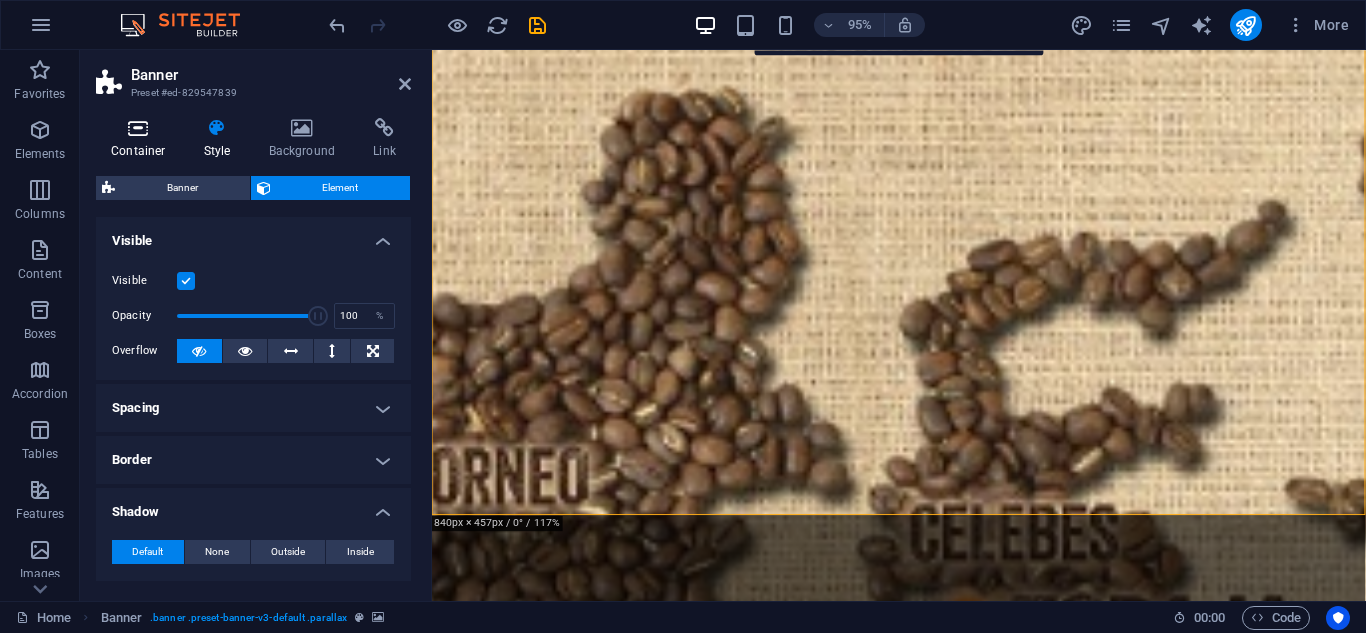 click at bounding box center [138, 128] 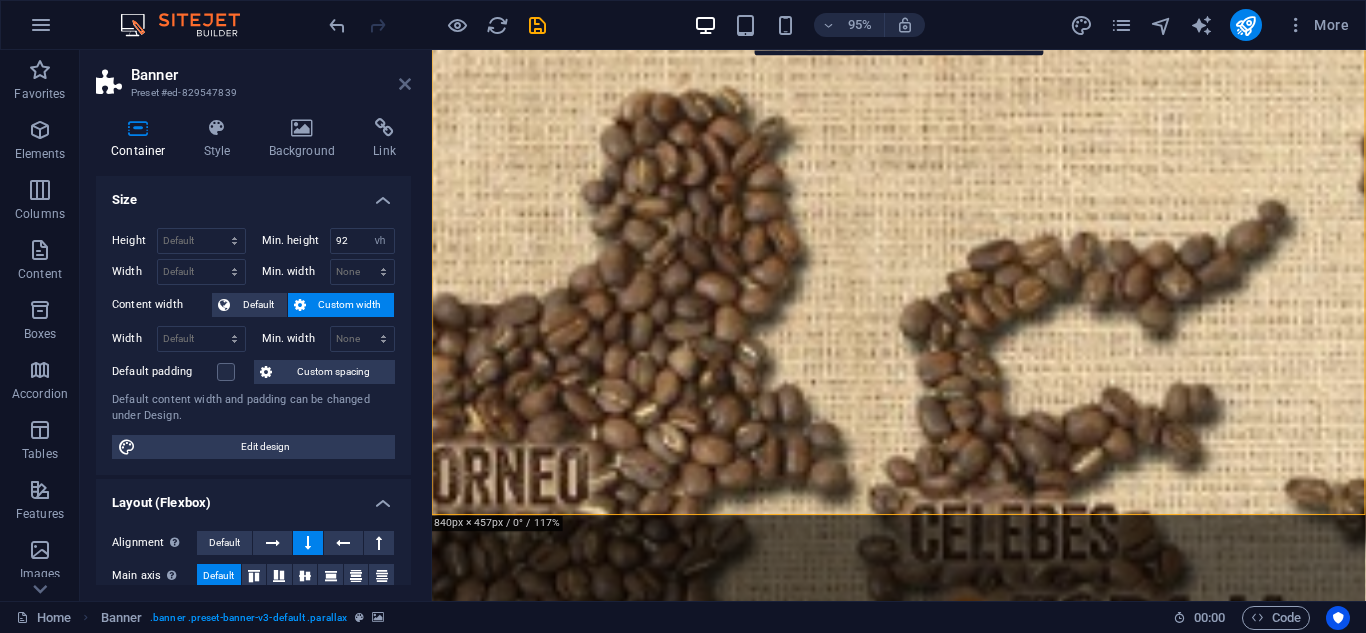 click at bounding box center (405, 84) 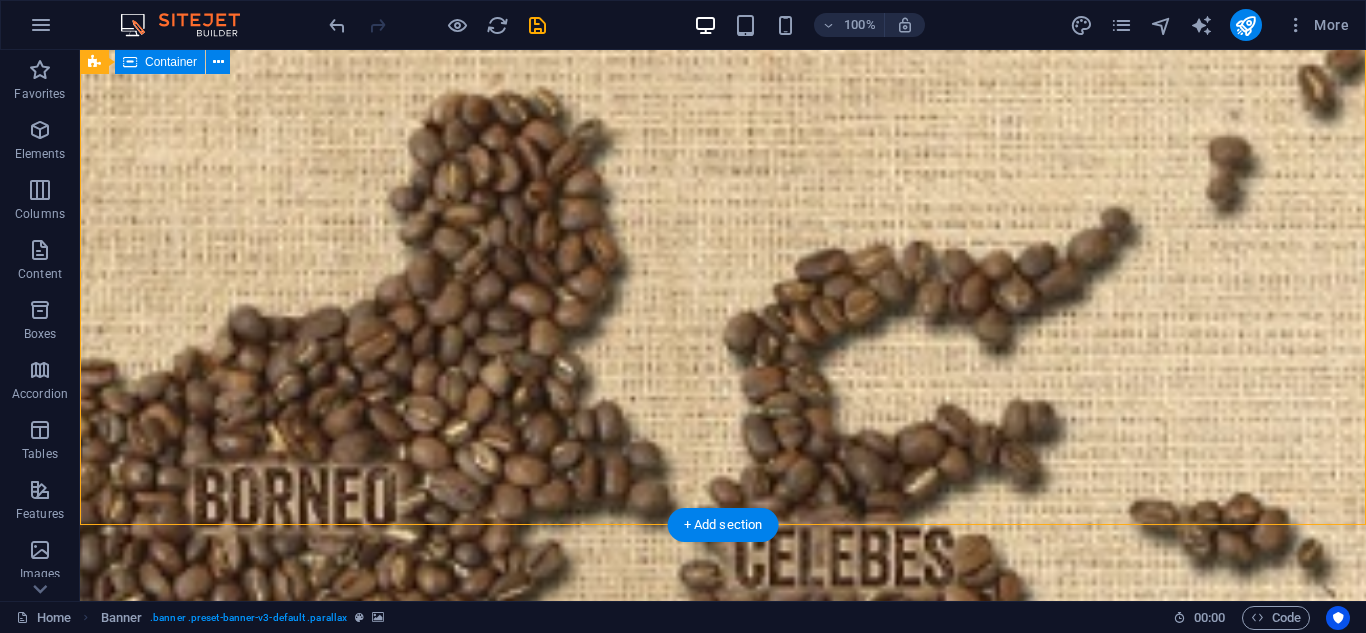 click on "PT era niaga hutama Indonesian Export & Sourcing Agency Learn more" at bounding box center [723, 1431] 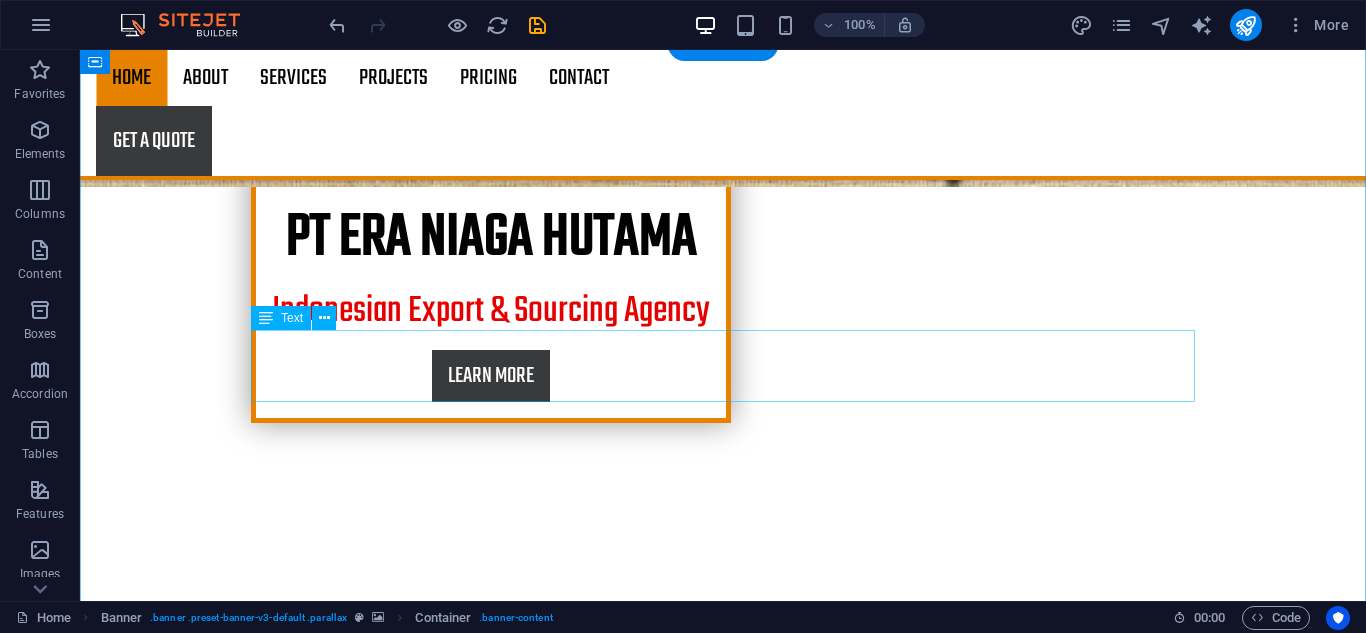 scroll, scrollTop: 0, scrollLeft: 0, axis: both 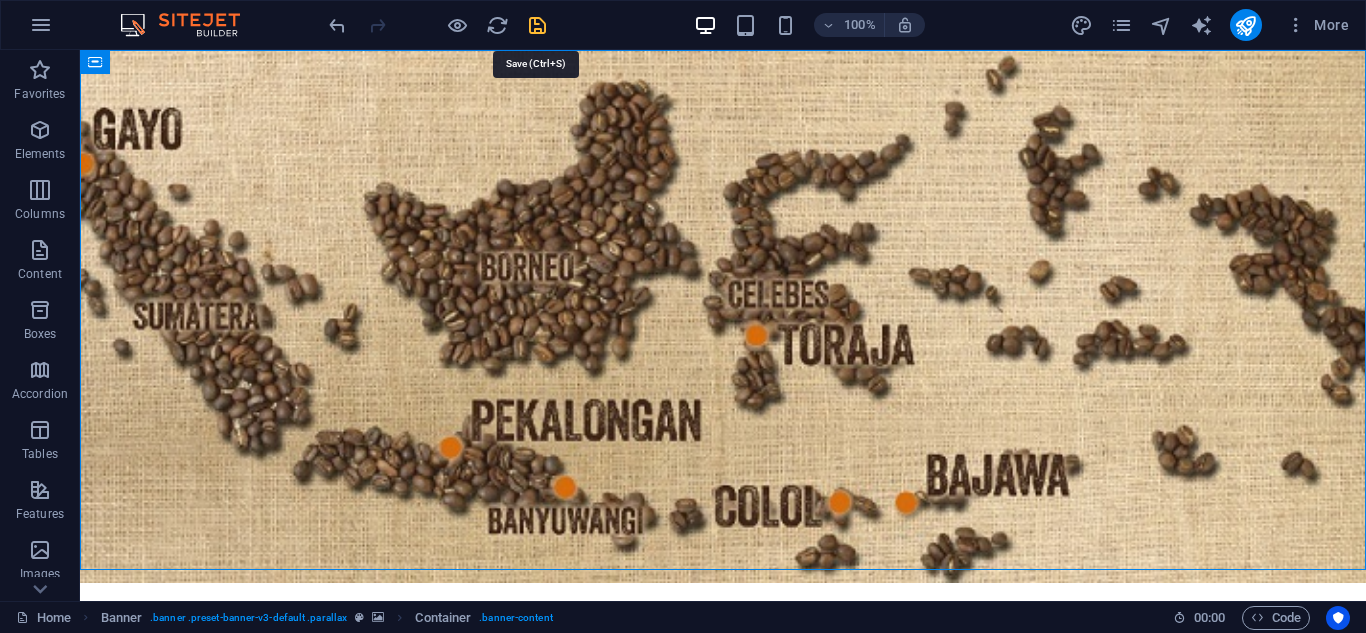 click at bounding box center [537, 25] 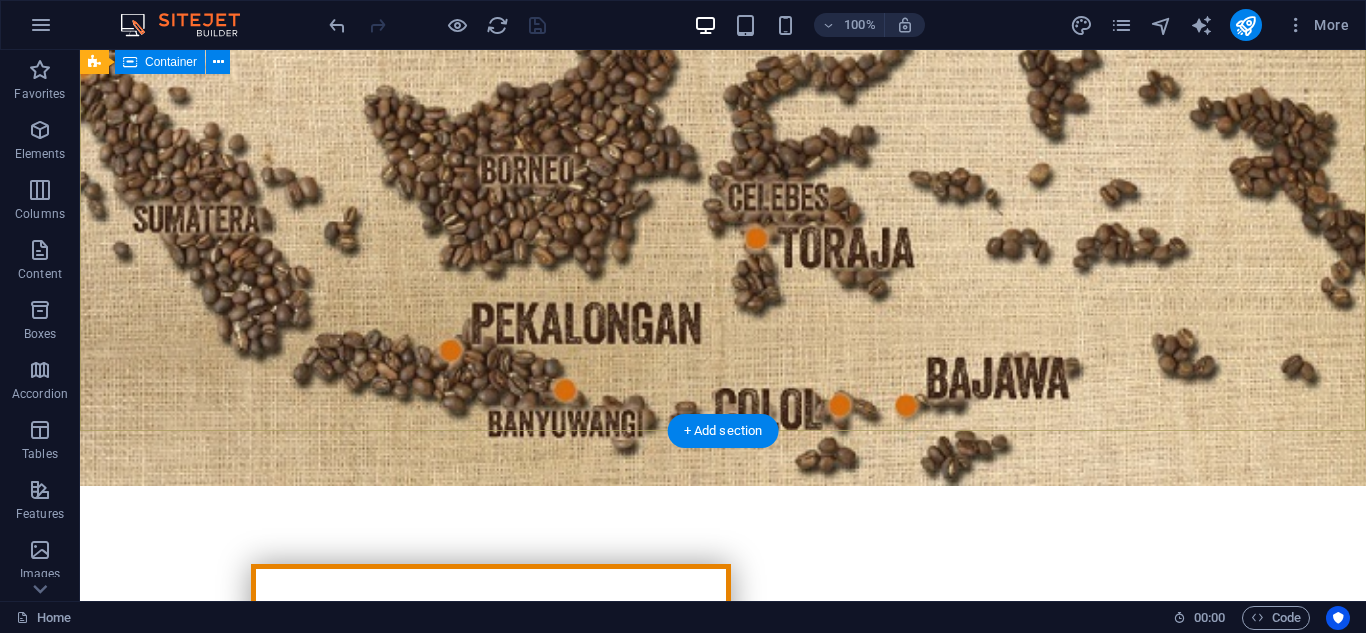 scroll, scrollTop: 0, scrollLeft: 0, axis: both 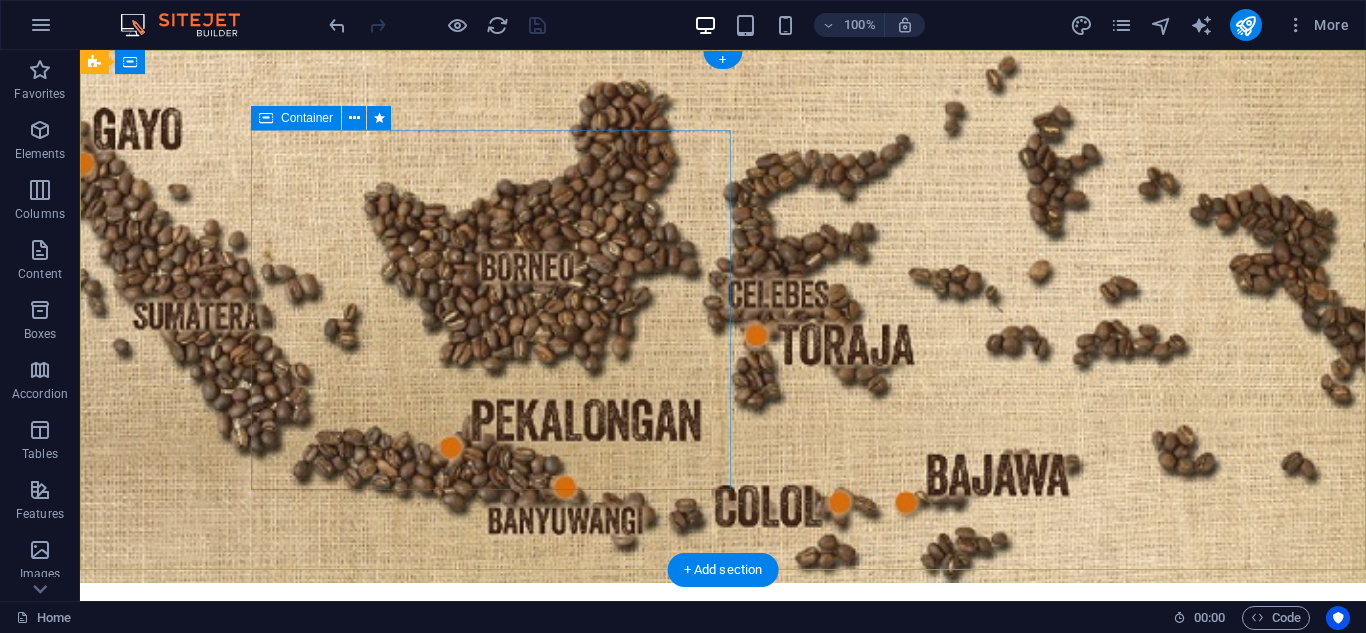 click on "PT era niaga hutama Indonesian Export & Sourcing Agency Learn more" at bounding box center [491, 843] 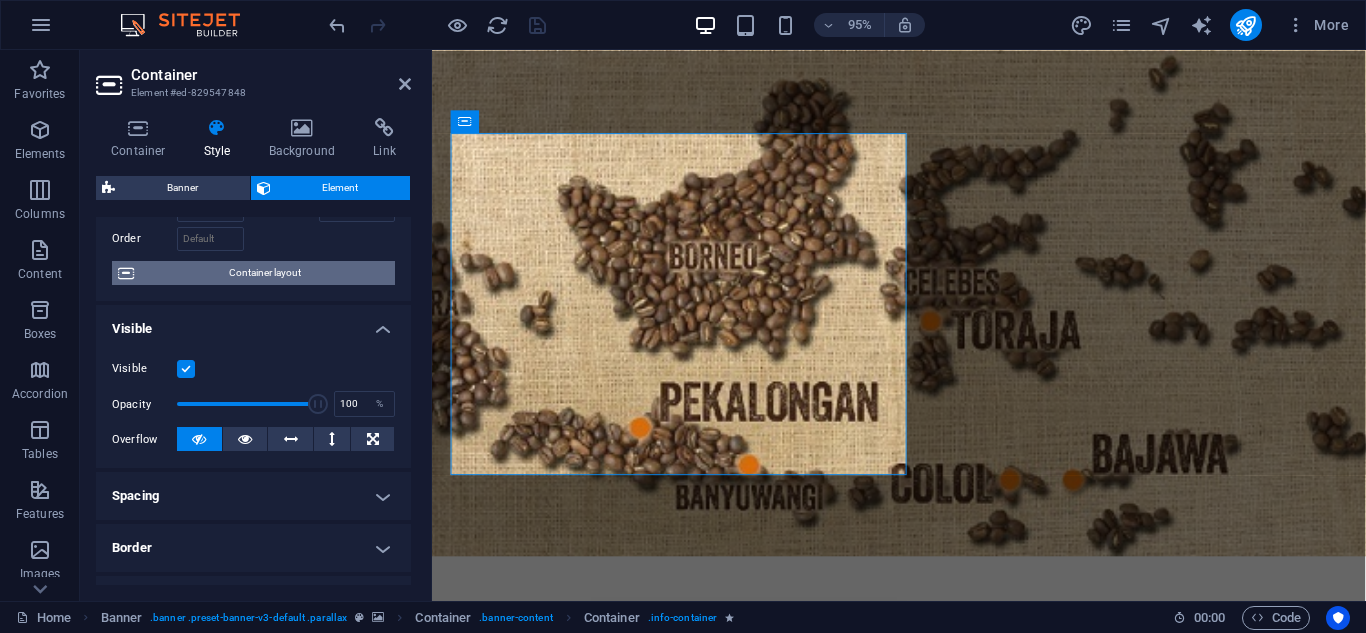 scroll, scrollTop: 169, scrollLeft: 0, axis: vertical 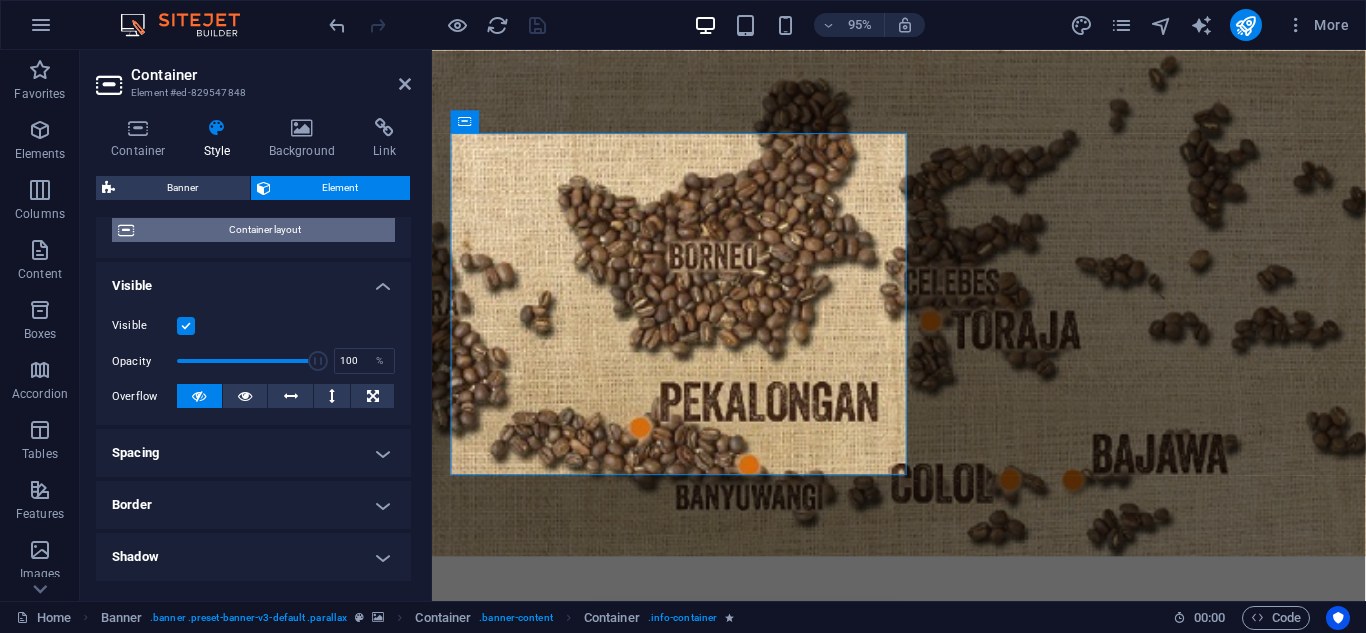 click on "Container layout" at bounding box center [264, 230] 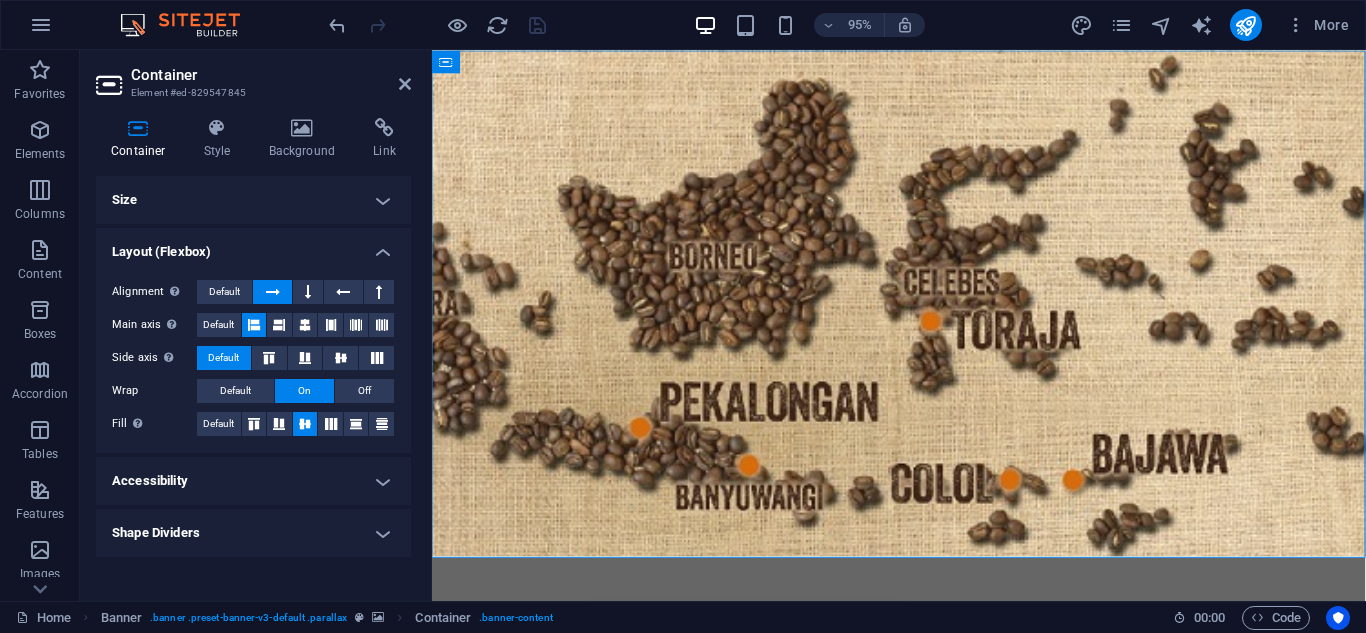 click on "Size" at bounding box center [253, 200] 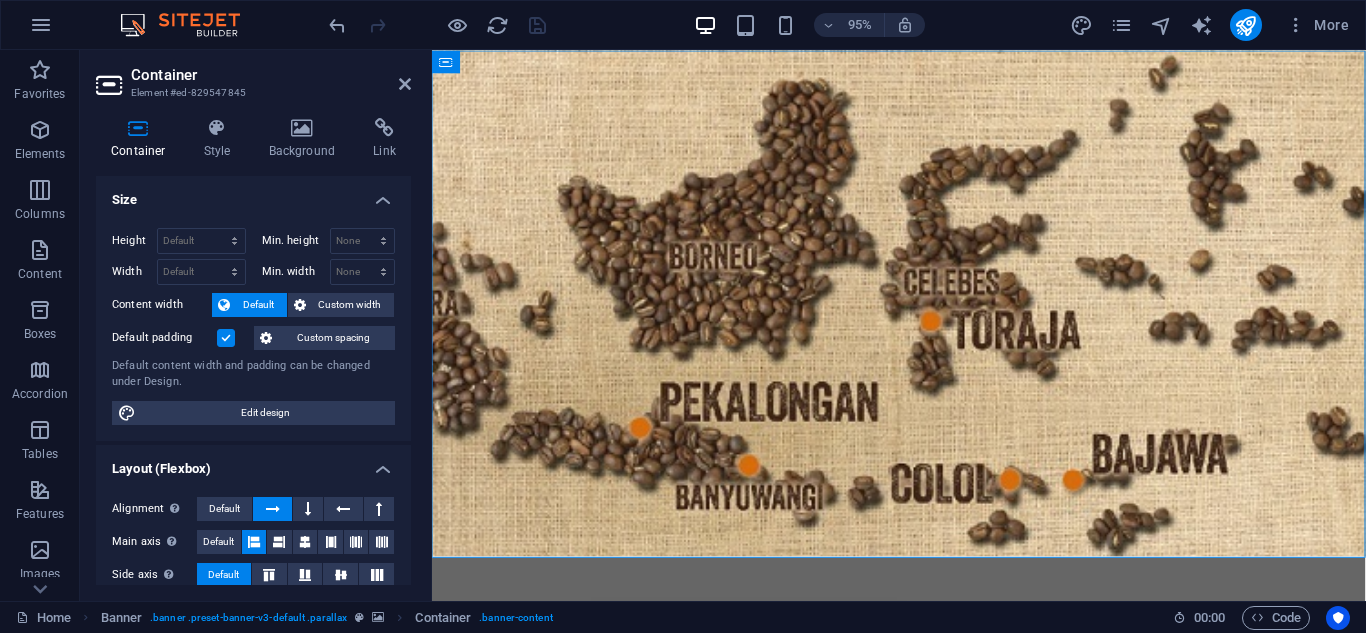 click on "Size" at bounding box center (253, 194) 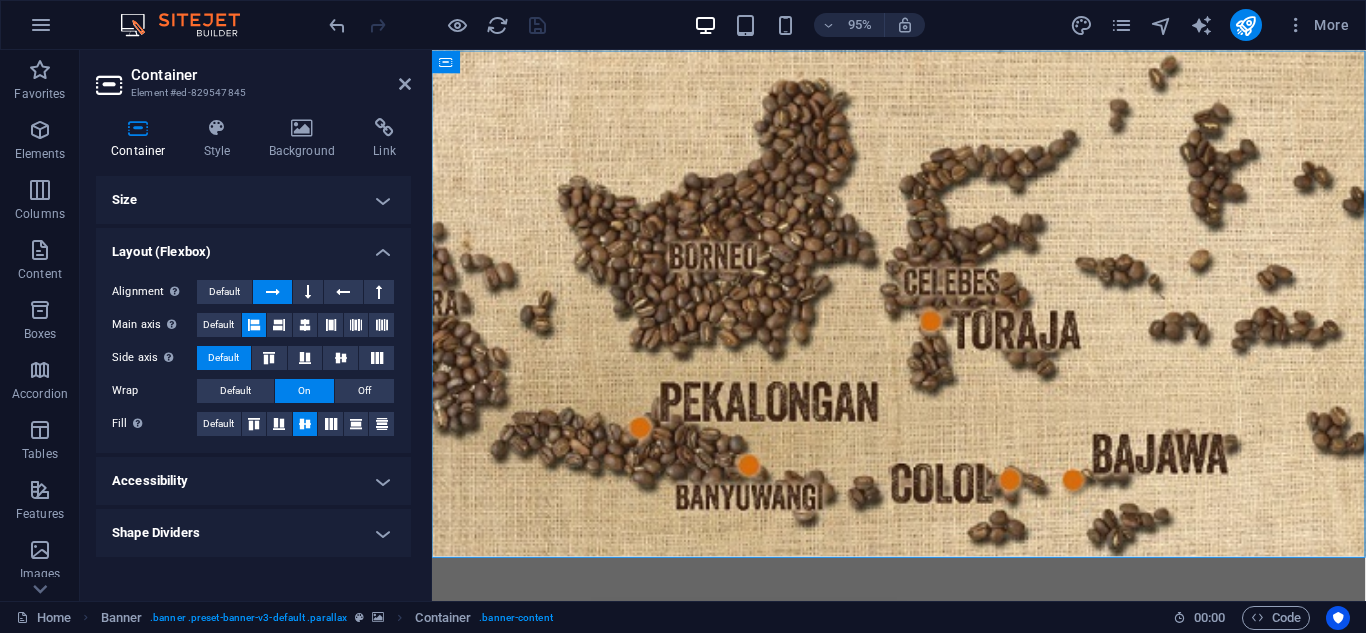 click on "Shape Dividers" at bounding box center [253, 533] 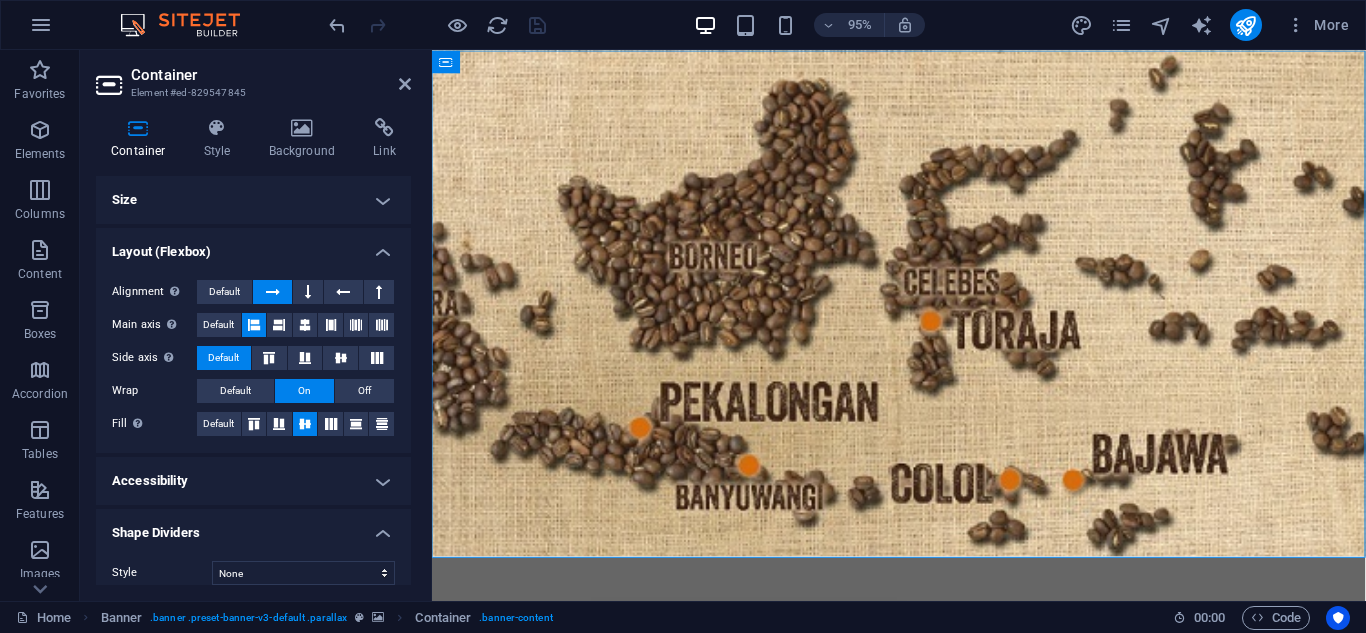 scroll, scrollTop: 16, scrollLeft: 0, axis: vertical 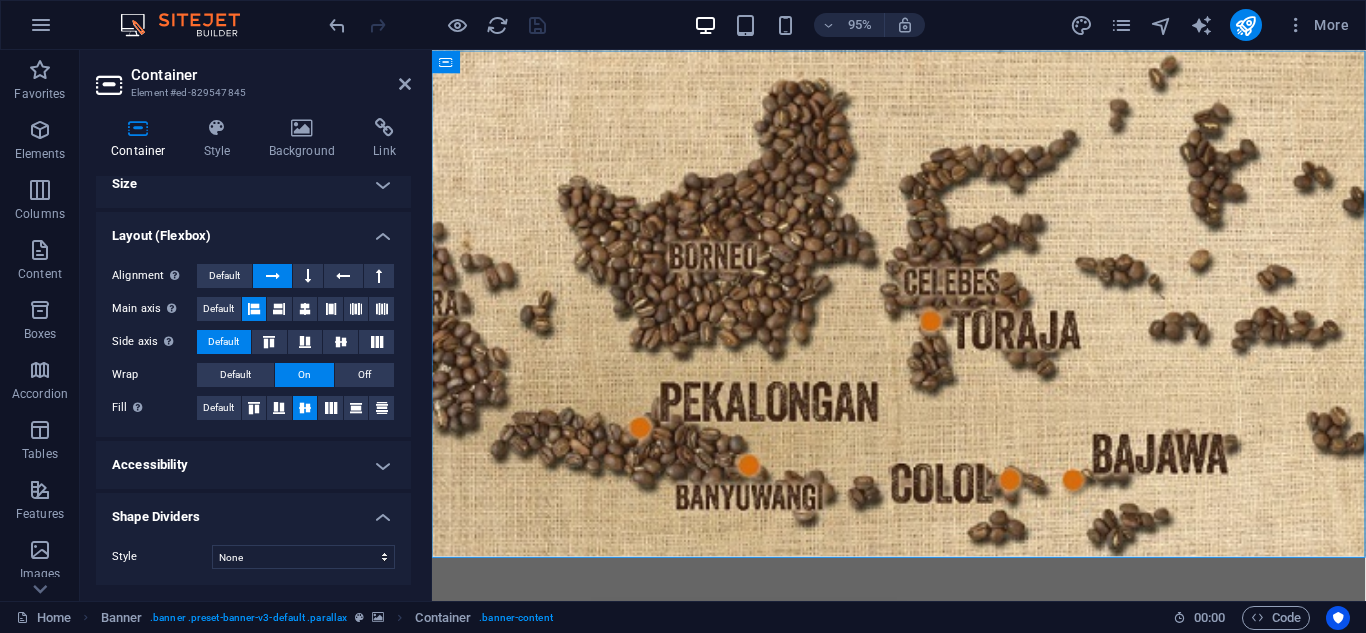 click on "Accessibility" at bounding box center [253, 465] 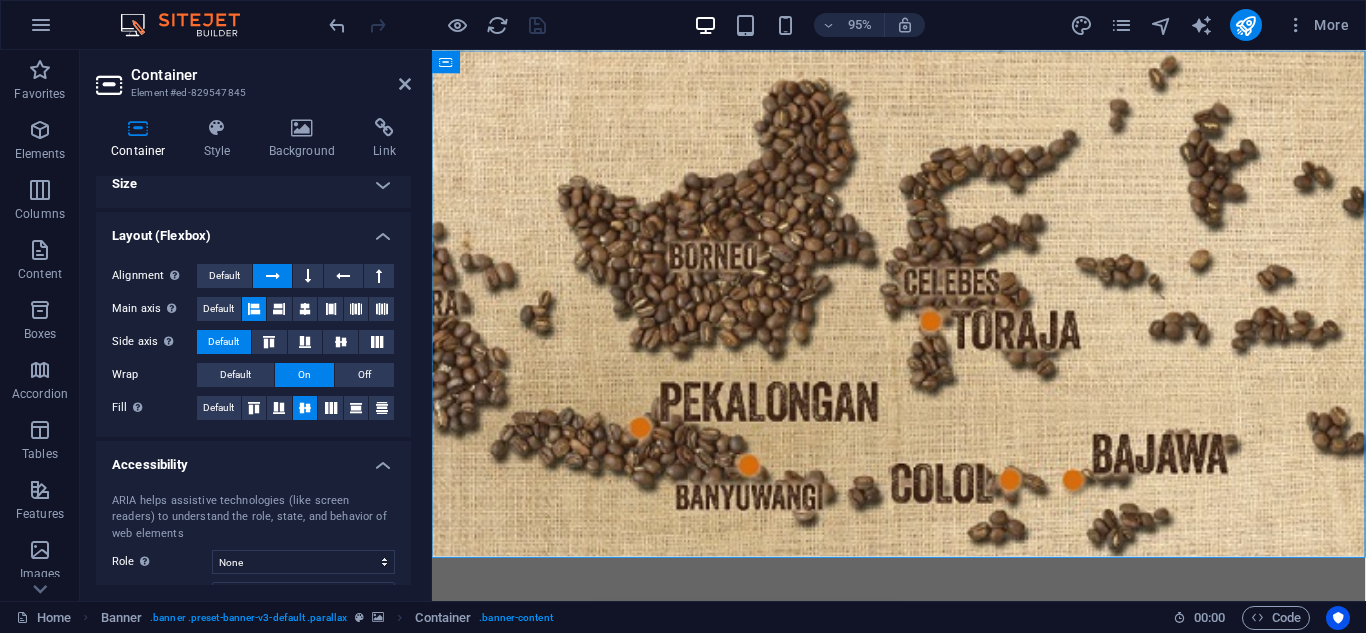 scroll, scrollTop: 0, scrollLeft: 0, axis: both 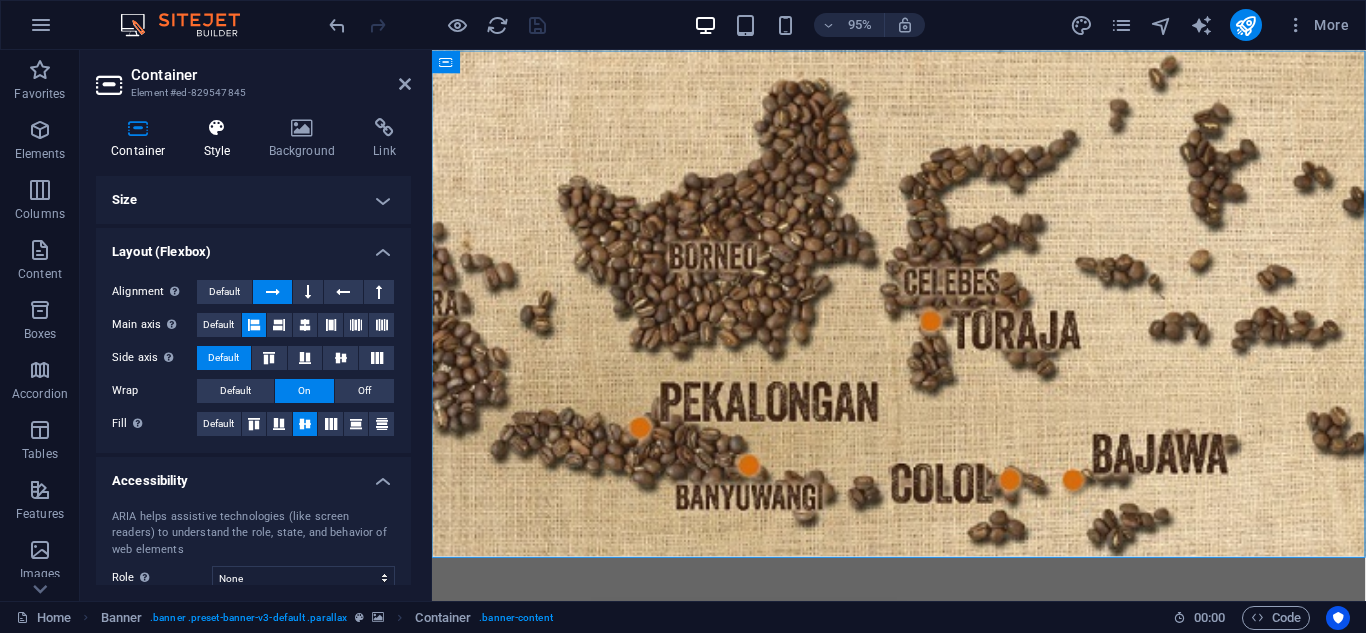 click on "Style" at bounding box center (221, 139) 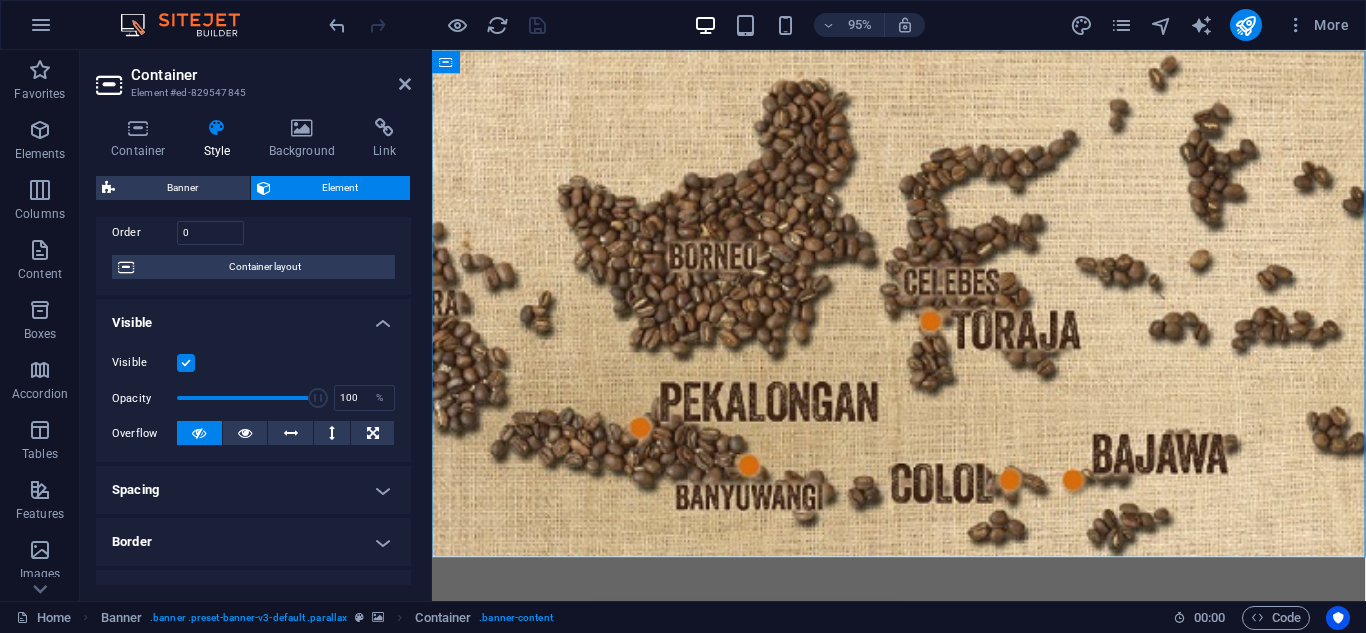 scroll, scrollTop: 202, scrollLeft: 0, axis: vertical 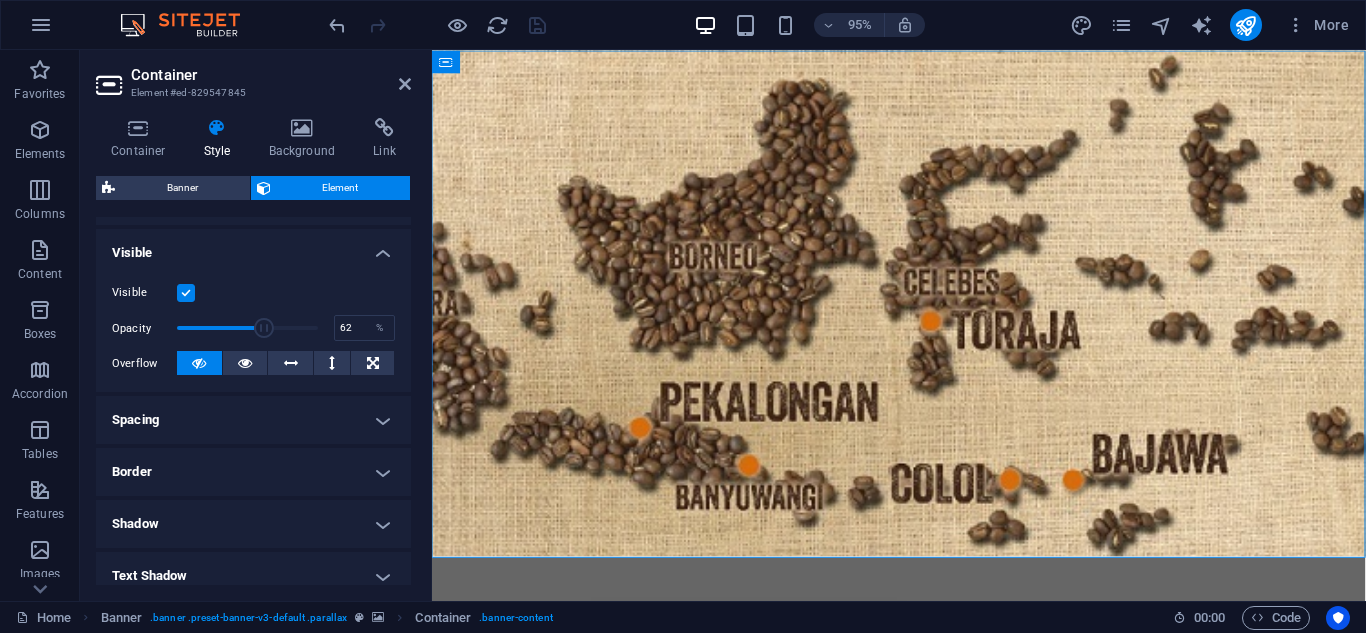 drag, startPoint x: 315, startPoint y: 327, endPoint x: 262, endPoint y: 335, distance: 53.600372 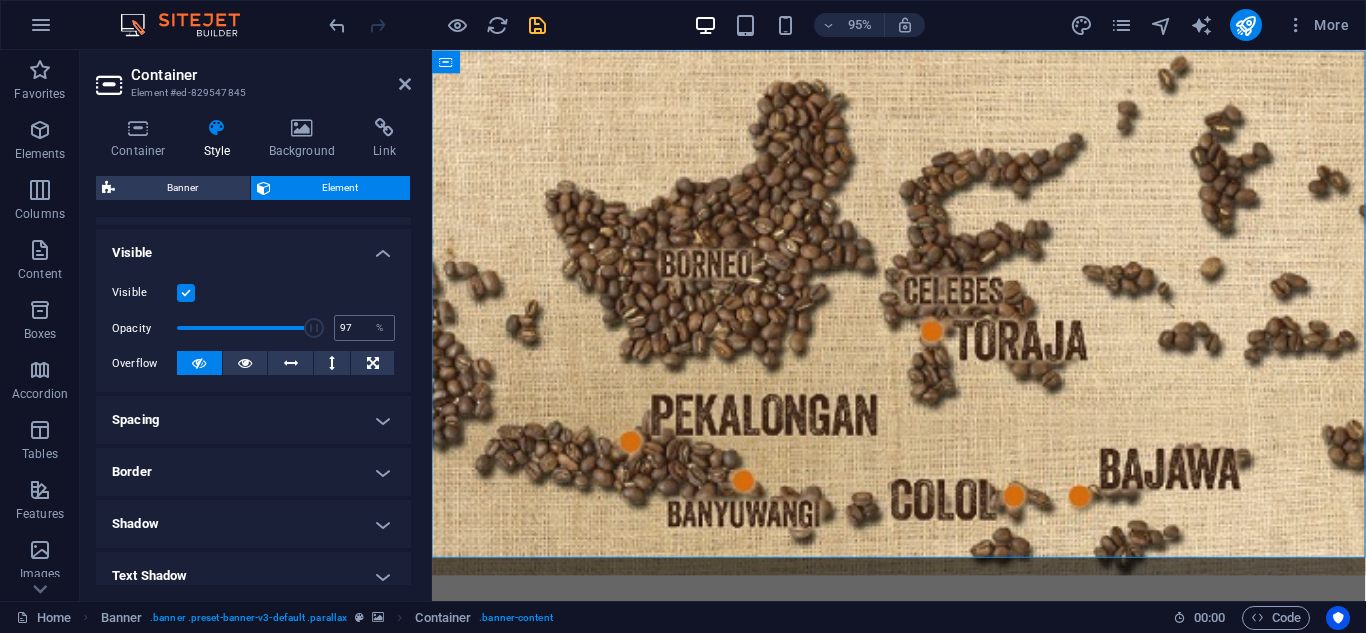 type on "100" 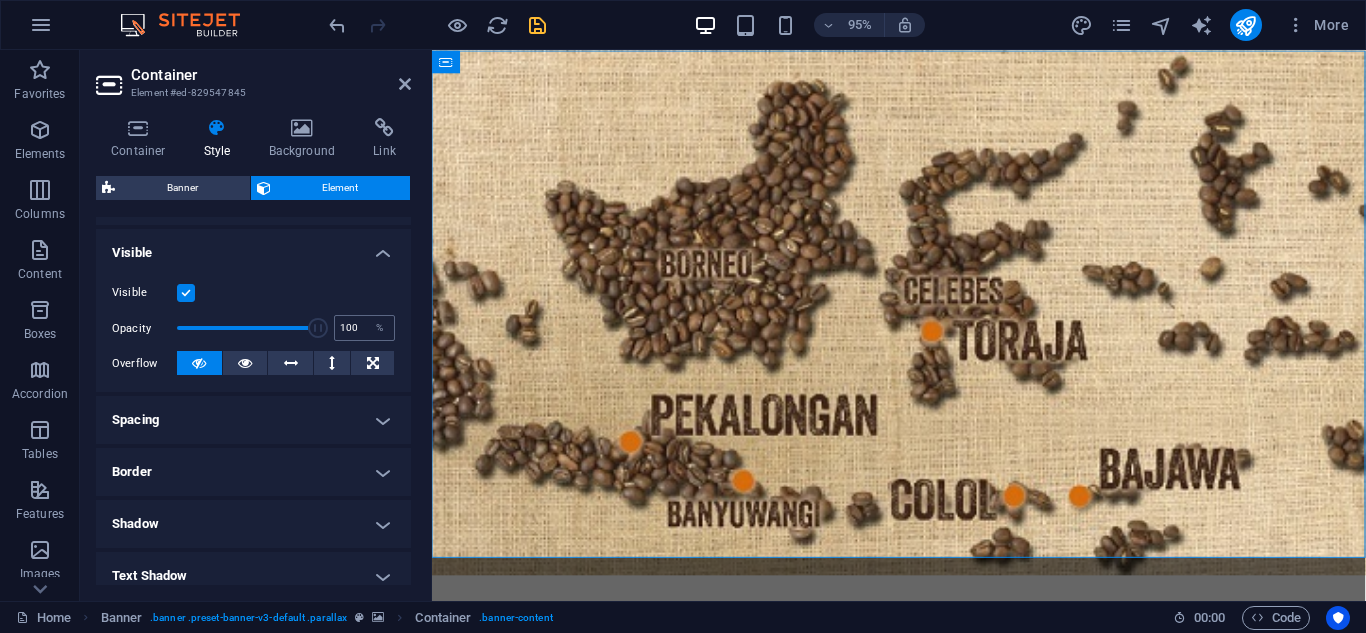 drag, startPoint x: 261, startPoint y: 334, endPoint x: 344, endPoint y: 332, distance: 83.02409 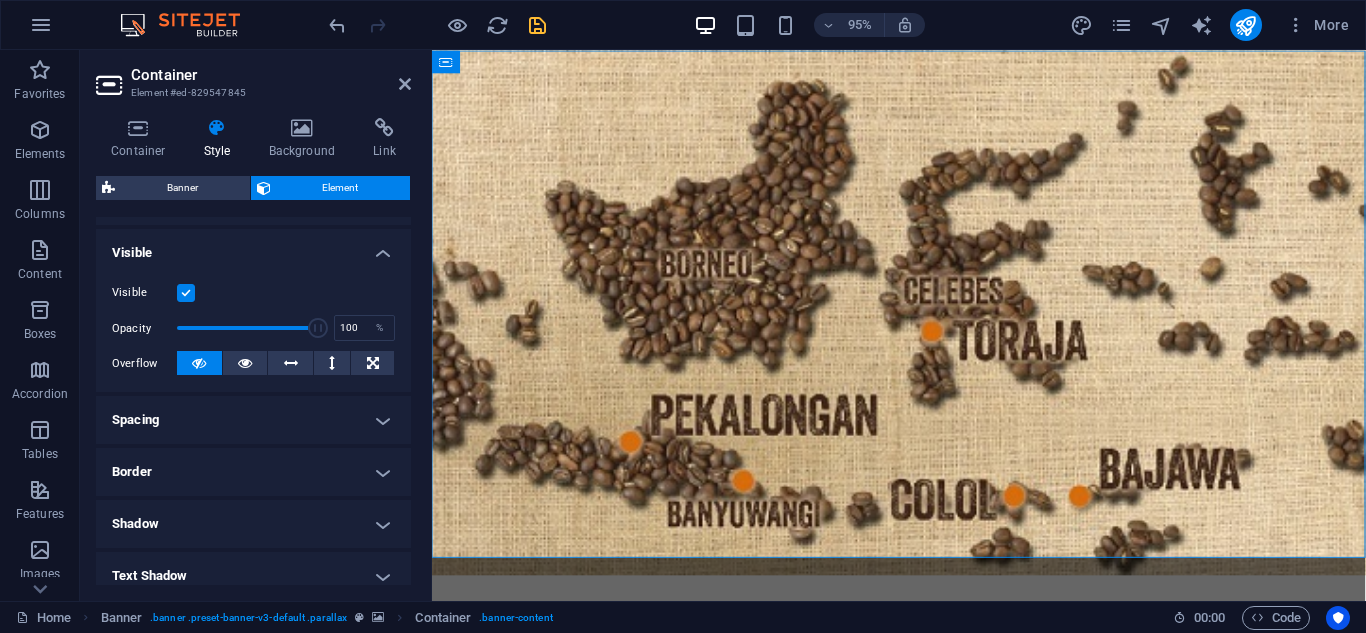 click at bounding box center (186, 293) 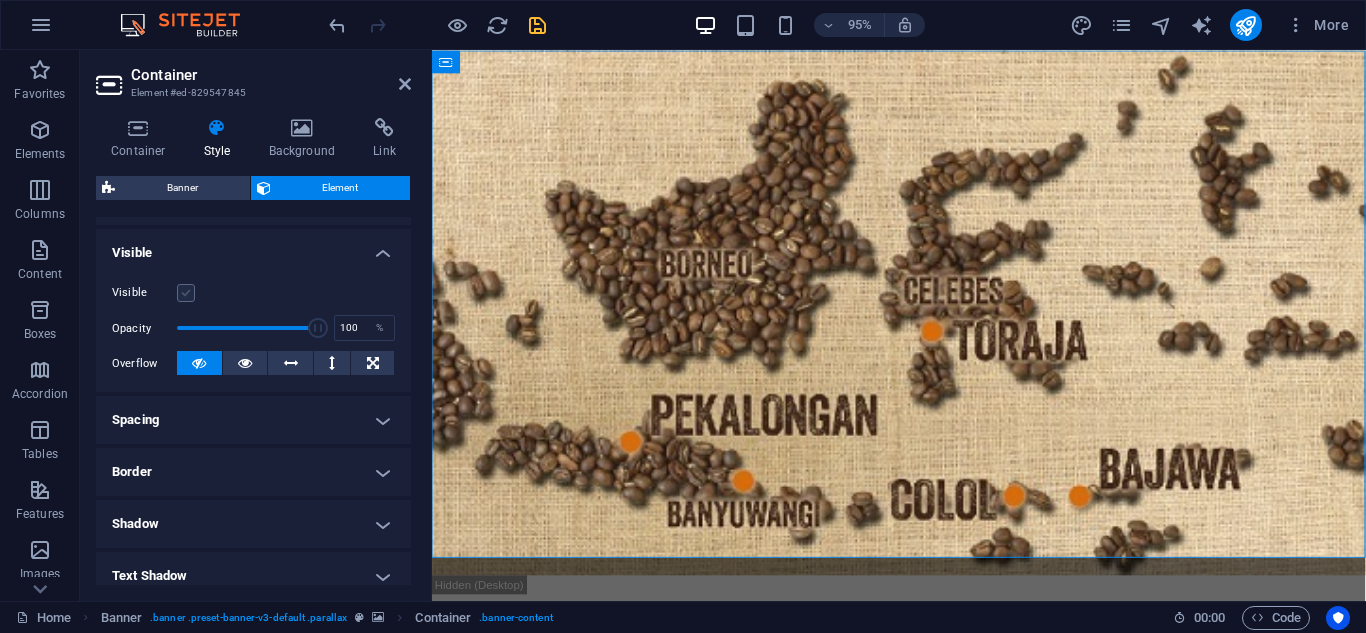 click at bounding box center (186, 293) 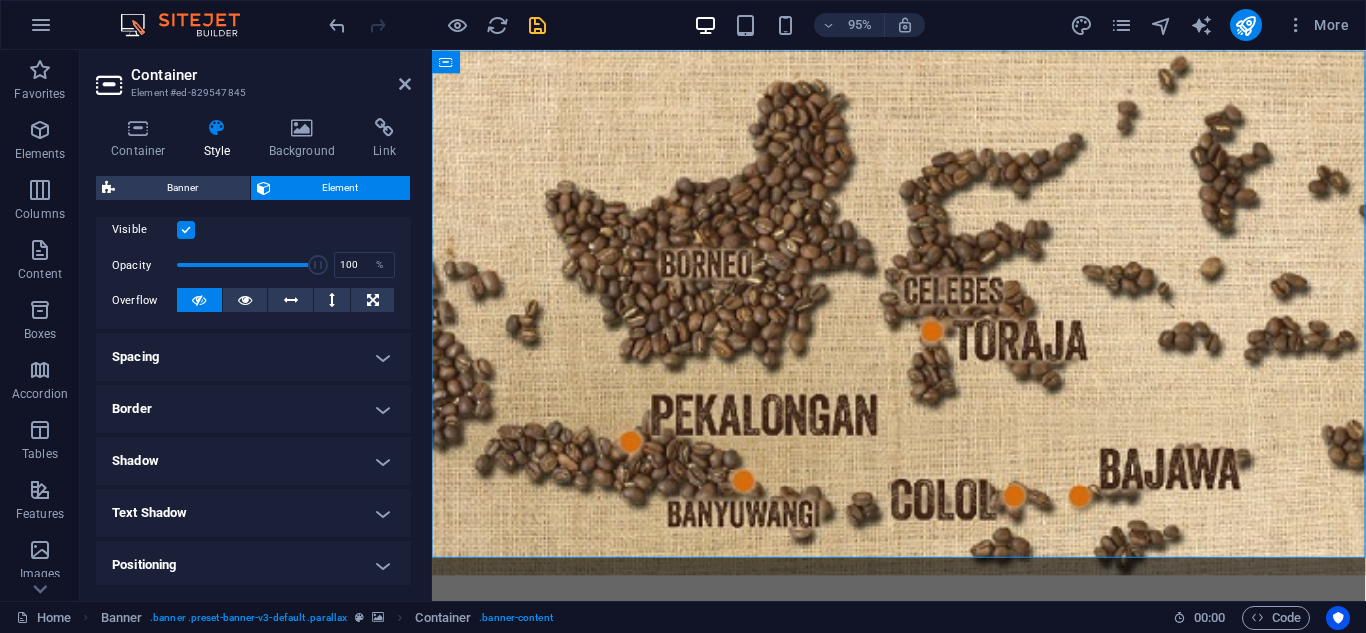 scroll, scrollTop: 306, scrollLeft: 0, axis: vertical 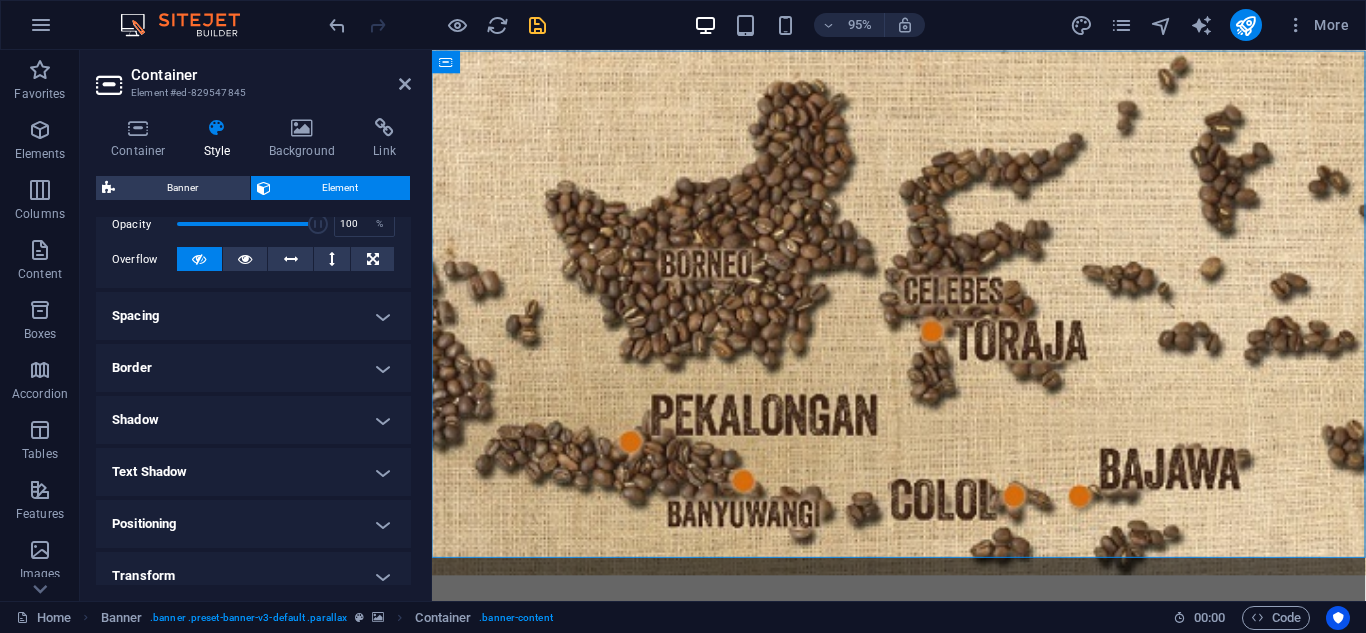 click on "Border" at bounding box center [253, 368] 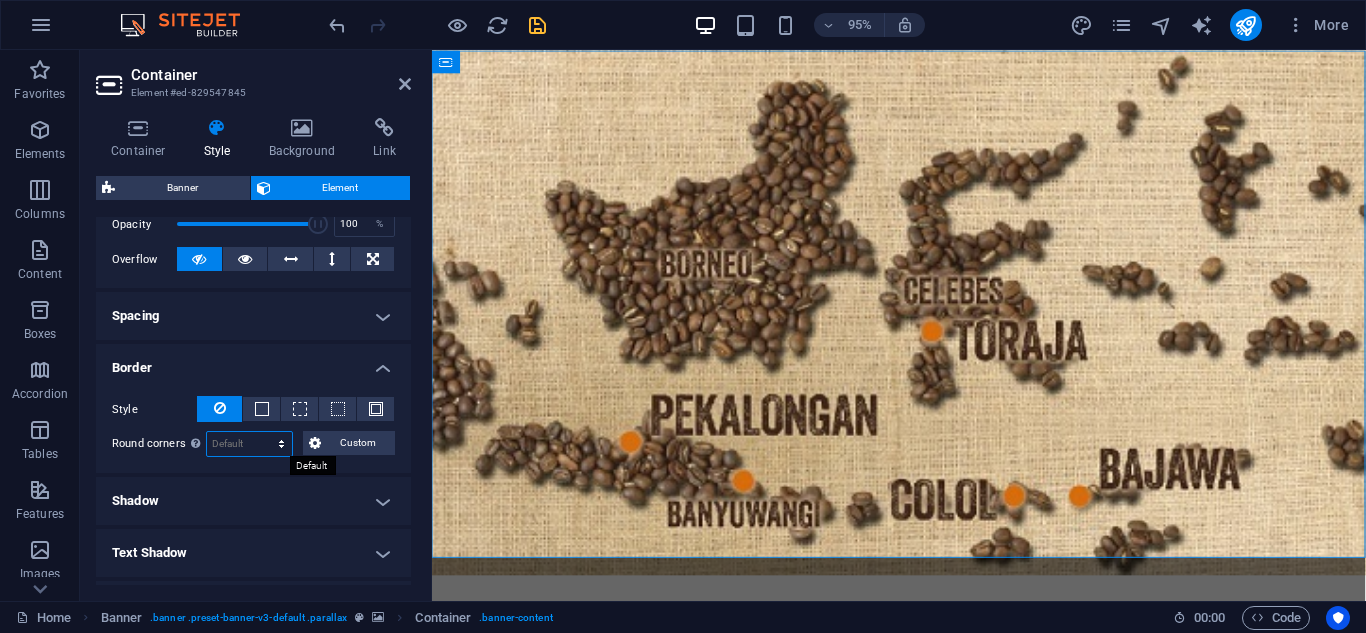 click on "Default px rem % vh vw Custom" at bounding box center (249, 444) 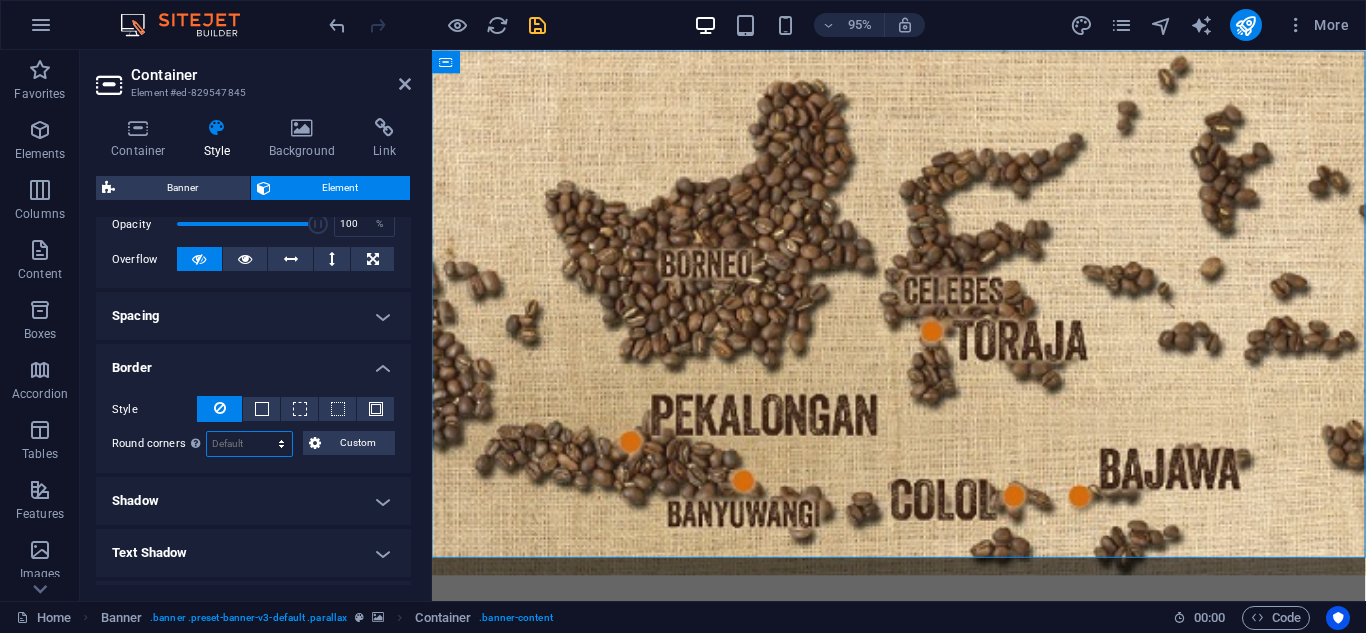 click on "Default px rem % vh vw Custom" at bounding box center [249, 444] 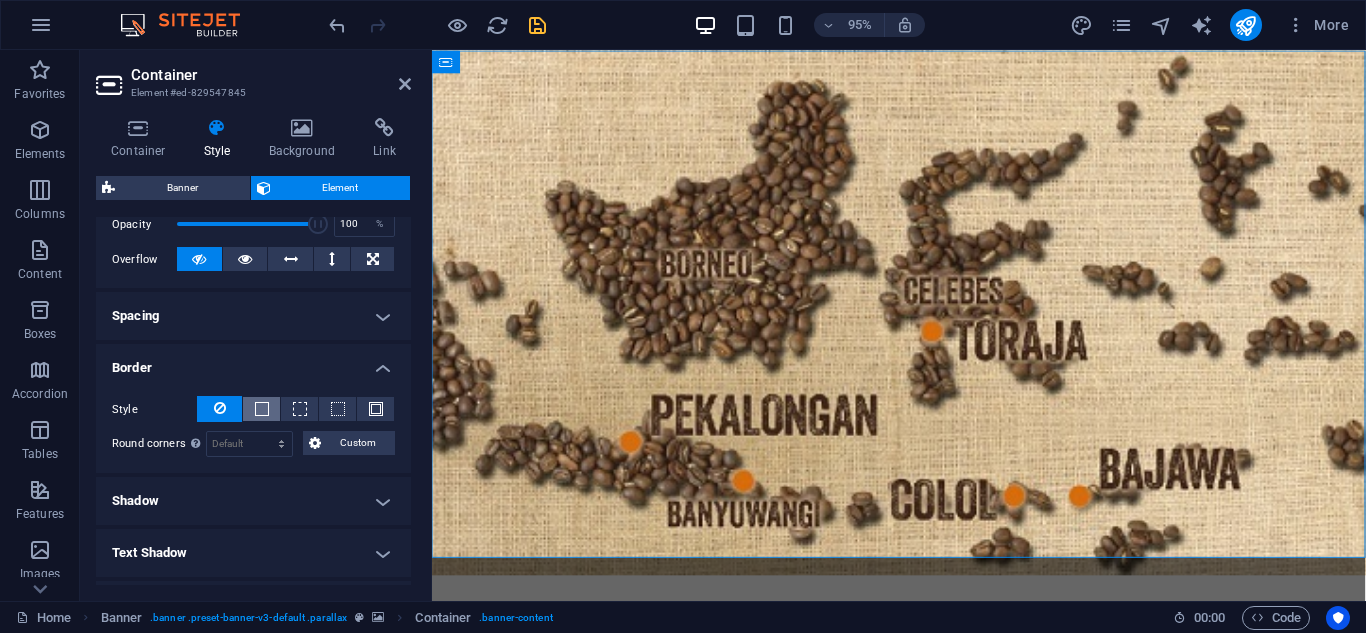 click at bounding box center [262, 409] 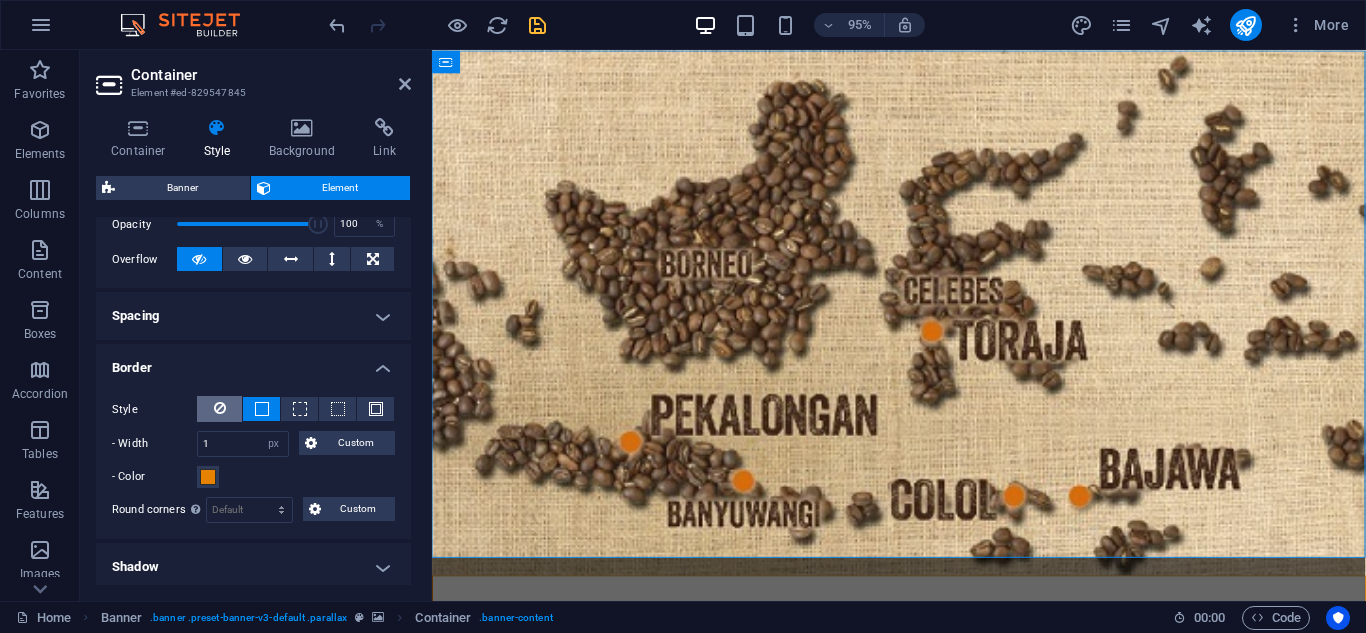 click at bounding box center [219, 409] 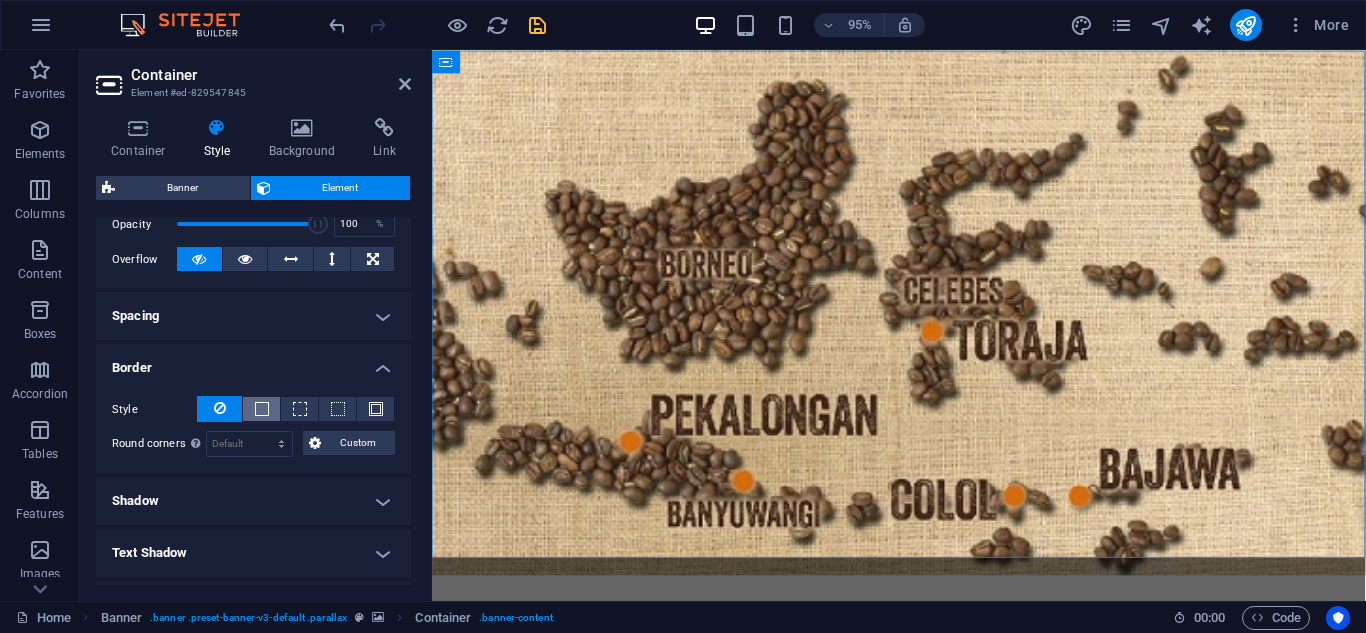 click at bounding box center (262, 409) 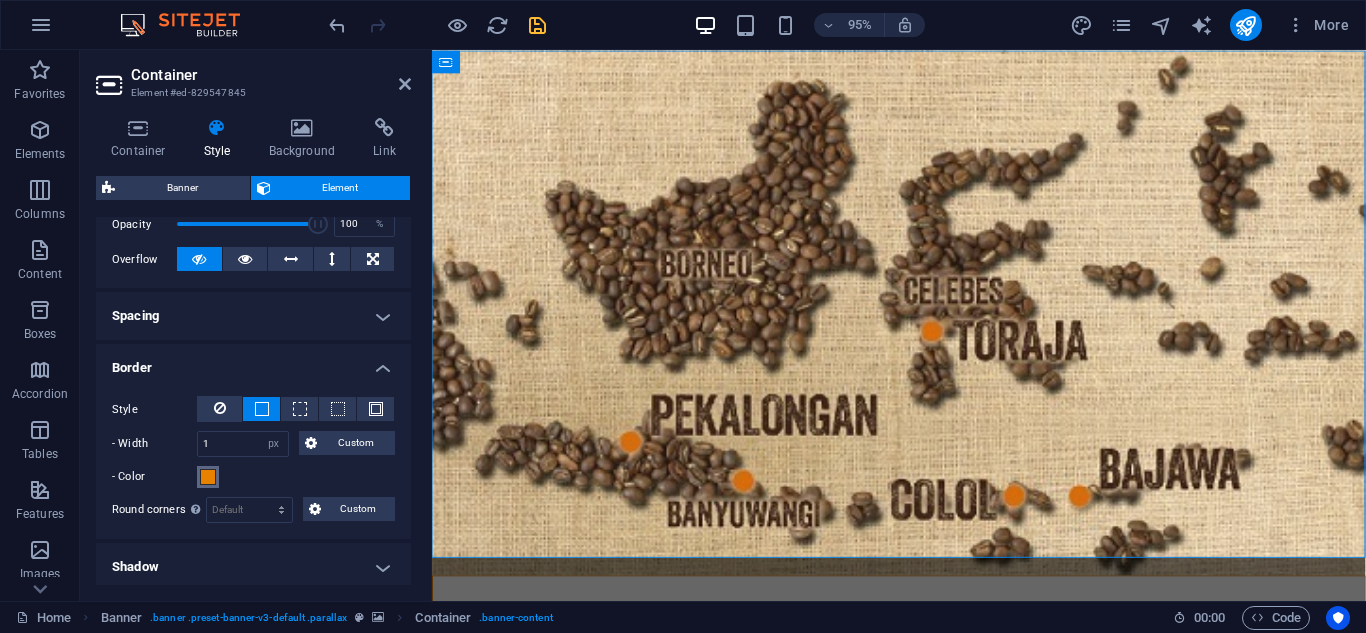 click at bounding box center (208, 477) 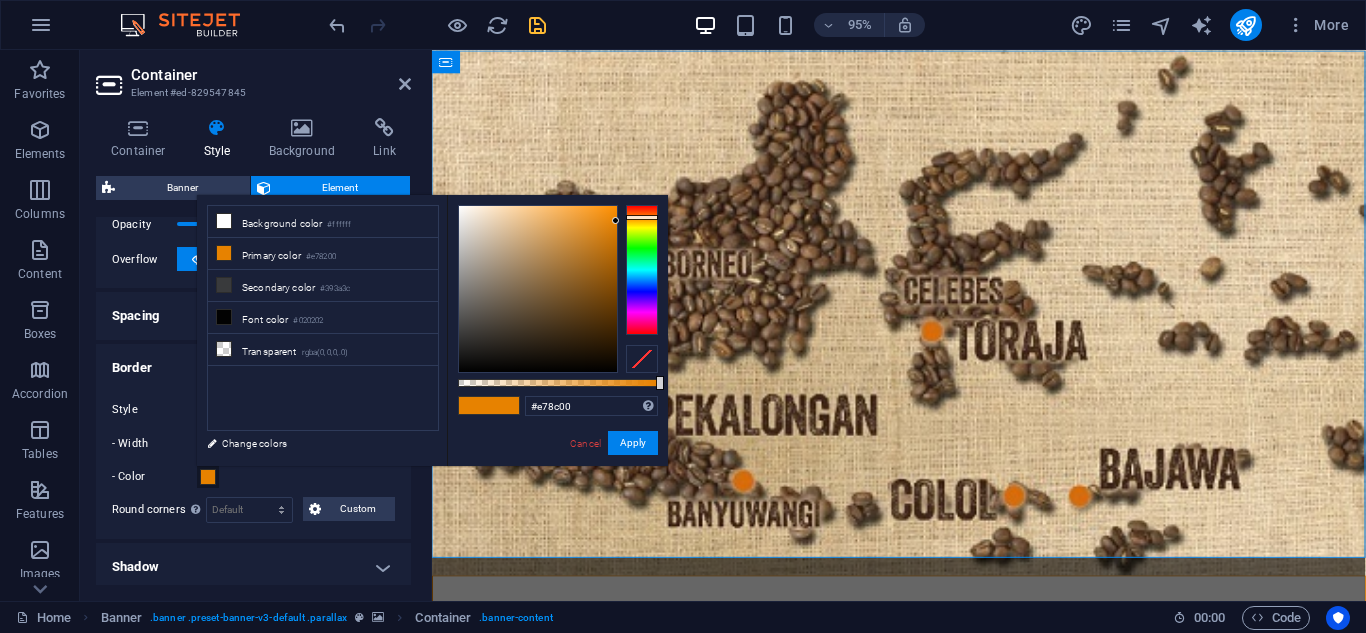 type on "#e70000" 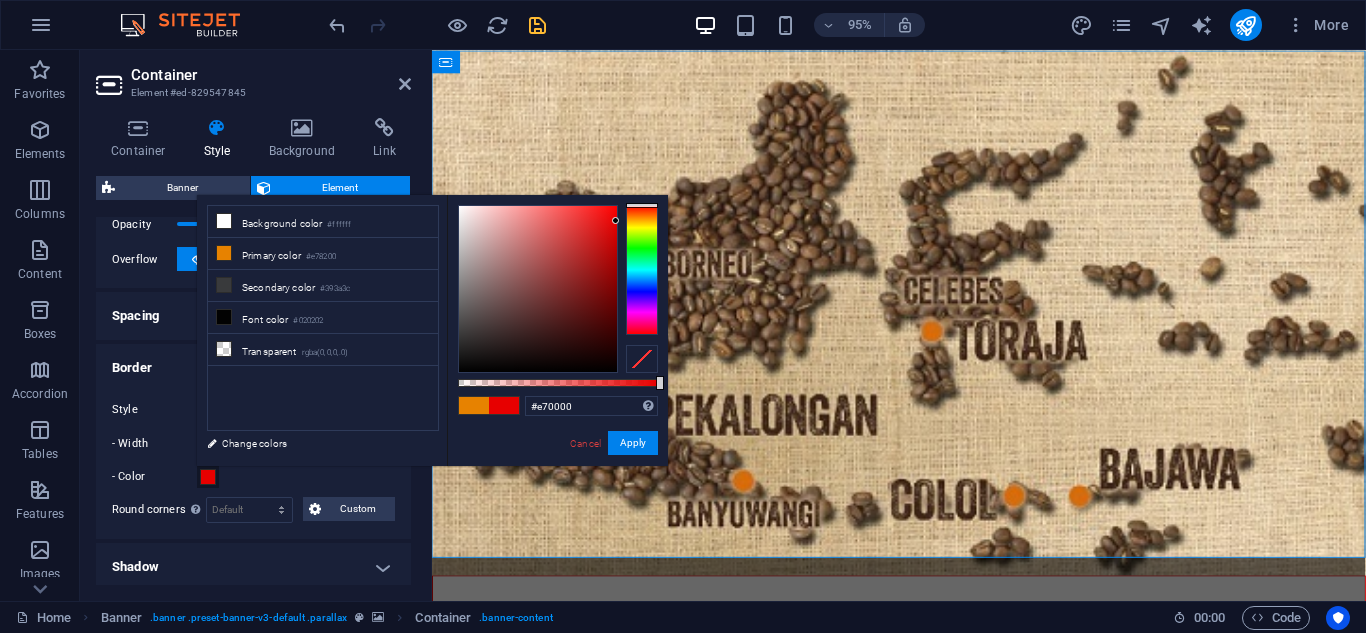 drag, startPoint x: 642, startPoint y: 218, endPoint x: 649, endPoint y: 200, distance: 19.313208 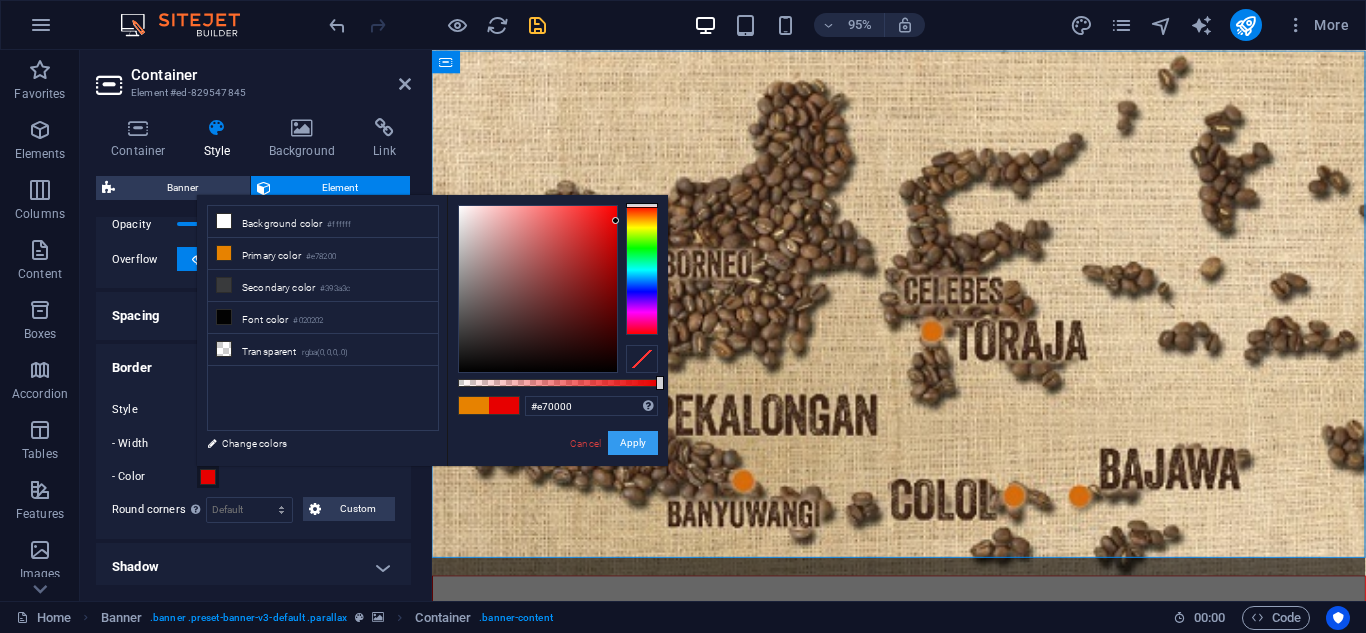click on "Apply" at bounding box center [633, 443] 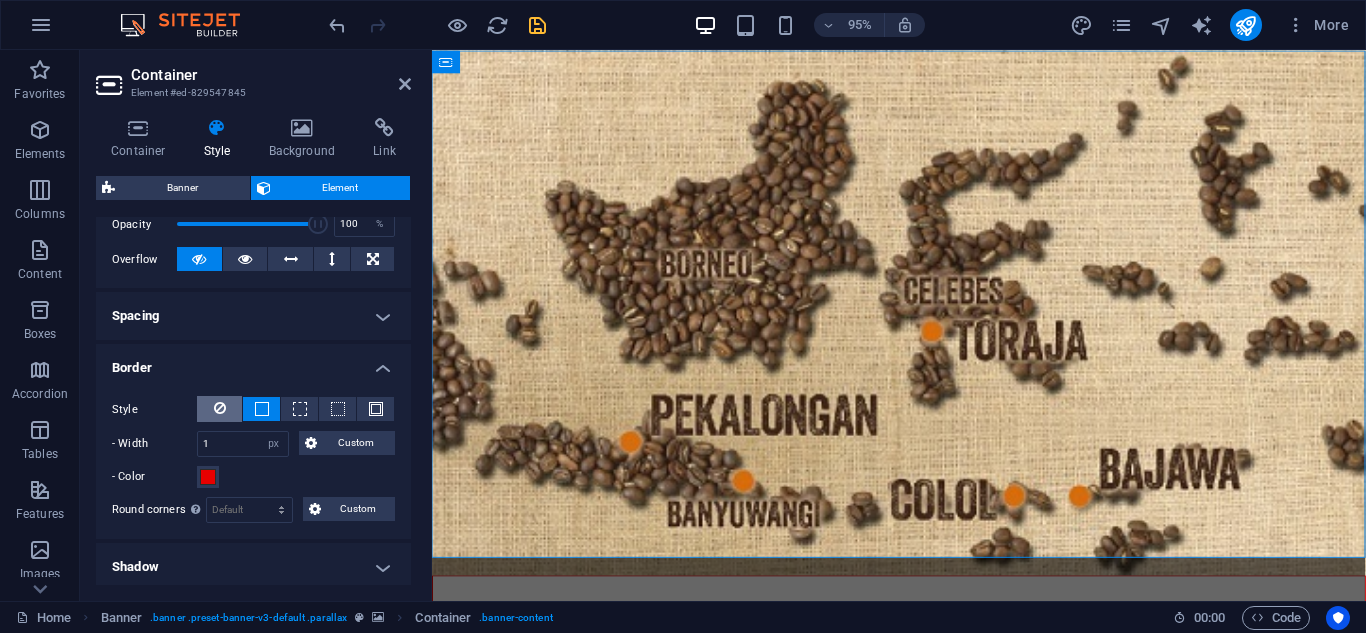 click at bounding box center [219, 409] 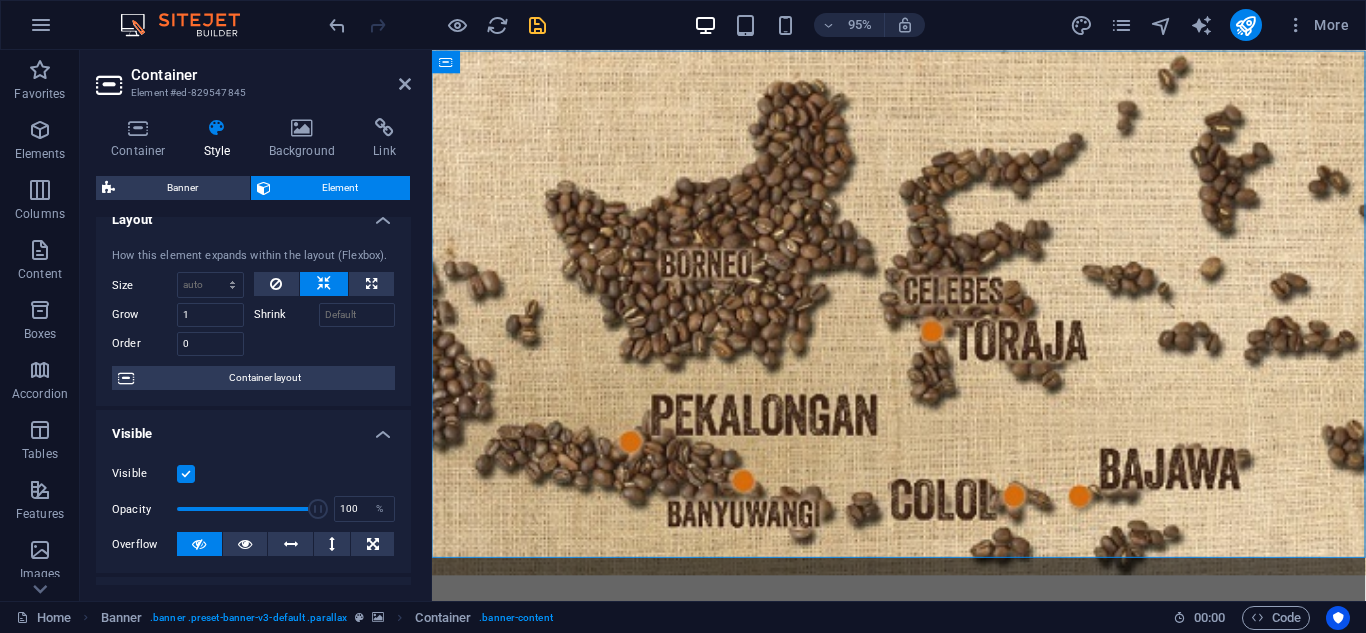 scroll, scrollTop: 0, scrollLeft: 0, axis: both 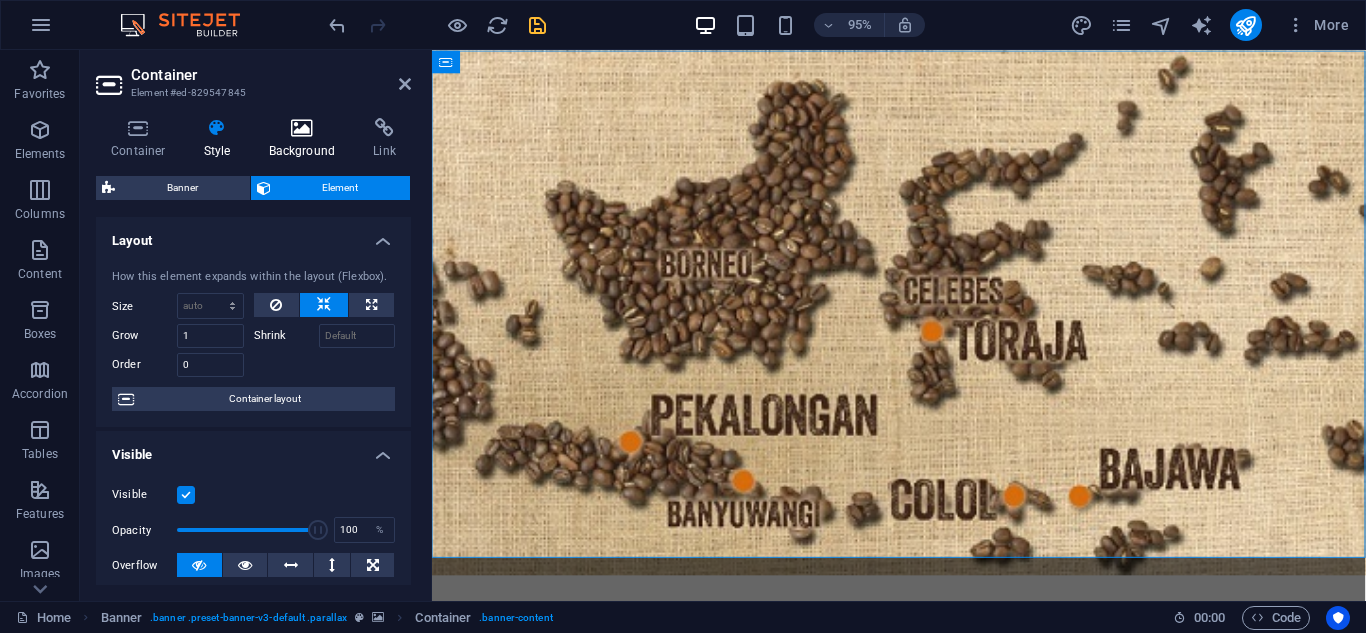 click on "Background" at bounding box center [306, 139] 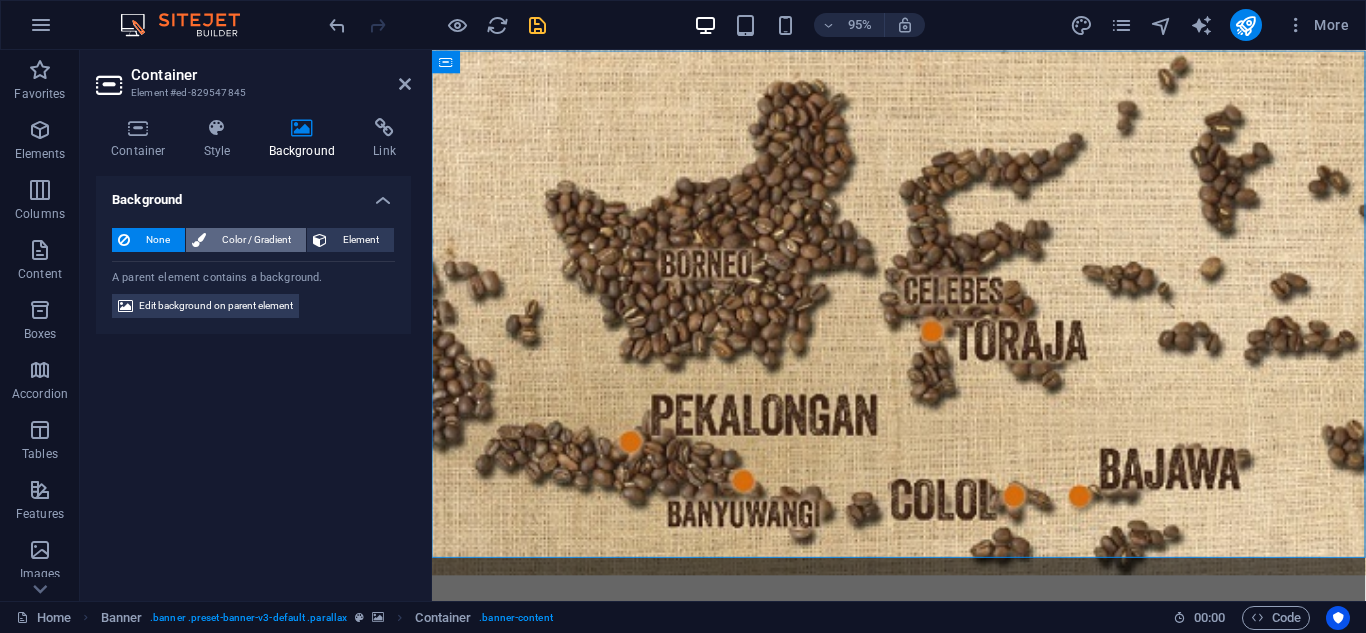 click on "Color / Gradient" at bounding box center (256, 240) 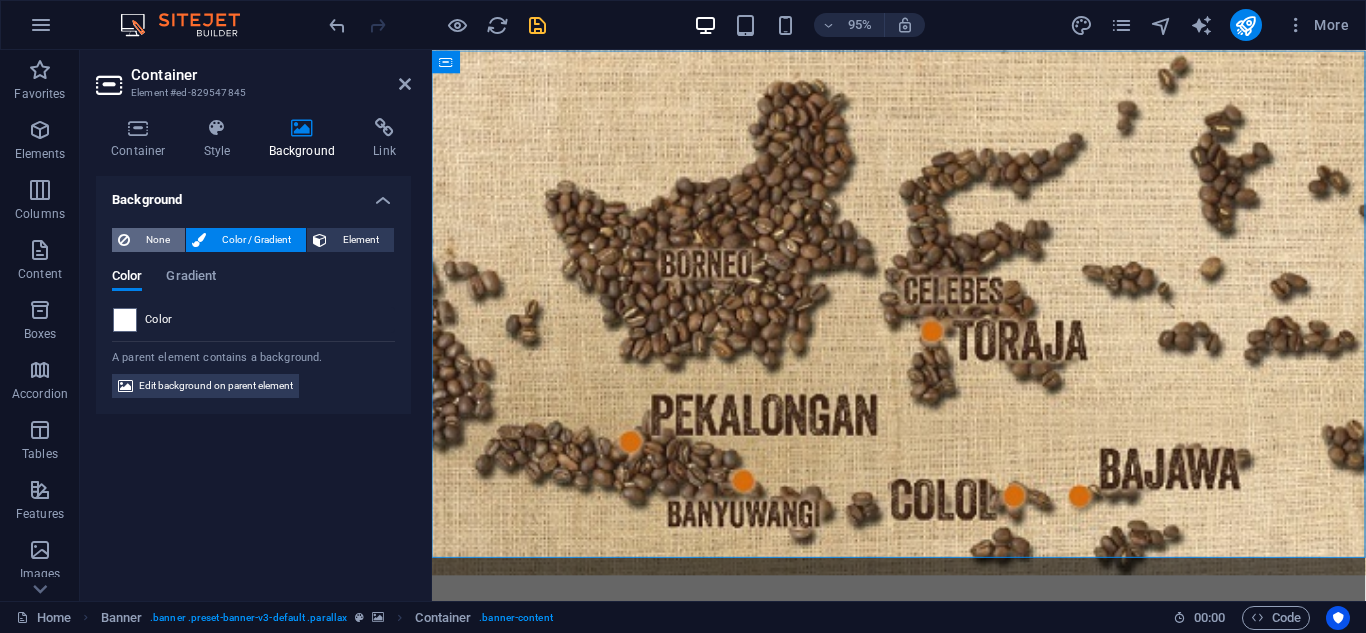 click on "None" at bounding box center (157, 240) 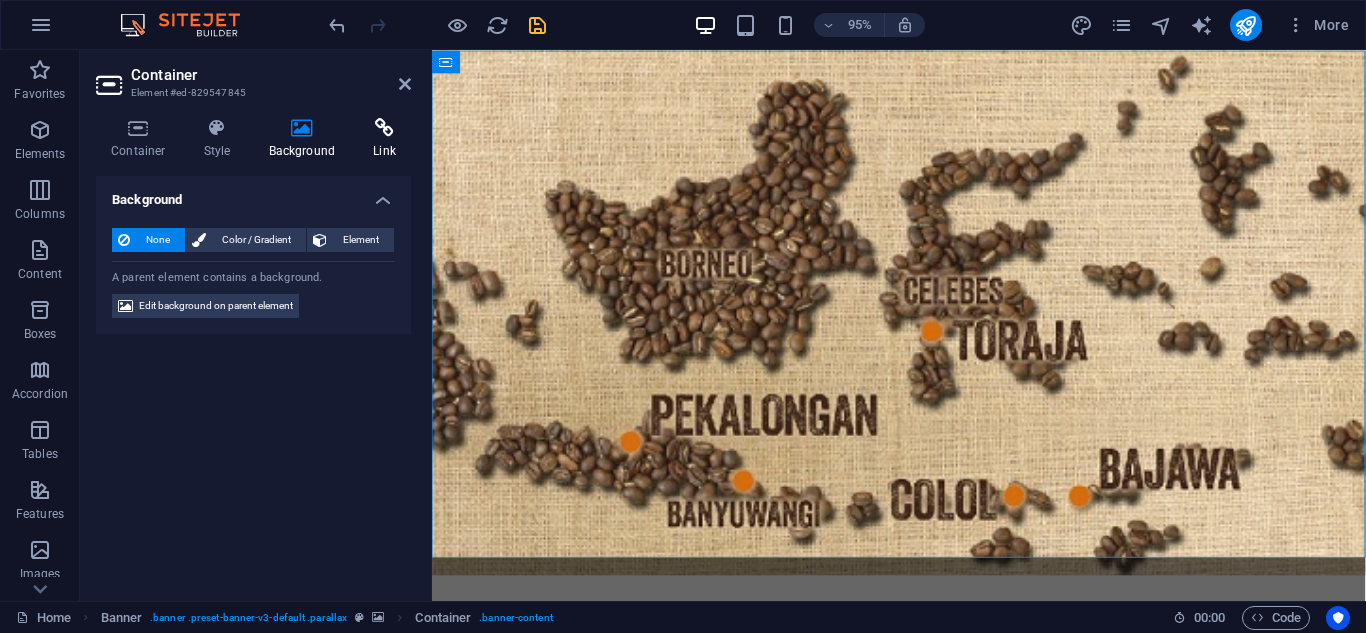 click on "Link" at bounding box center [384, 139] 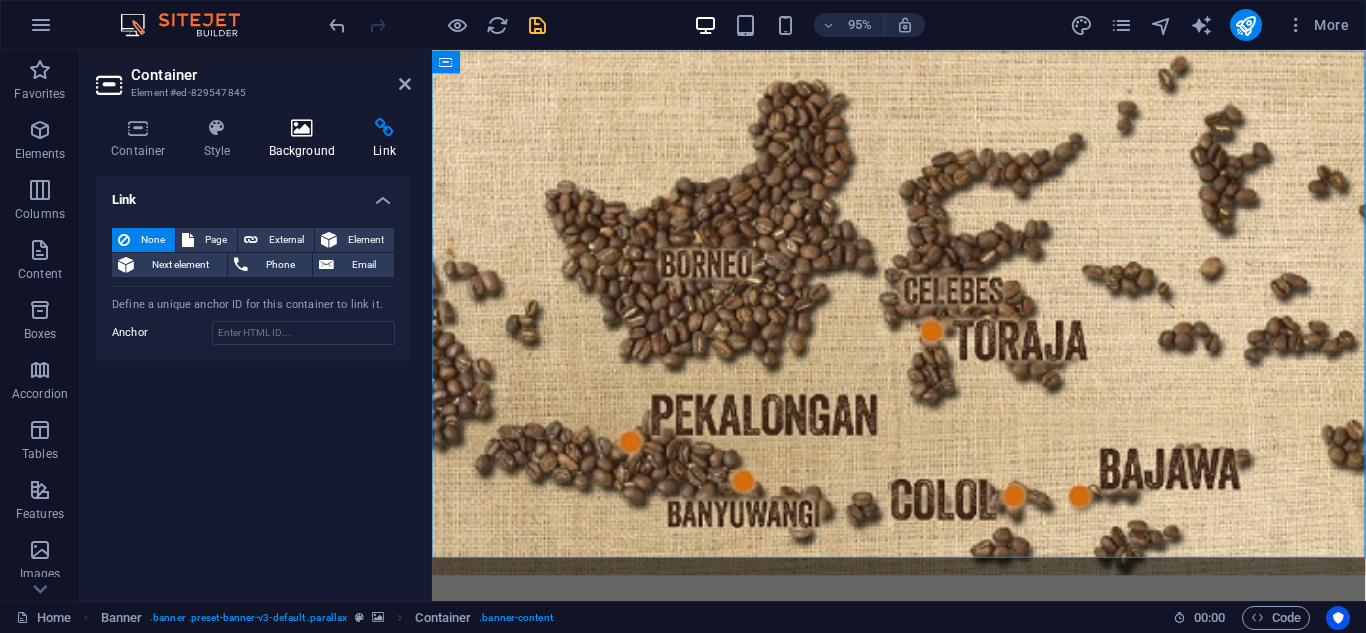click on "Background" at bounding box center (306, 139) 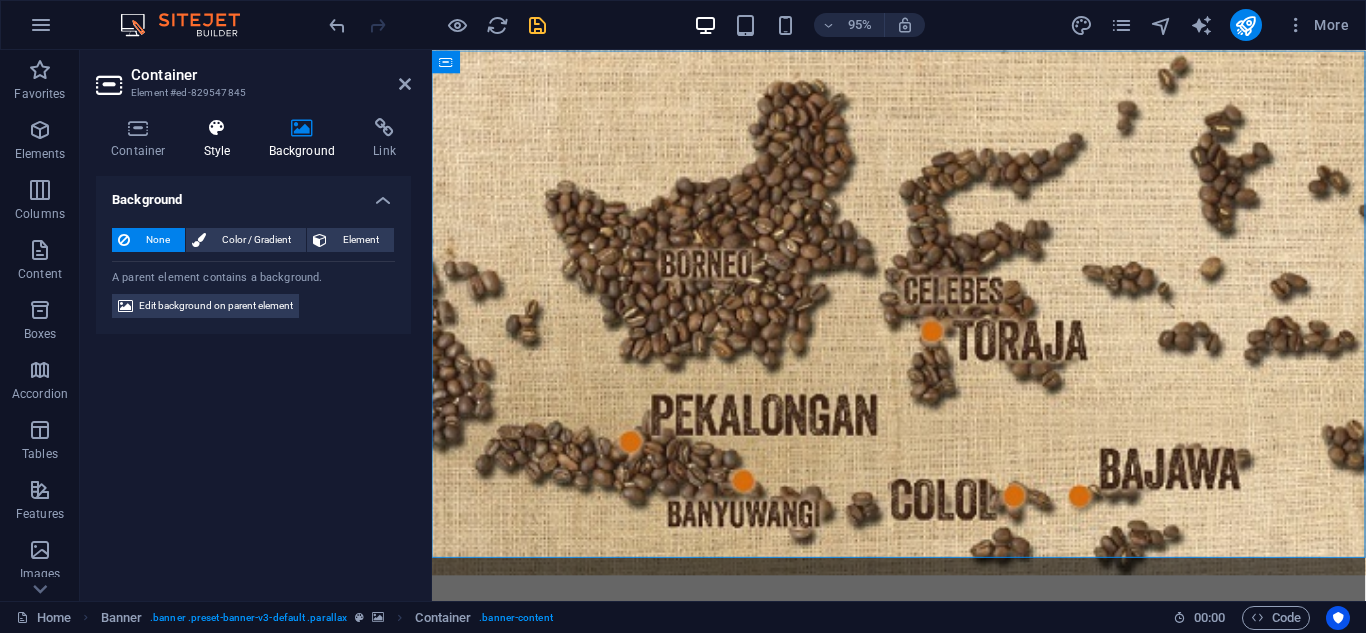 click on "Style" at bounding box center (221, 139) 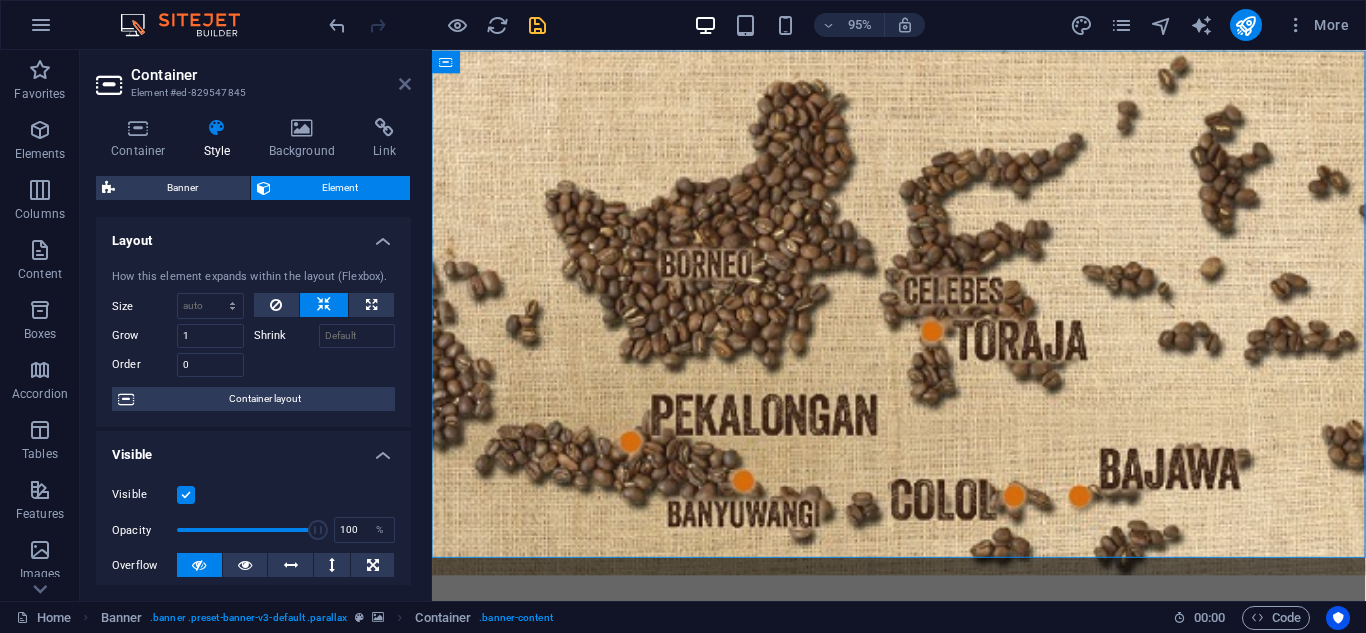 click at bounding box center [405, 84] 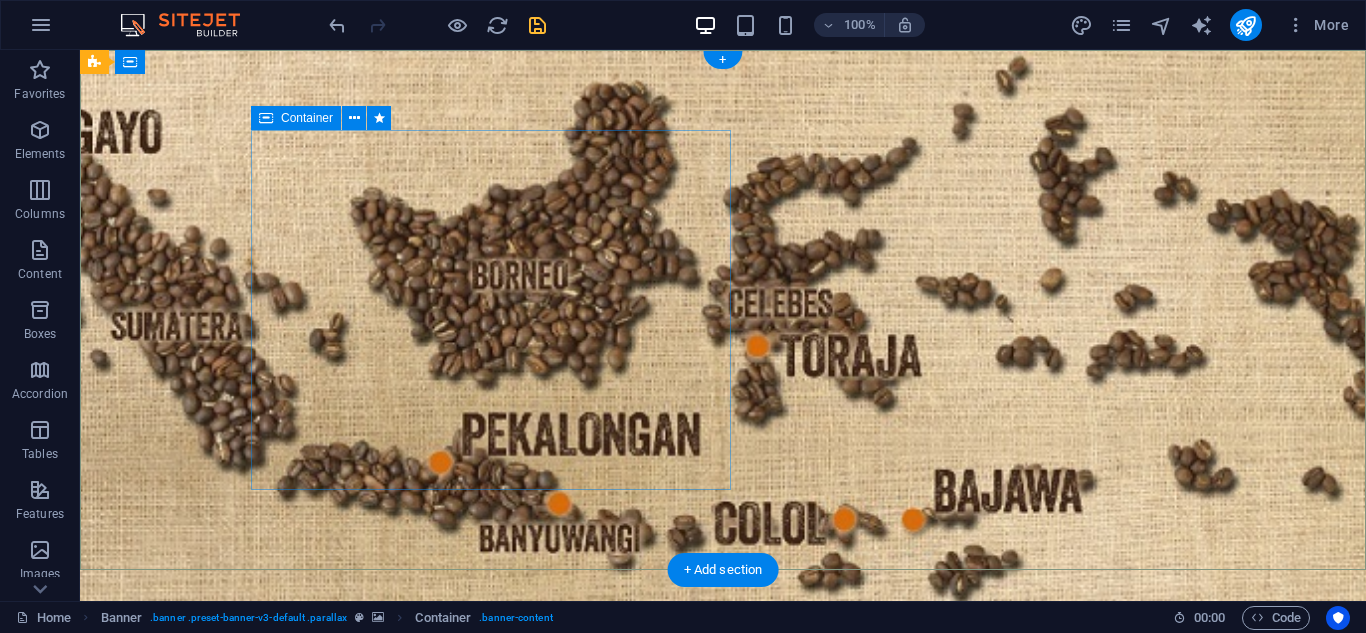 click on "PT era niaga hutama Indonesian Export & Sourcing Agency Learn more" at bounding box center (491, 863) 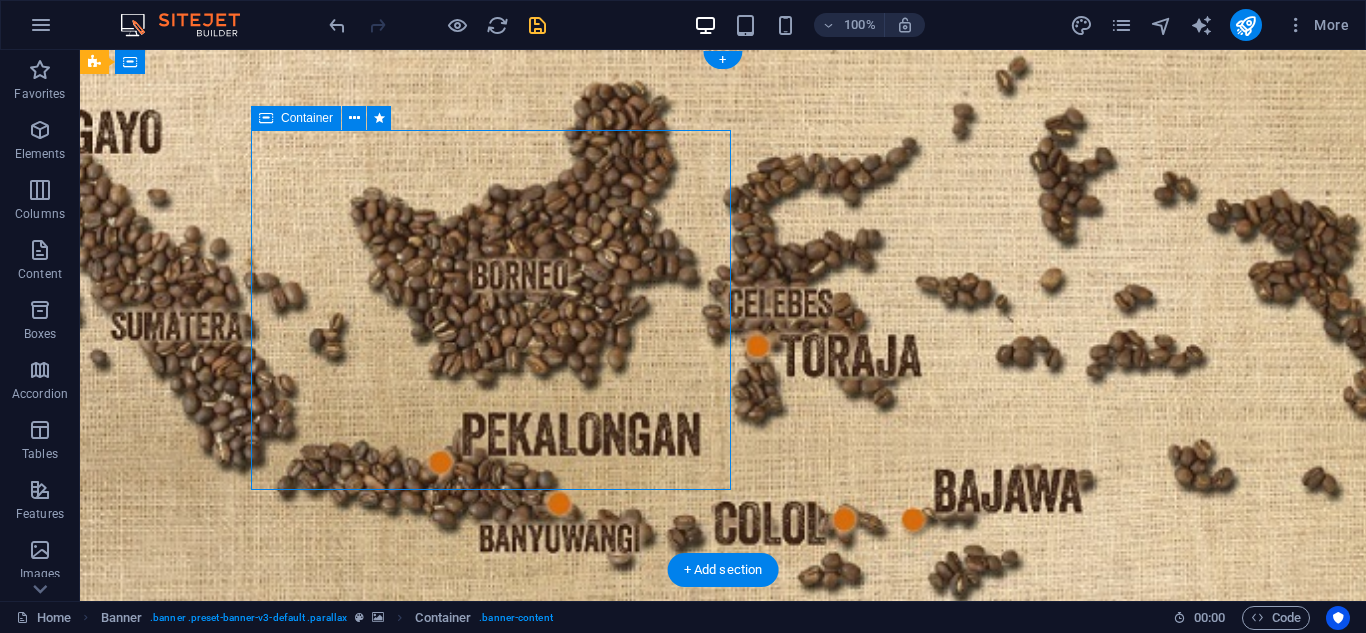 click on "PT era niaga hutama Indonesian Export & Sourcing Agency Learn more" at bounding box center (491, 863) 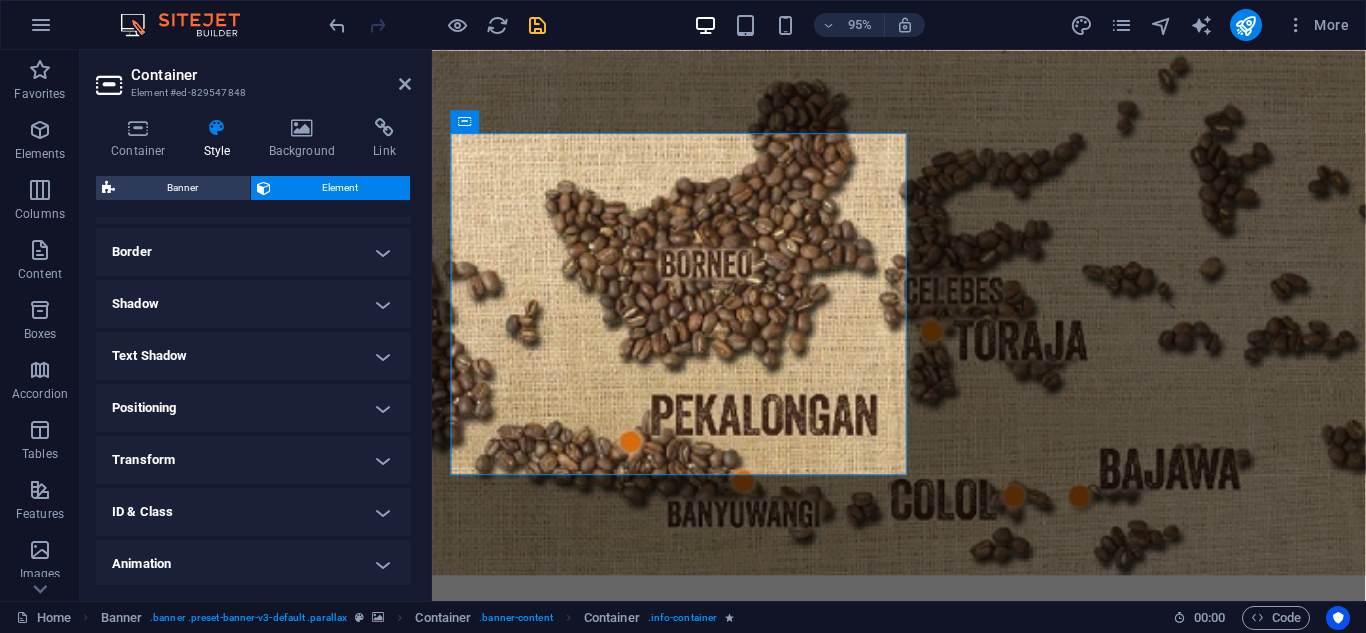 scroll, scrollTop: 477, scrollLeft: 0, axis: vertical 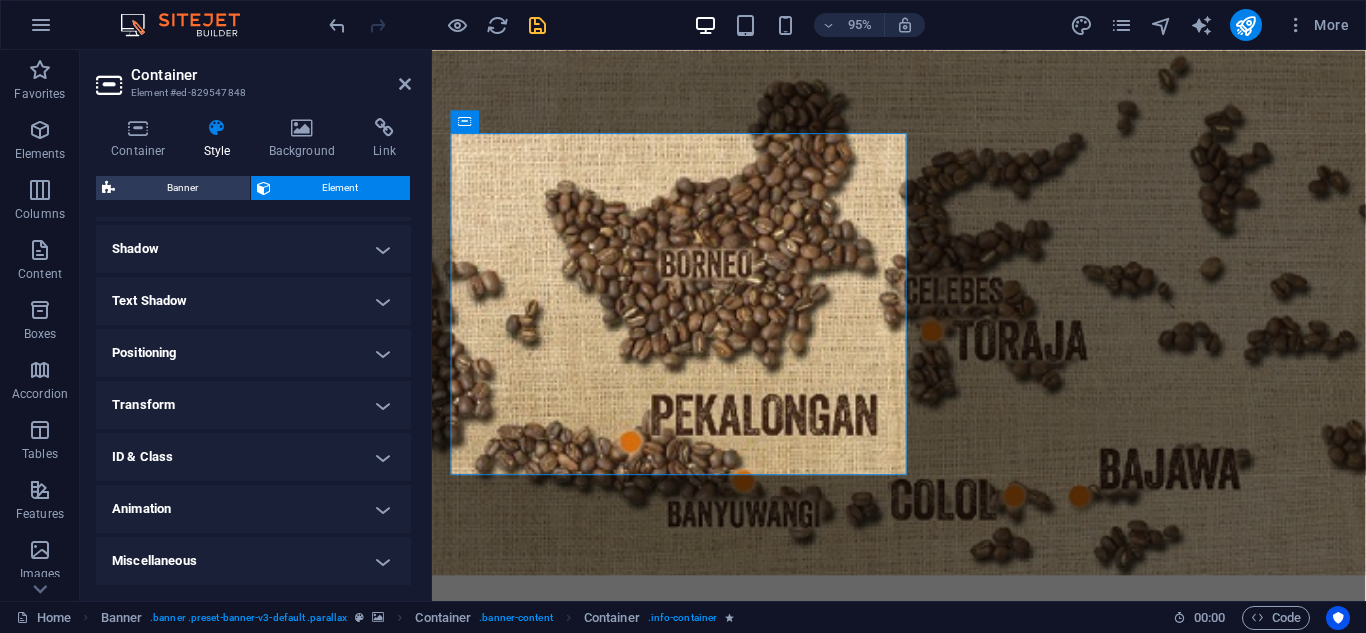 click on "Animation" at bounding box center [253, 509] 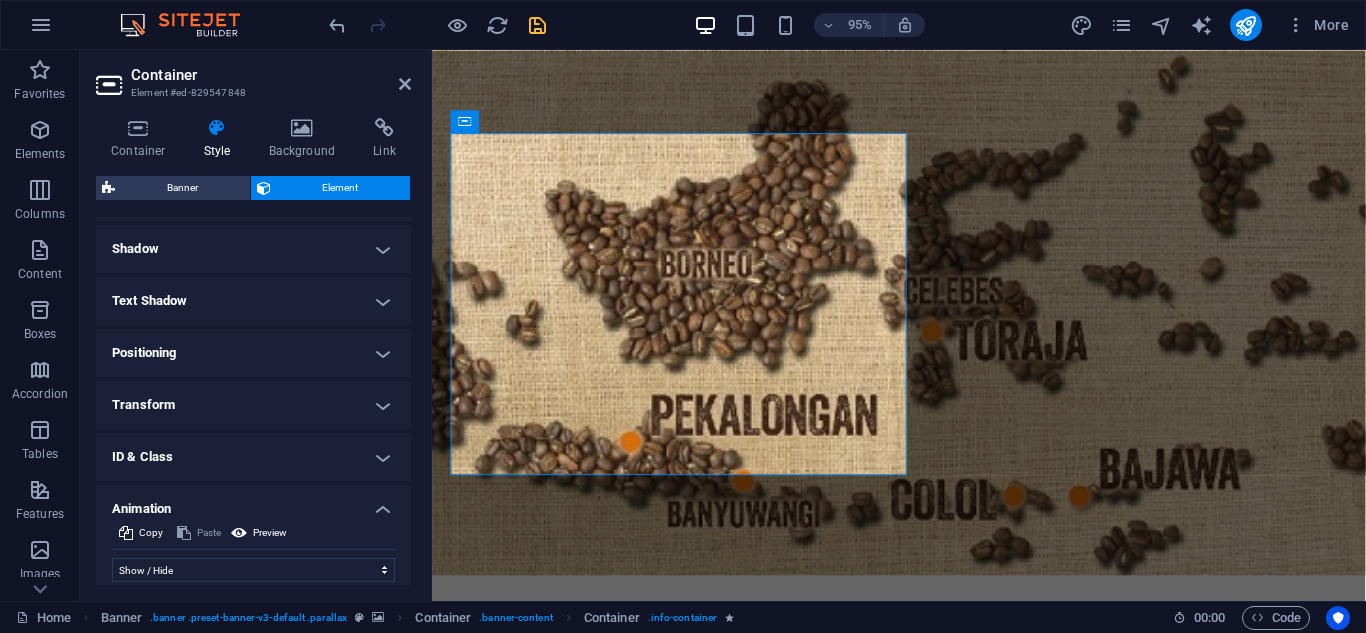 click on "Animation" at bounding box center [253, 503] 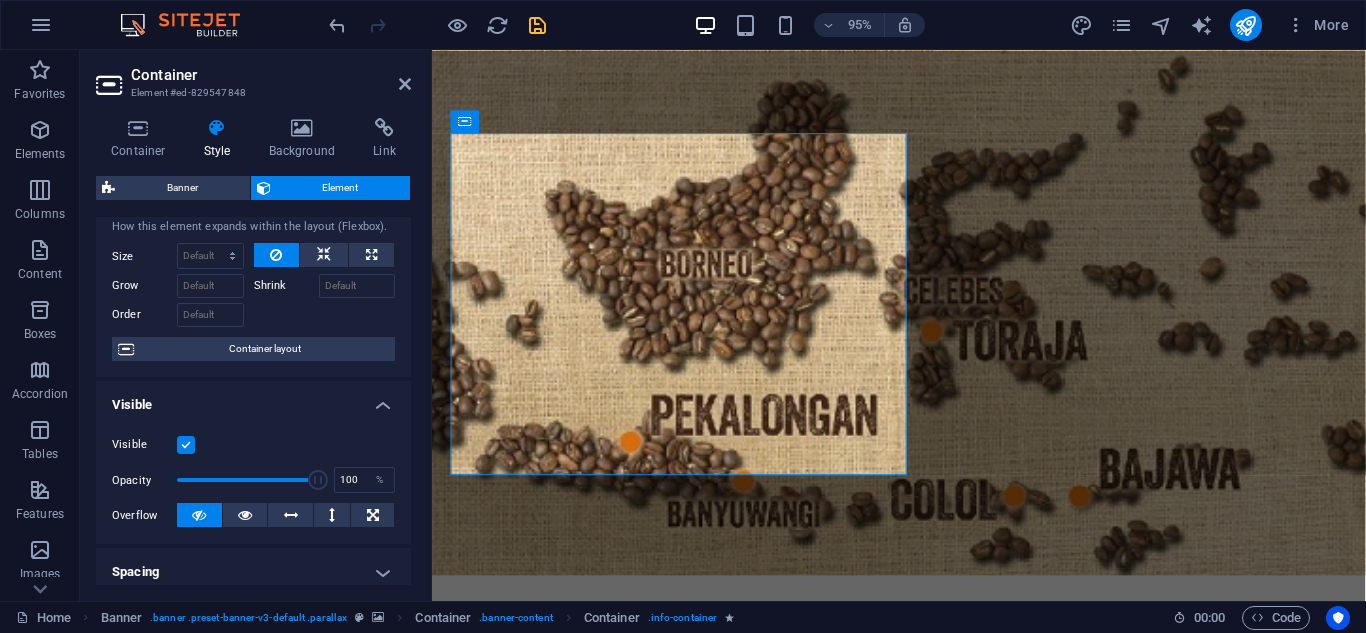 scroll, scrollTop: 0, scrollLeft: 0, axis: both 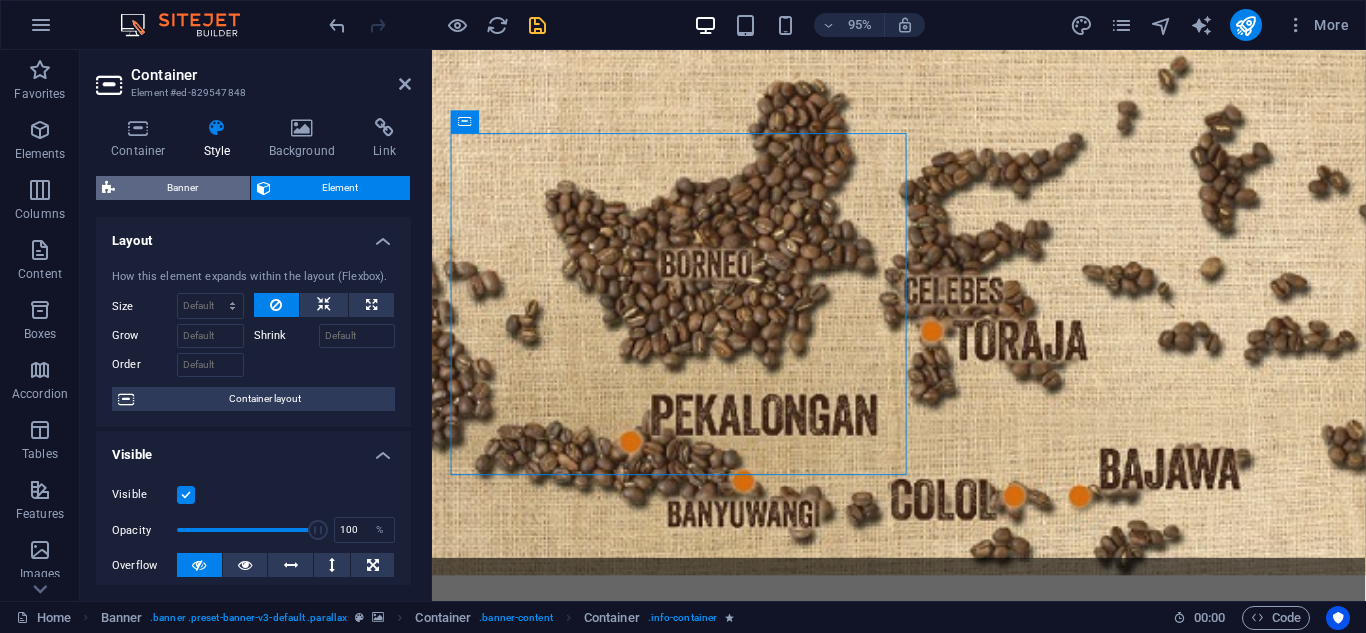 click on "Banner" at bounding box center (182, 188) 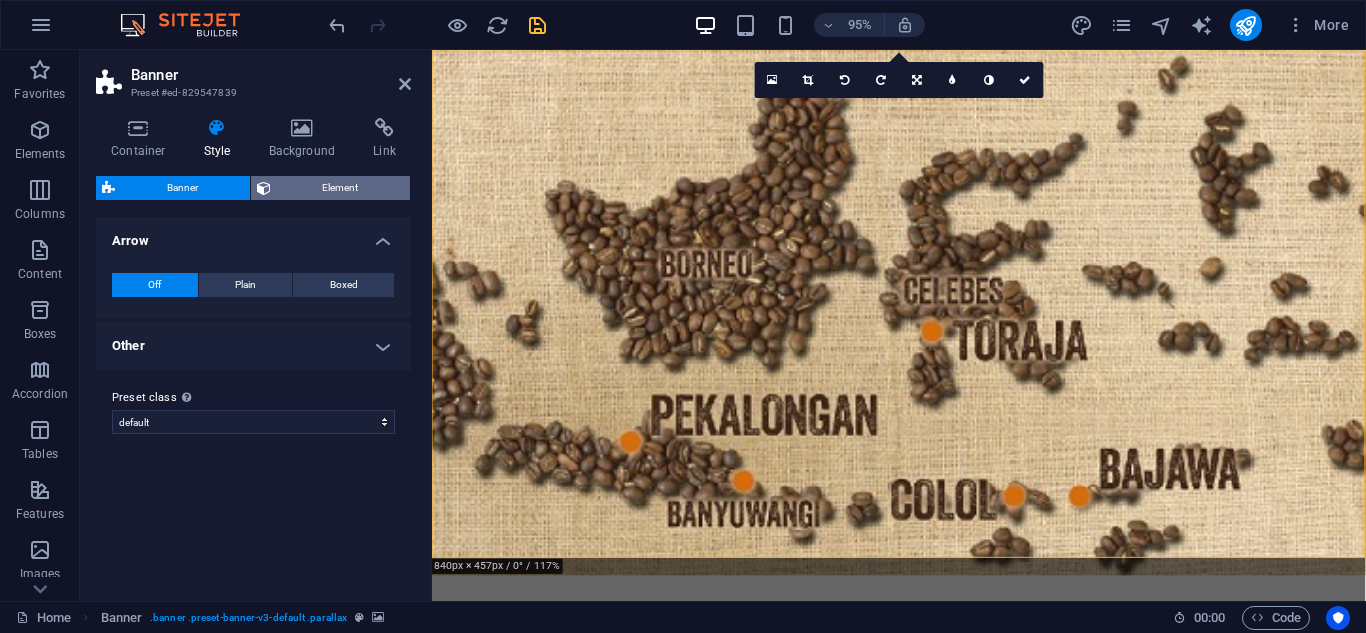 click on "Element" at bounding box center (341, 188) 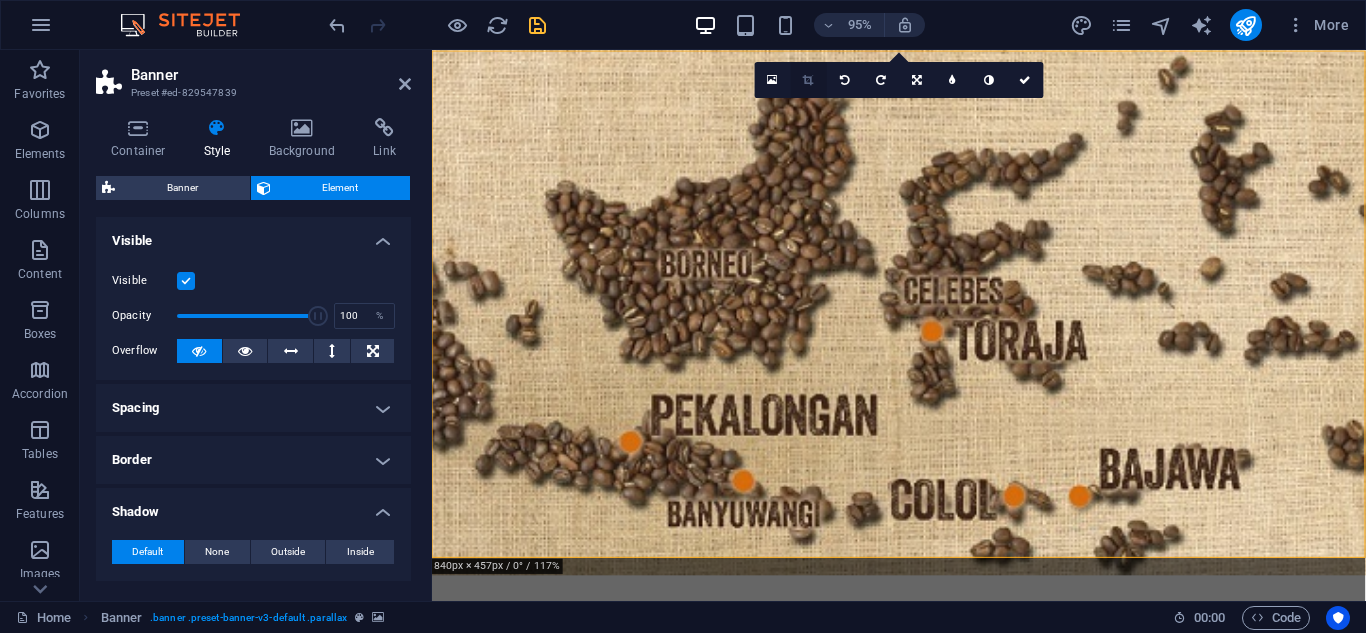 click at bounding box center (808, 79) 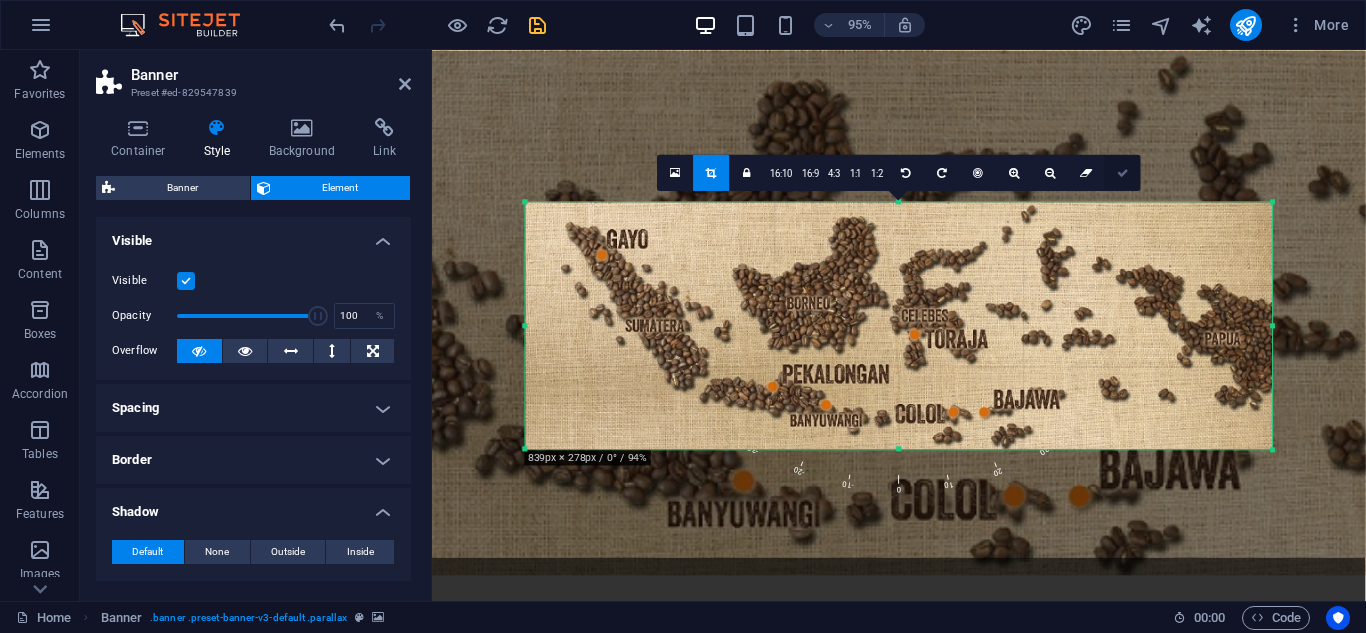 click at bounding box center [1123, 172] 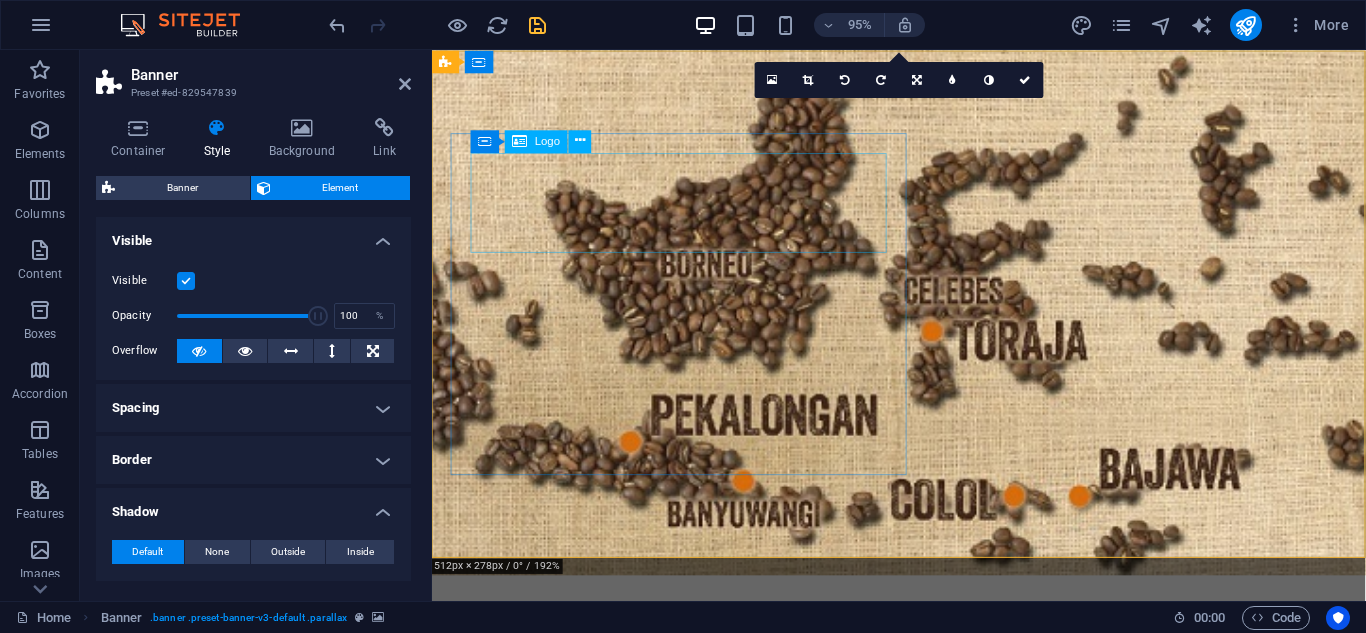 click at bounding box center [692, 756] 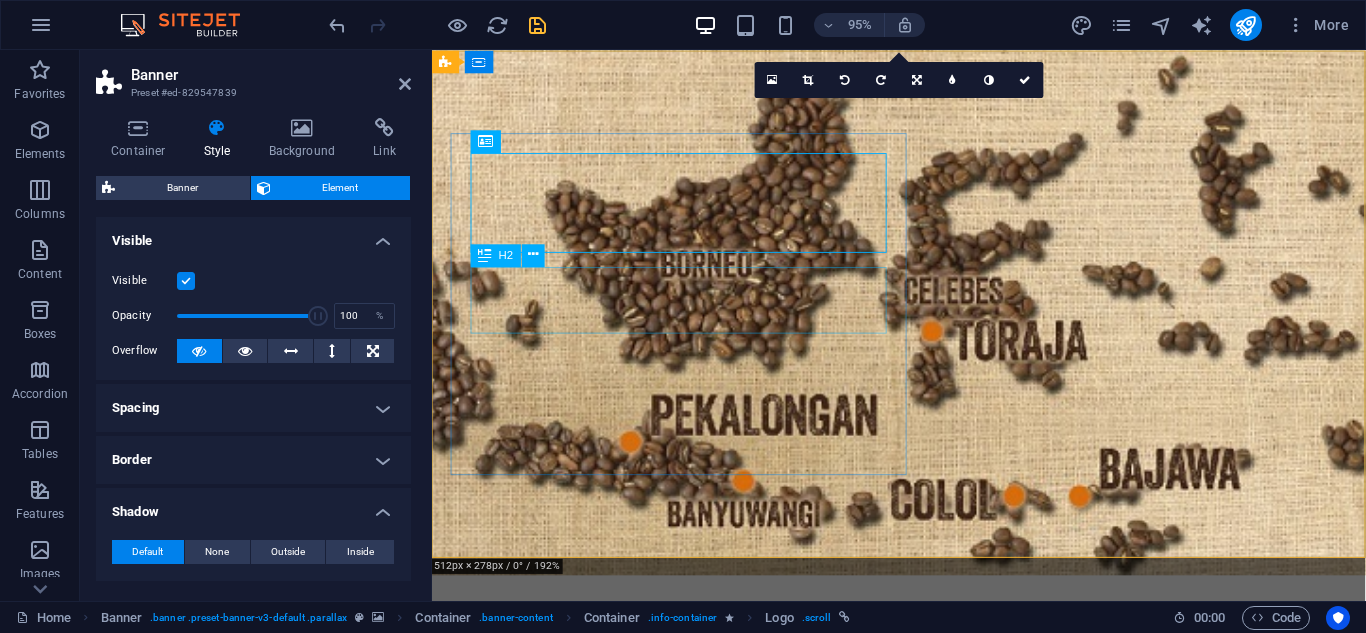 click on "PT era niaga hutama" at bounding box center [692, 859] 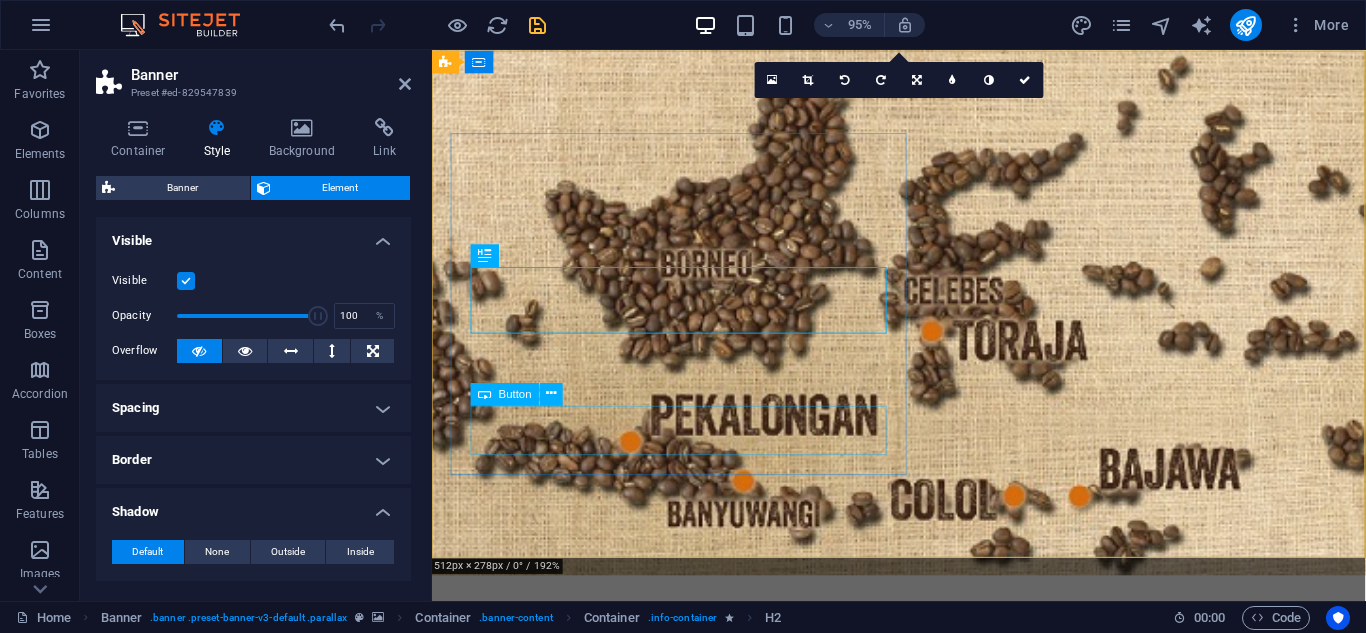 click on "Learn more" at bounding box center (692, 996) 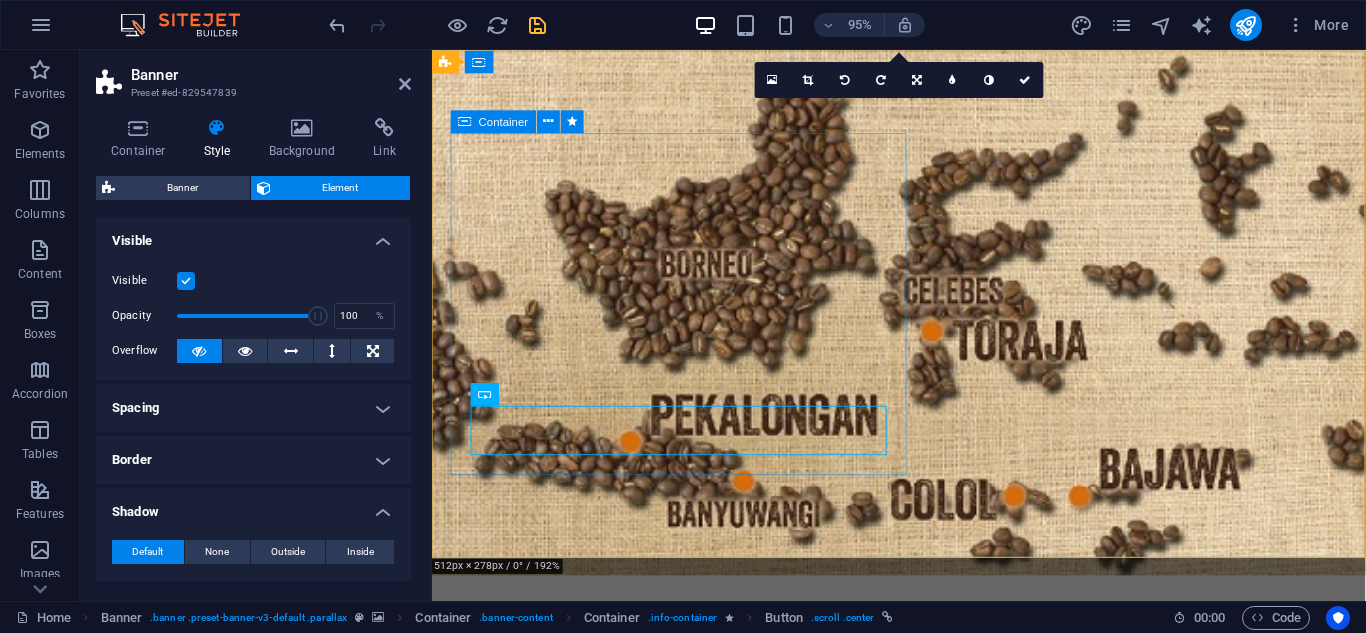 click on "PT era niaga hutama Indonesian Export & Sourcing Agency Learn more" at bounding box center (692, 863) 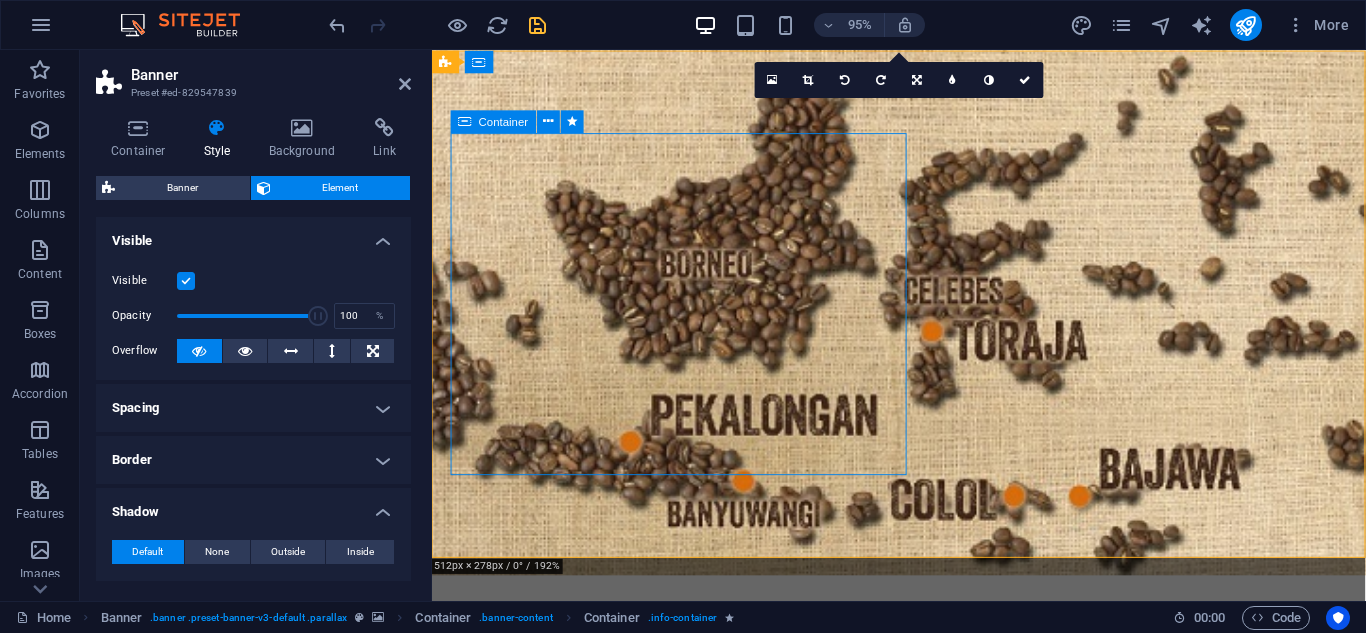 click on "PT era niaga hutama Indonesian Export & Sourcing Agency Learn more" at bounding box center [692, 863] 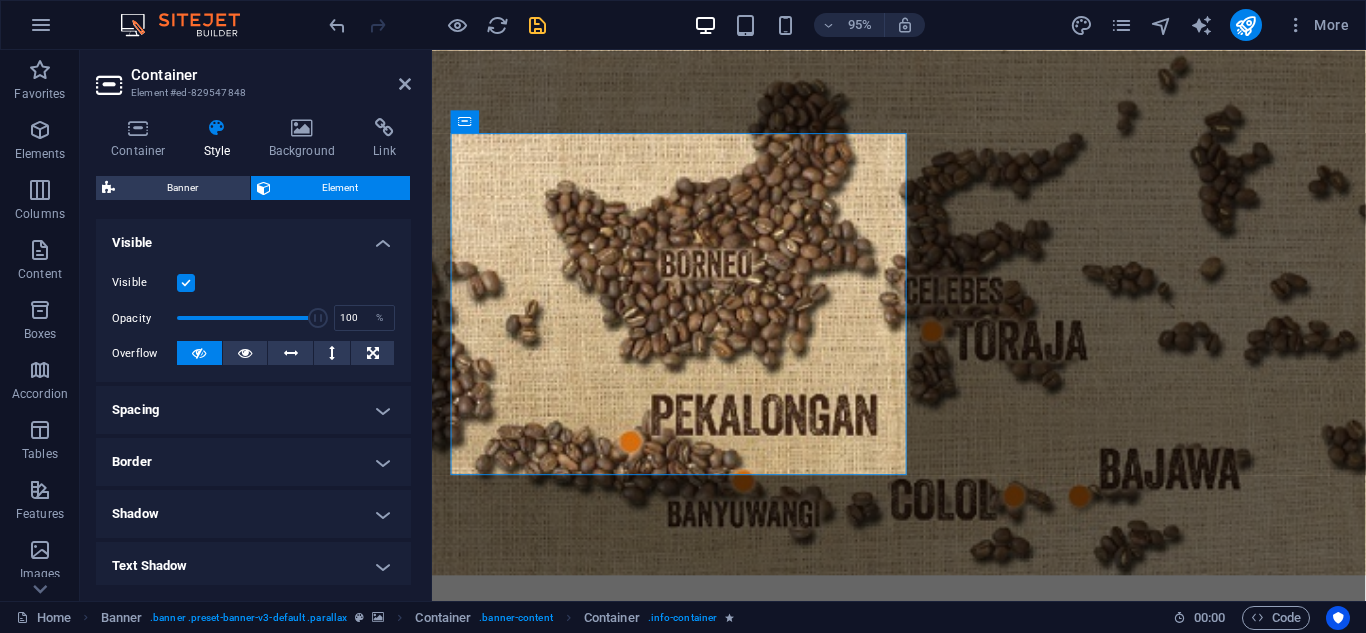 scroll, scrollTop: 68, scrollLeft: 0, axis: vertical 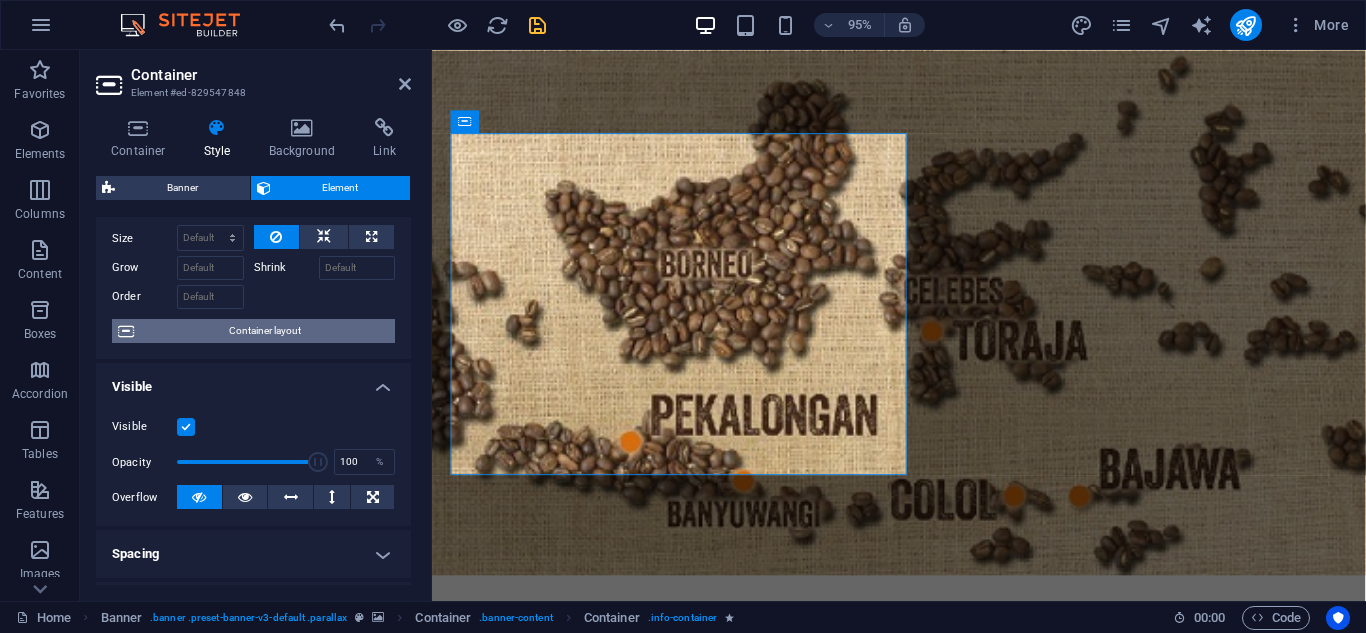 click on "Container layout" at bounding box center [264, 331] 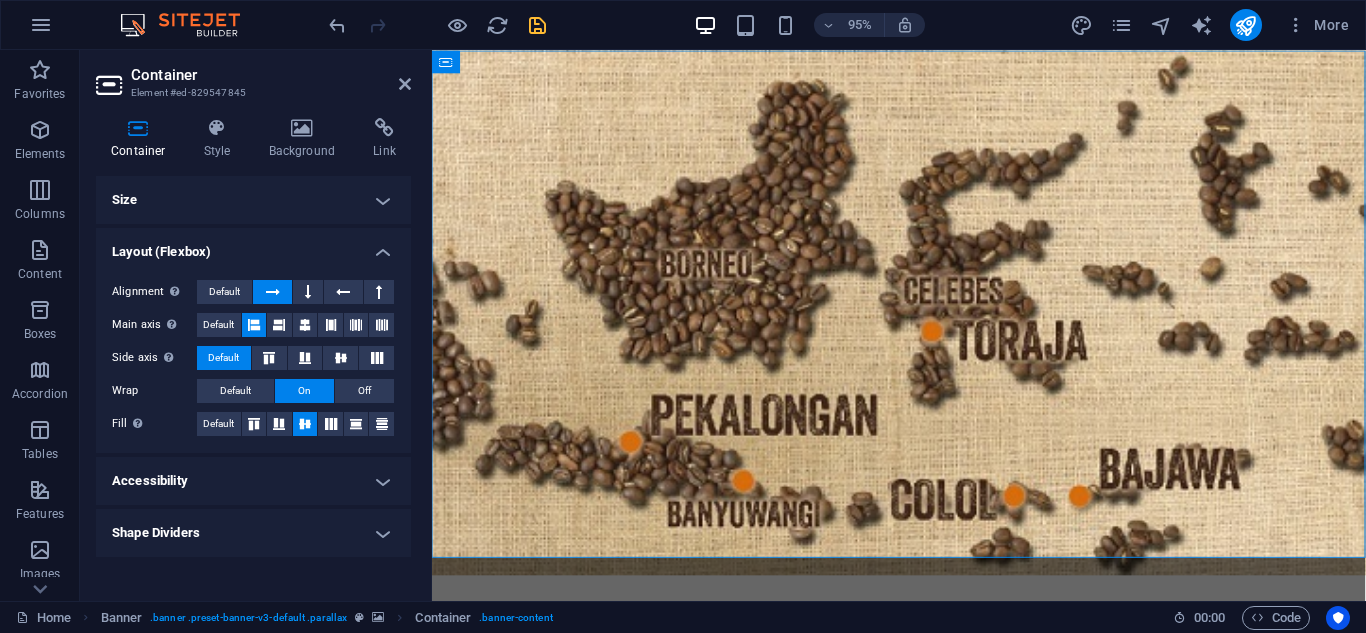 click on "Shape Dividers" at bounding box center (253, 533) 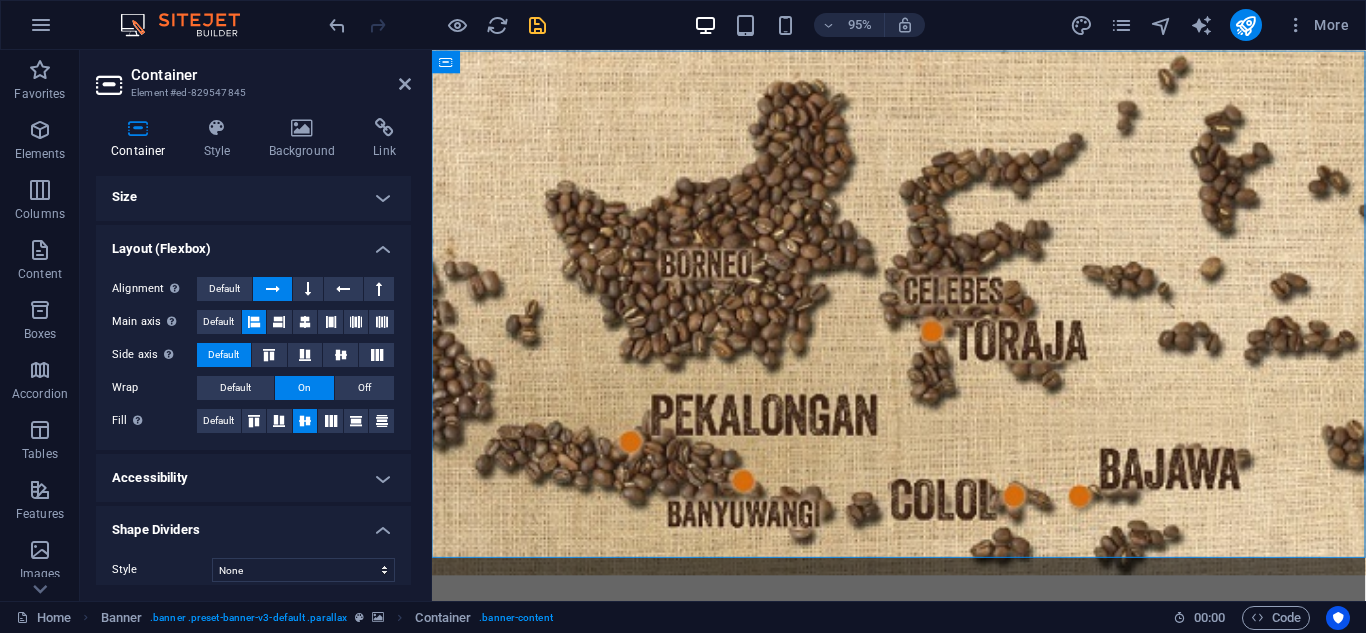 scroll, scrollTop: 0, scrollLeft: 0, axis: both 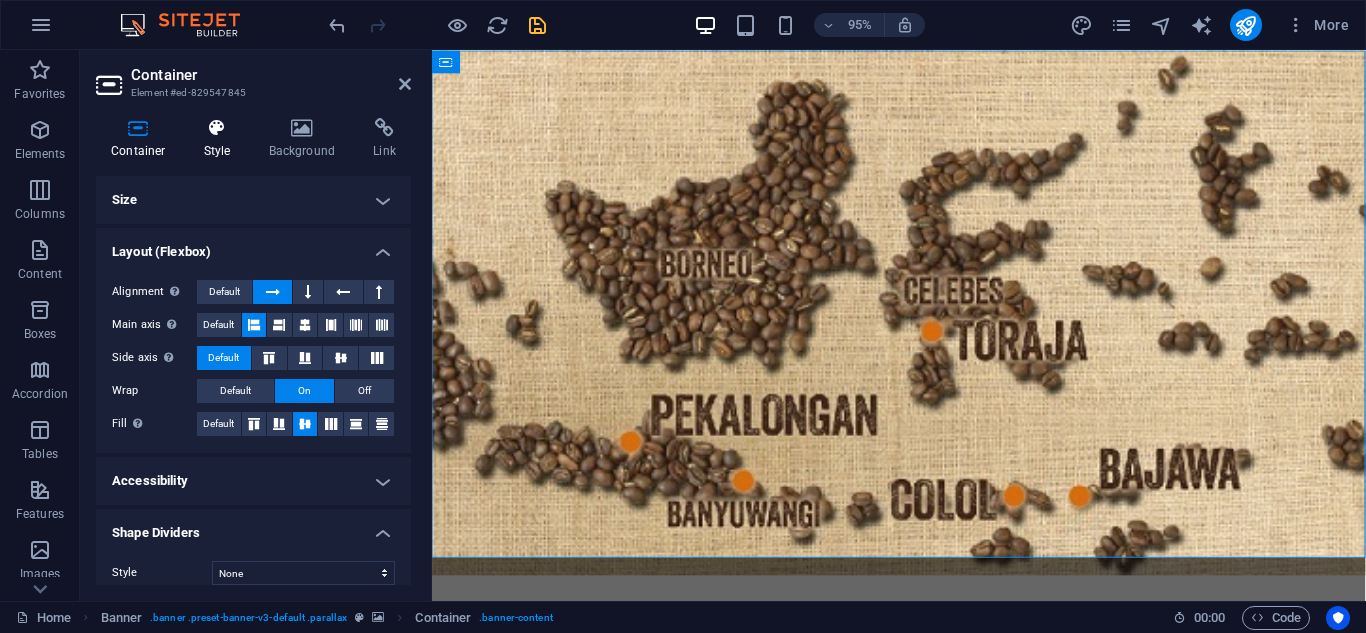 click on "Style" at bounding box center [221, 139] 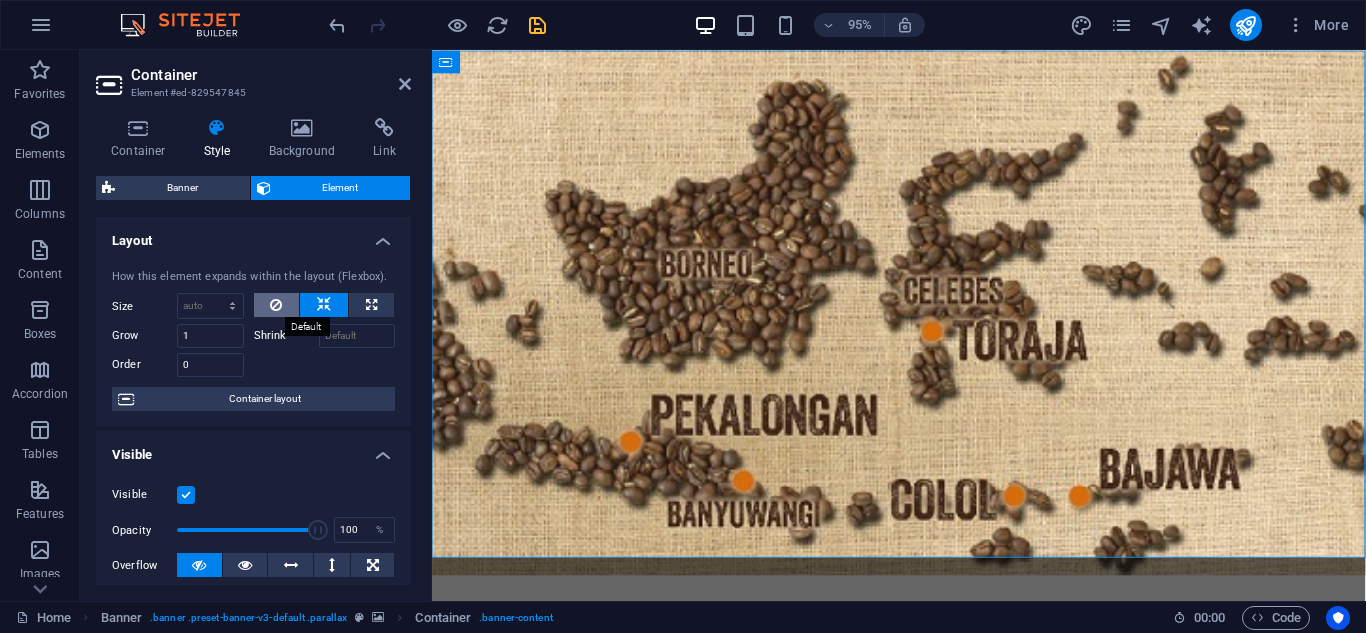 click at bounding box center (277, 305) 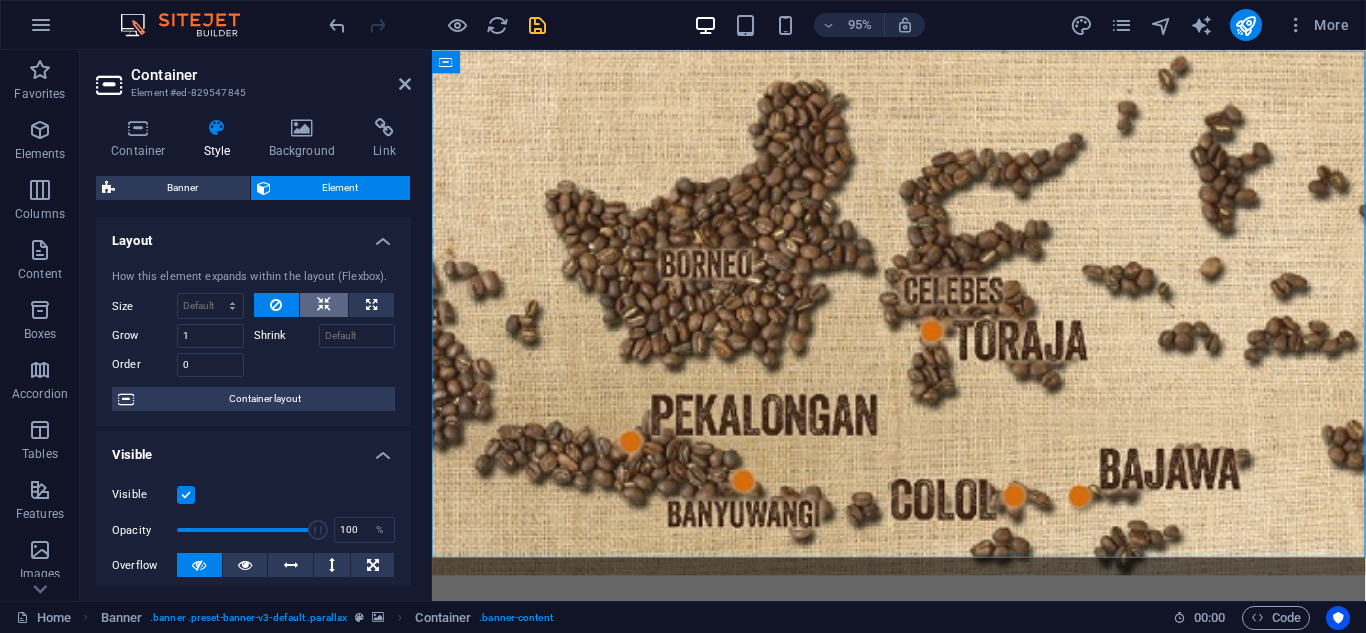 click at bounding box center (324, 305) 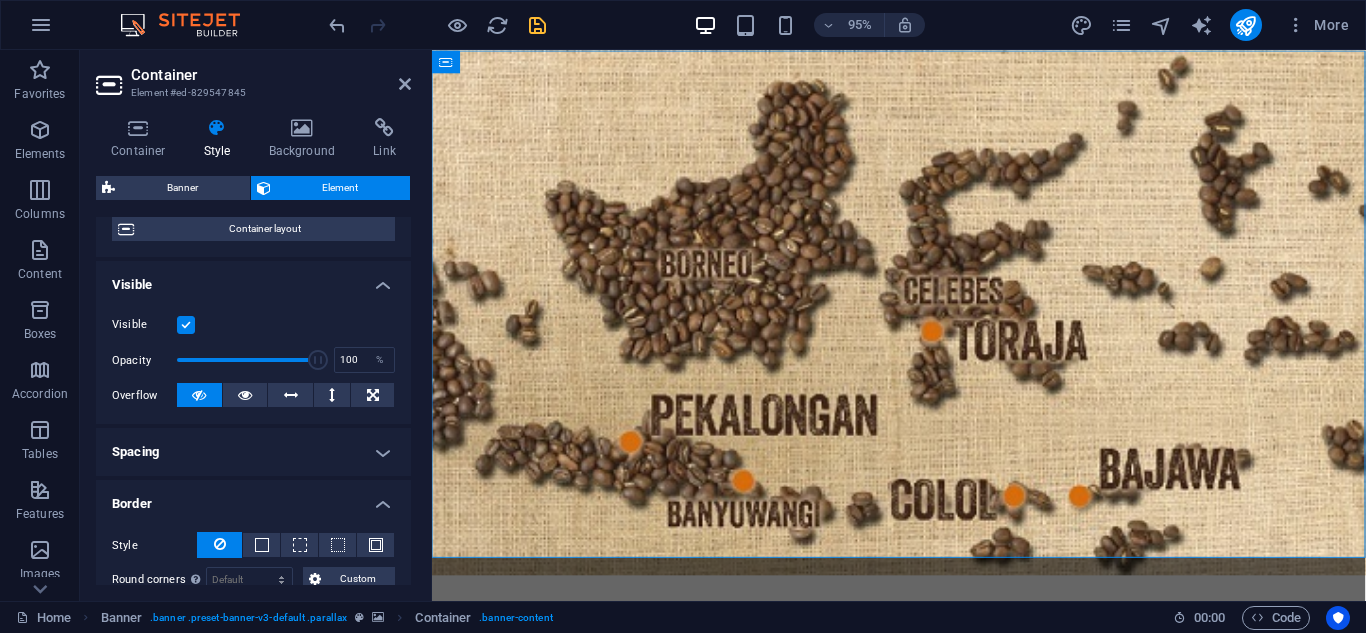 scroll, scrollTop: 186, scrollLeft: 0, axis: vertical 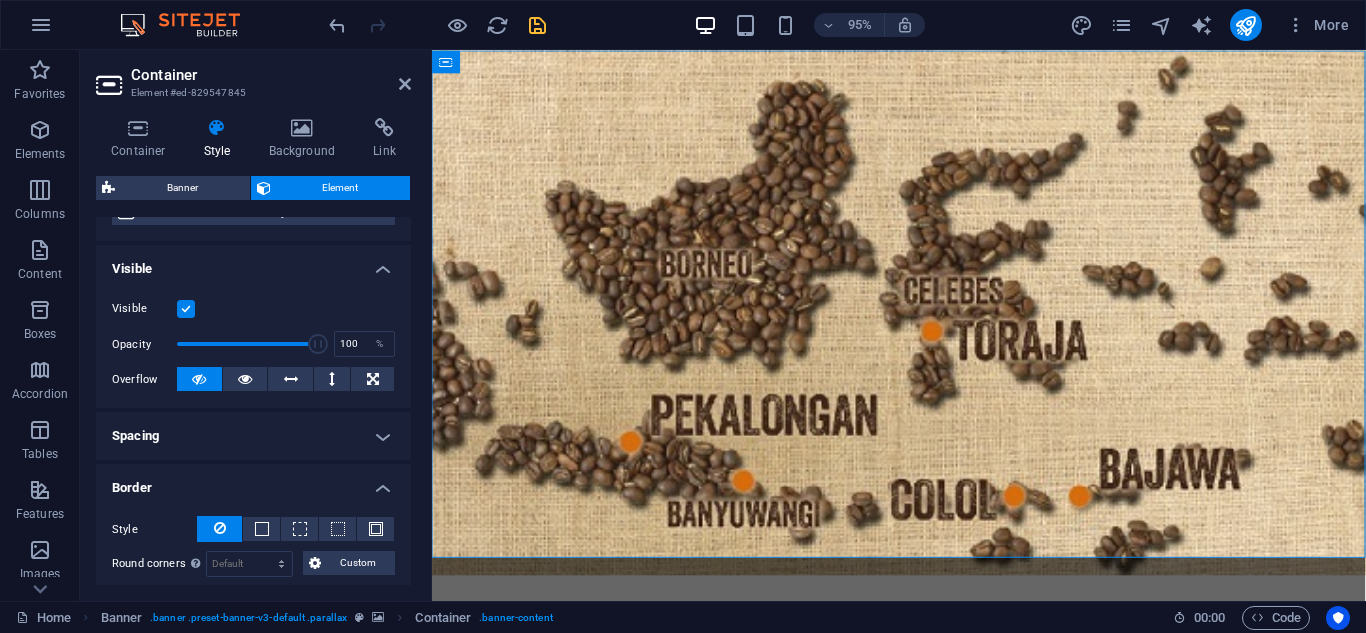 click at bounding box center (186, 309) 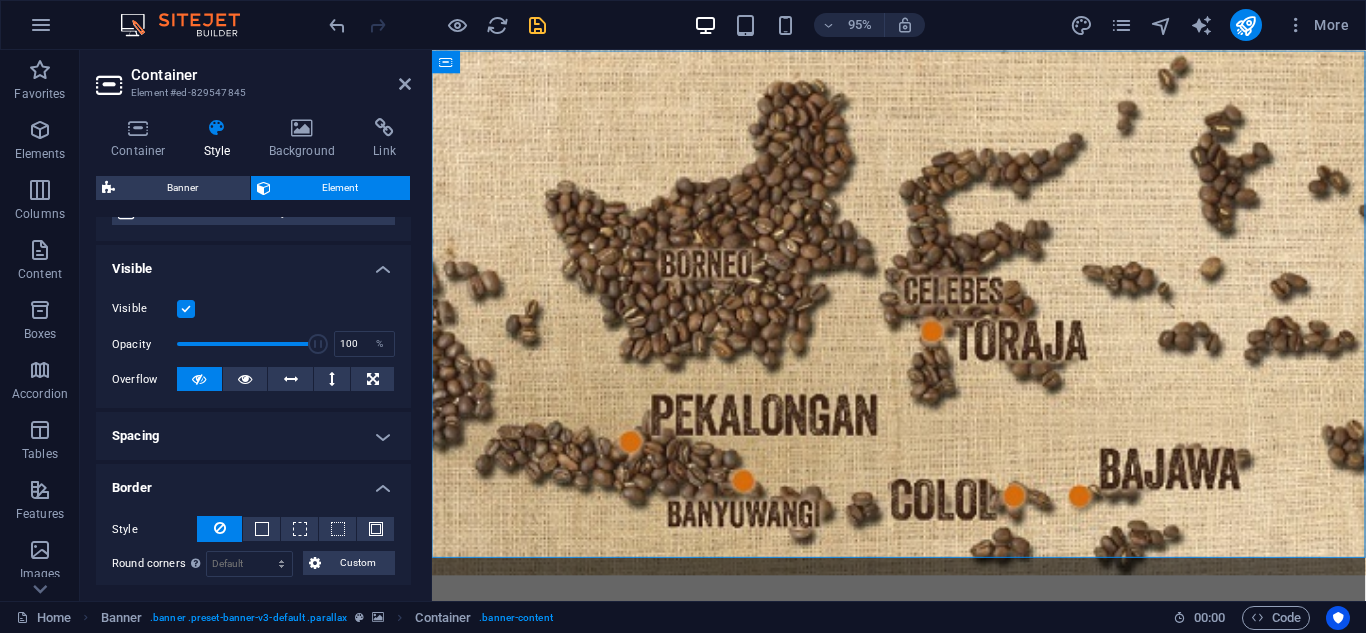 click on "Visible" at bounding box center [0, 0] 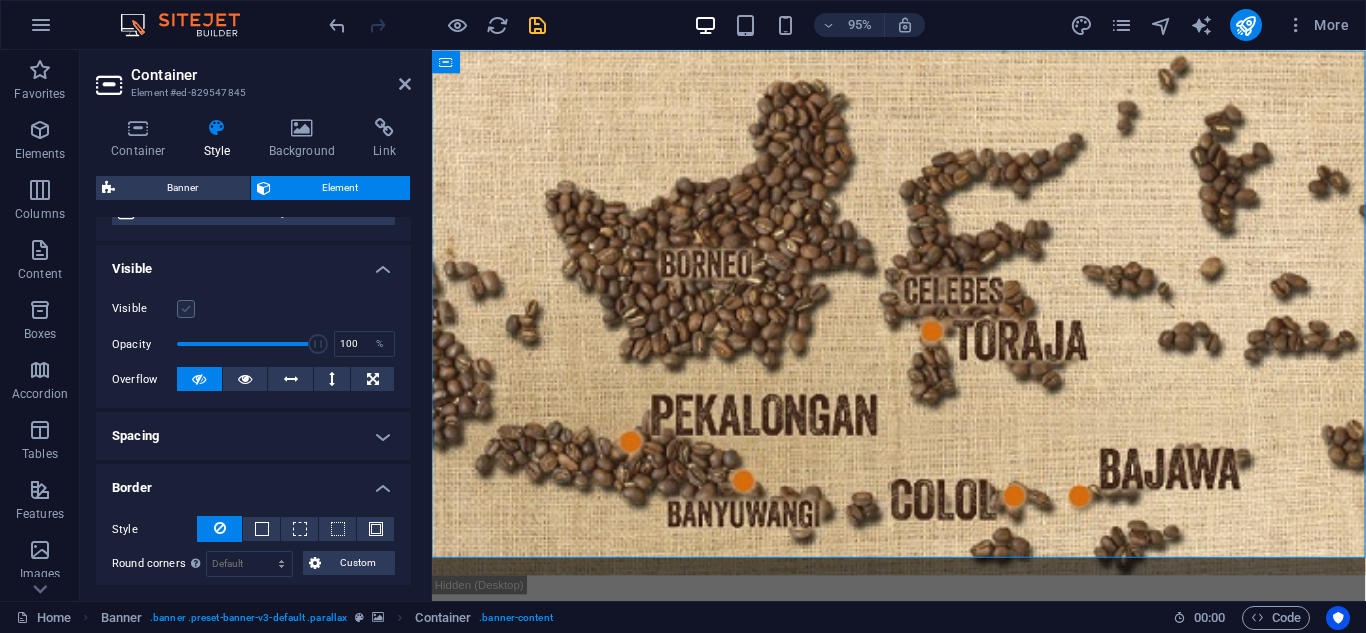 click at bounding box center (186, 309) 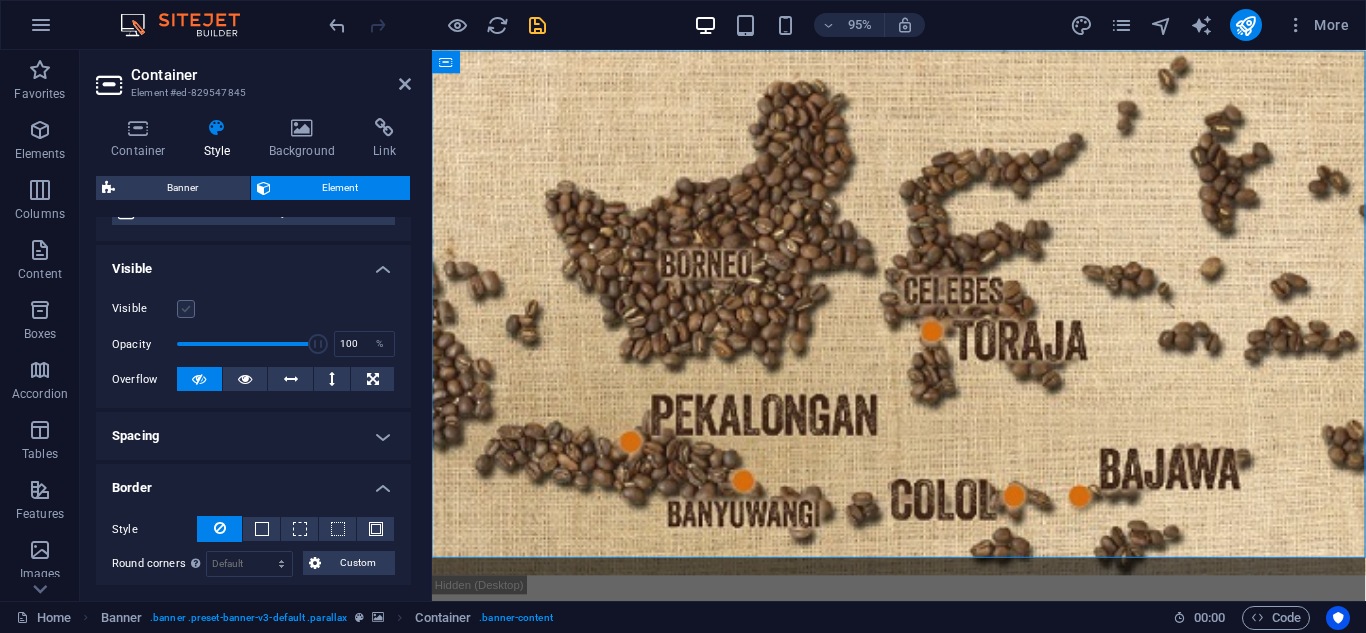 click on "Visible" at bounding box center (0, 0) 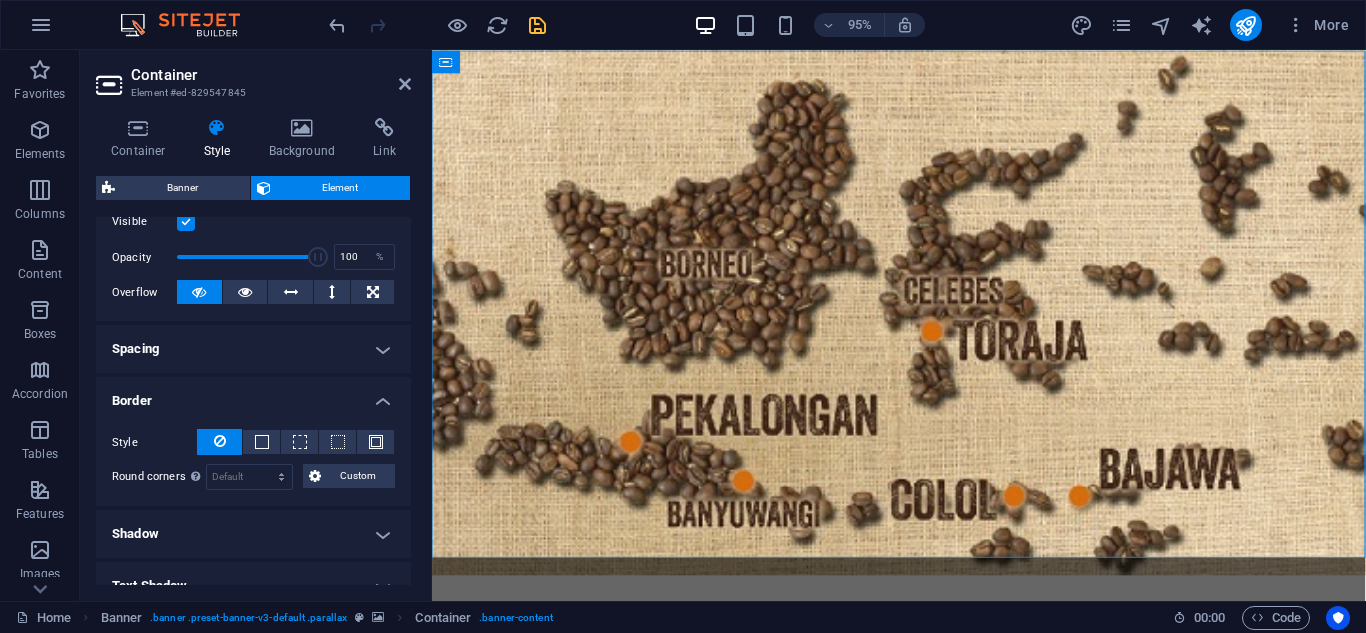 scroll, scrollTop: 283, scrollLeft: 0, axis: vertical 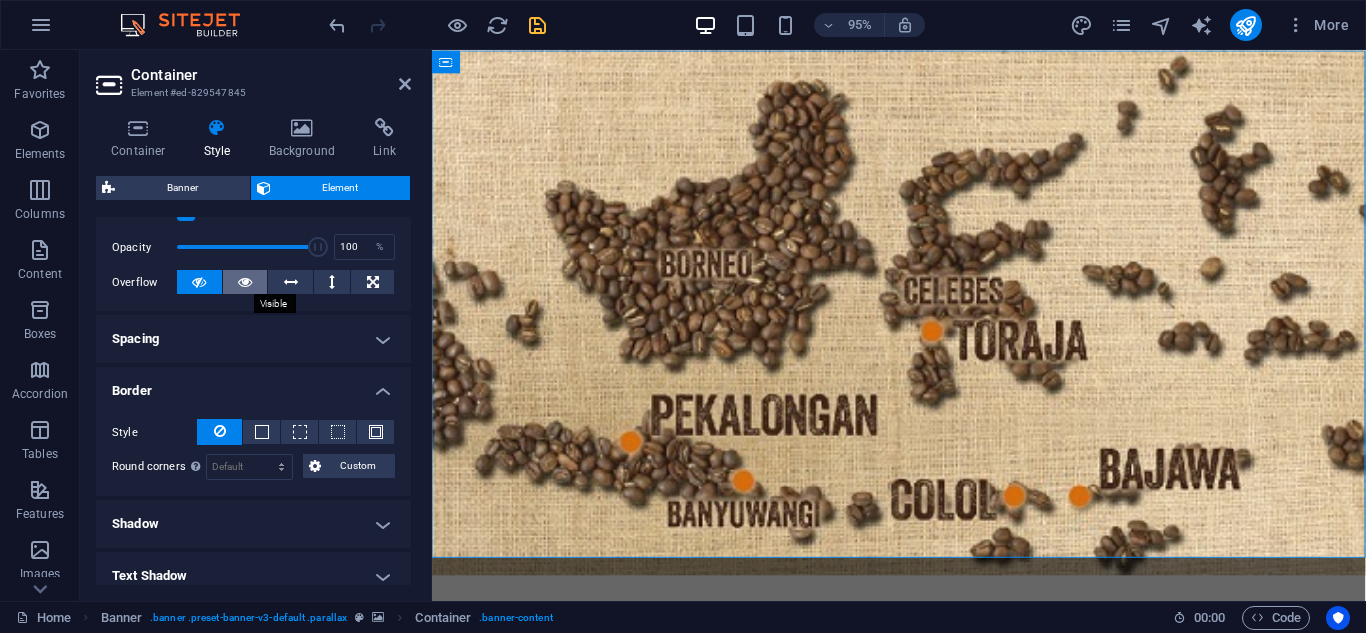click at bounding box center (245, 282) 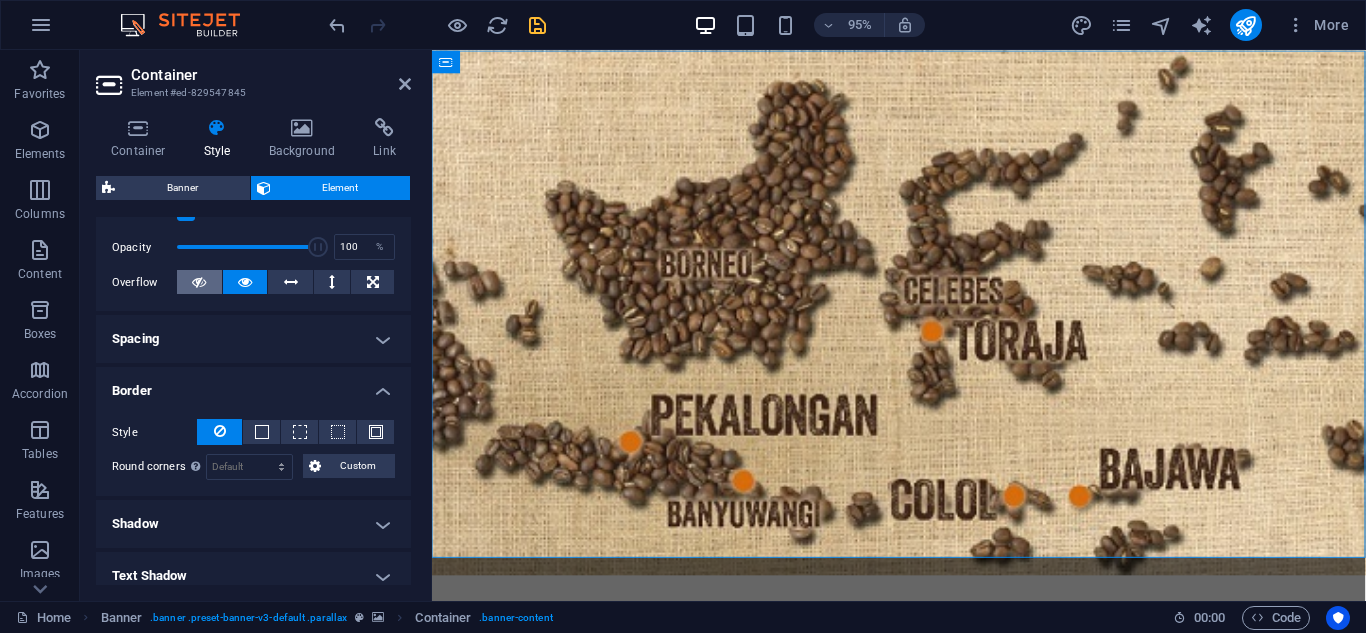 click at bounding box center (199, 282) 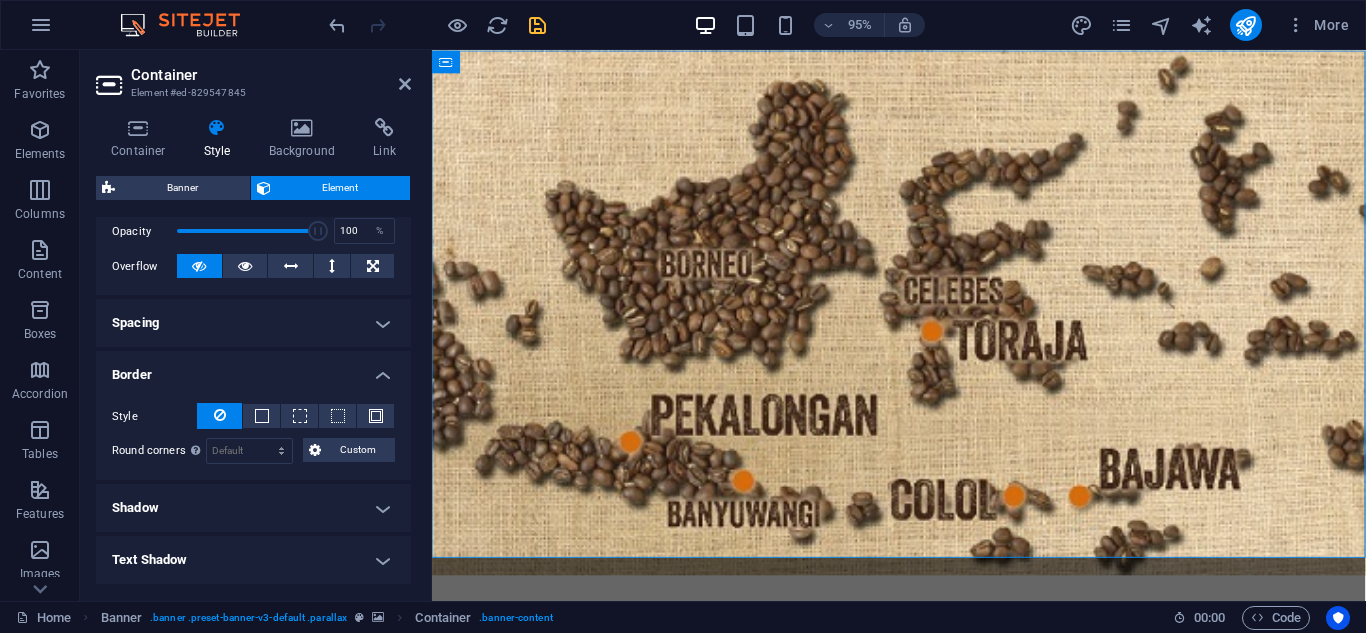 scroll, scrollTop: 360, scrollLeft: 0, axis: vertical 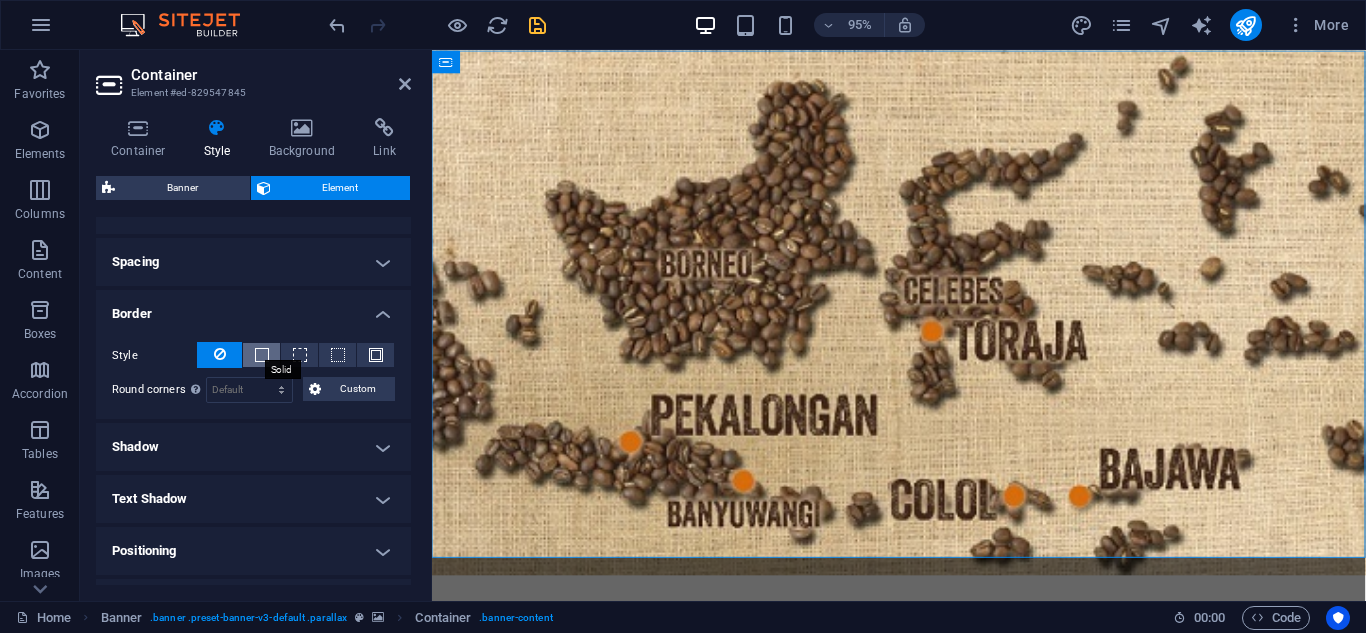 click at bounding box center (262, 355) 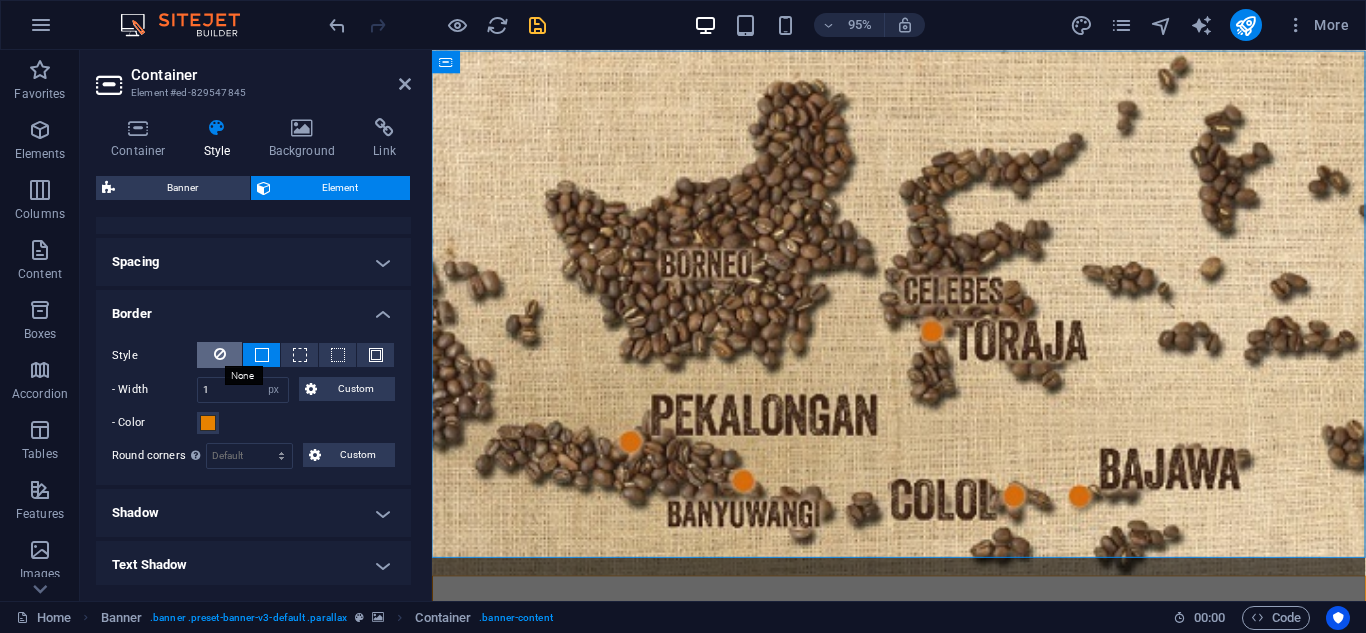 click at bounding box center (220, 354) 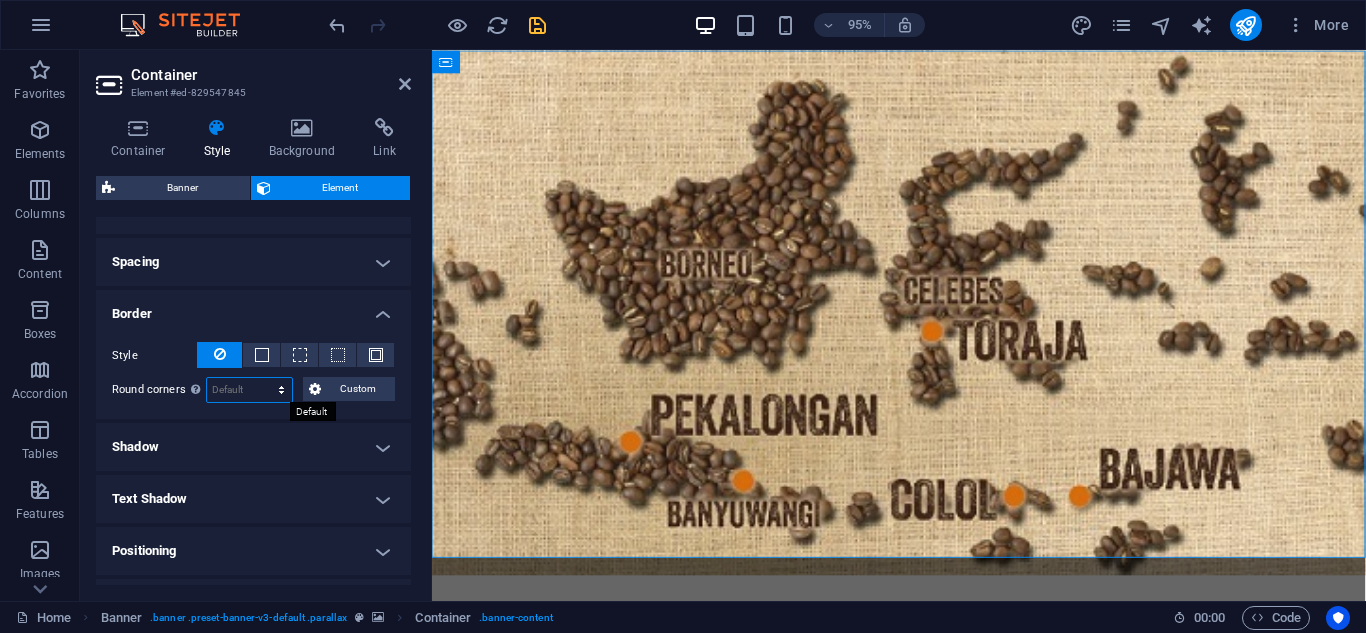 click on "Default px rem % vh vw Custom" at bounding box center [249, 390] 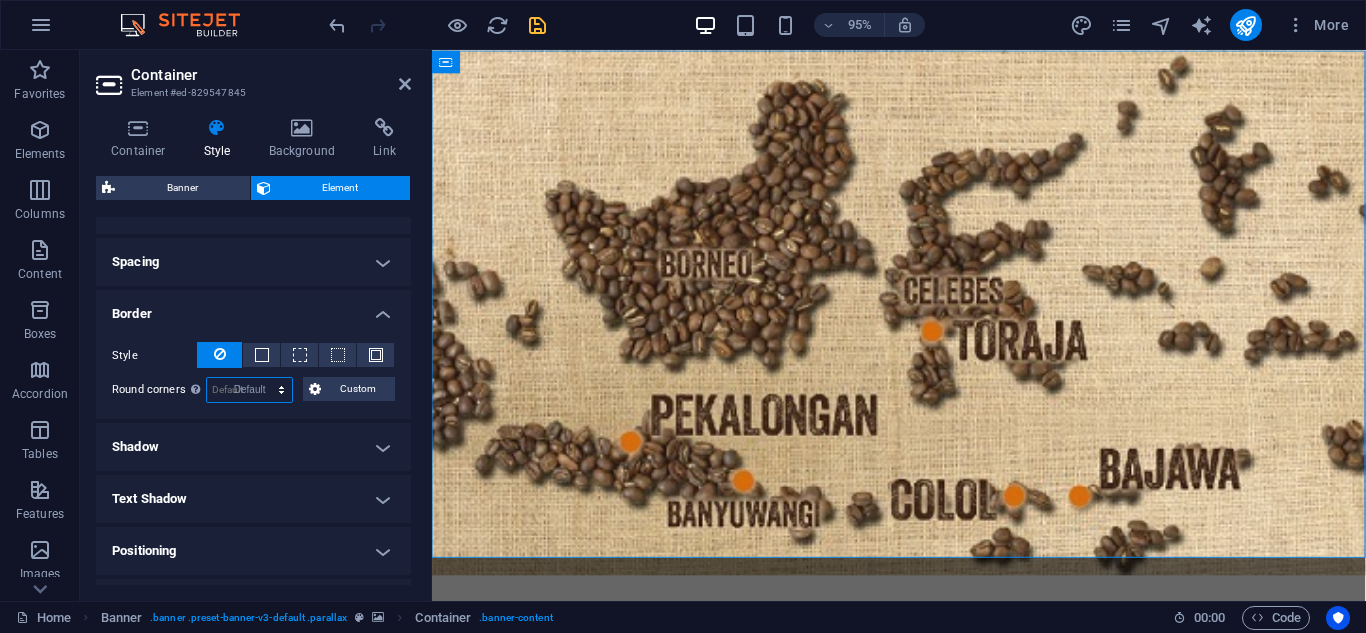 click on "Default px rem % vh vw Custom" at bounding box center [249, 390] 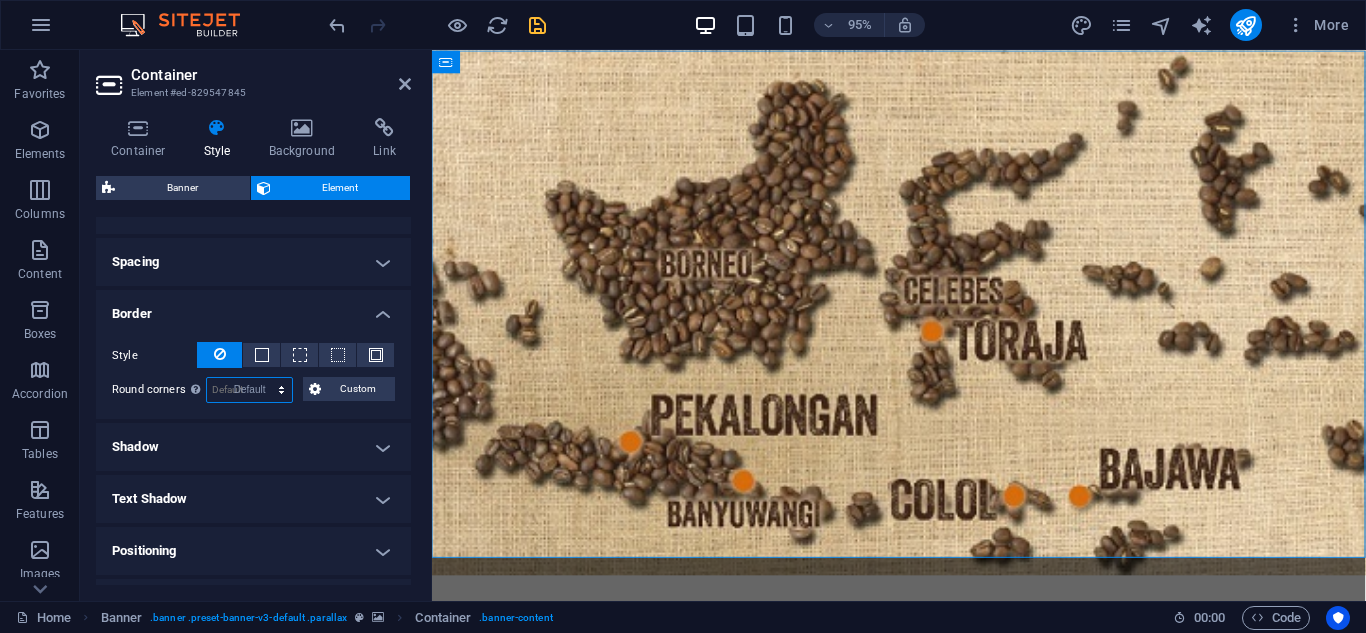 select on "DISABLED_OPTION_VALUE" 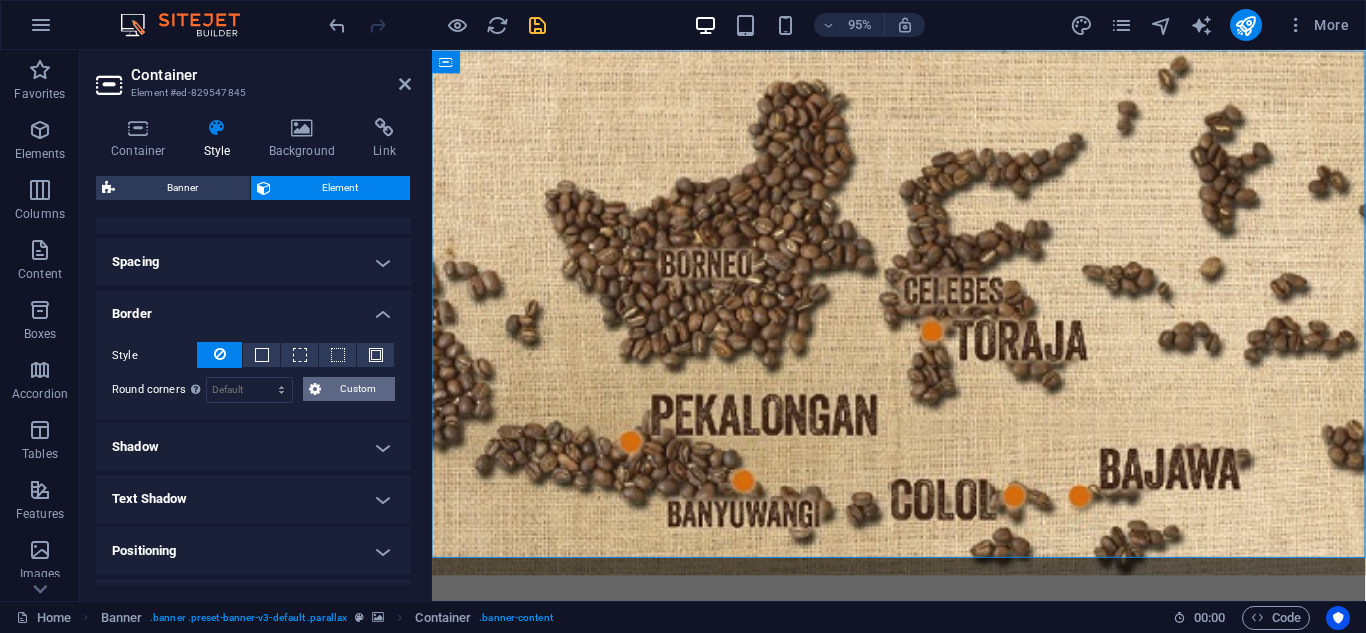 click on "Custom" at bounding box center [358, 389] 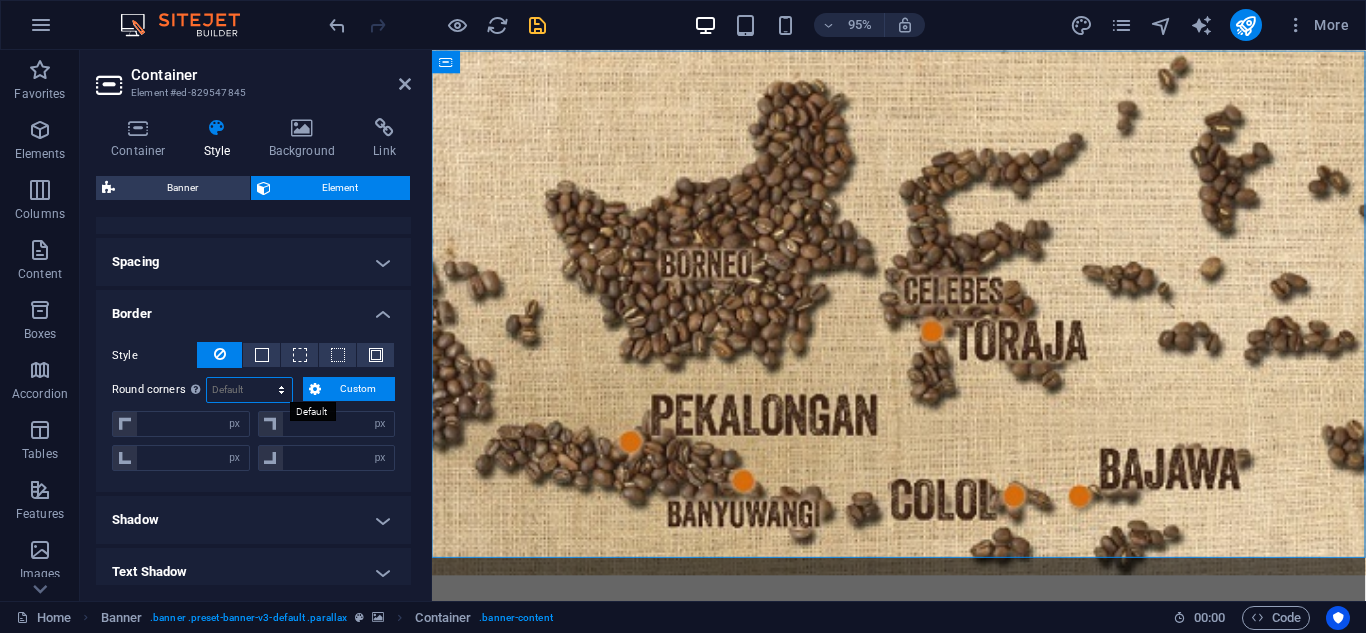 click on "Default px rem % vh vw Custom" at bounding box center (249, 390) 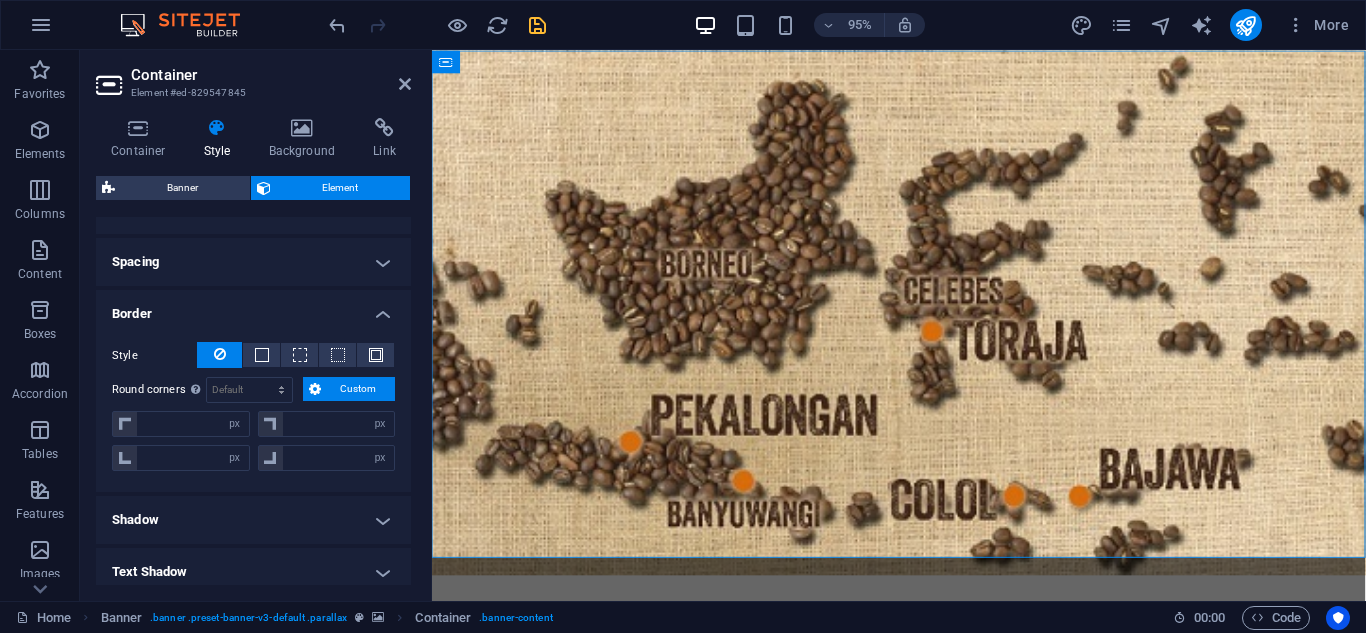 click on "Border" at bounding box center (253, 308) 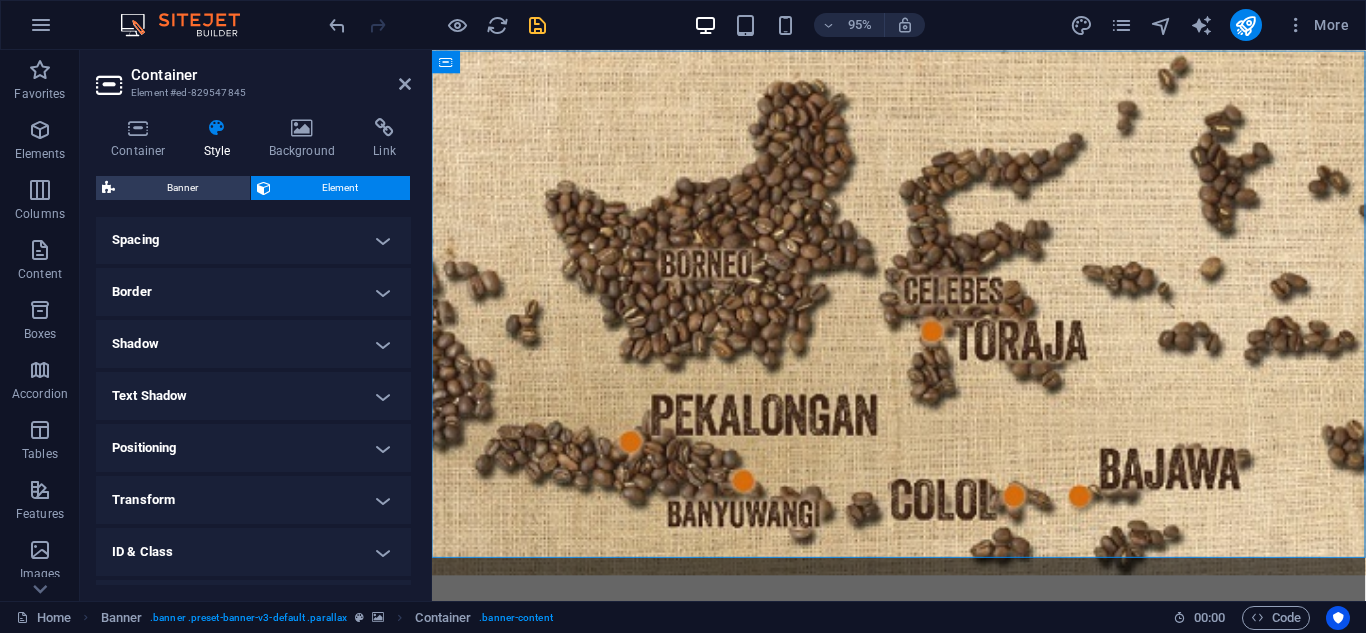 scroll, scrollTop: 477, scrollLeft: 0, axis: vertical 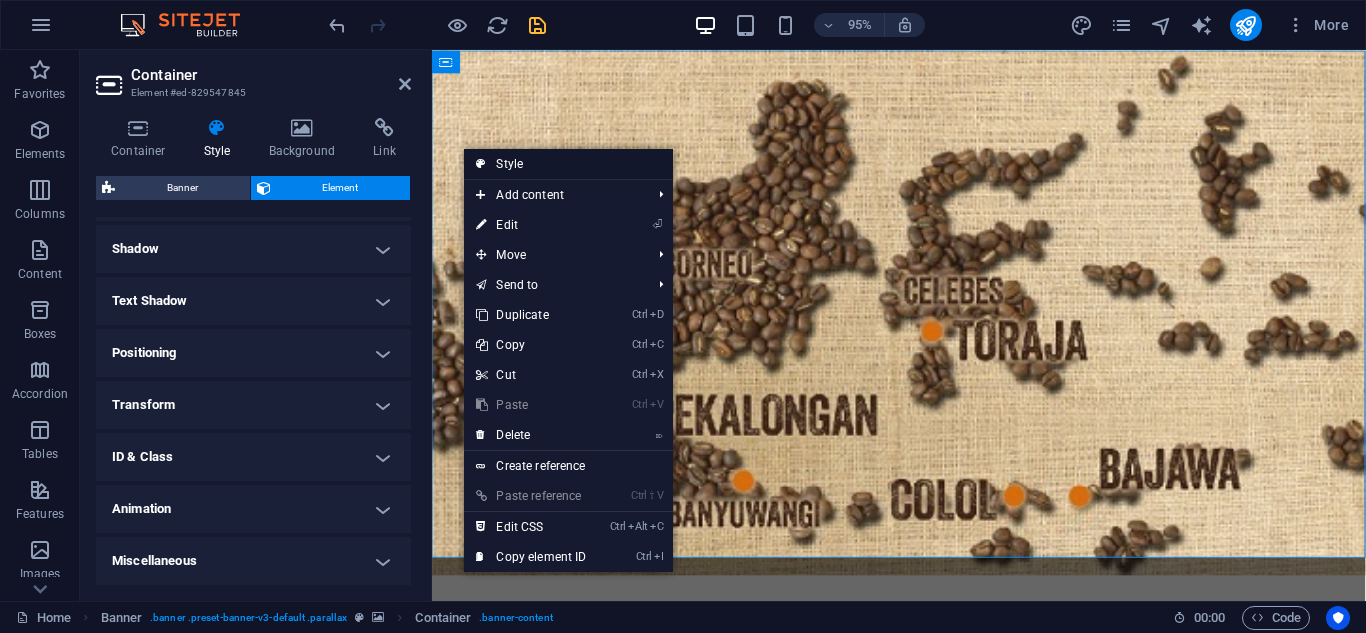 click on "Style" at bounding box center [568, 164] 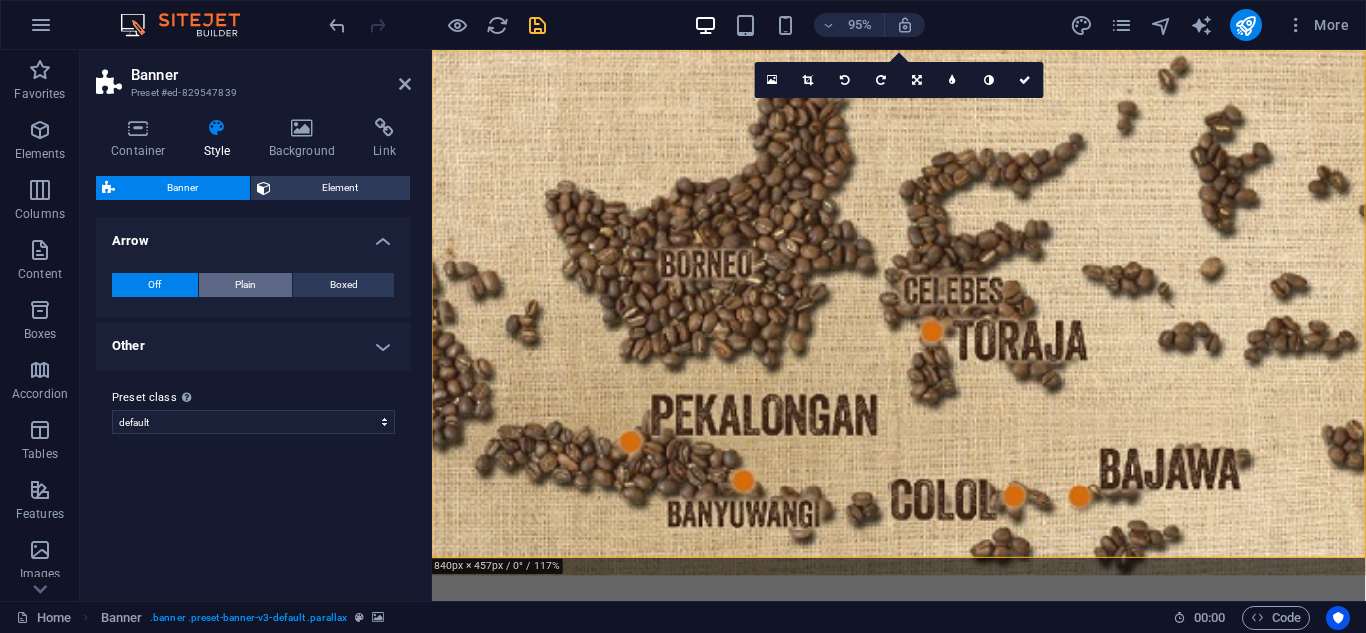 click on "Plain" at bounding box center (245, 285) 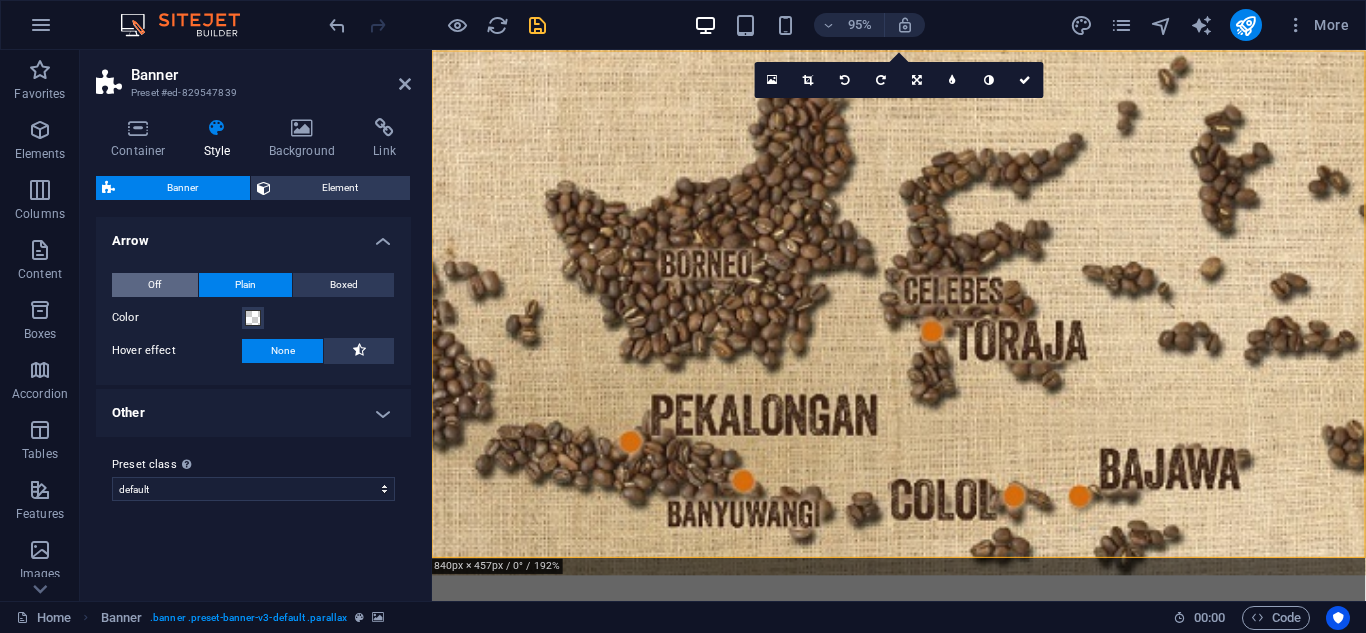 click on "Off" at bounding box center [155, 285] 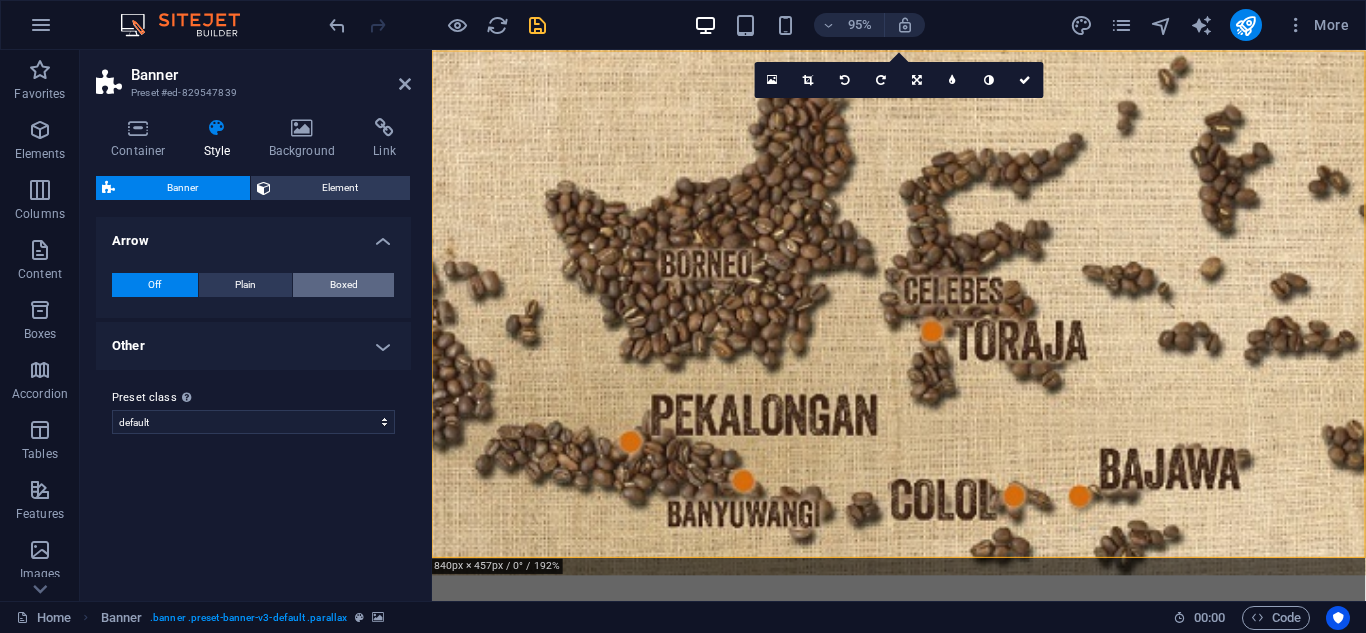 click on "Boxed" at bounding box center (344, 285) 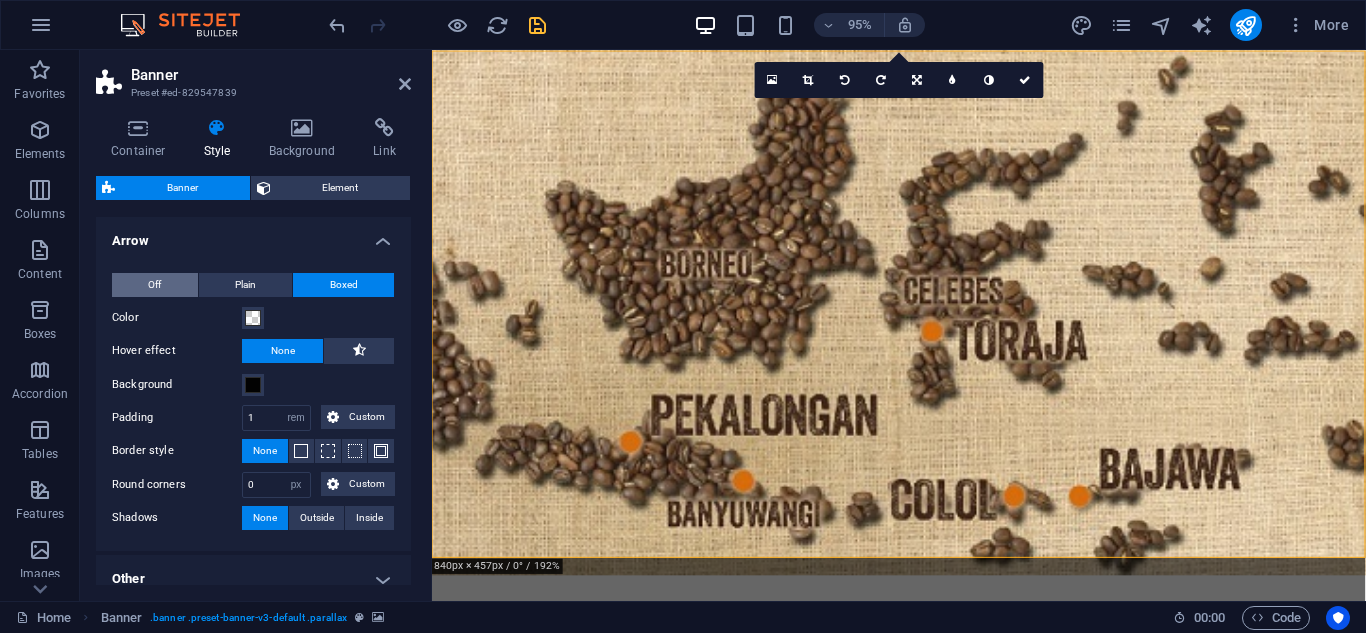 click on "Off" at bounding box center (155, 285) 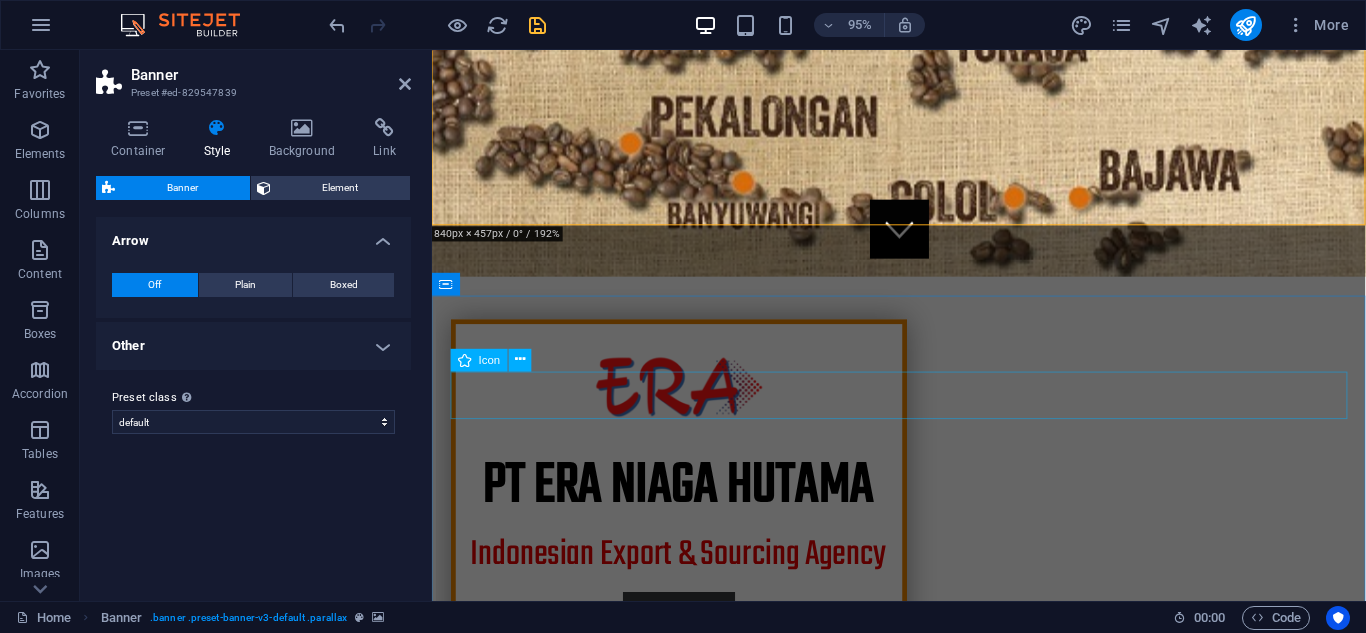 scroll, scrollTop: 65, scrollLeft: 0, axis: vertical 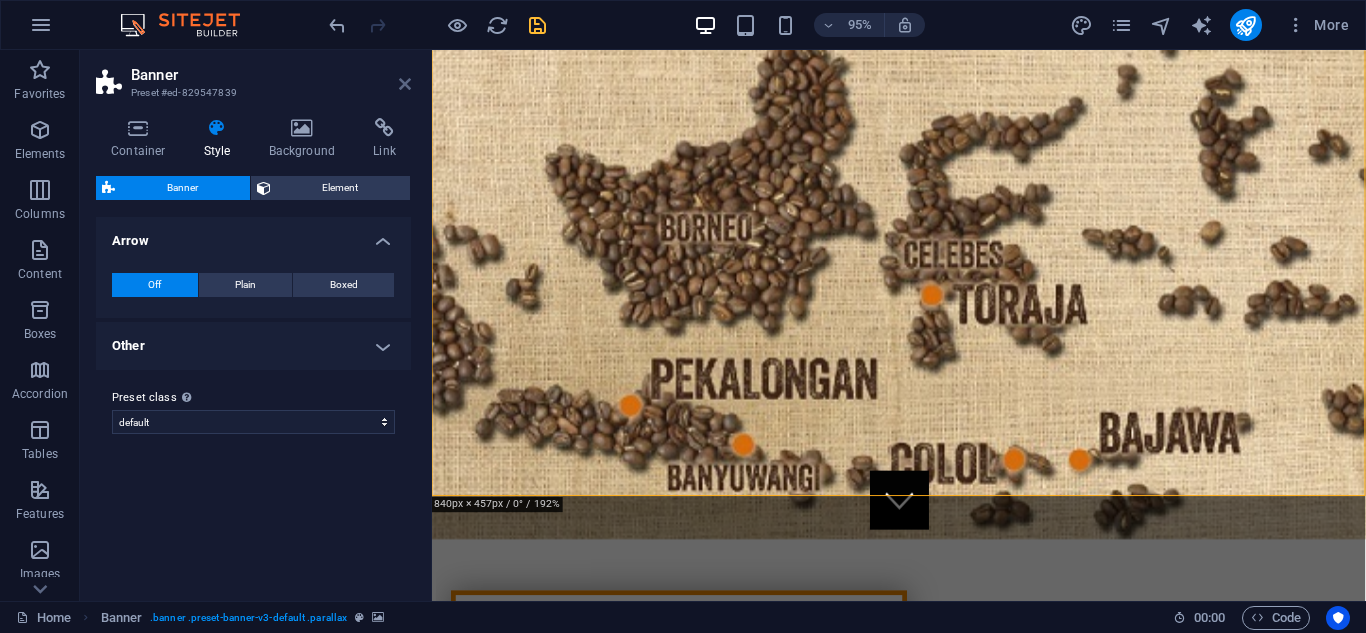 click at bounding box center (405, 84) 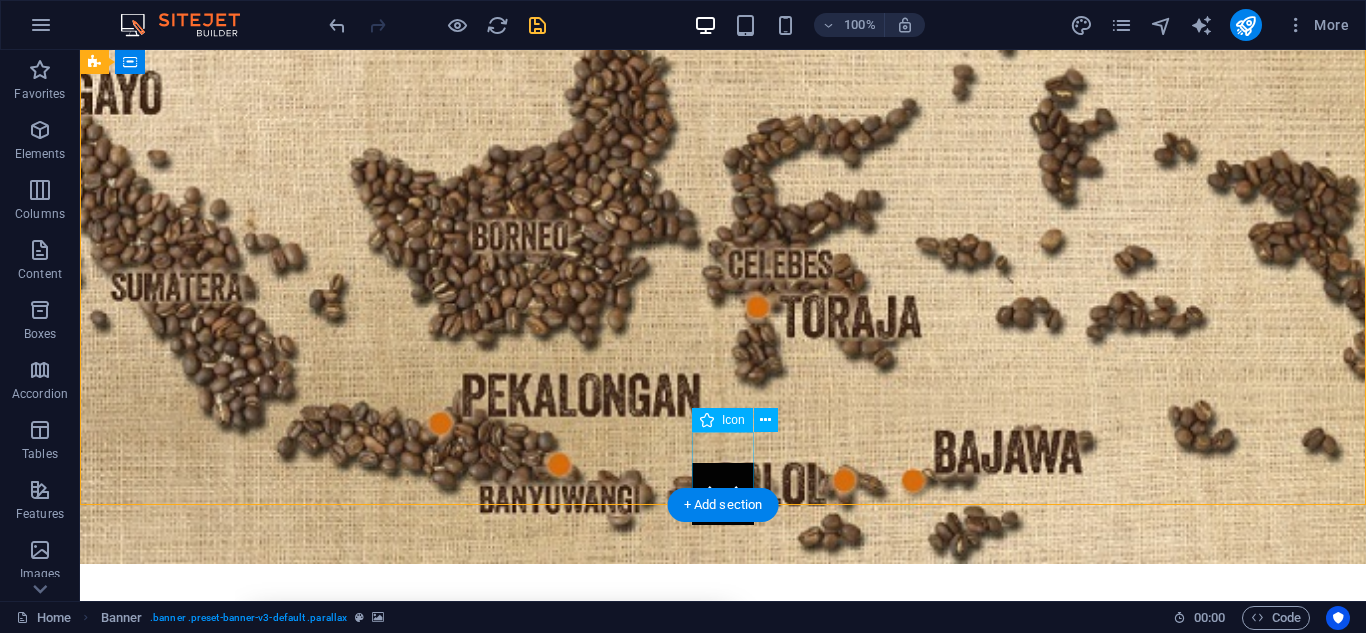 click at bounding box center [723, 494] 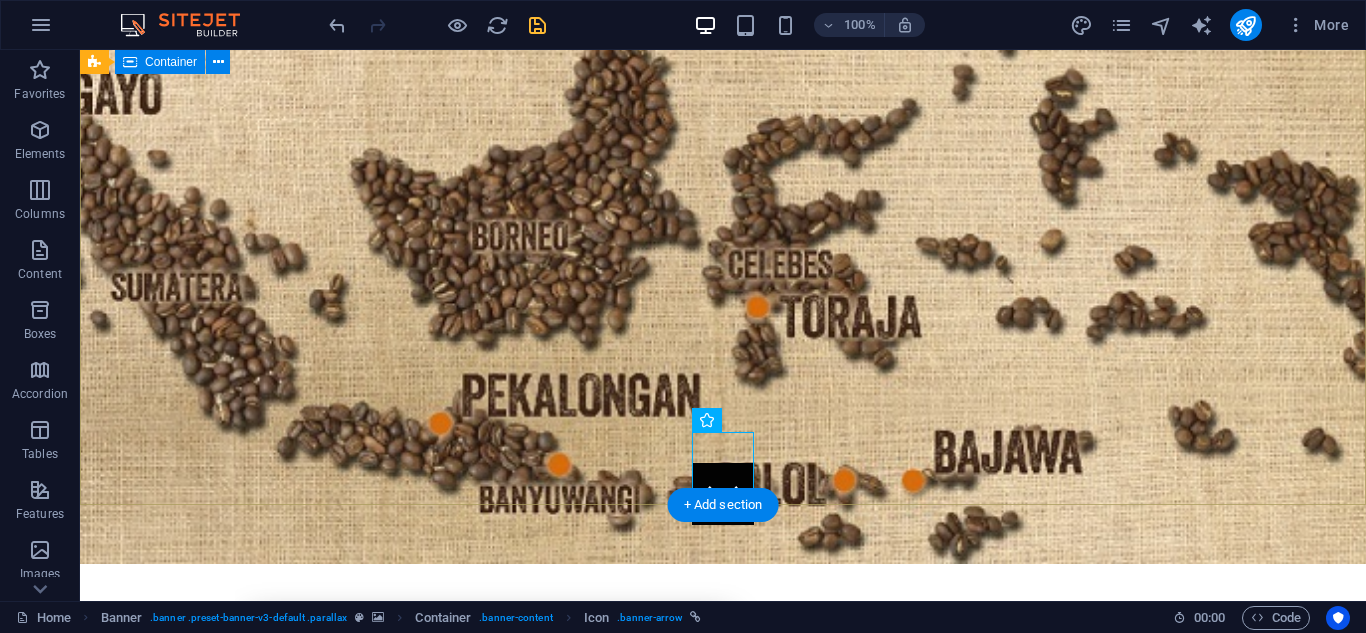 click on "PT era niaga hutama Indonesian Export & Sourcing Agency Learn more" at bounding box center [723, 798] 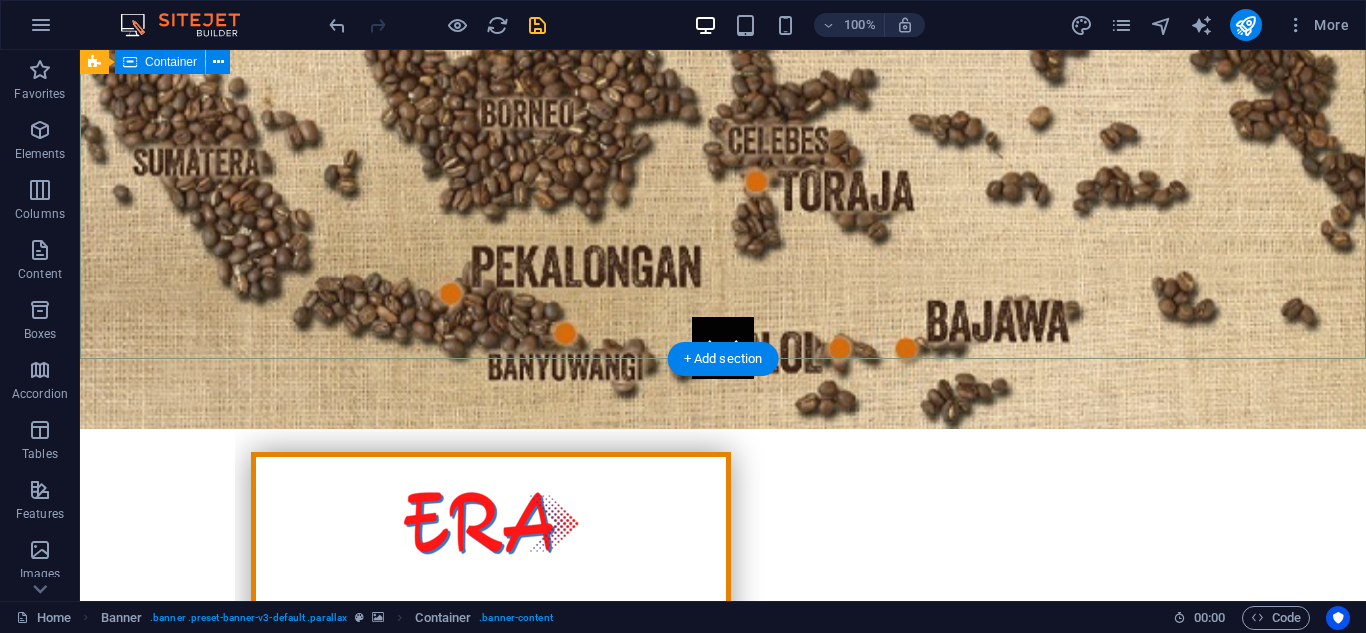 scroll, scrollTop: 0, scrollLeft: 0, axis: both 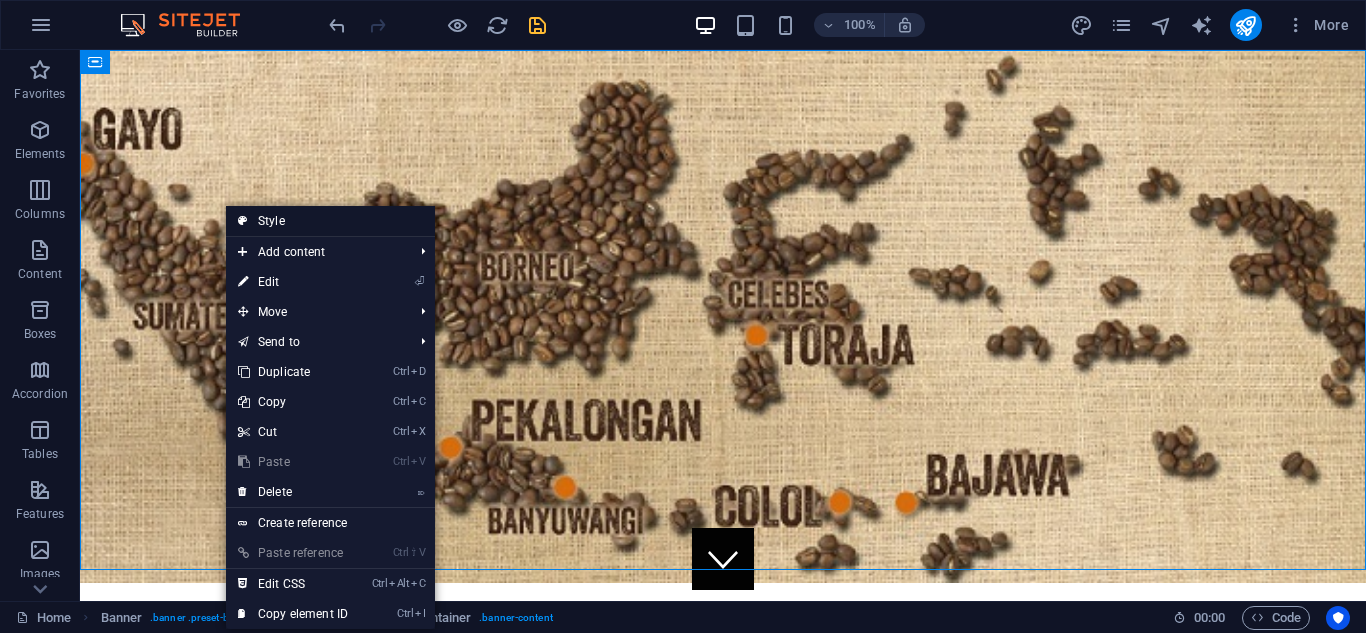 click on "Style" at bounding box center (330, 221) 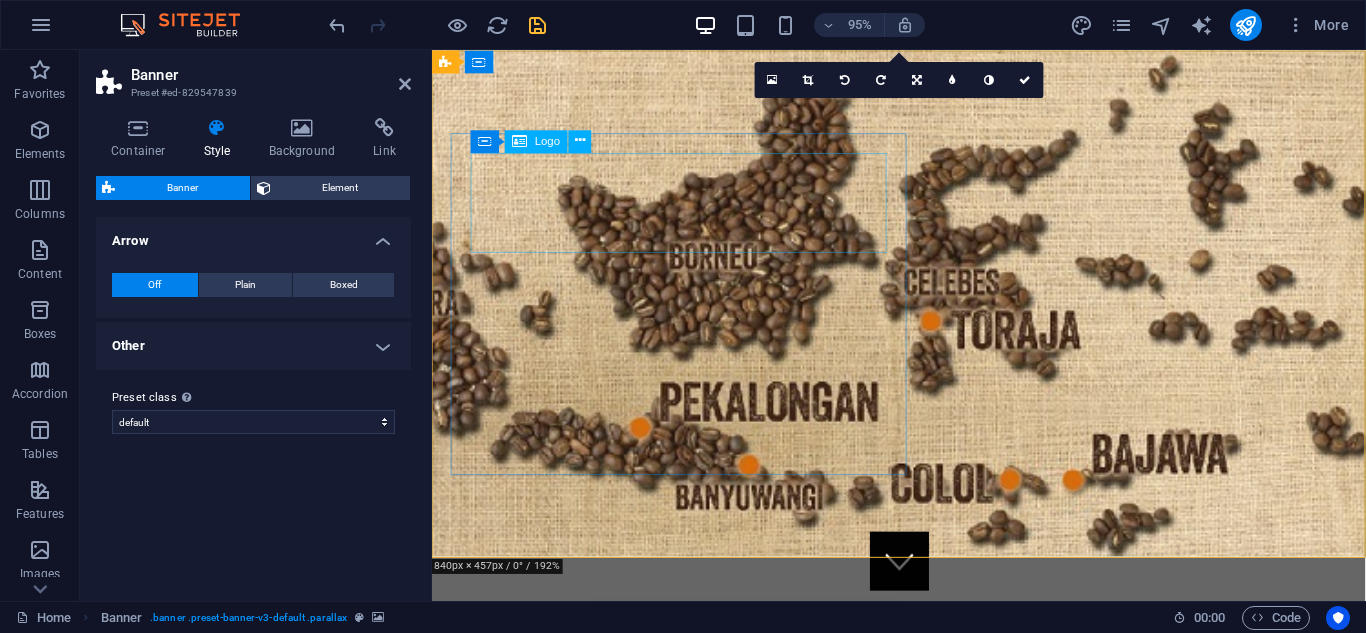 click at bounding box center (692, 736) 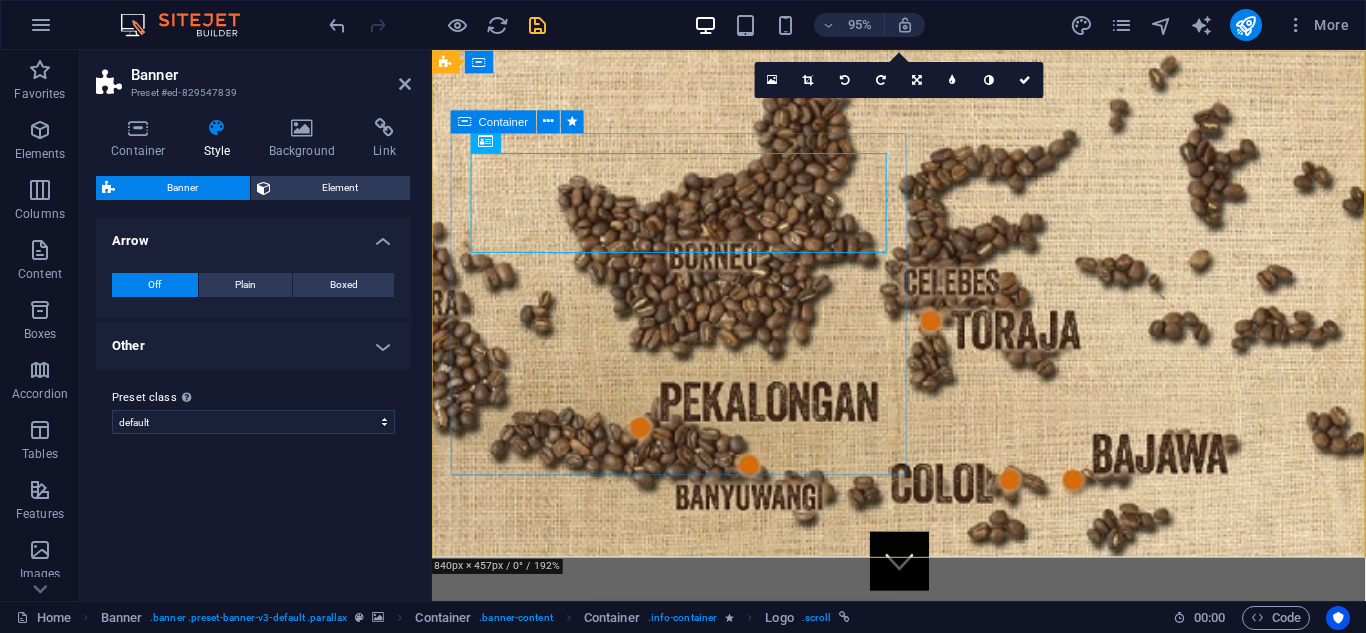 click on "PT era niaga hutama Indonesian Export & Sourcing Agency Learn more" at bounding box center [692, 843] 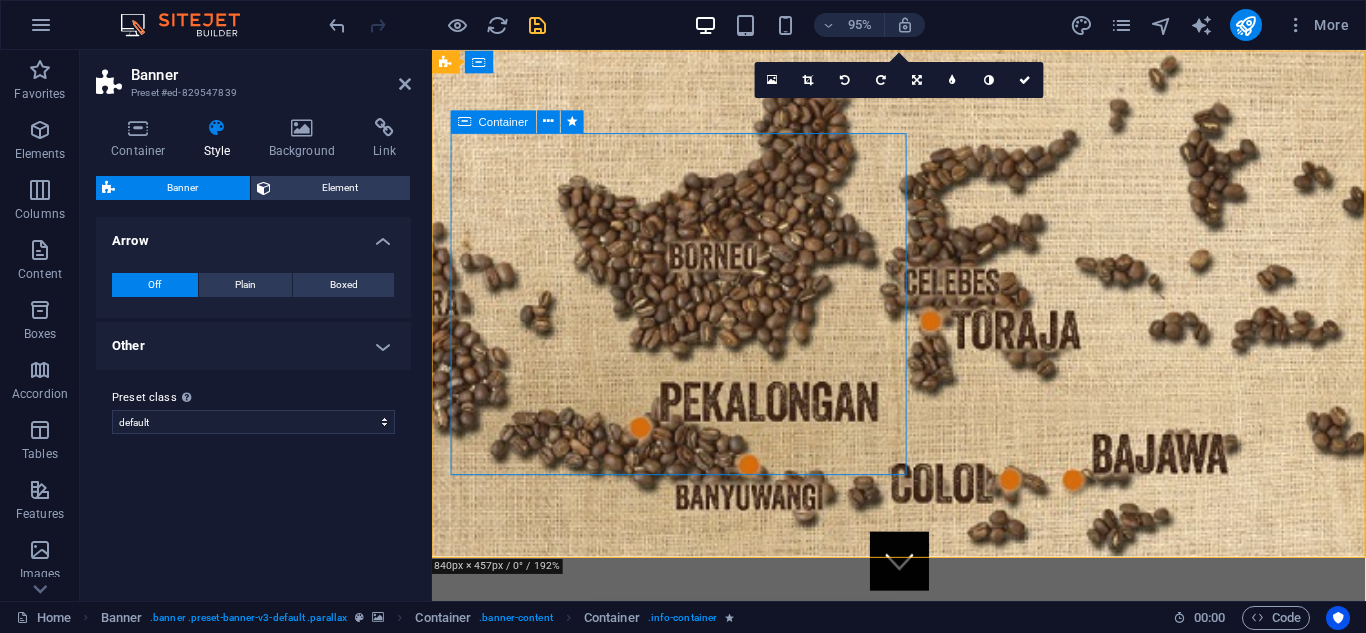 click on "PT era niaga hutama Indonesian Export & Sourcing Agency Learn more" at bounding box center (692, 843) 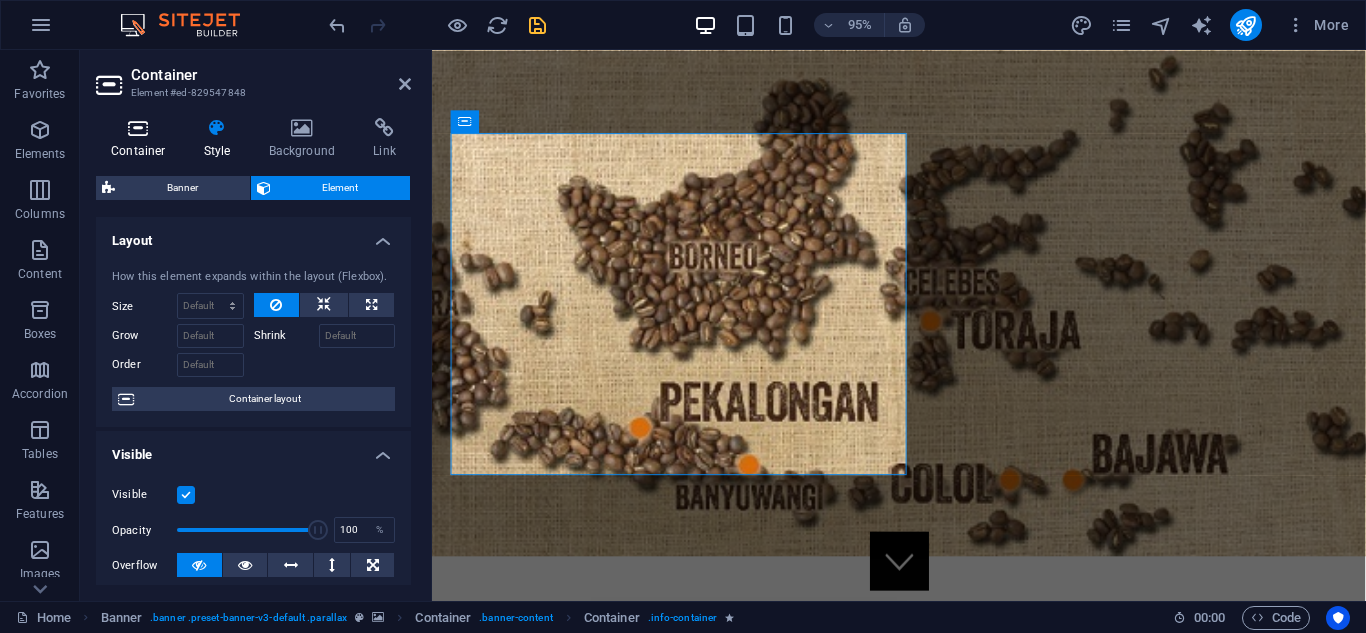click at bounding box center [138, 128] 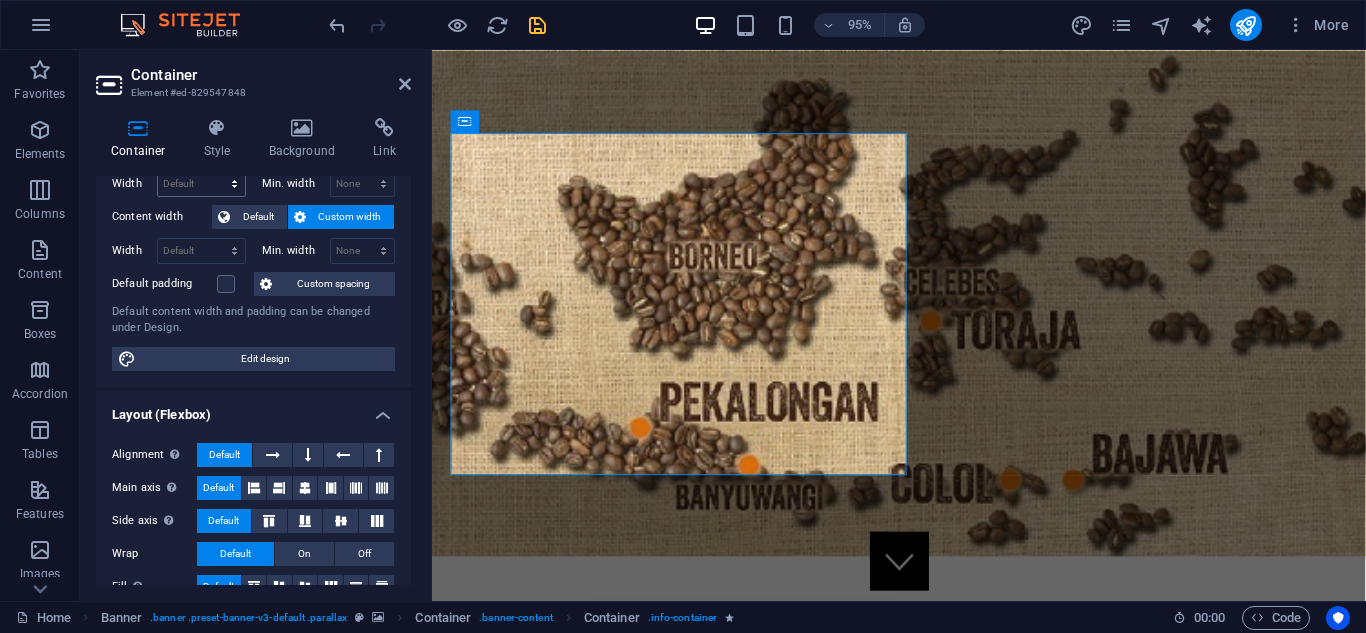 scroll, scrollTop: 133, scrollLeft: 0, axis: vertical 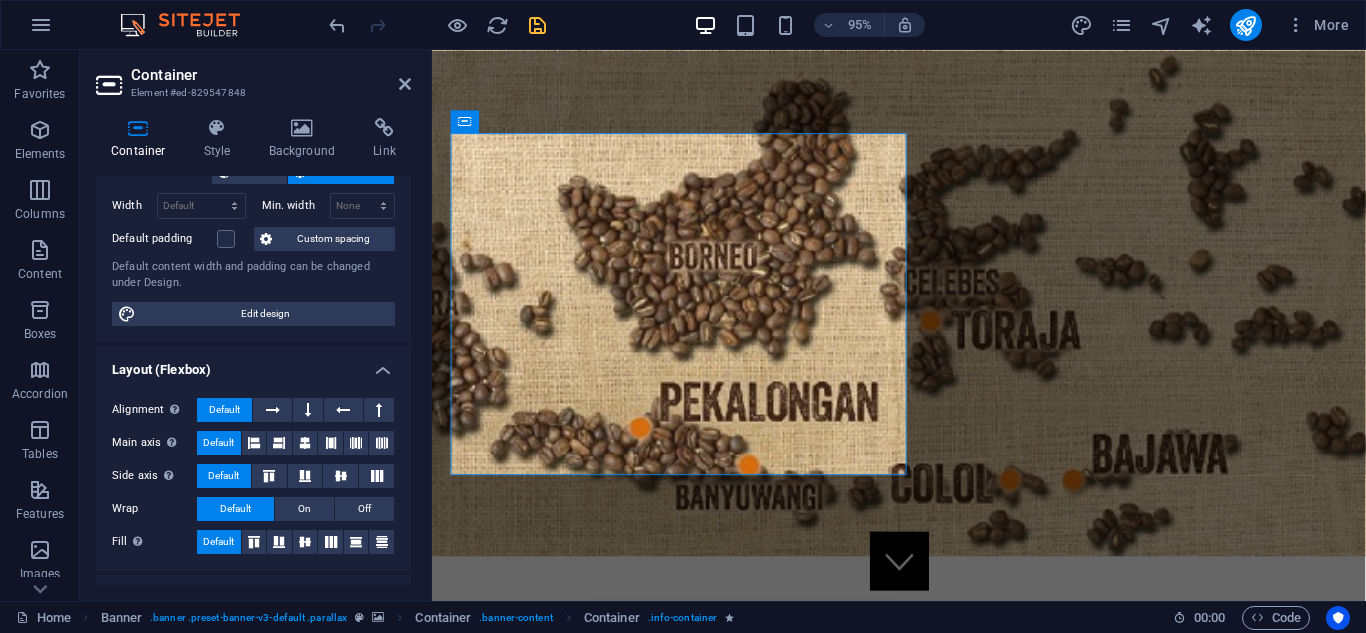 click on "Height Default px rem % vh vw Min. height None px rem % vh vw Width Default px rem % em vh vw Min. width None px rem % vh vw Content width Default Custom width Width Default px rem % em vh vw Min. width None px rem % vh vw Default padding Custom spacing Default content width and padding can be changed under Design. Edit design" at bounding box center (253, 210) 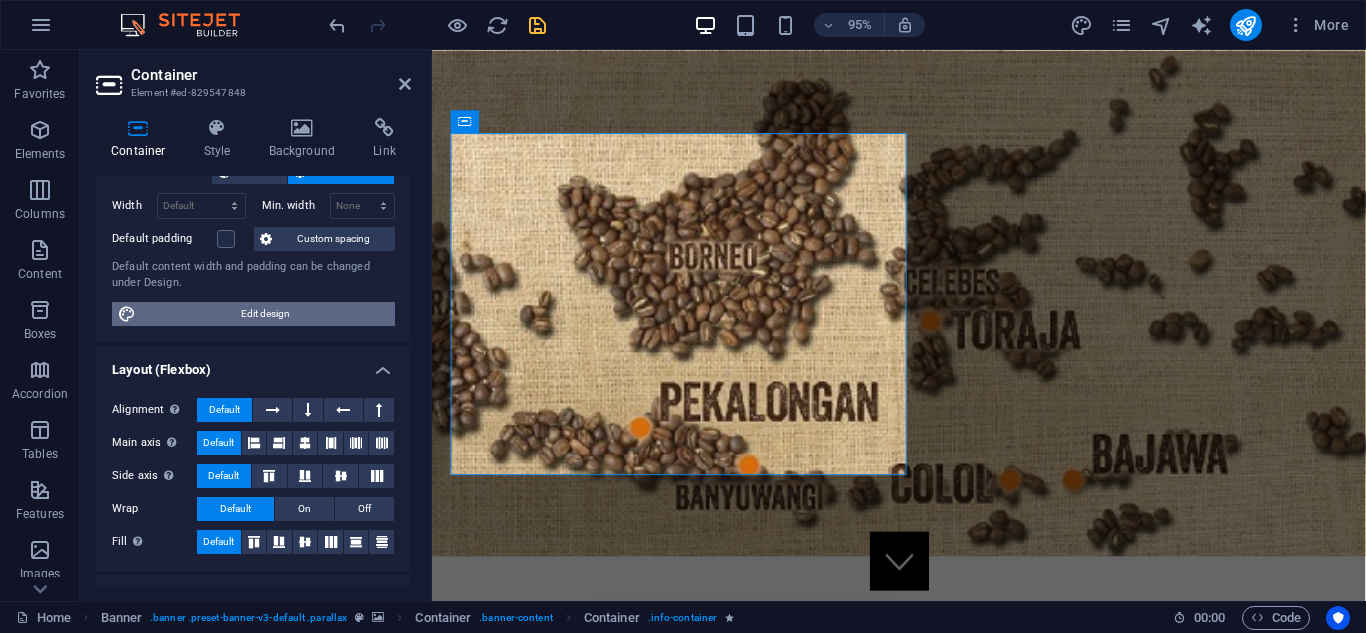click on "Edit design" at bounding box center [265, 314] 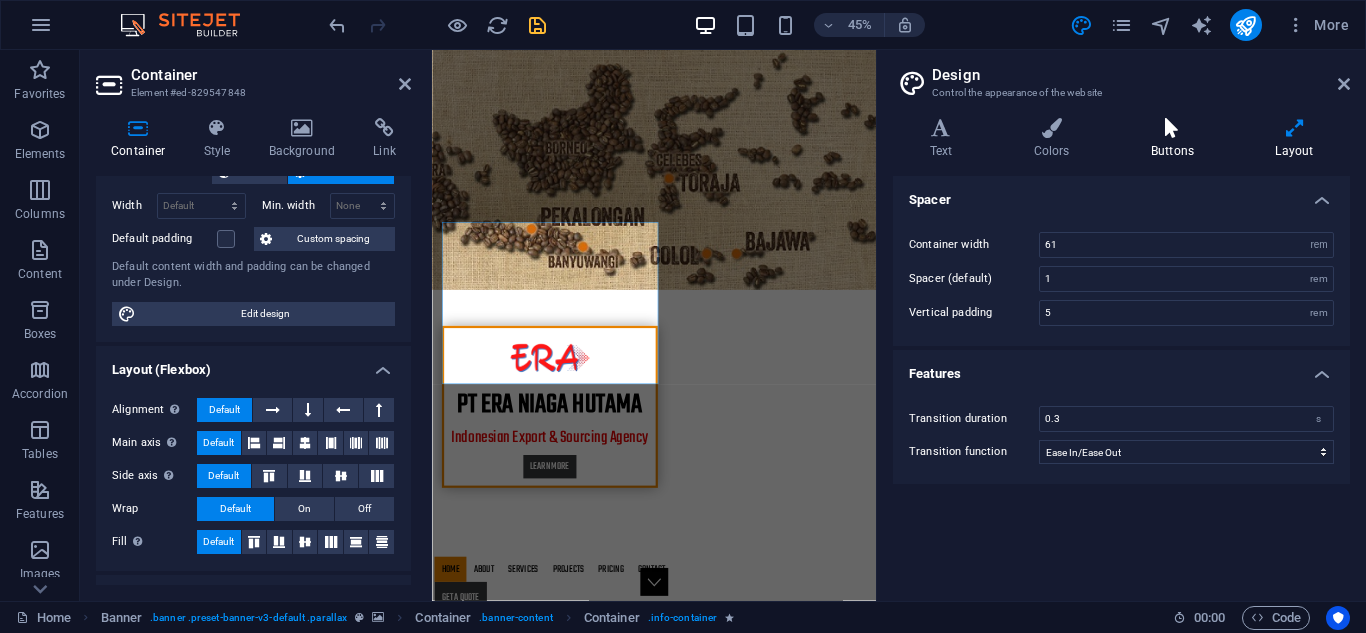 click at bounding box center (1172, 128) 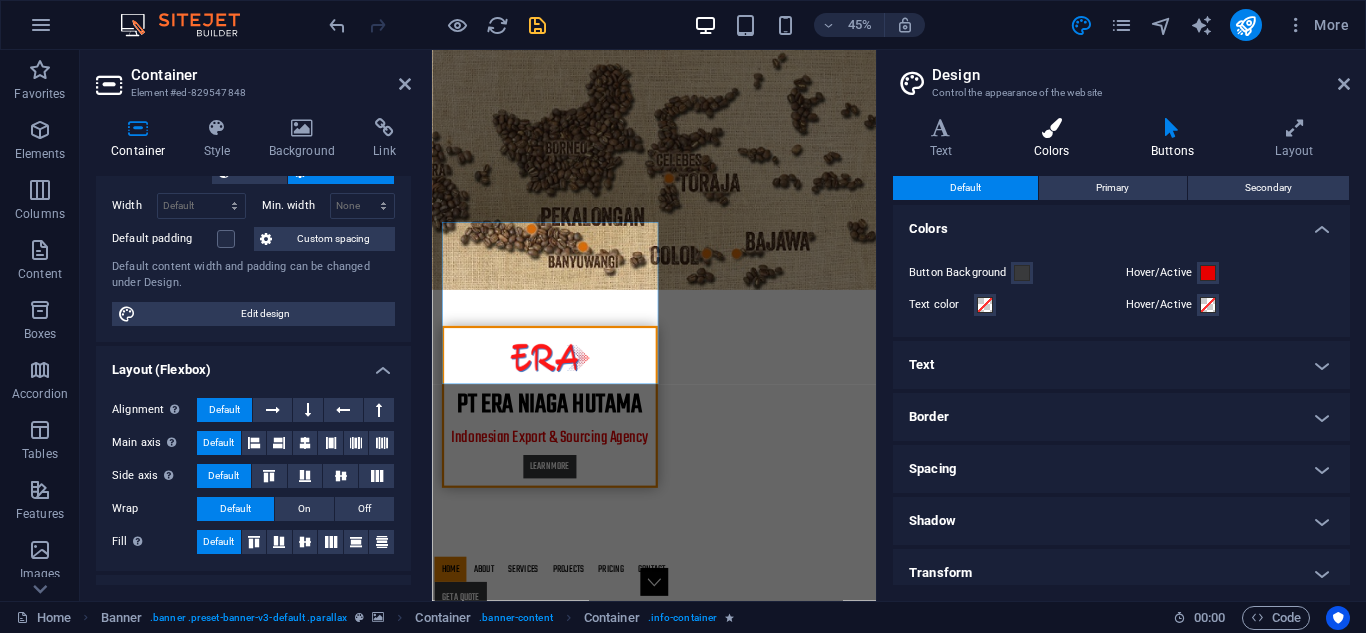 click on "Colors" at bounding box center (1055, 139) 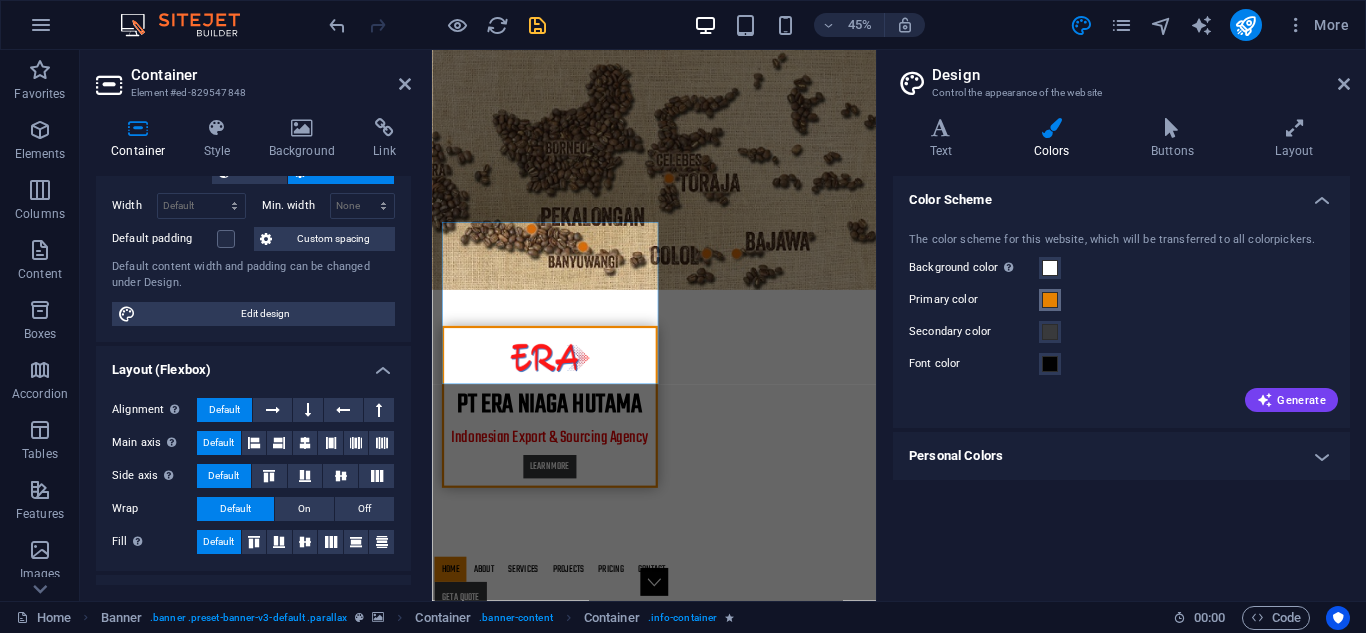 click at bounding box center (1050, 300) 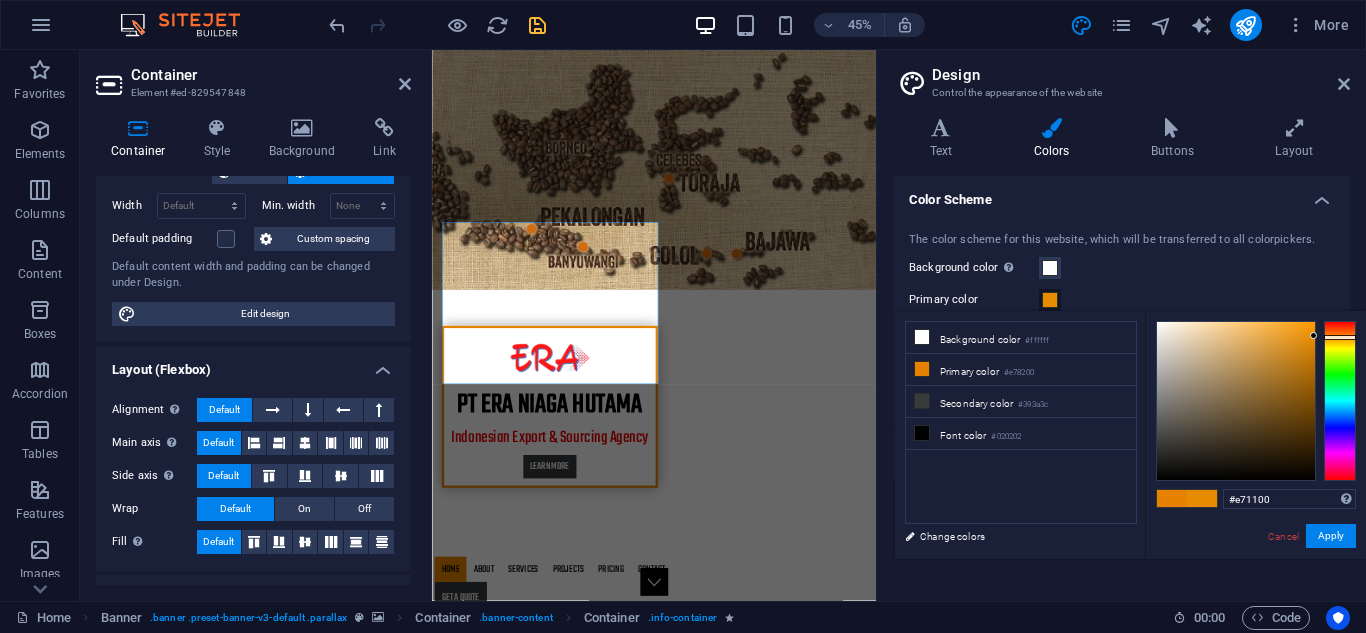 type on "#e70000" 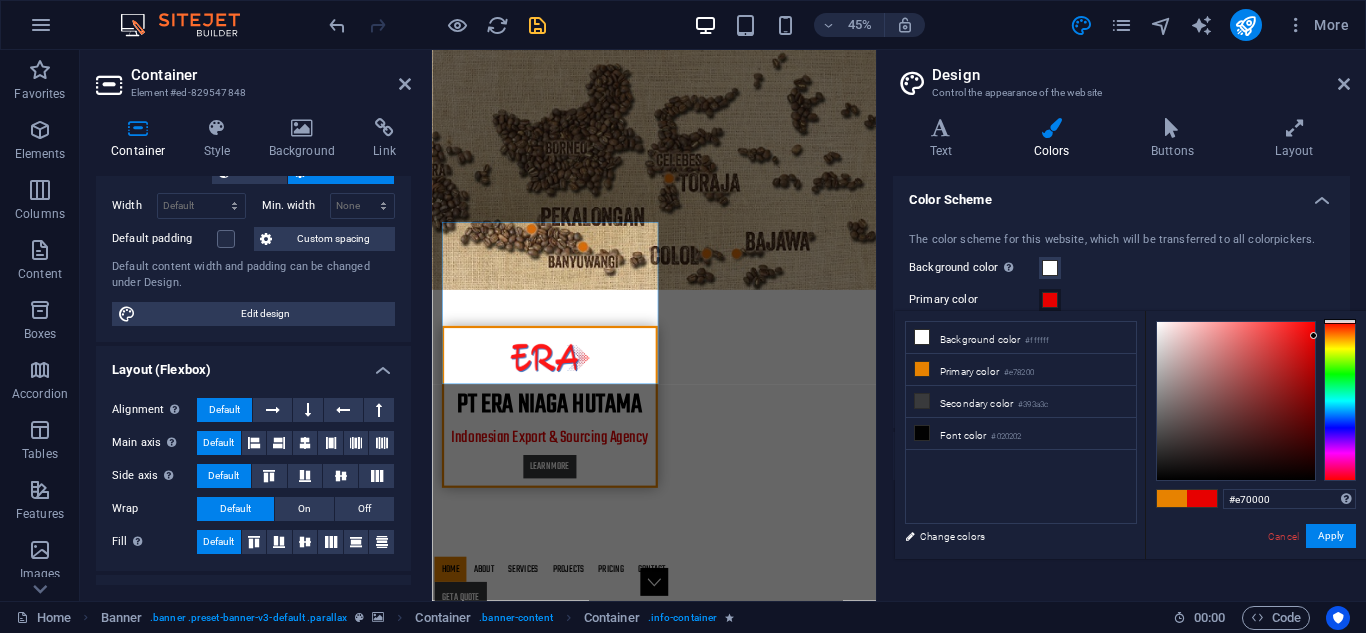 drag, startPoint x: 1342, startPoint y: 337, endPoint x: 1347, endPoint y: 301, distance: 36.345562 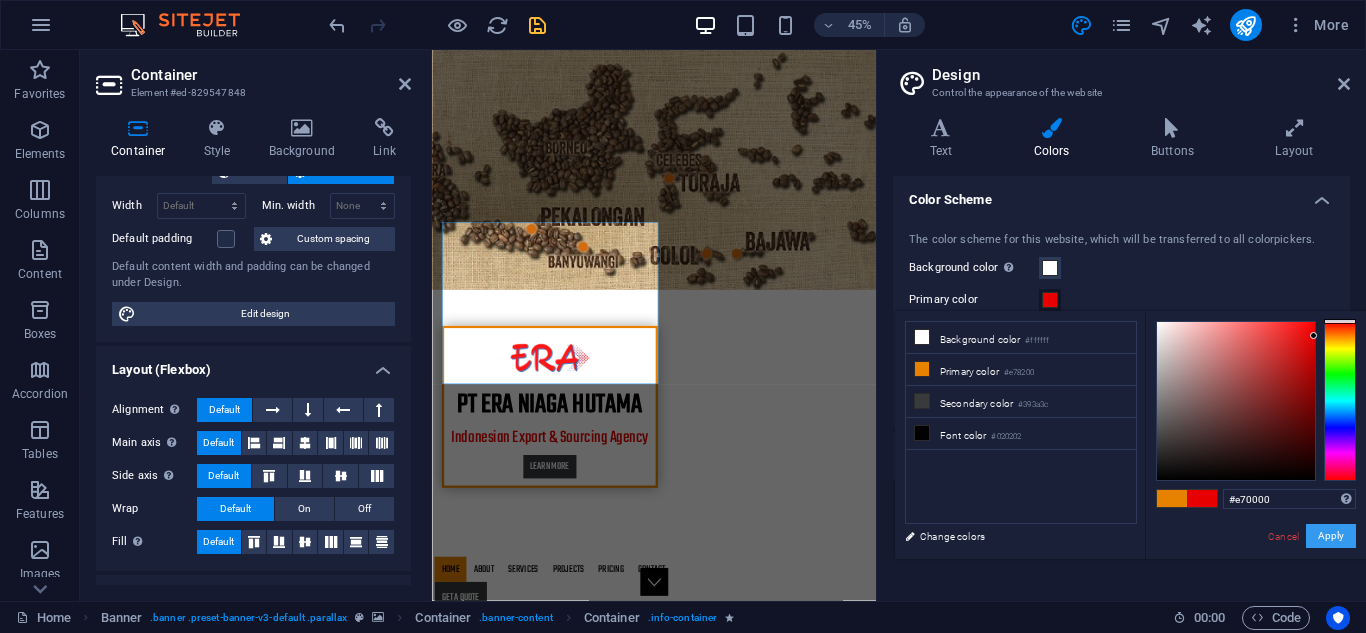 click on "Apply" at bounding box center (1331, 536) 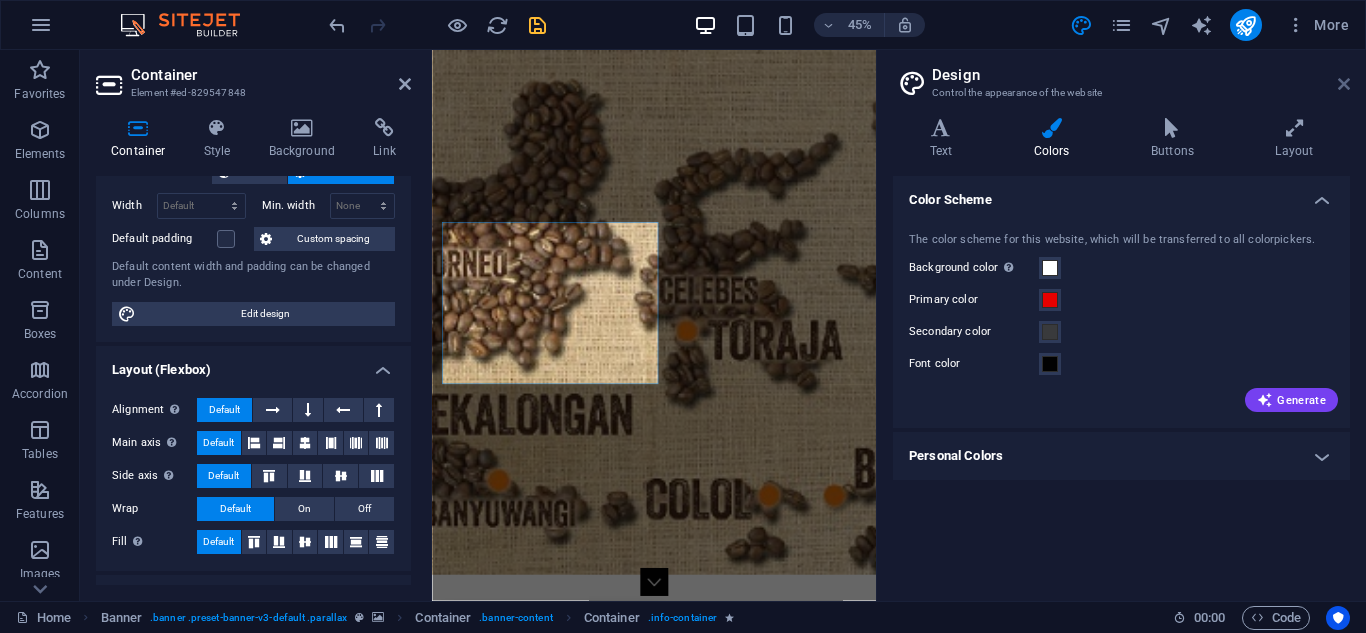 click at bounding box center (1344, 84) 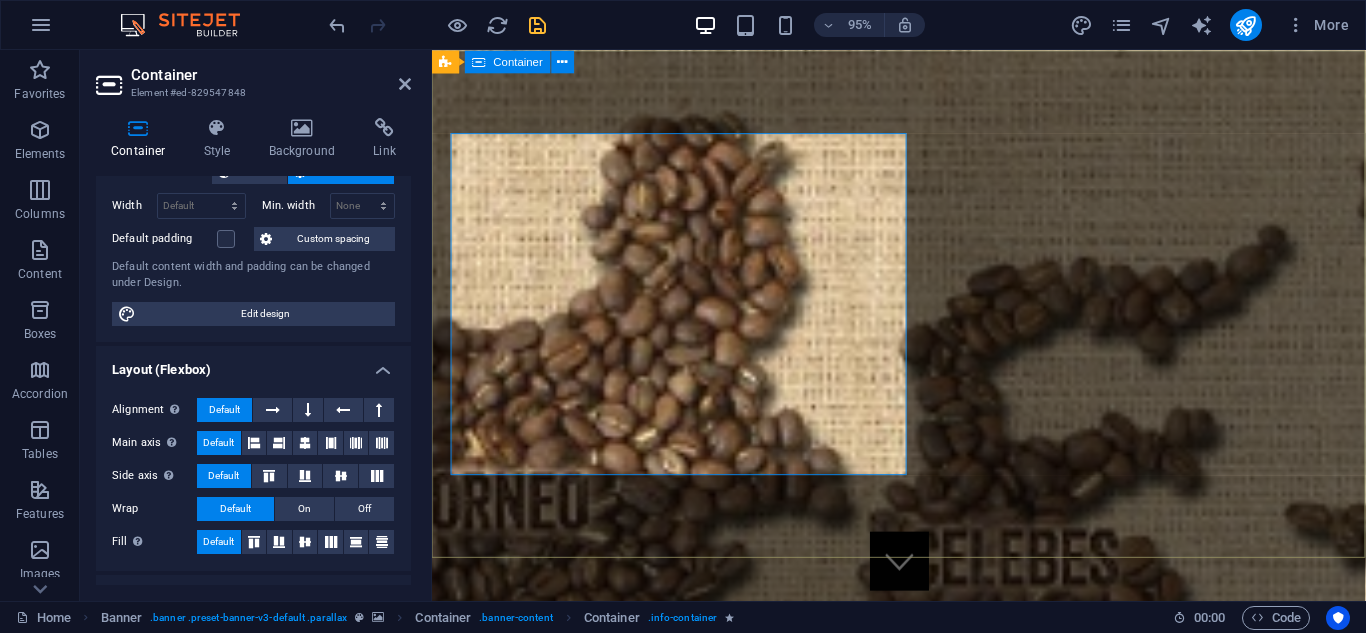click on "PT era niaga hutama Indonesian Export & Sourcing Agency Learn more" at bounding box center (923, 1476) 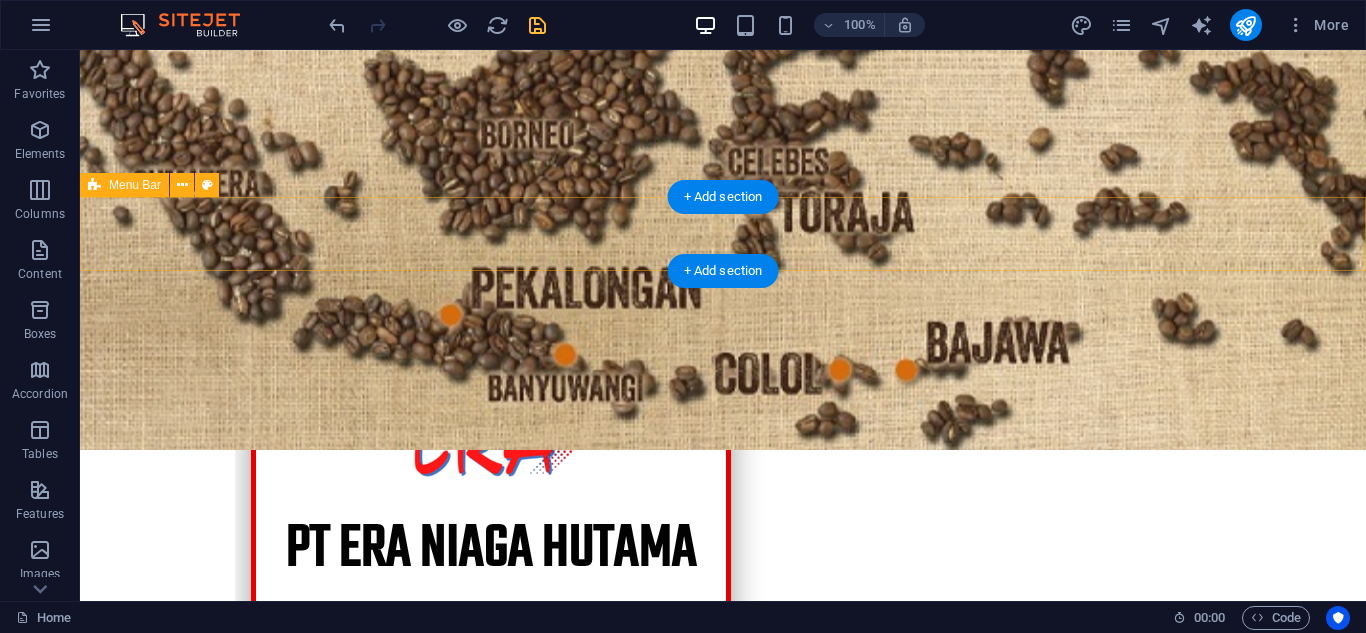 scroll, scrollTop: 0, scrollLeft: 0, axis: both 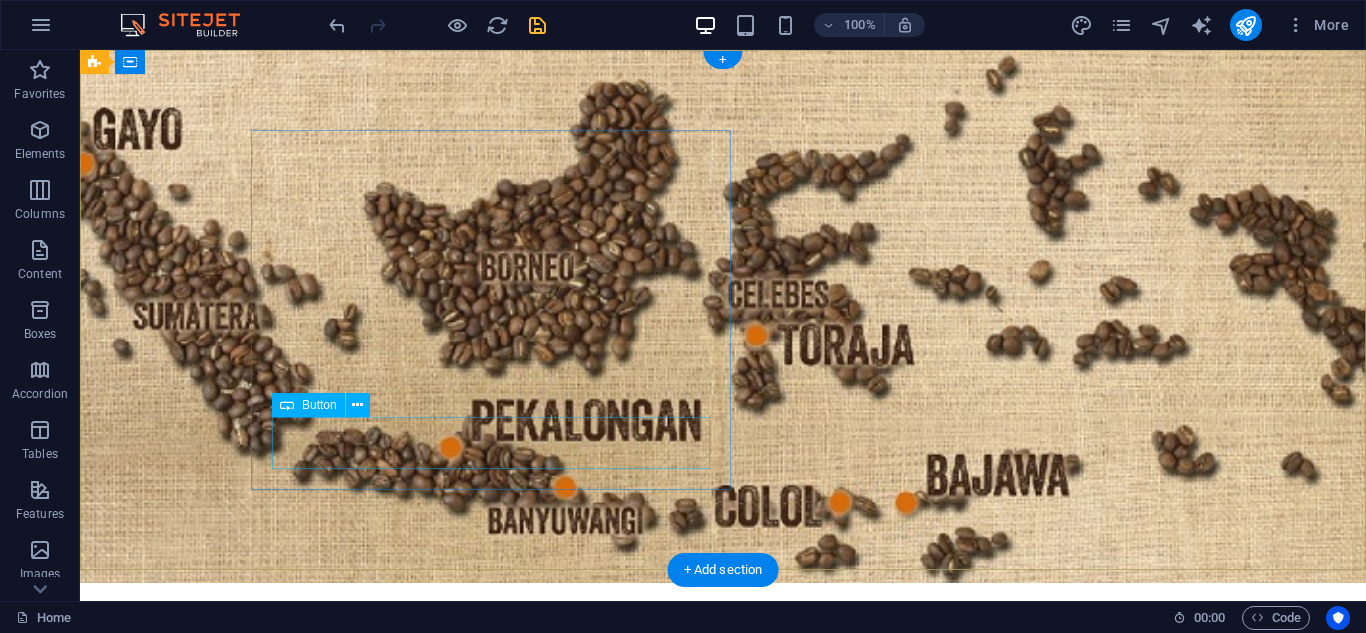 click on "Learn more" at bounding box center (491, 976) 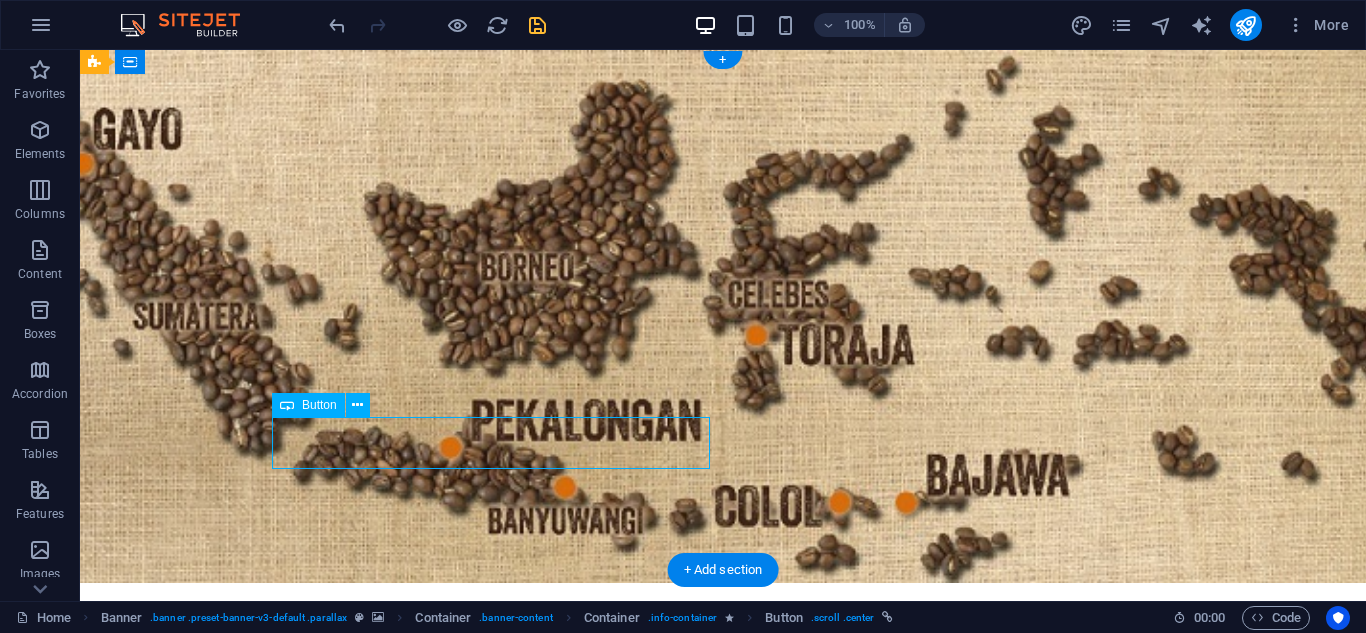 click on "Learn more" at bounding box center (491, 976) 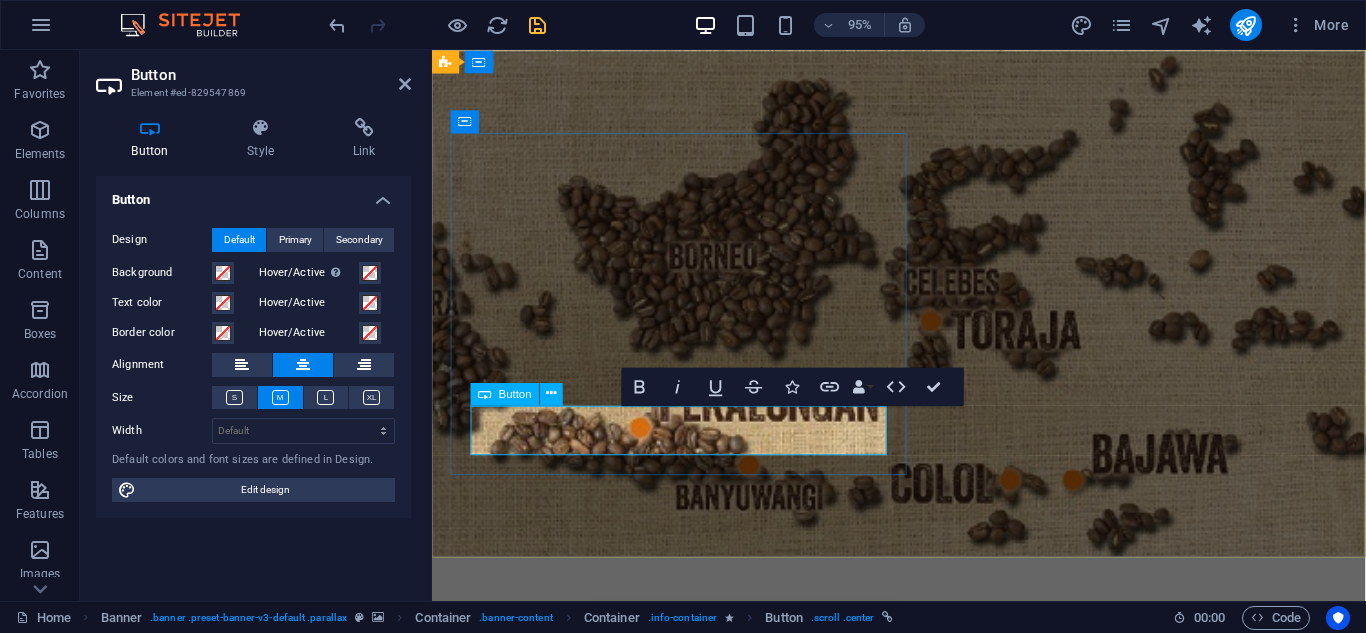 click on "Learn more" at bounding box center (692, 976) 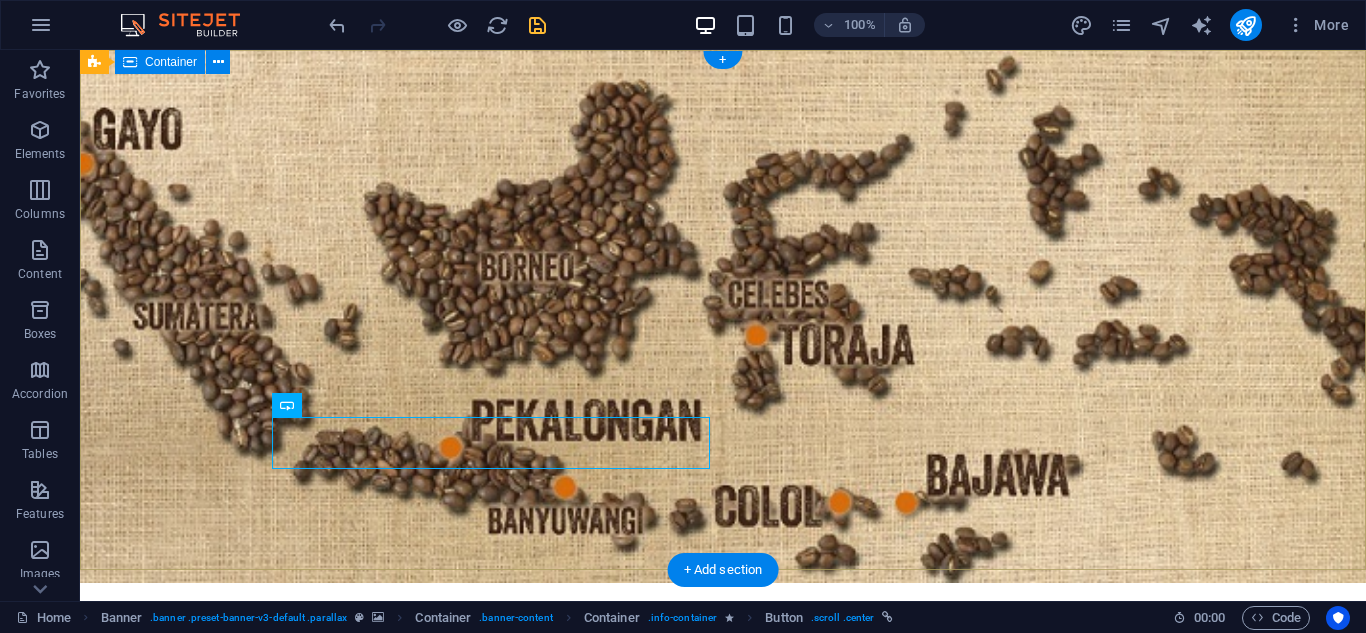 click on "PT era niaga hutama Indonesian Export & Sourcing Agency Learn more" at bounding box center [723, 843] 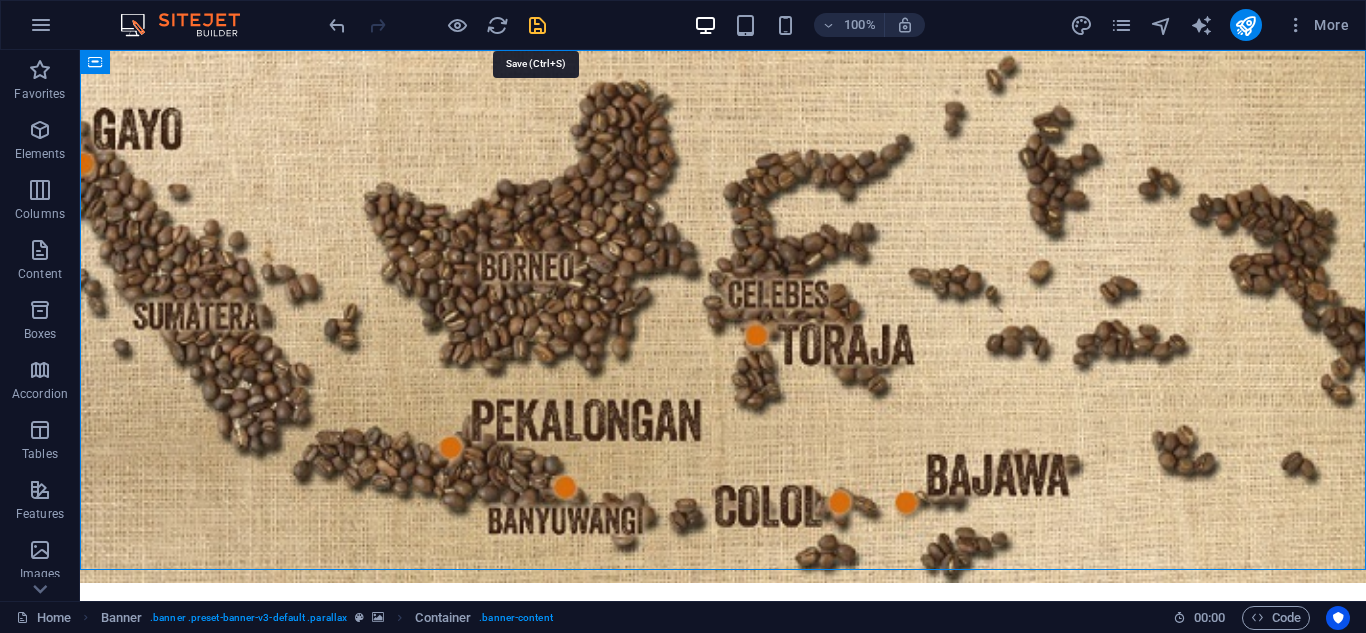 click at bounding box center (537, 25) 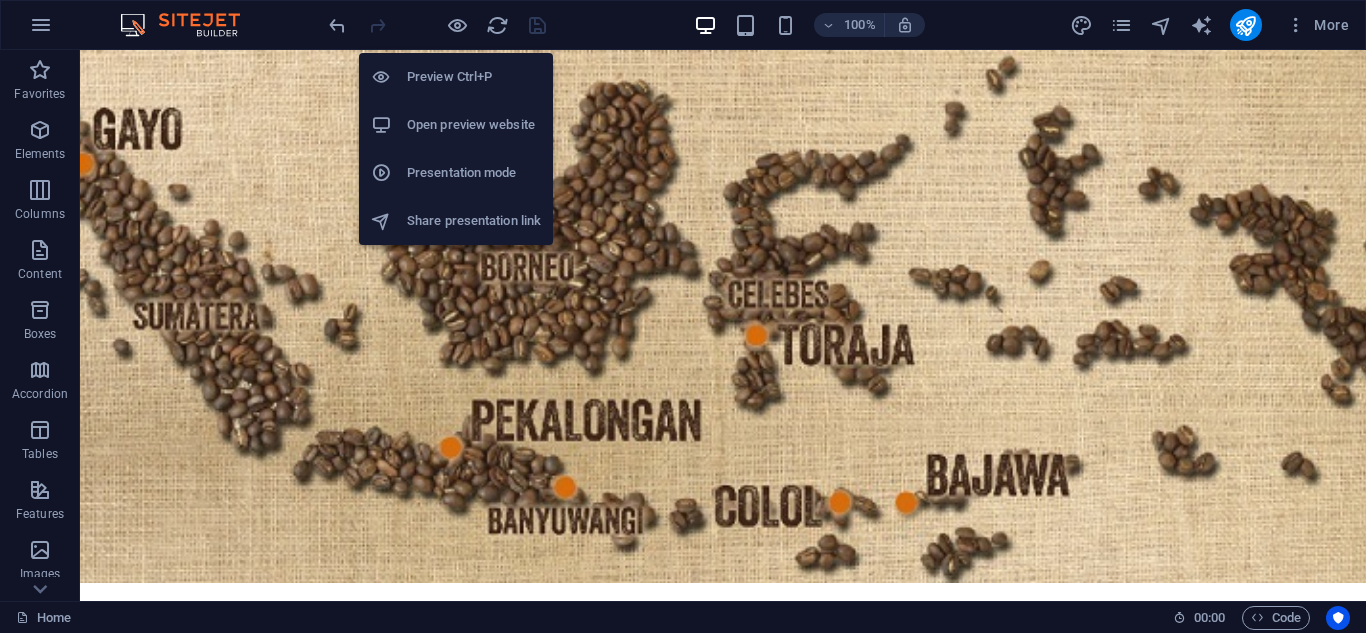 click on "Preview Ctrl+P" at bounding box center (474, 77) 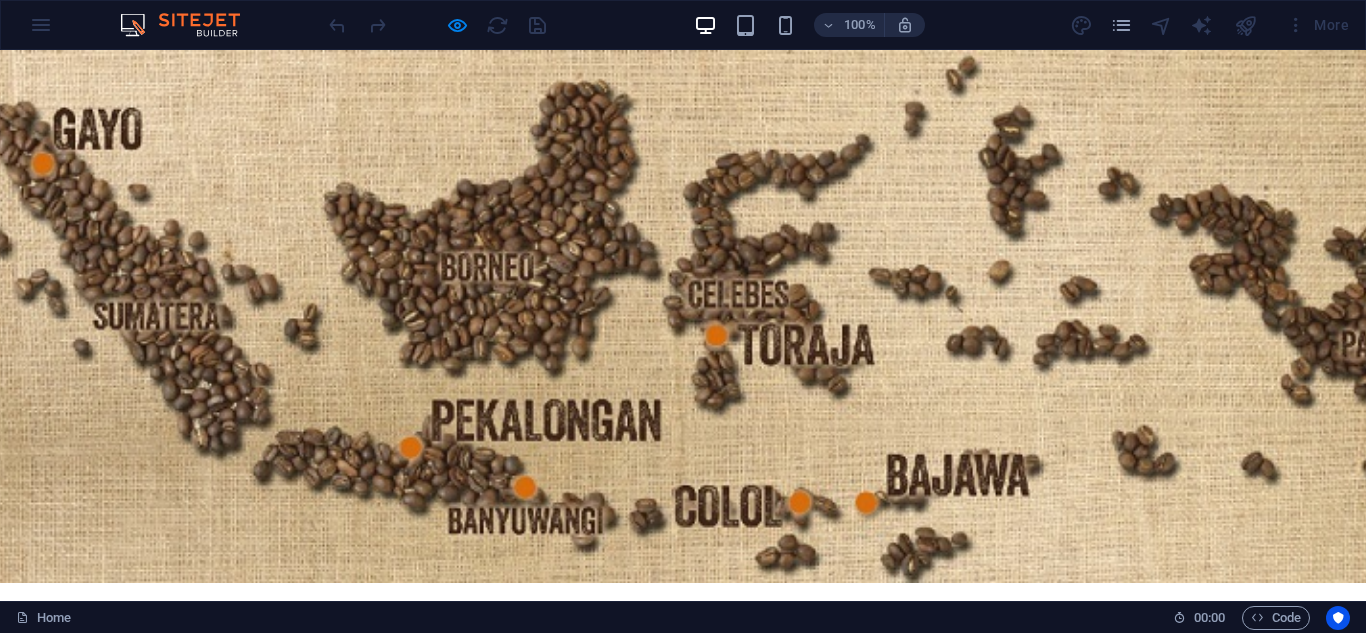 click on "Learn more" at bounding box center (451, 976) 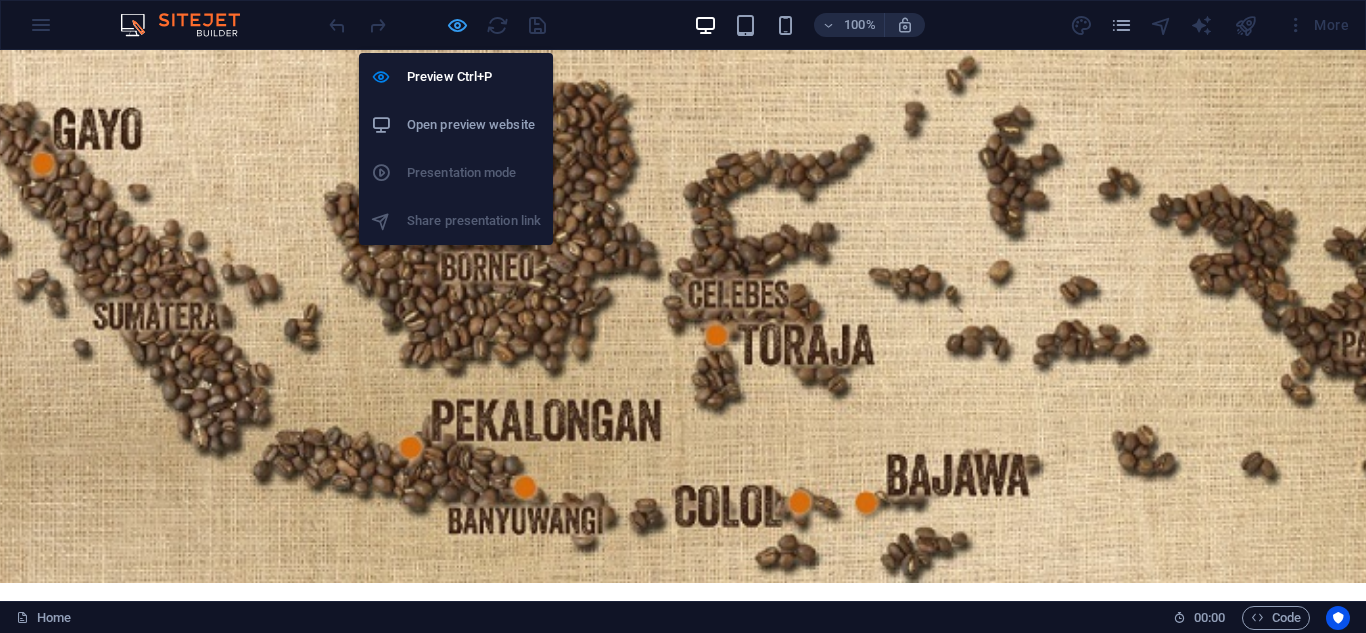 click at bounding box center [457, 25] 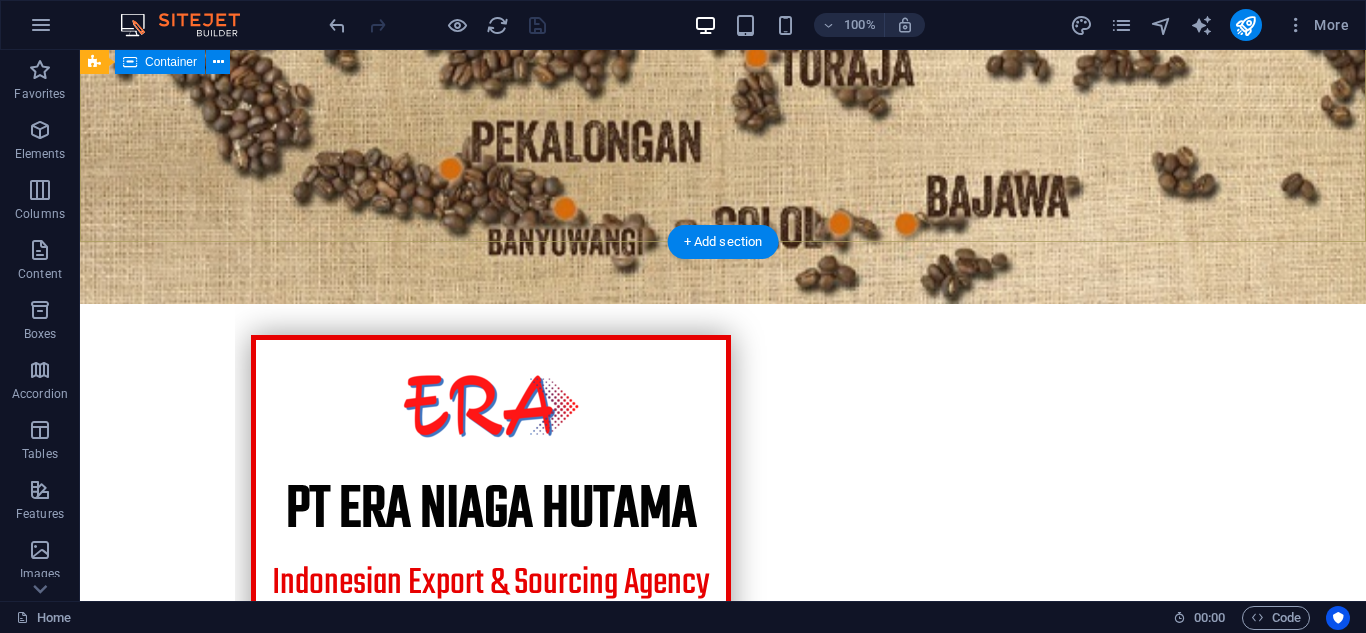 scroll, scrollTop: 0, scrollLeft: 0, axis: both 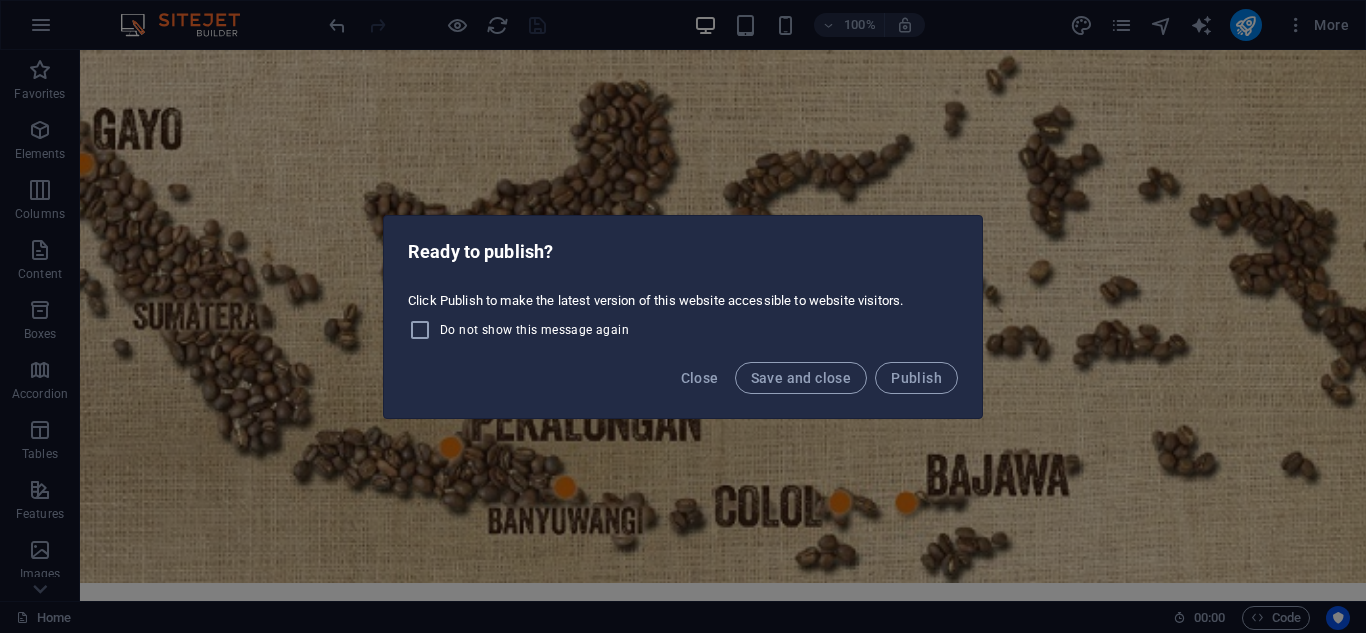 click on "Do not show this message again" at bounding box center (534, 330) 